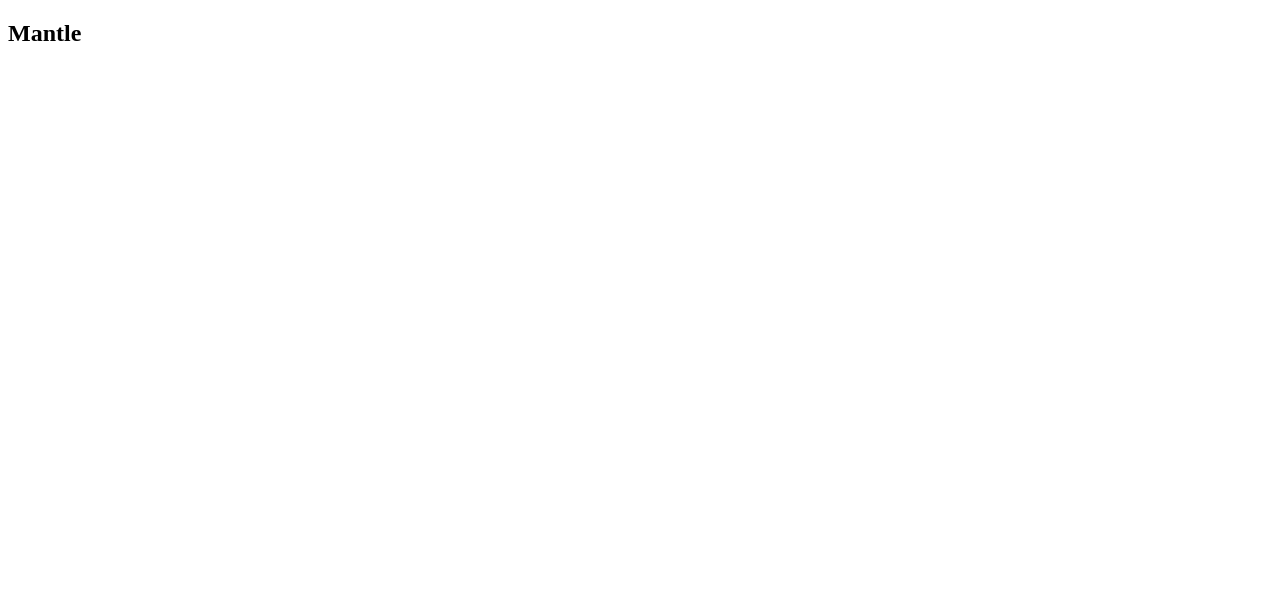 scroll, scrollTop: 0, scrollLeft: 0, axis: both 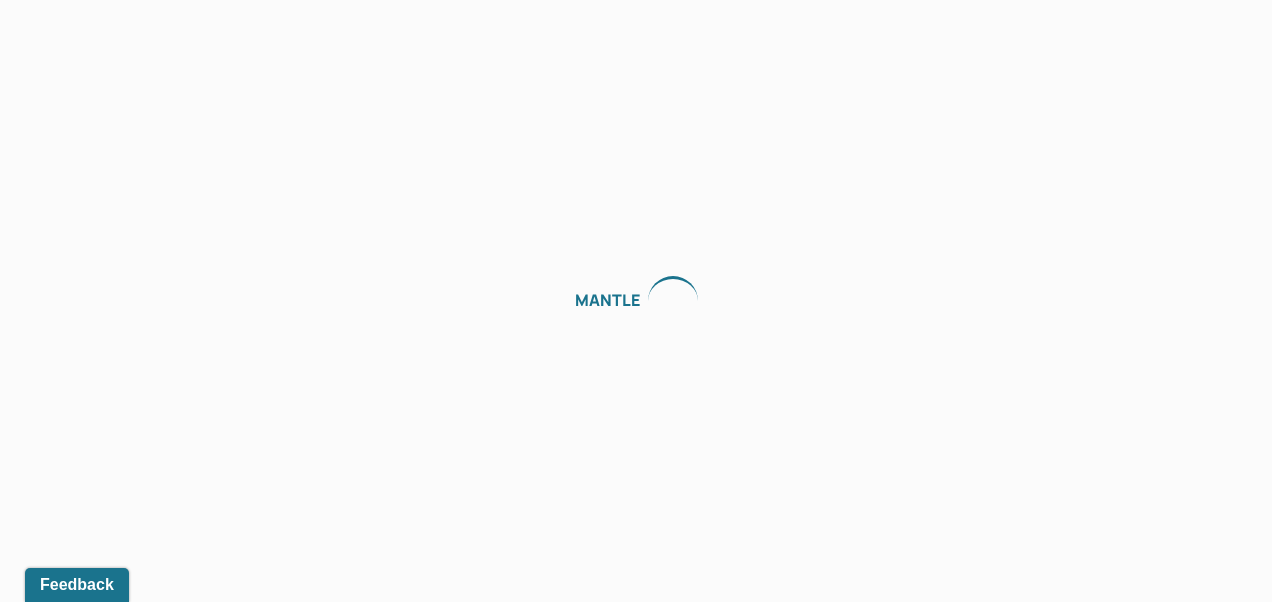 click on "Mantle" at bounding box center (636, 301) 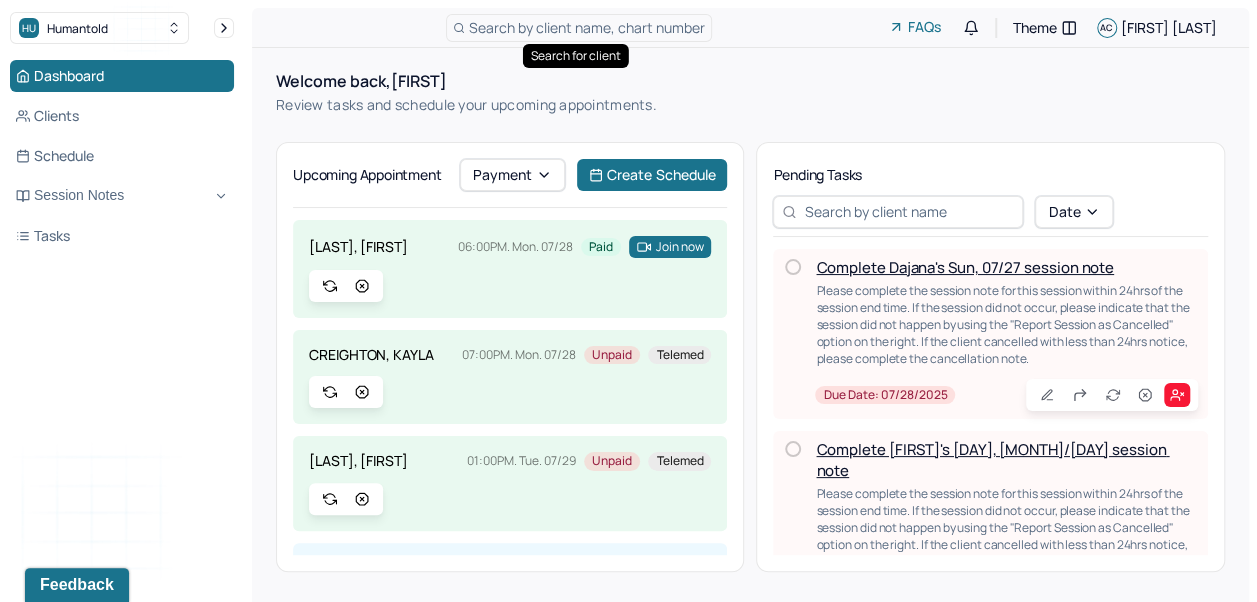 click on "Search by client name, chart number" at bounding box center [587, 27] 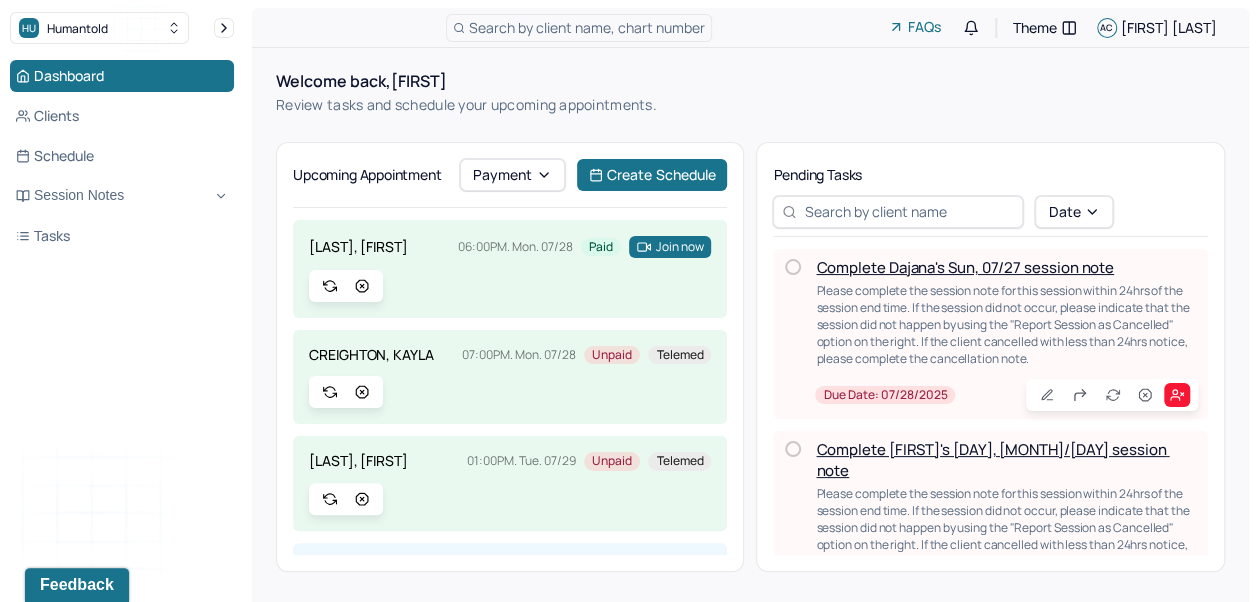 click on "Search by client name, chart number  FAQs Theme AC [FIRST]   [LAST]" at bounding box center [750, 28] 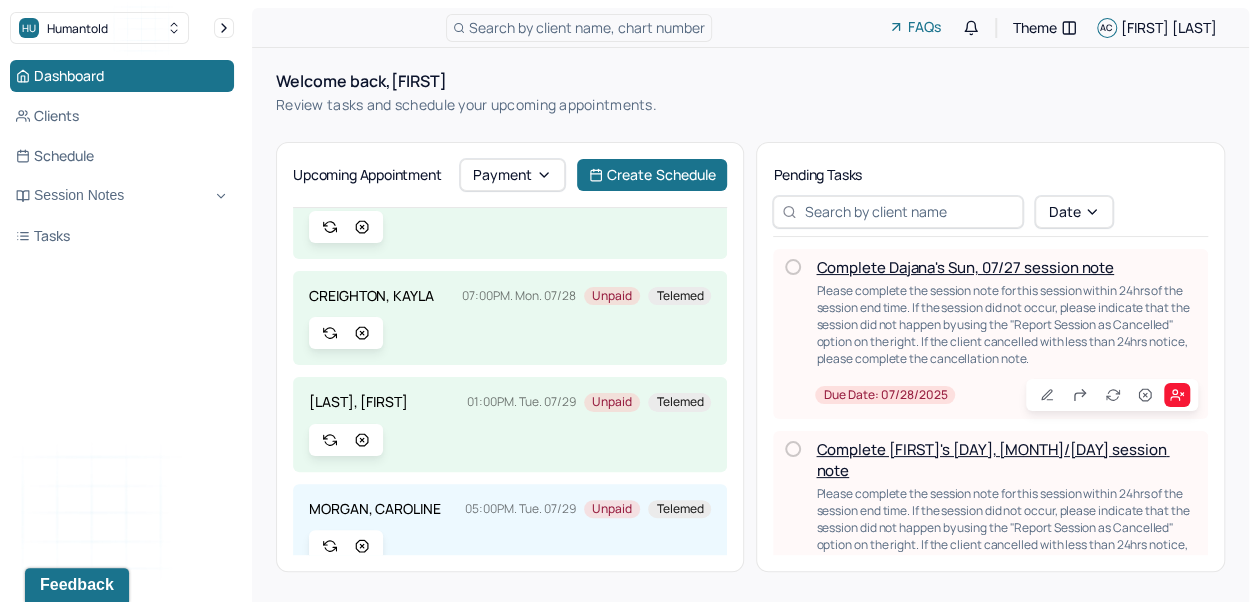 scroll, scrollTop: 0, scrollLeft: 0, axis: both 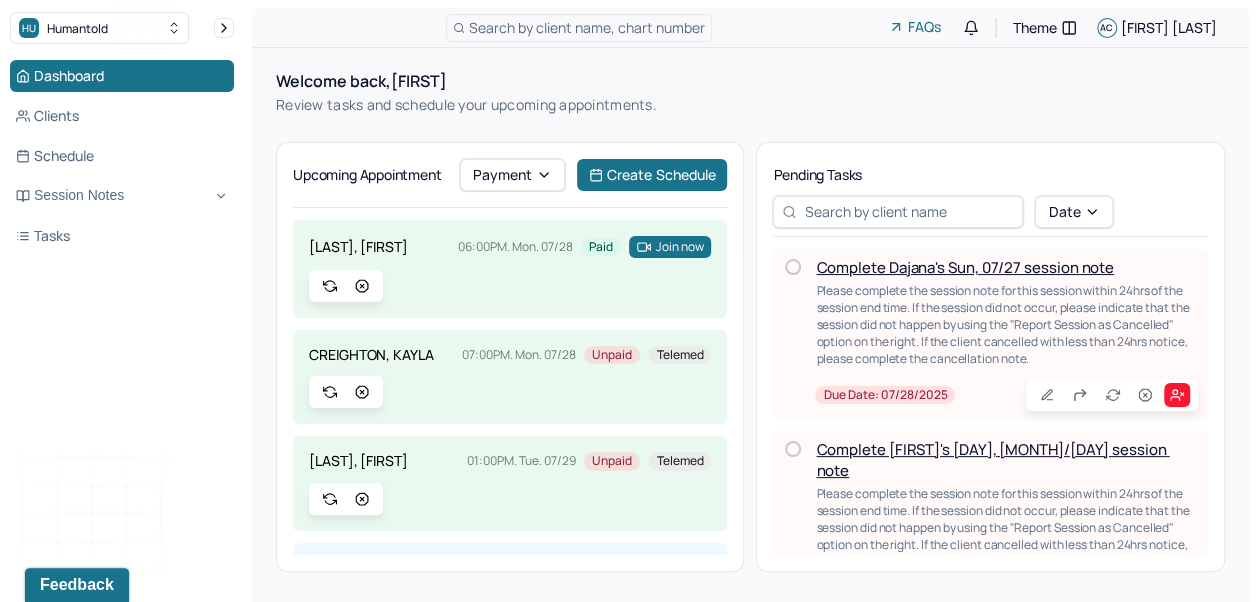 click on "Search by client name, chart number" at bounding box center [587, 27] 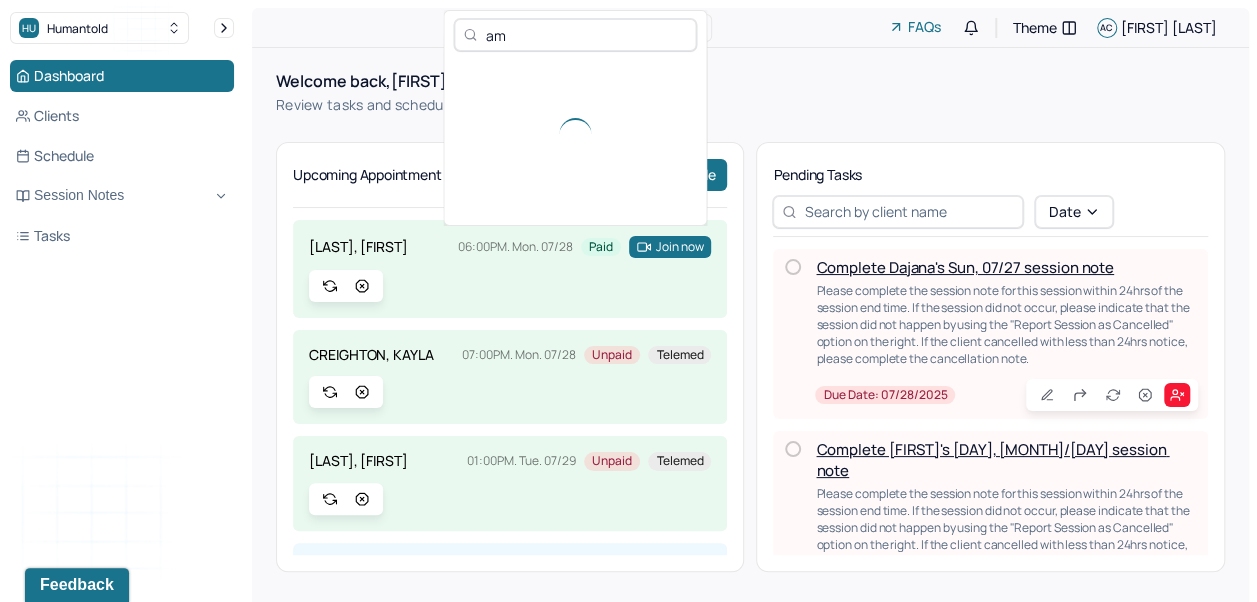 type on "amy" 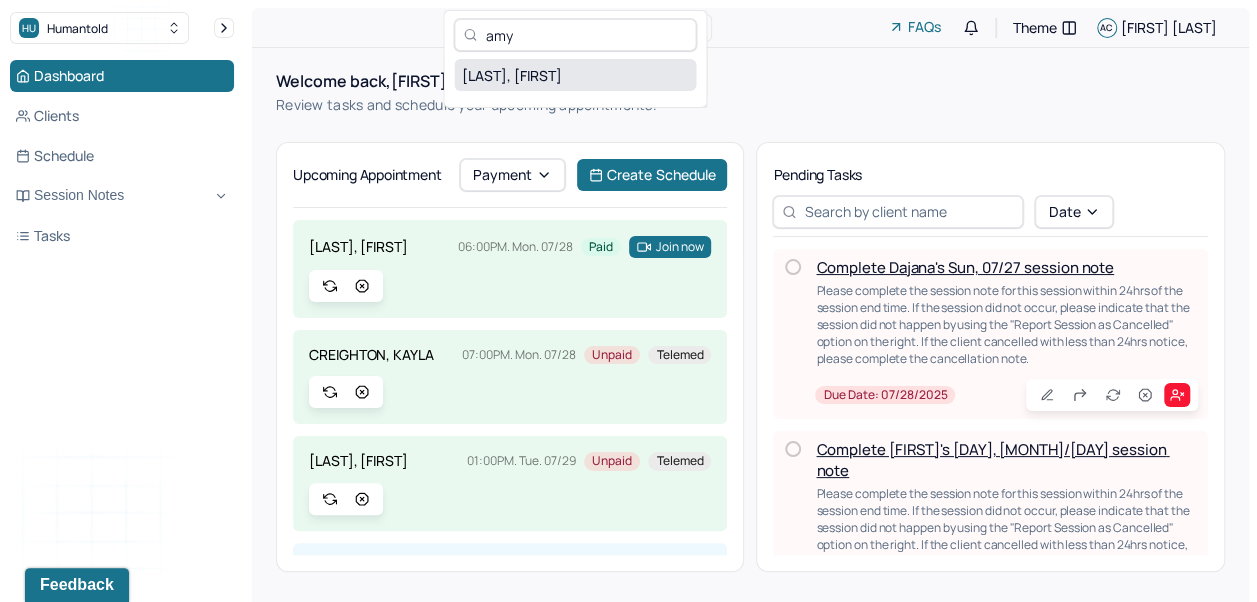 click on "[LAST], [FIRST]" at bounding box center [575, 75] 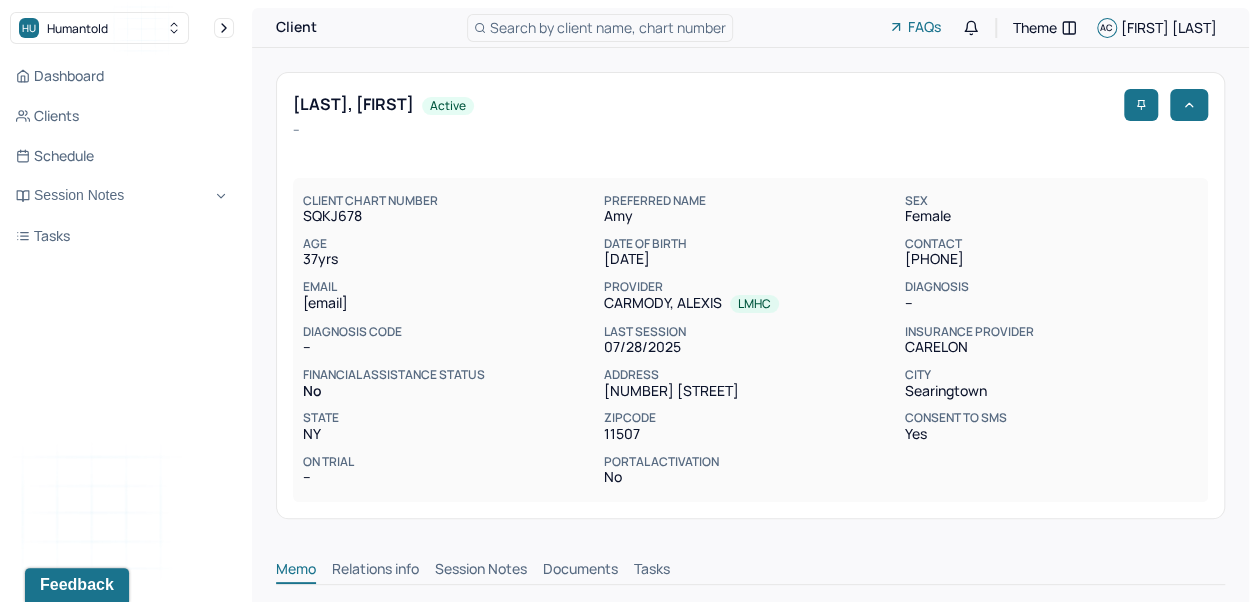 scroll, scrollTop: 0, scrollLeft: 0, axis: both 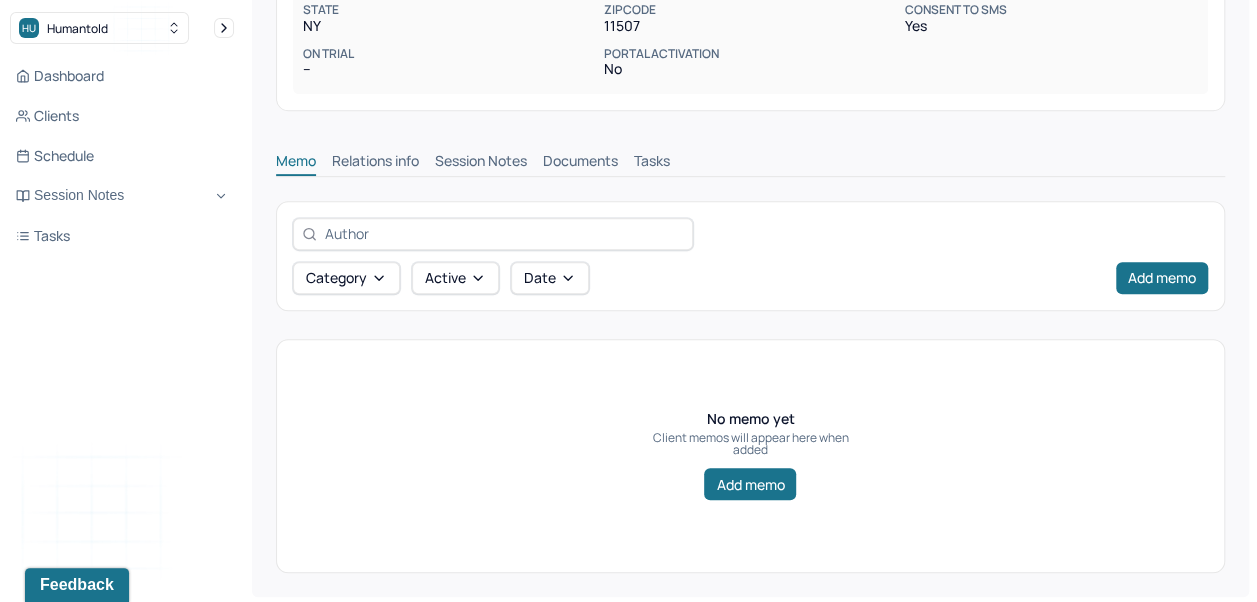 click on "Session Notes" at bounding box center [481, 163] 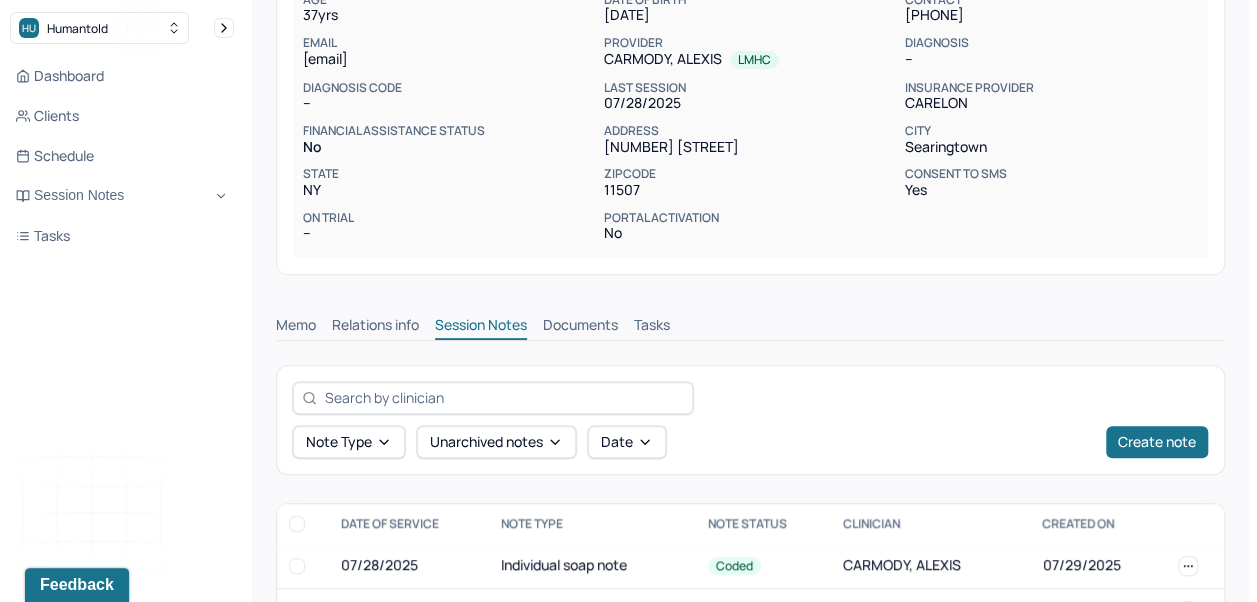 scroll, scrollTop: 0, scrollLeft: 0, axis: both 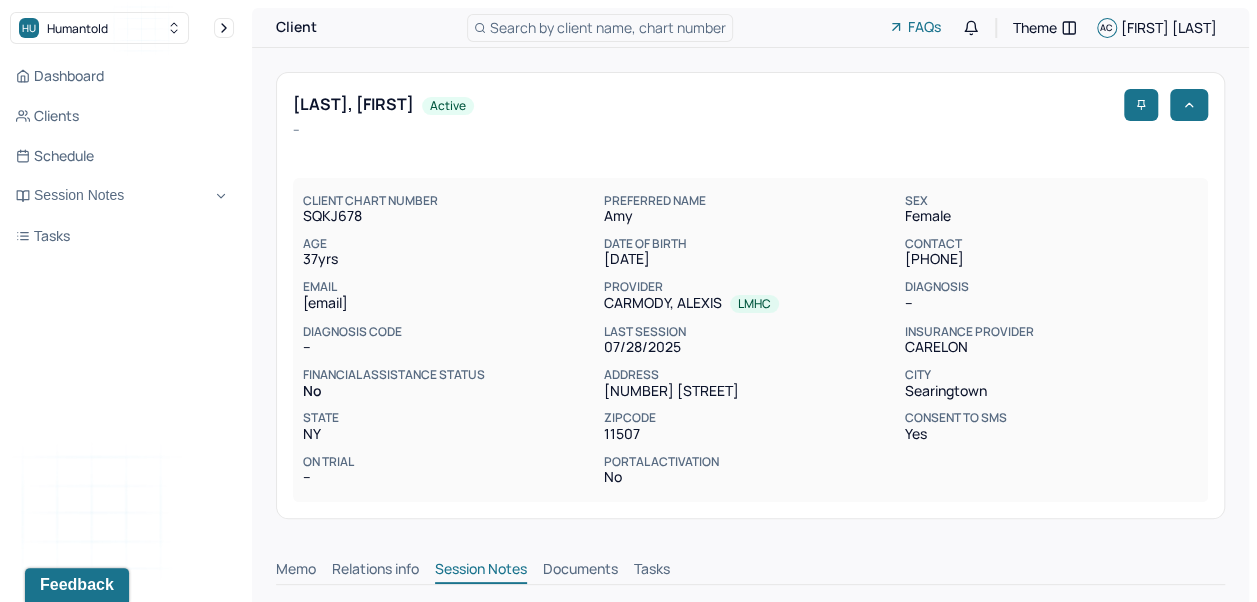 click on "Search by client name, chart number" at bounding box center (608, 27) 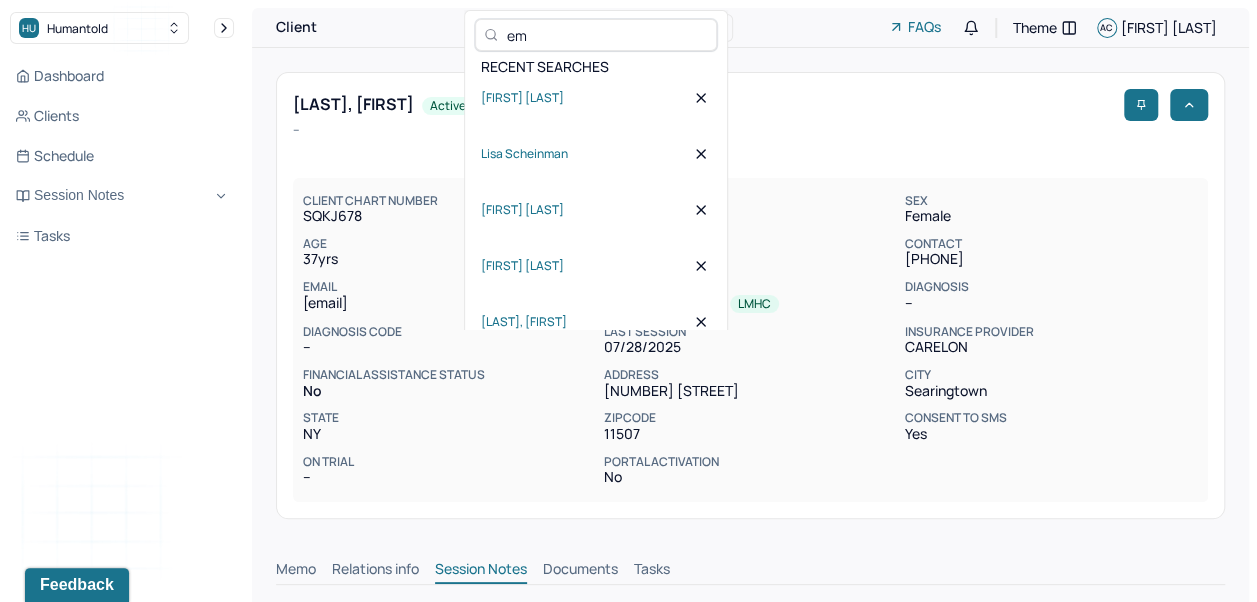type on "emi" 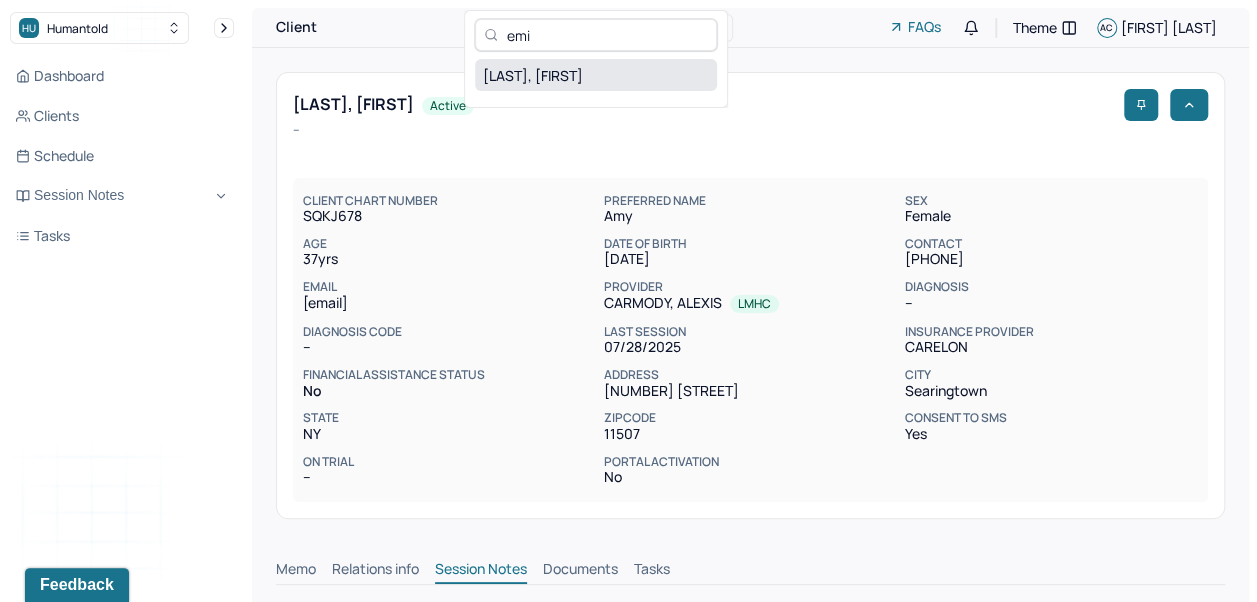 click on "[LAST], [FIRST]" at bounding box center [596, 75] 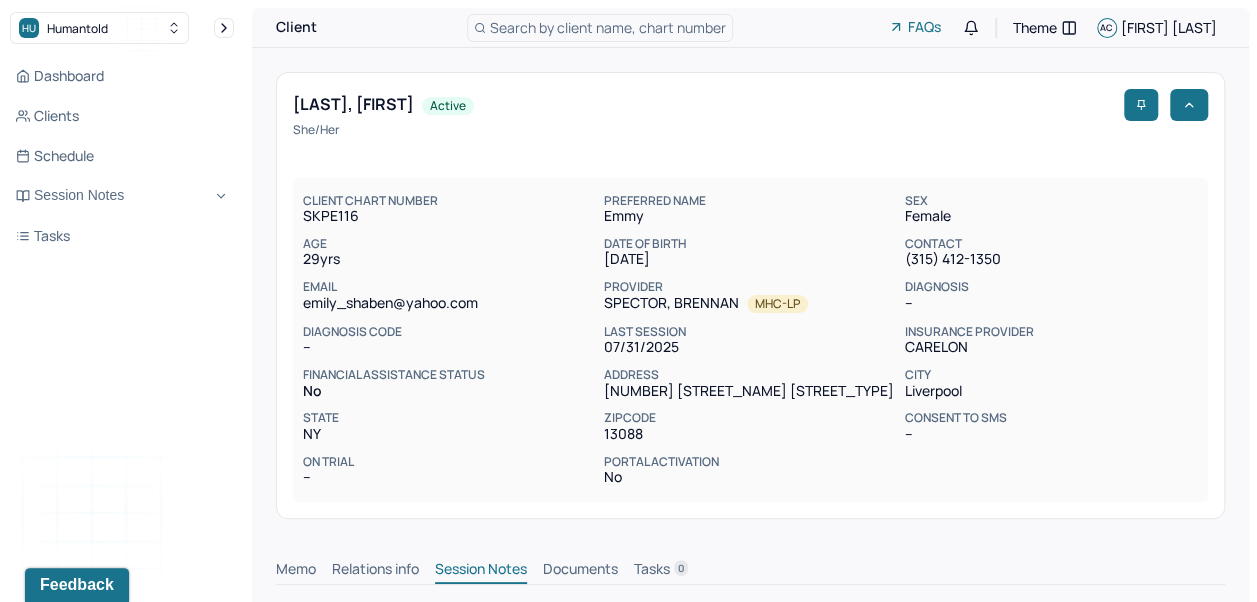 scroll, scrollTop: 257, scrollLeft: 0, axis: vertical 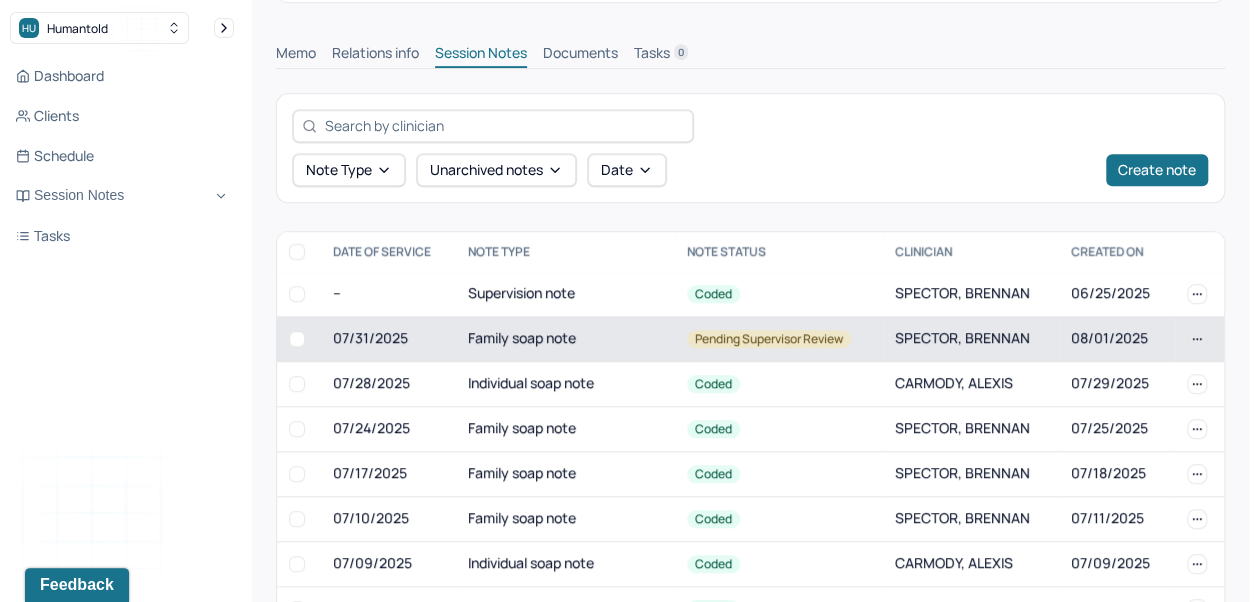 click on "Pending supervisor review" at bounding box center (769, 339) 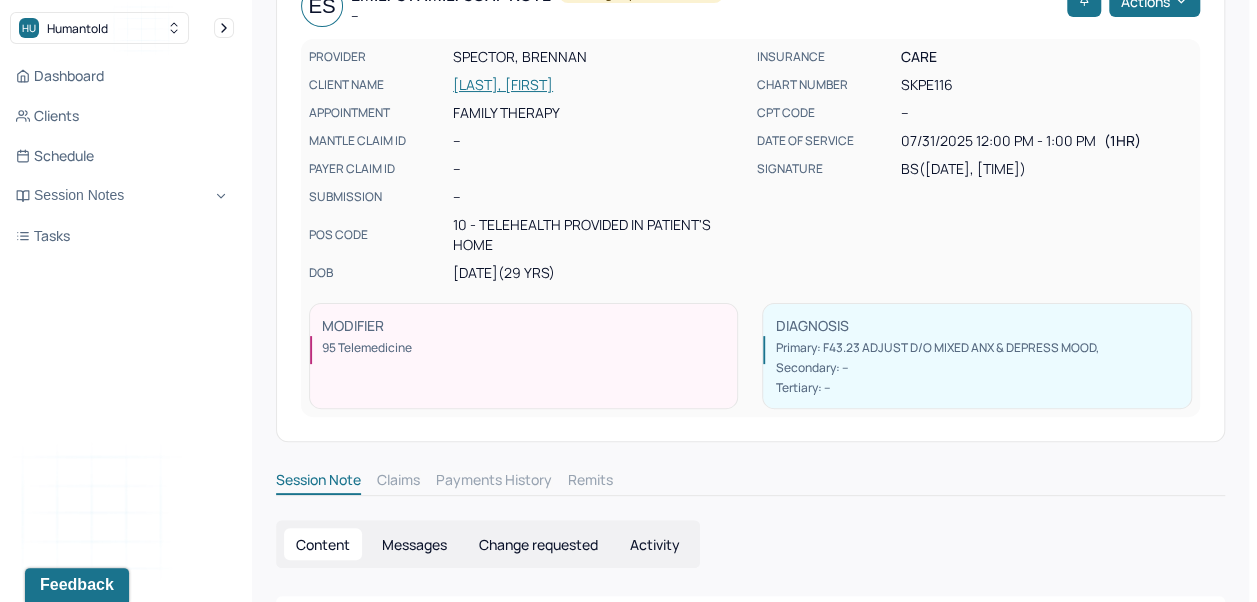 scroll, scrollTop: 0, scrollLeft: 0, axis: both 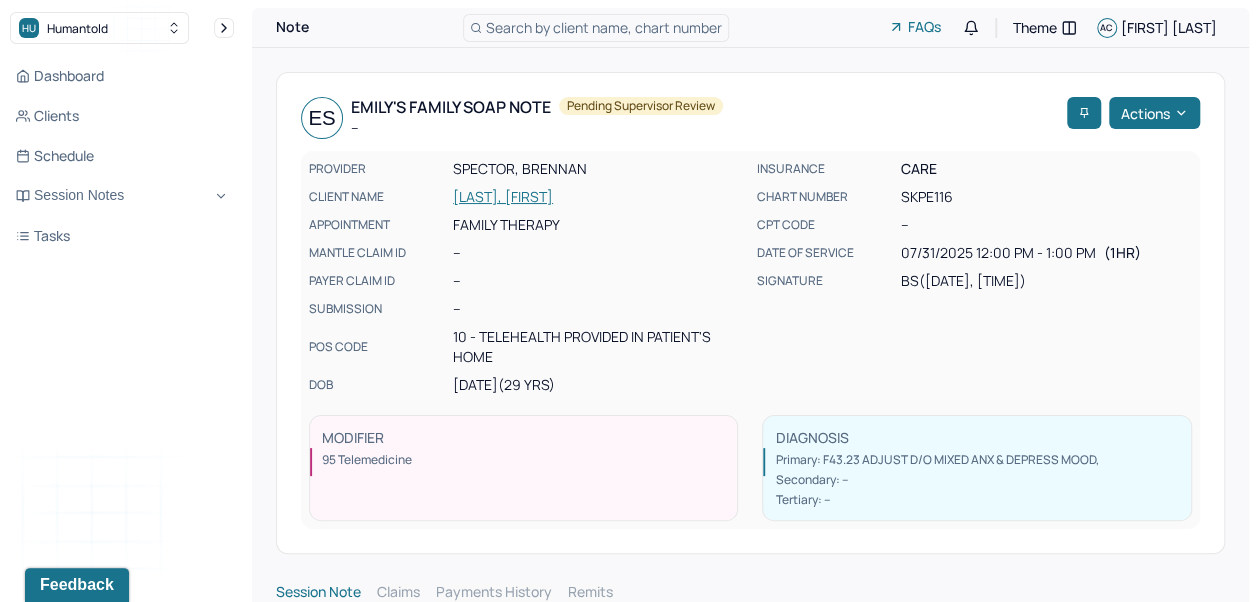 click on "Search by client name, chart number" at bounding box center [604, 27] 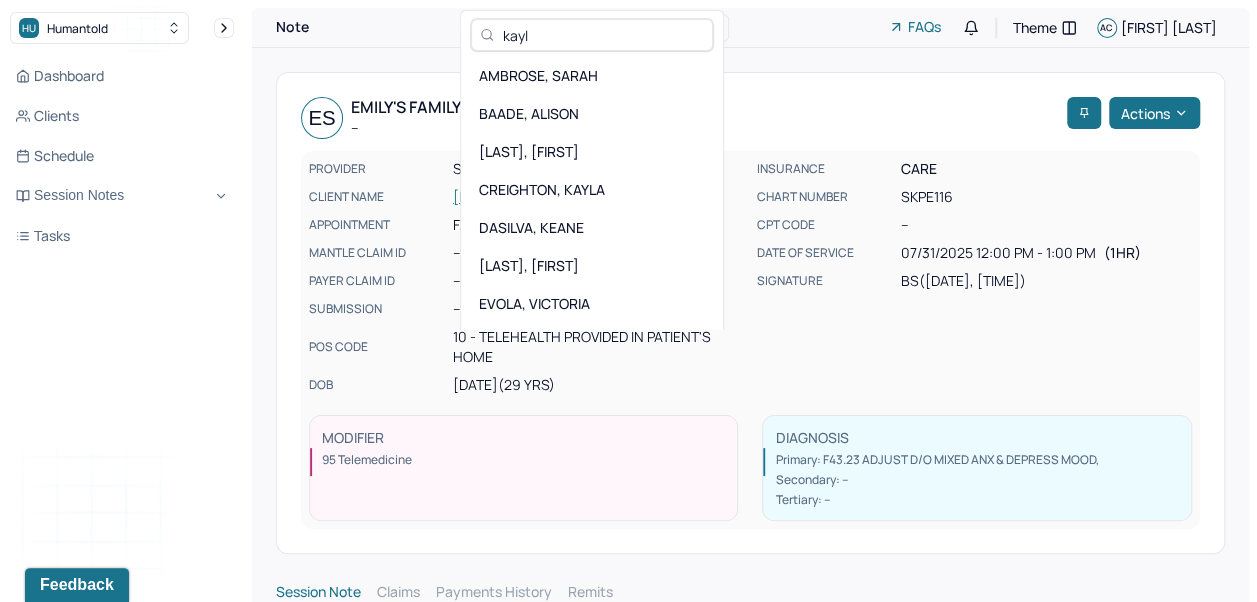 type on "[FIRST]" 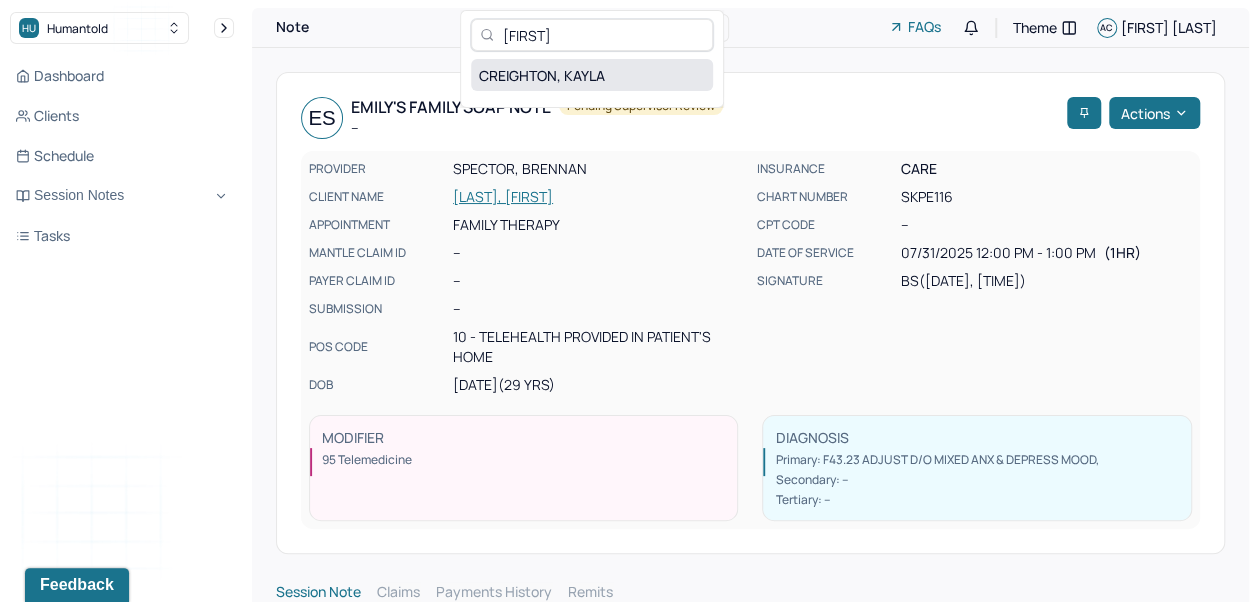 click on "CREIGHTON, KAYLA" at bounding box center [592, 75] 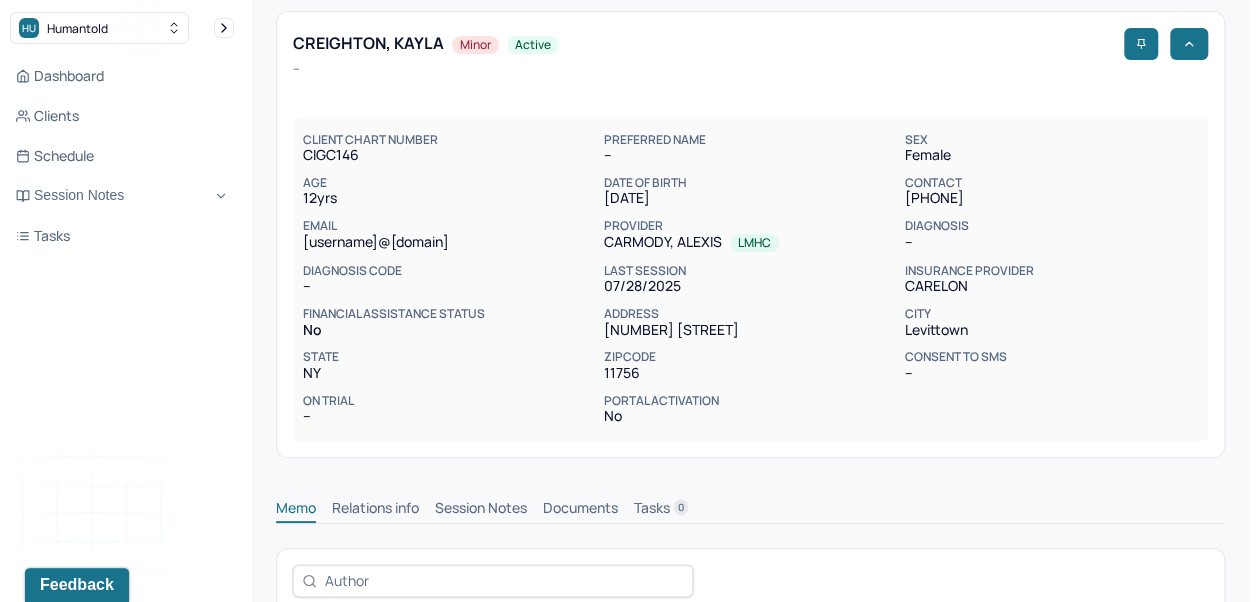 scroll, scrollTop: 280, scrollLeft: 0, axis: vertical 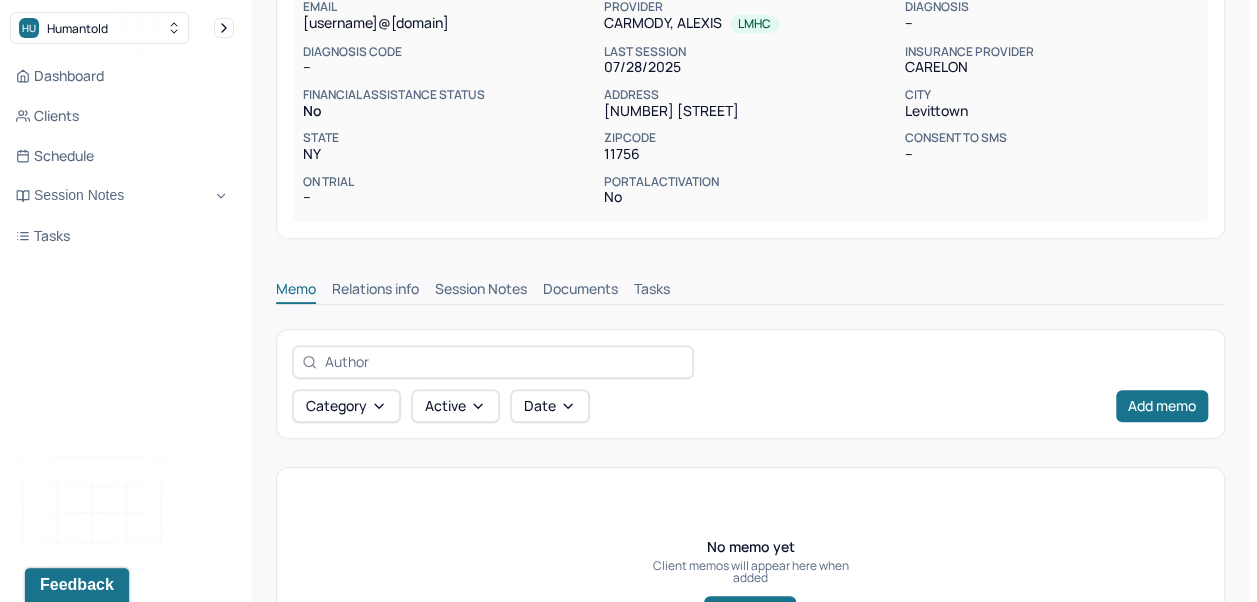 click on "Session Notes" at bounding box center (481, 291) 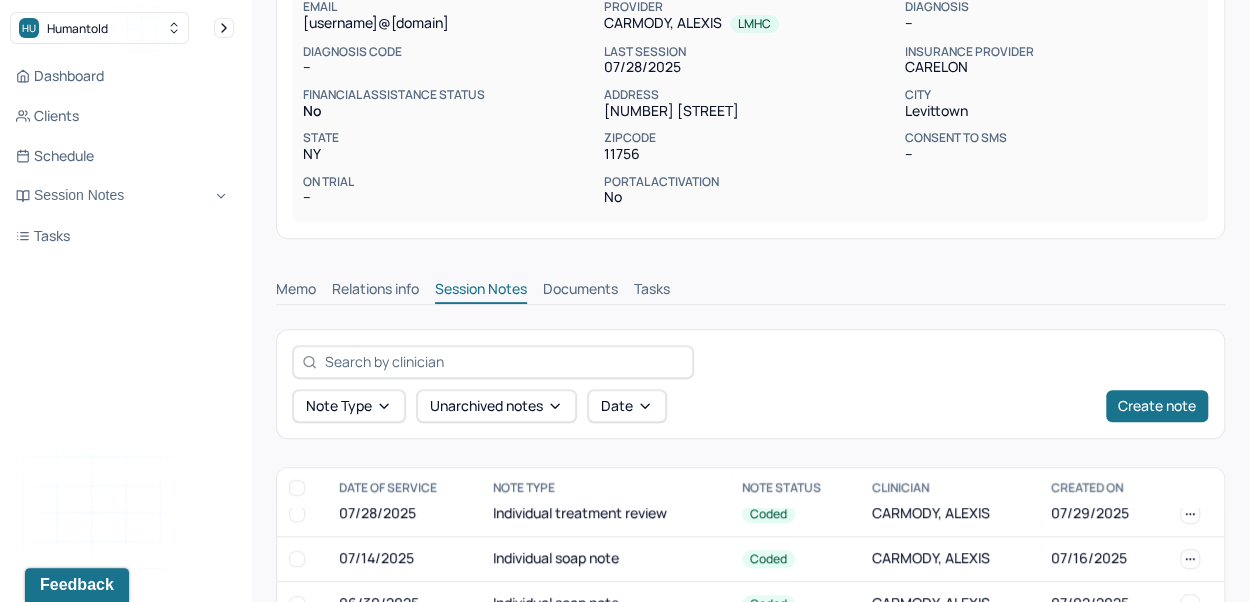 scroll, scrollTop: 0, scrollLeft: 0, axis: both 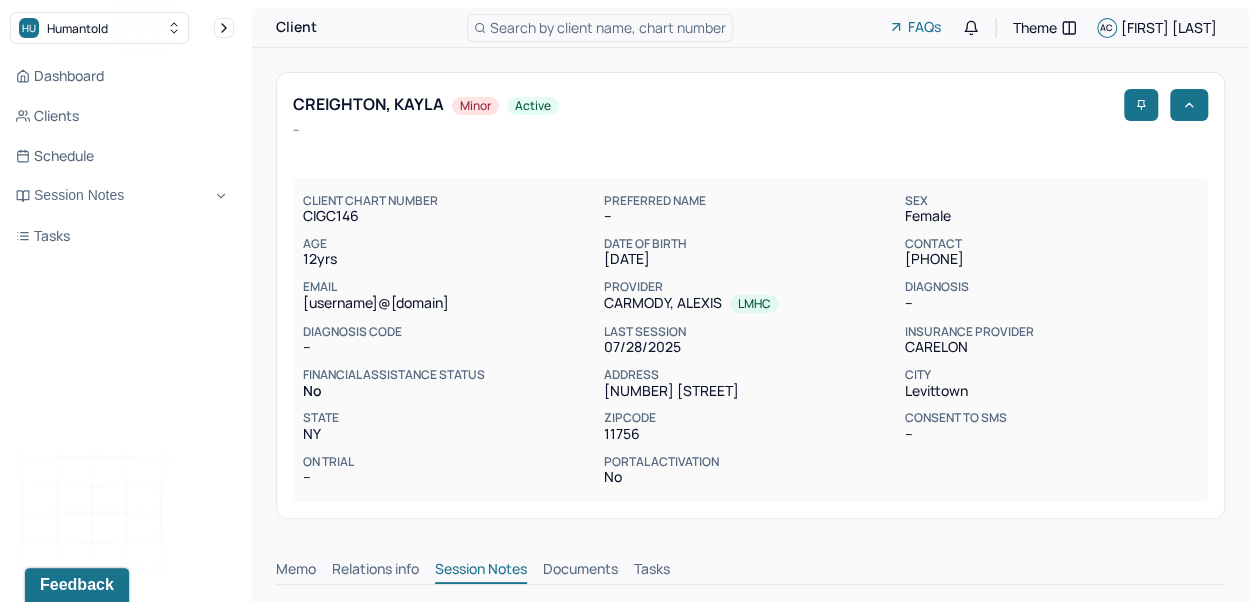 click on "Search by client name, chart number" at bounding box center [600, 28] 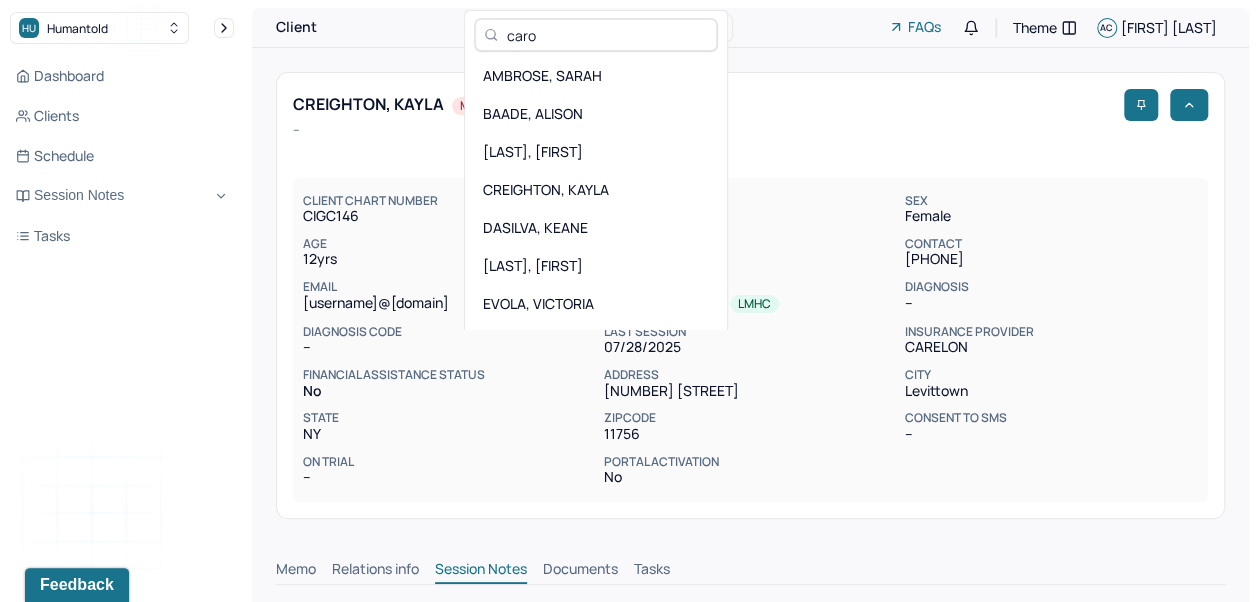 type on "[FIRST]" 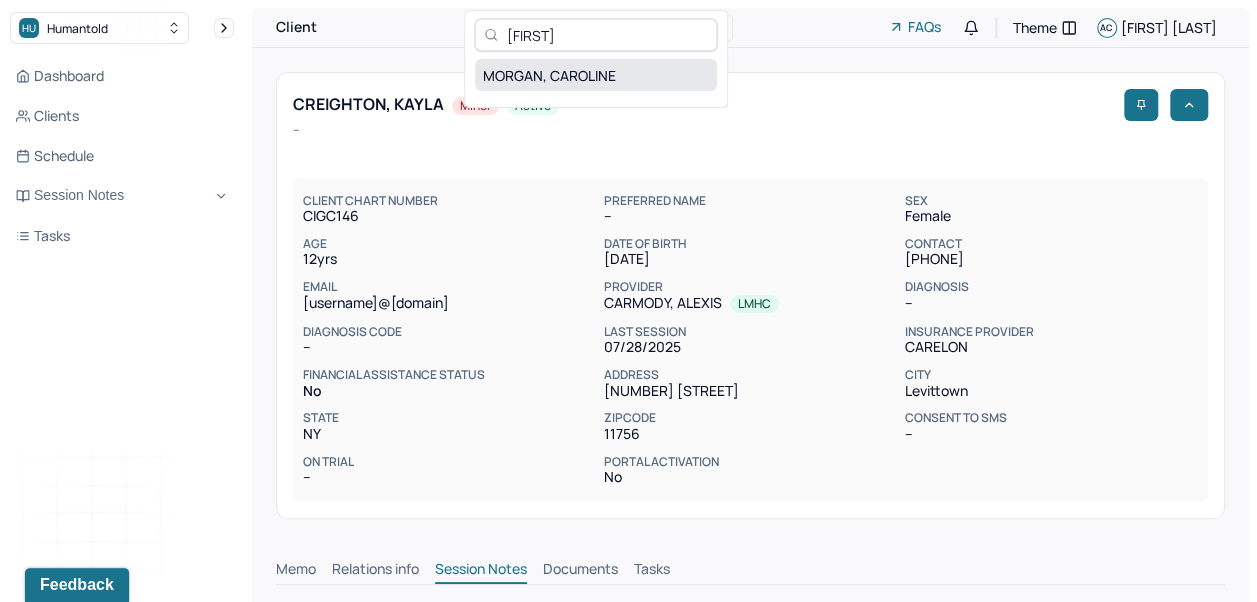 click on "MORGAN, CAROLINE" at bounding box center (596, 75) 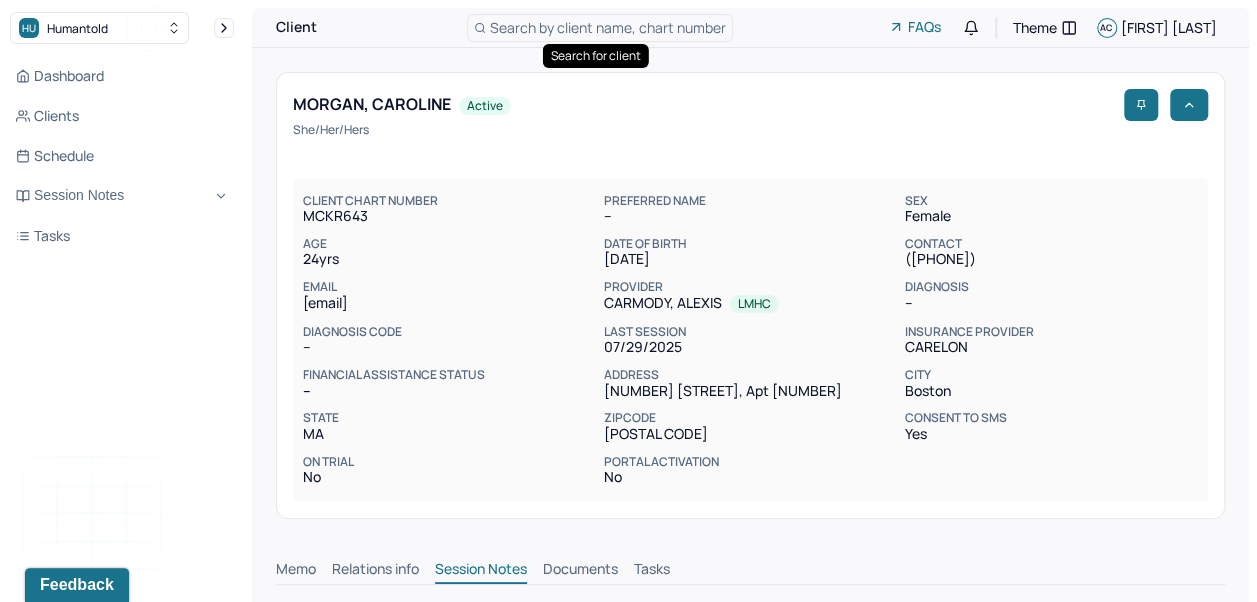 scroll, scrollTop: 0, scrollLeft: 0, axis: both 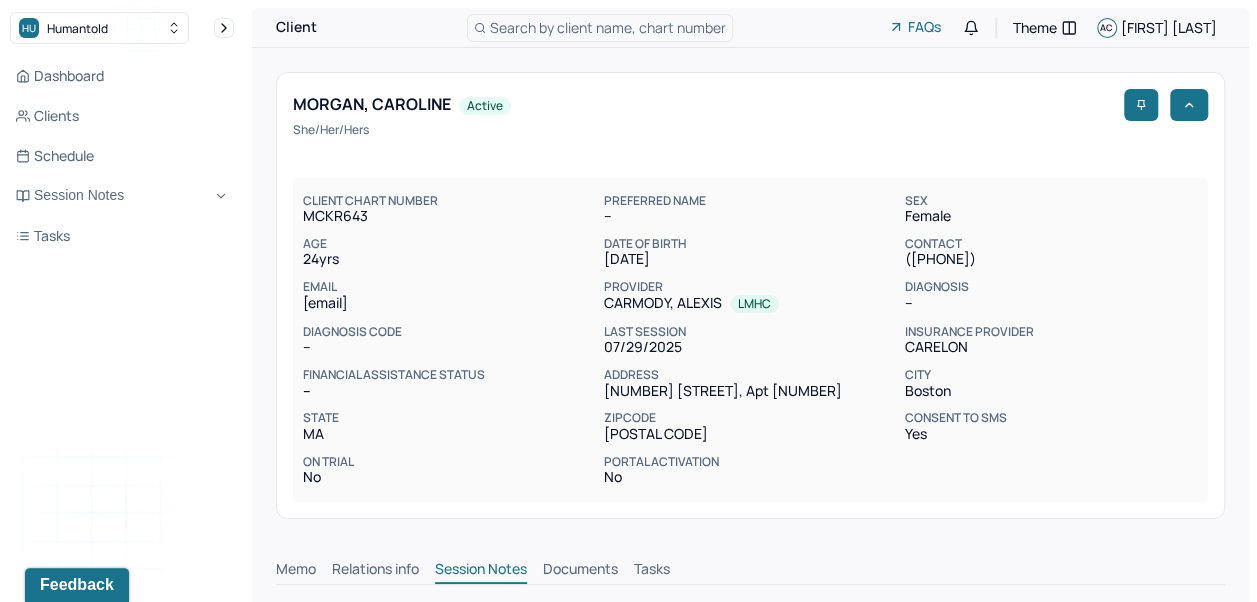 click on "Search by client name, chart number" at bounding box center (608, 27) 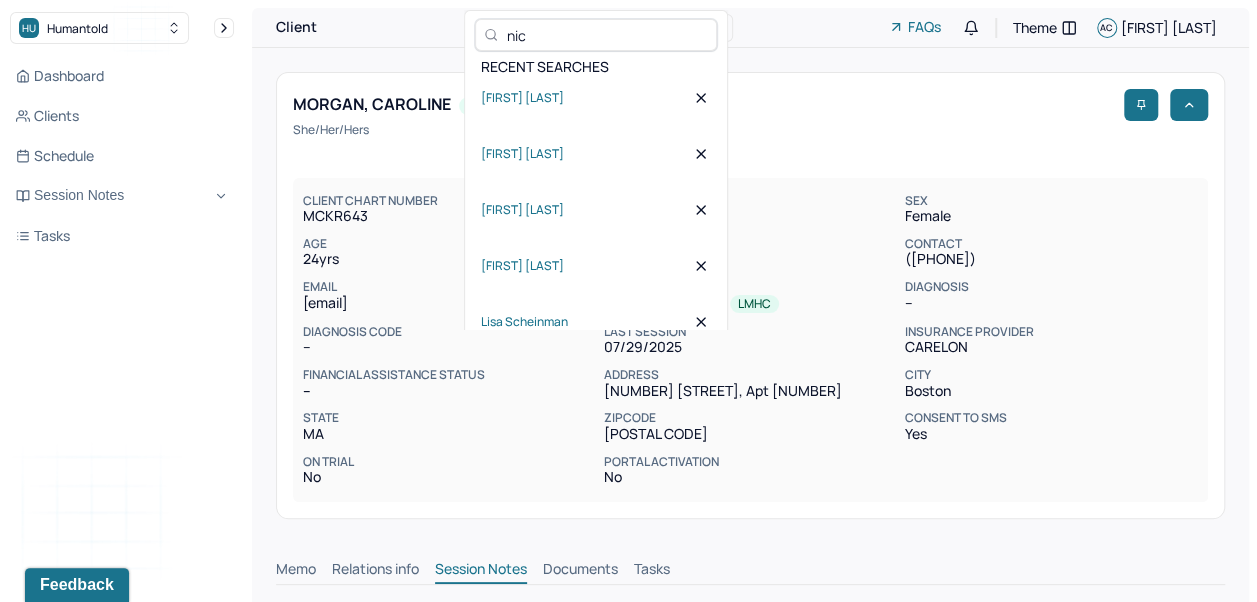 type on "nich" 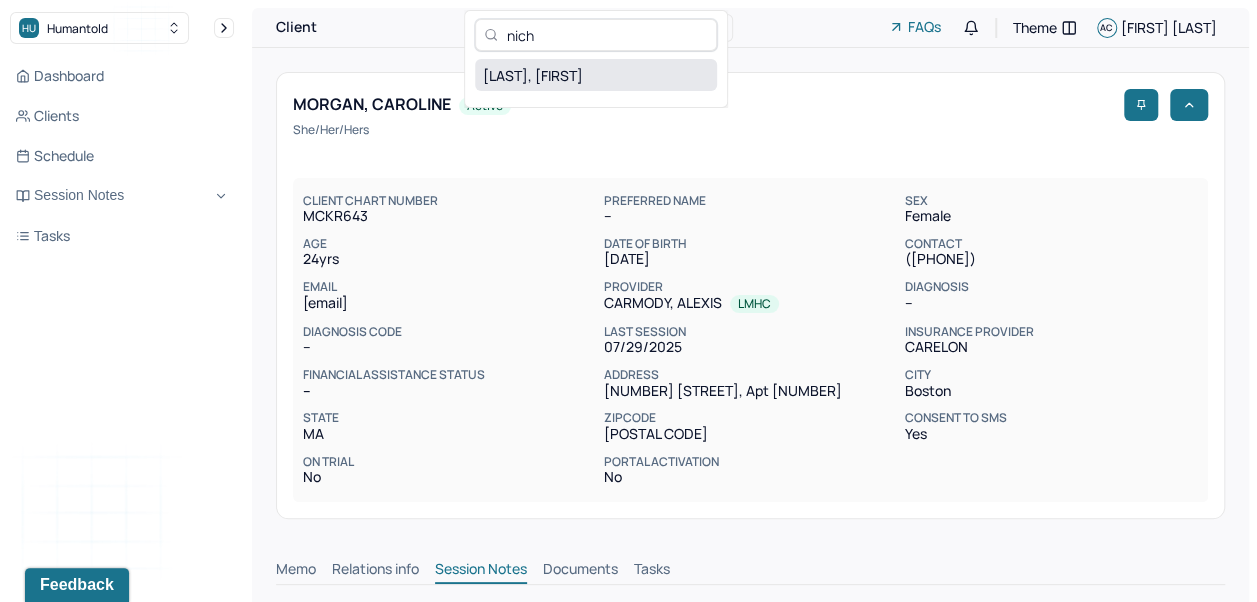 click on "[LAST], [FIRST]" at bounding box center (596, 75) 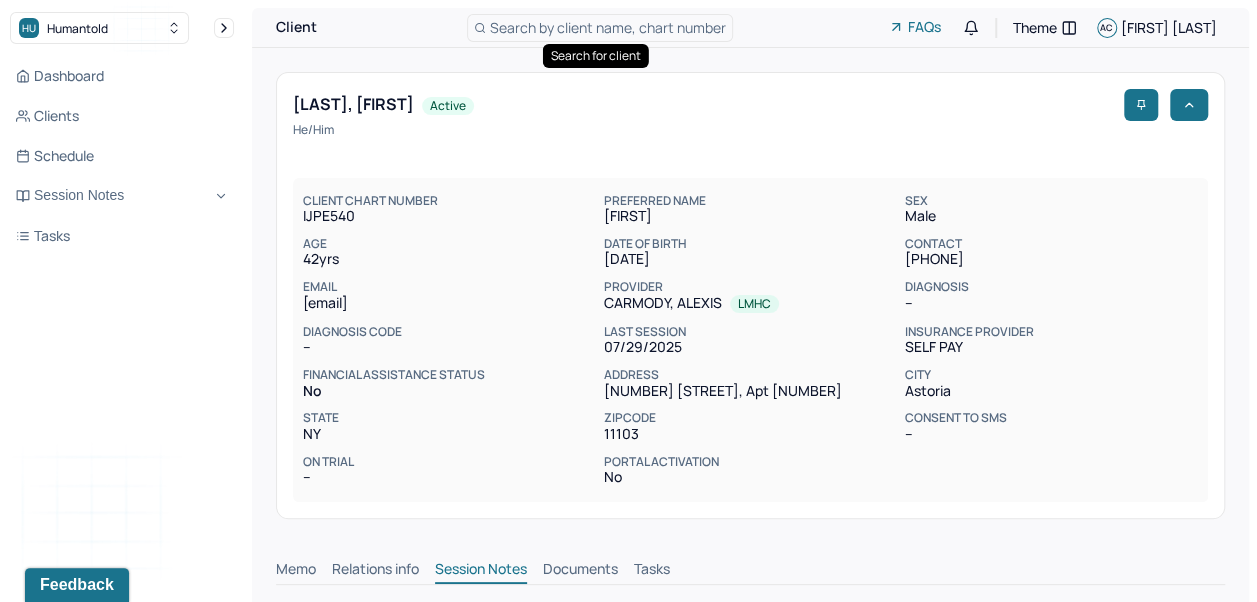 scroll, scrollTop: 0, scrollLeft: 0, axis: both 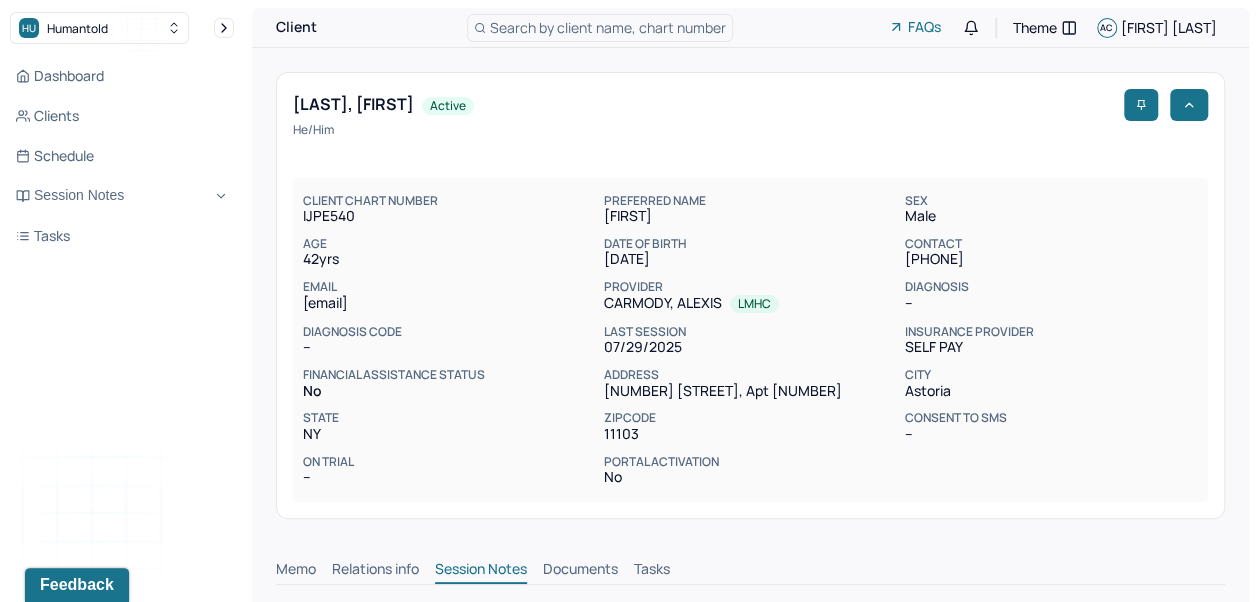 click on "Search by client name, chart number" at bounding box center (608, 27) 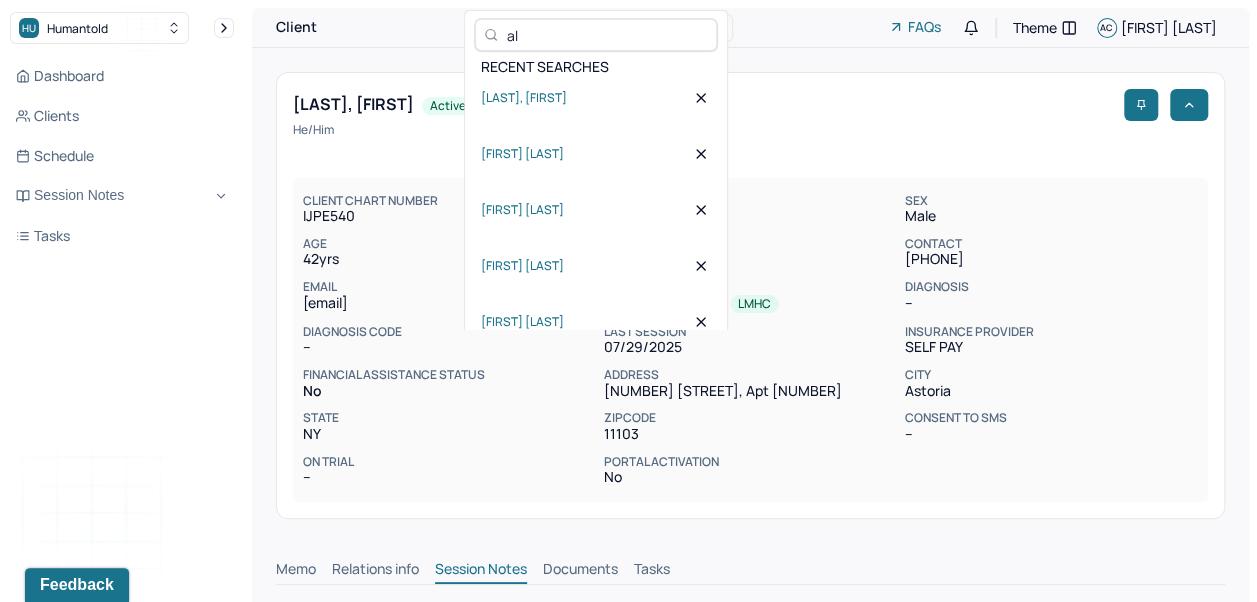 type on "ali" 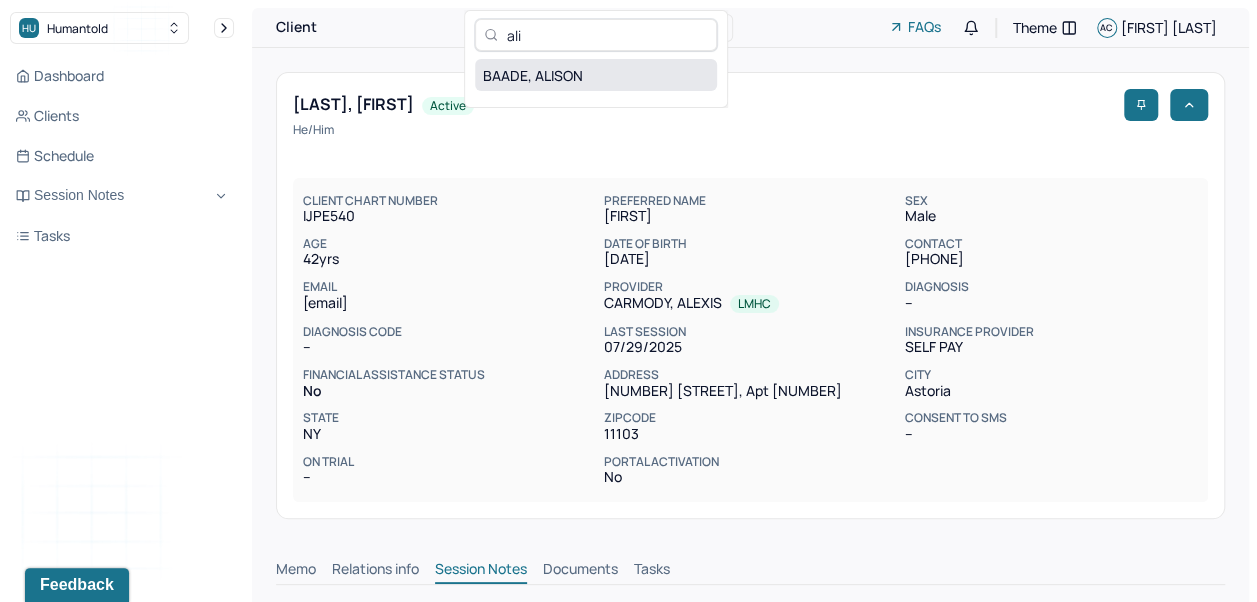click on "BAADE, ALISON" at bounding box center (596, 75) 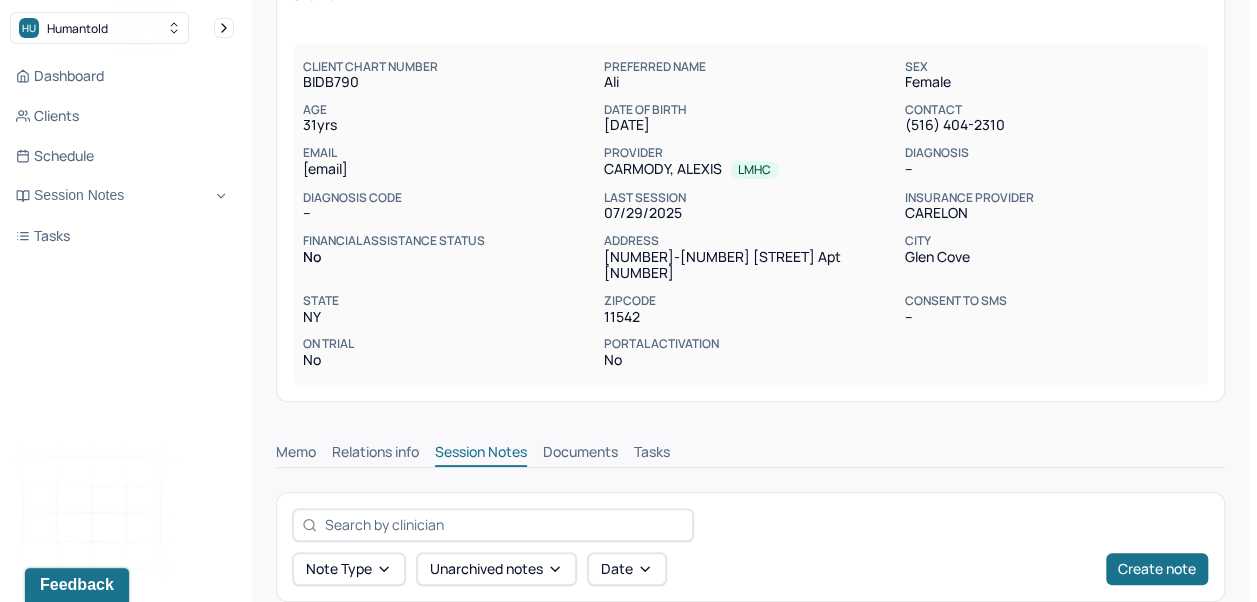 scroll, scrollTop: 0, scrollLeft: 0, axis: both 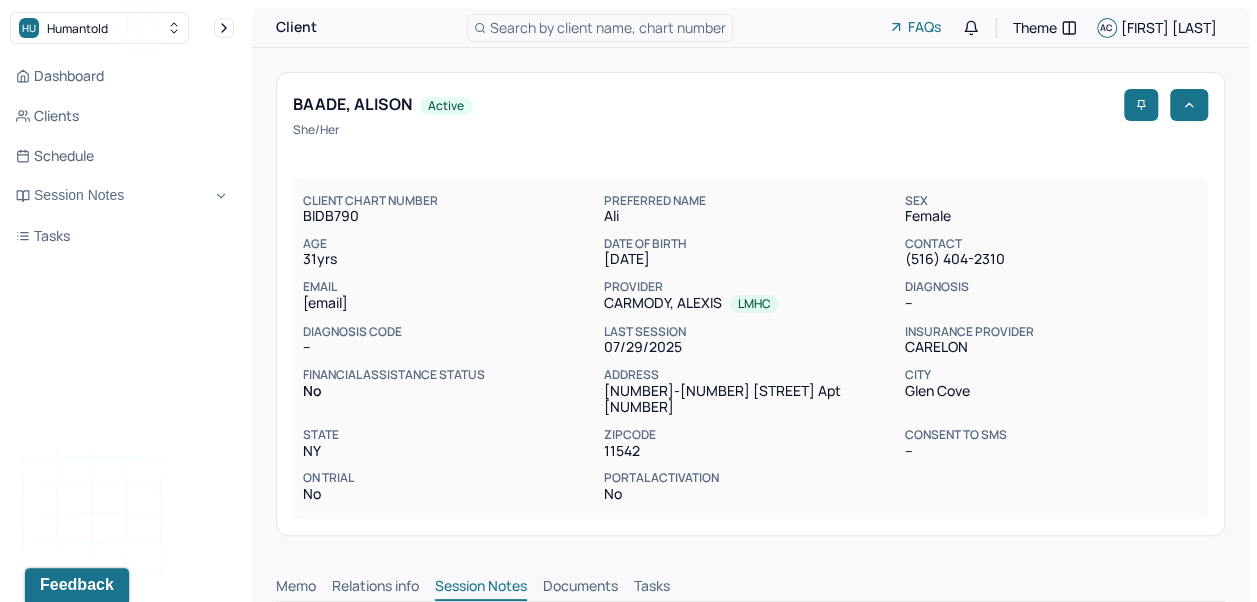 click on "Search by client name, chart number" at bounding box center (608, 27) 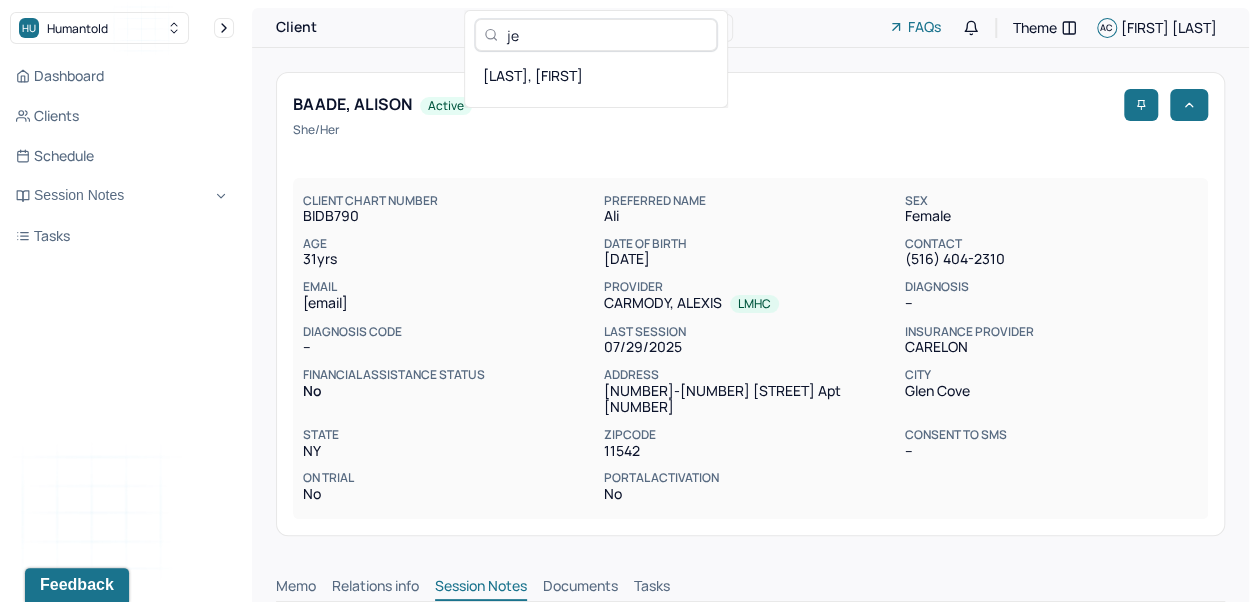 type on "j" 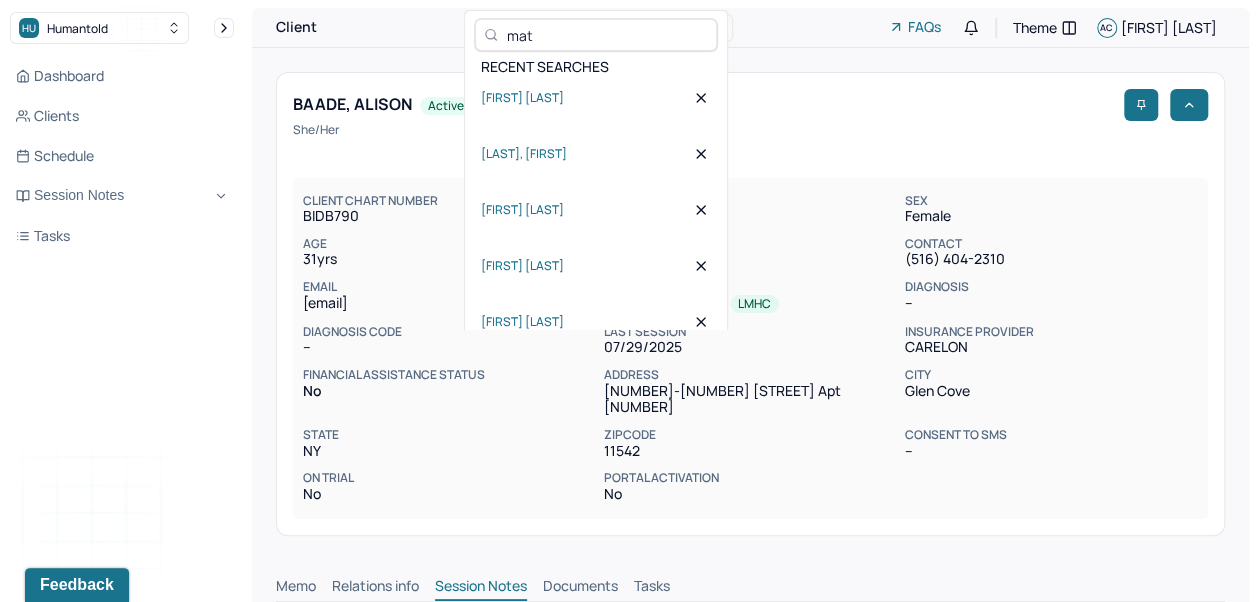 type on "matt" 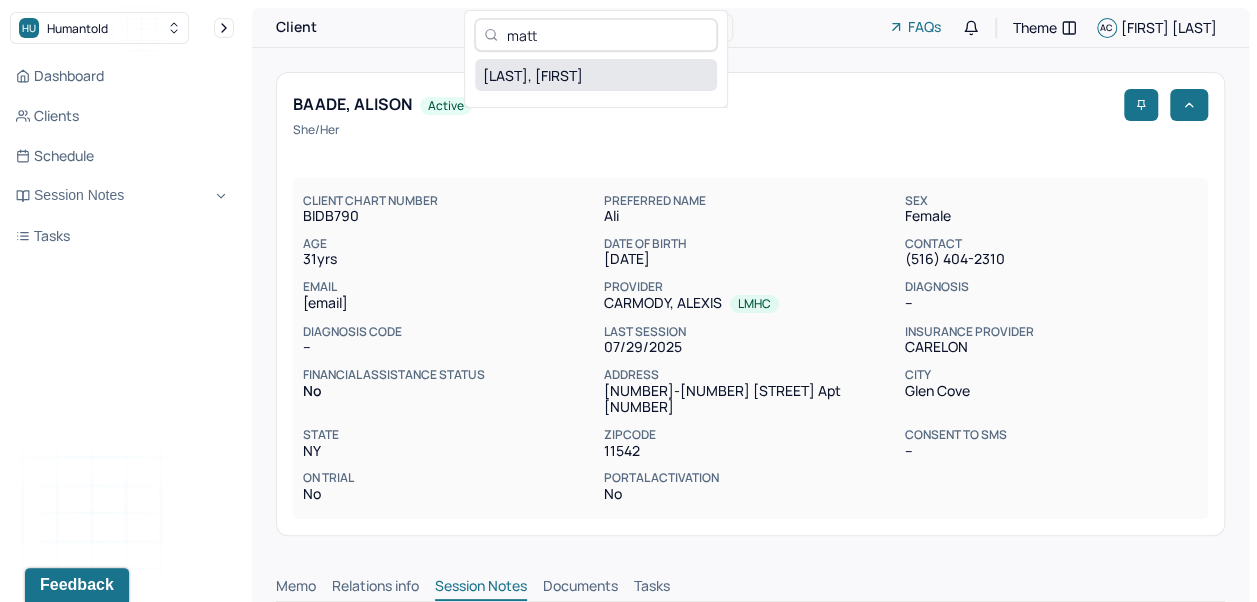 click on "[LAST], [FIRST]" at bounding box center [596, 75] 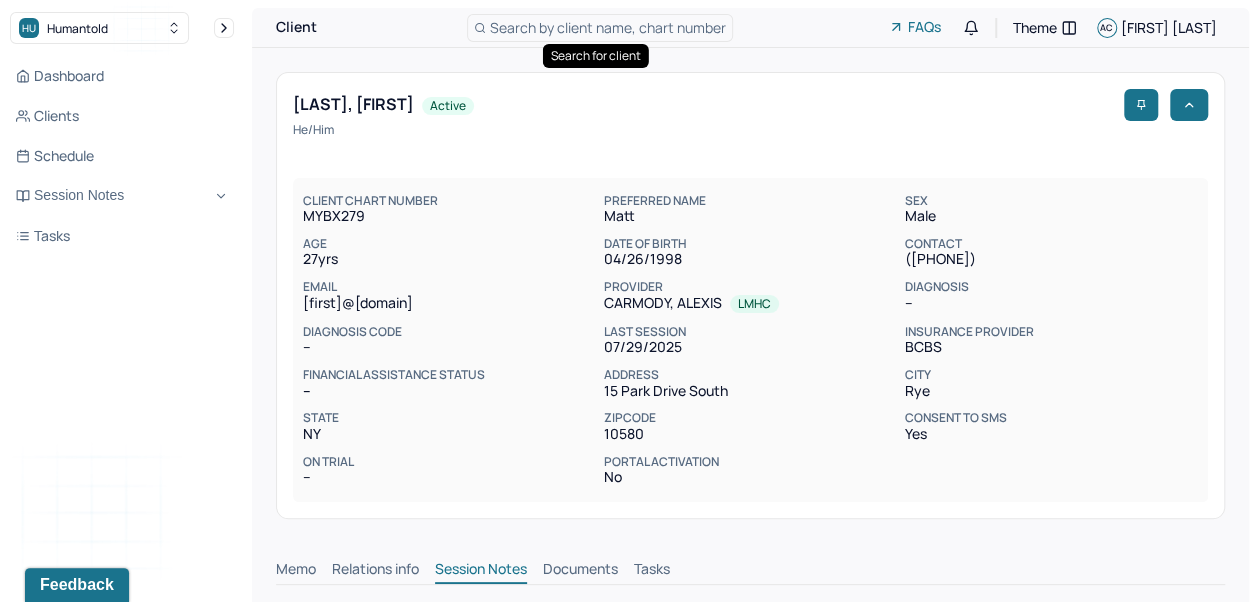 scroll, scrollTop: 0, scrollLeft: 0, axis: both 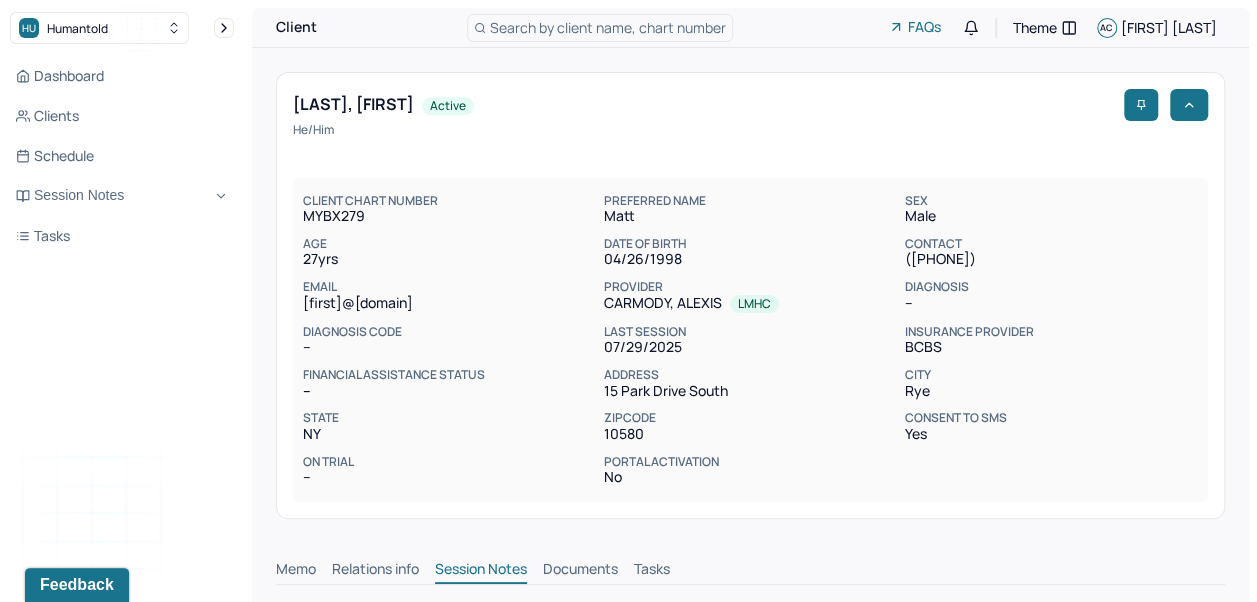 click on "Search by client name, chart number" at bounding box center (608, 27) 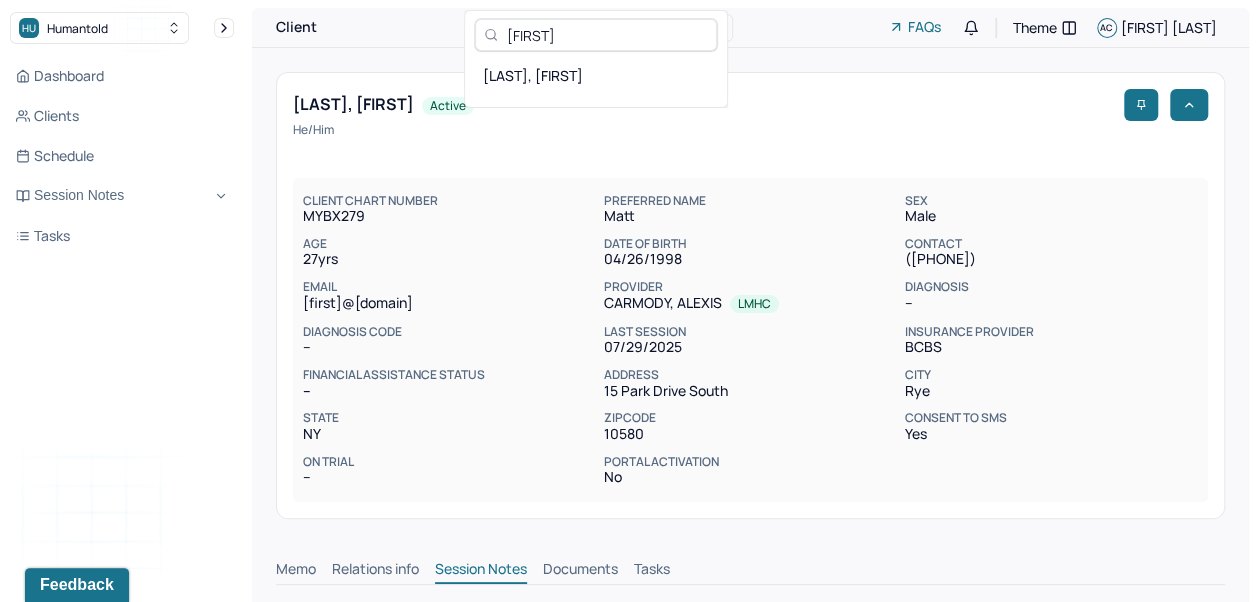 type on "[FIRST]" 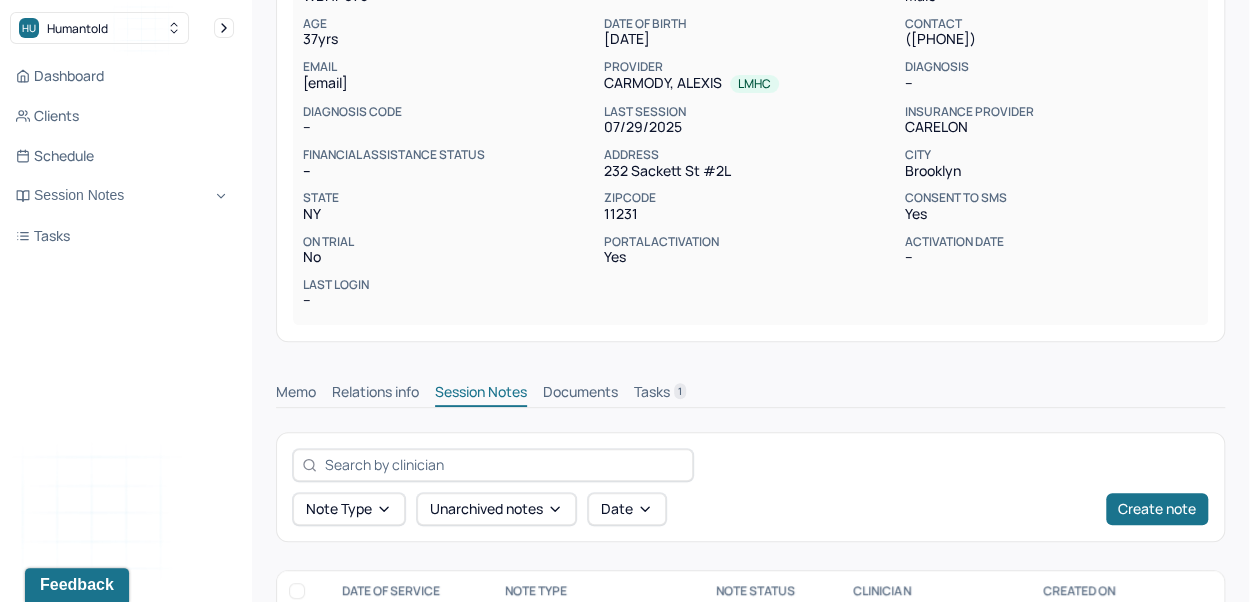 scroll, scrollTop: 304, scrollLeft: 0, axis: vertical 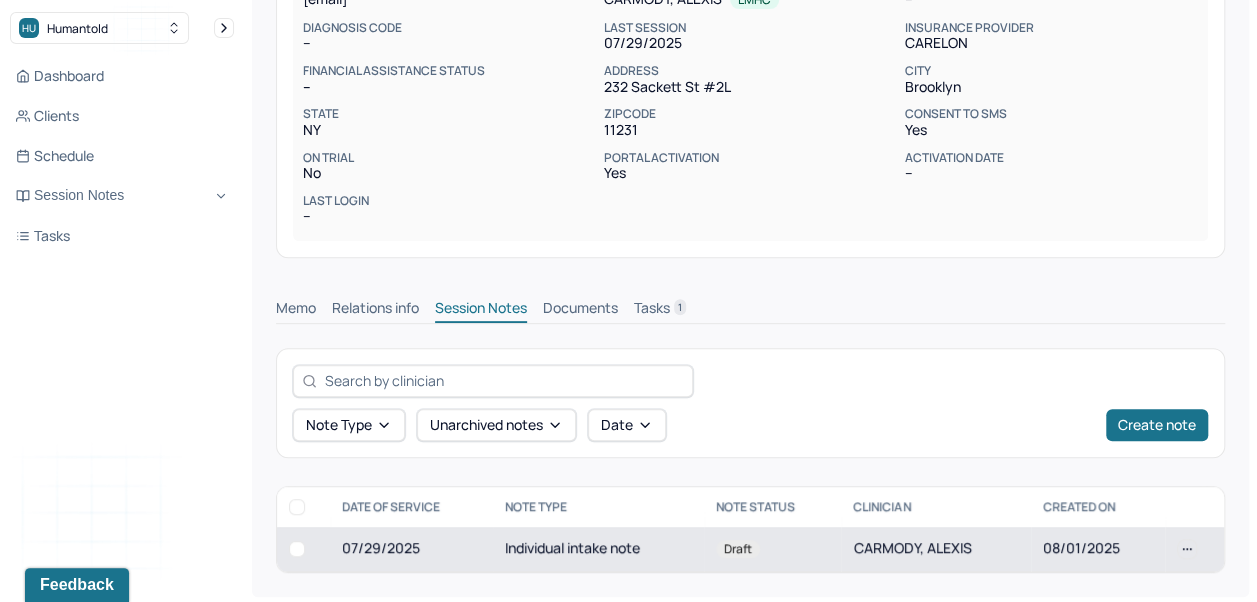 click on "Individual intake note" at bounding box center (599, 549) 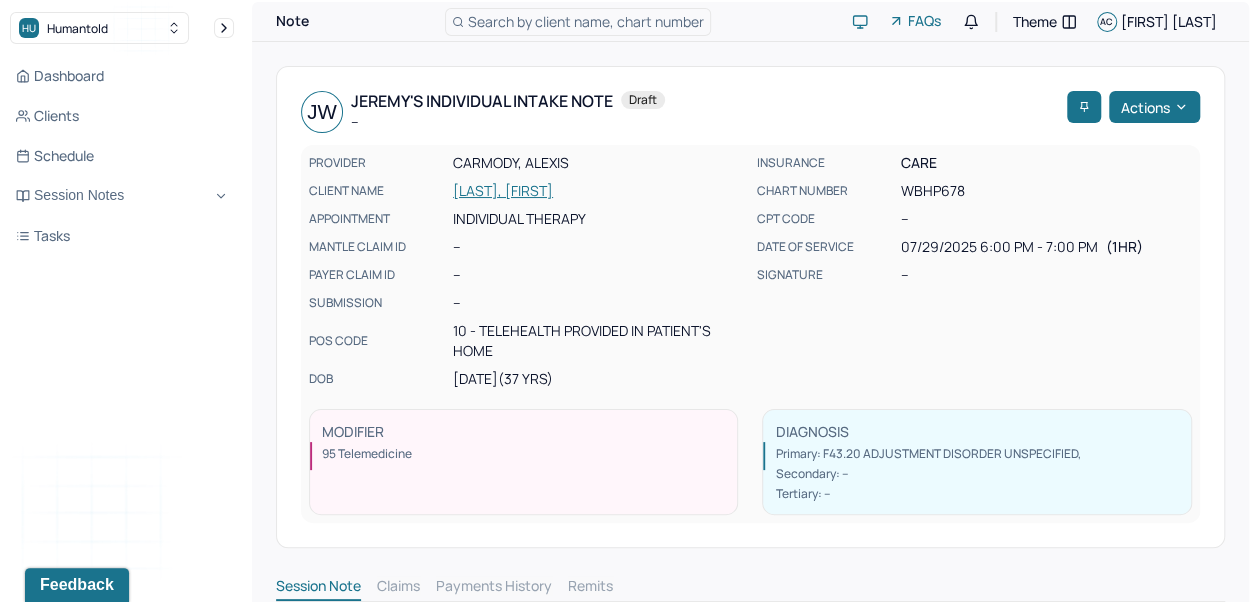 scroll, scrollTop: 0, scrollLeft: 0, axis: both 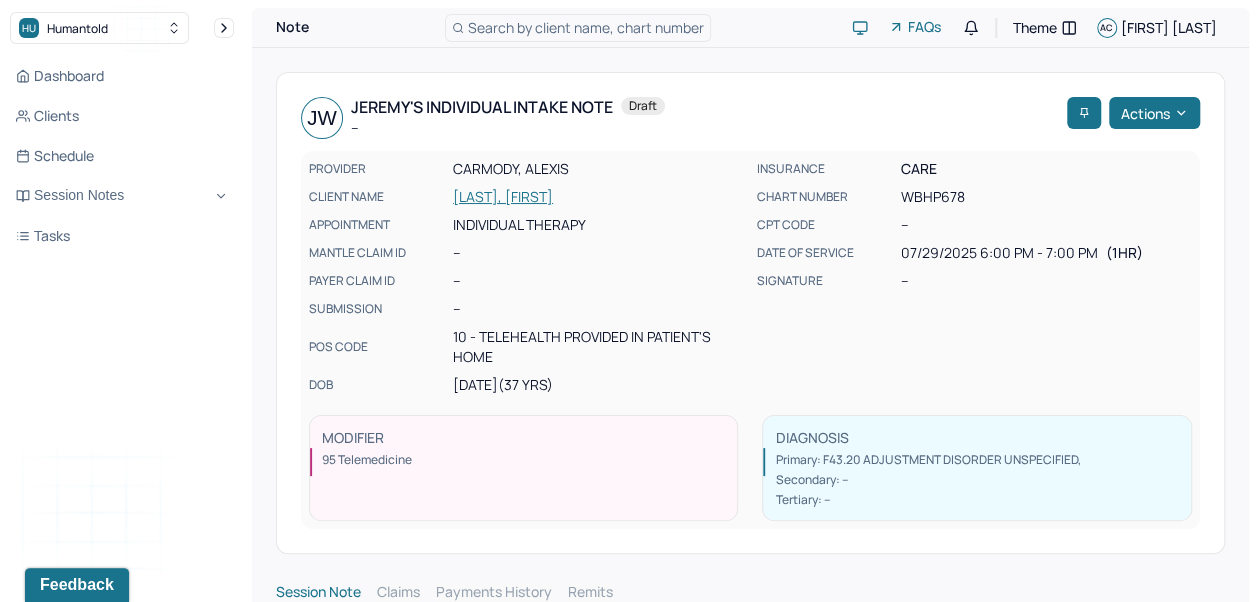 click on "Actions" at bounding box center (1154, 113) 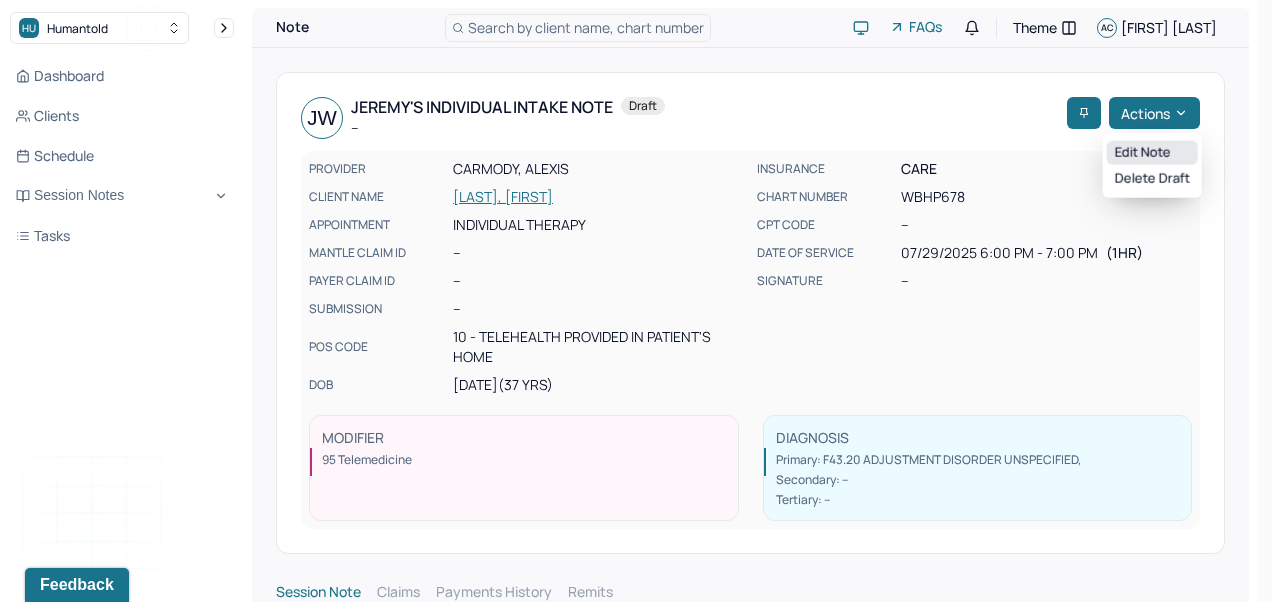 click on "Edit note" at bounding box center (1152, 153) 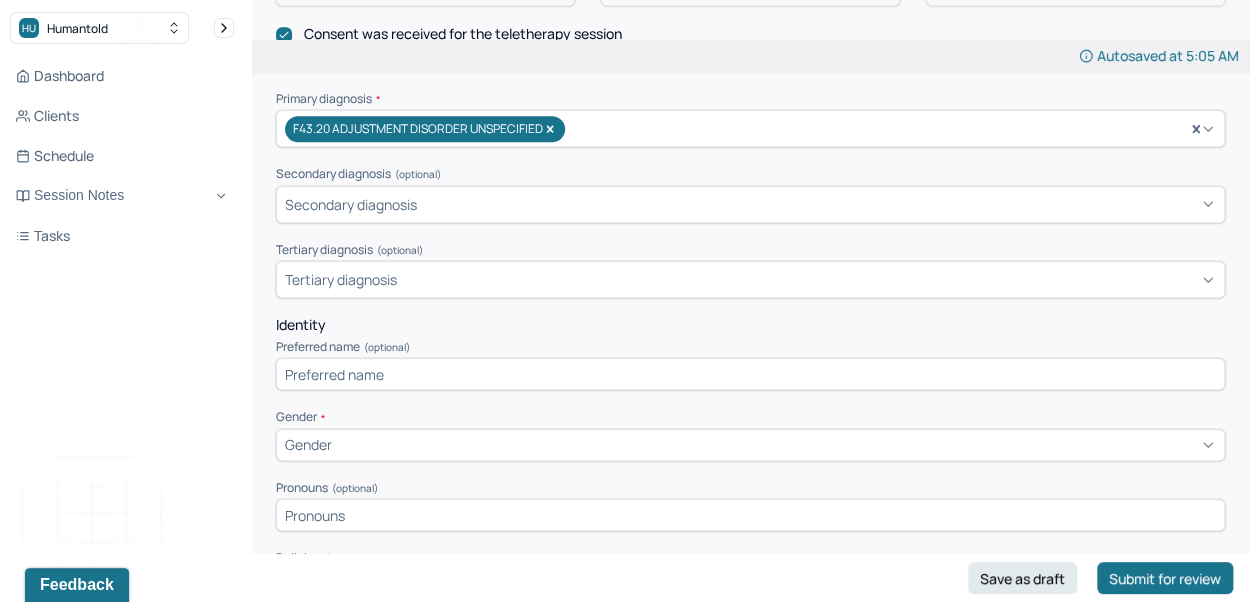 scroll, scrollTop: 565, scrollLeft: 0, axis: vertical 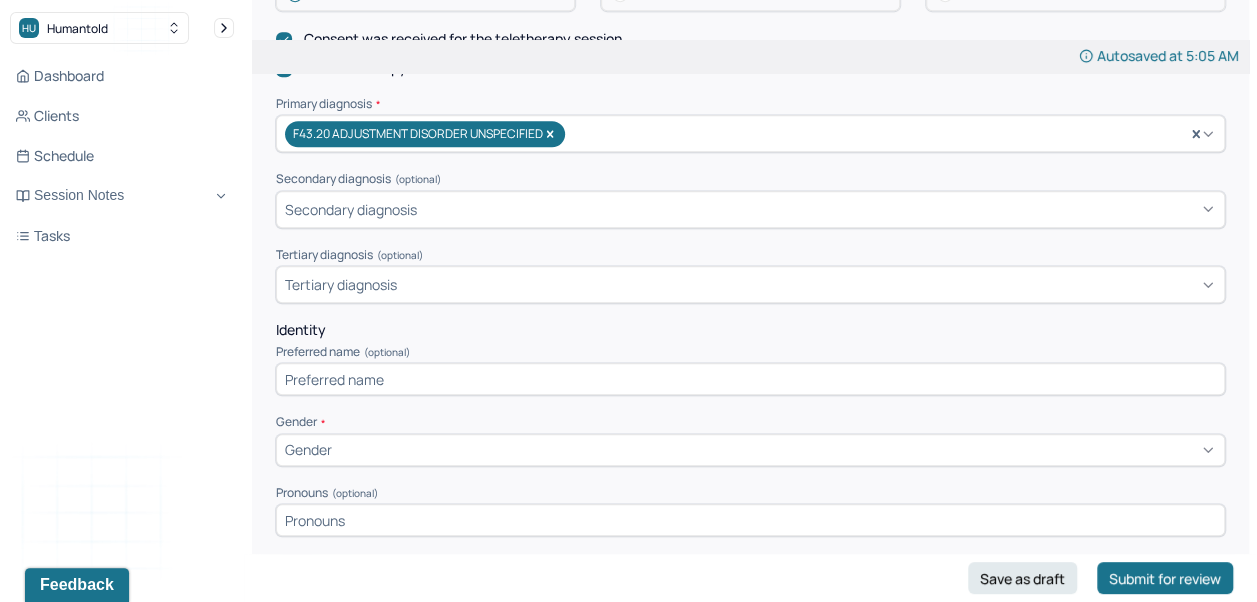 click at bounding box center [750, 379] 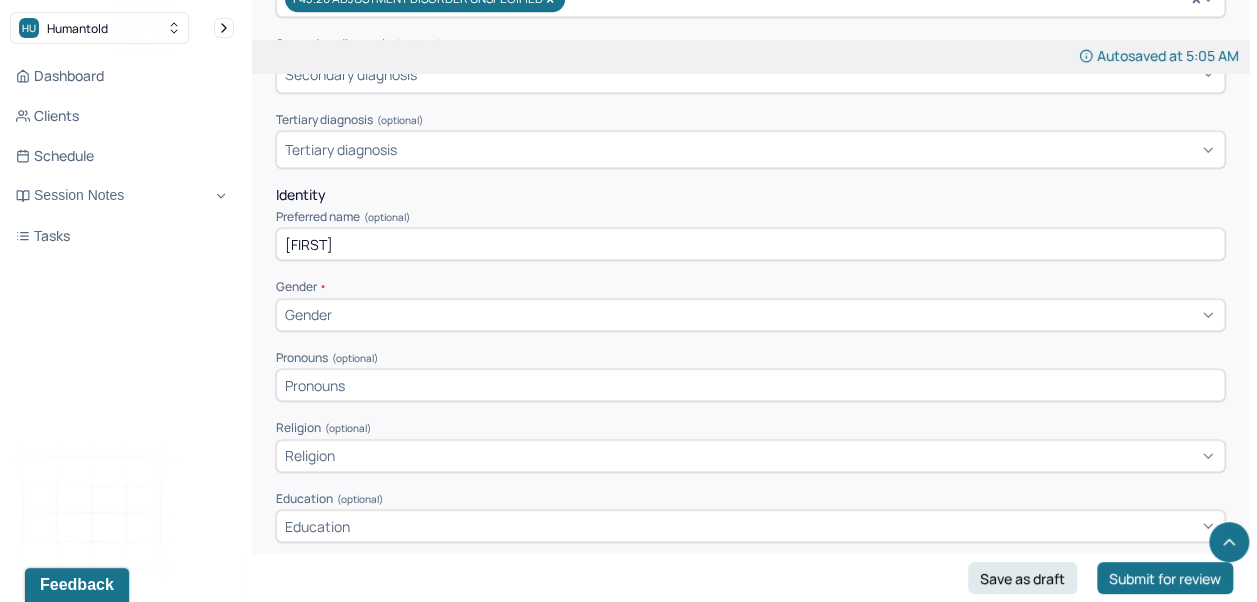 scroll, scrollTop: 777, scrollLeft: 0, axis: vertical 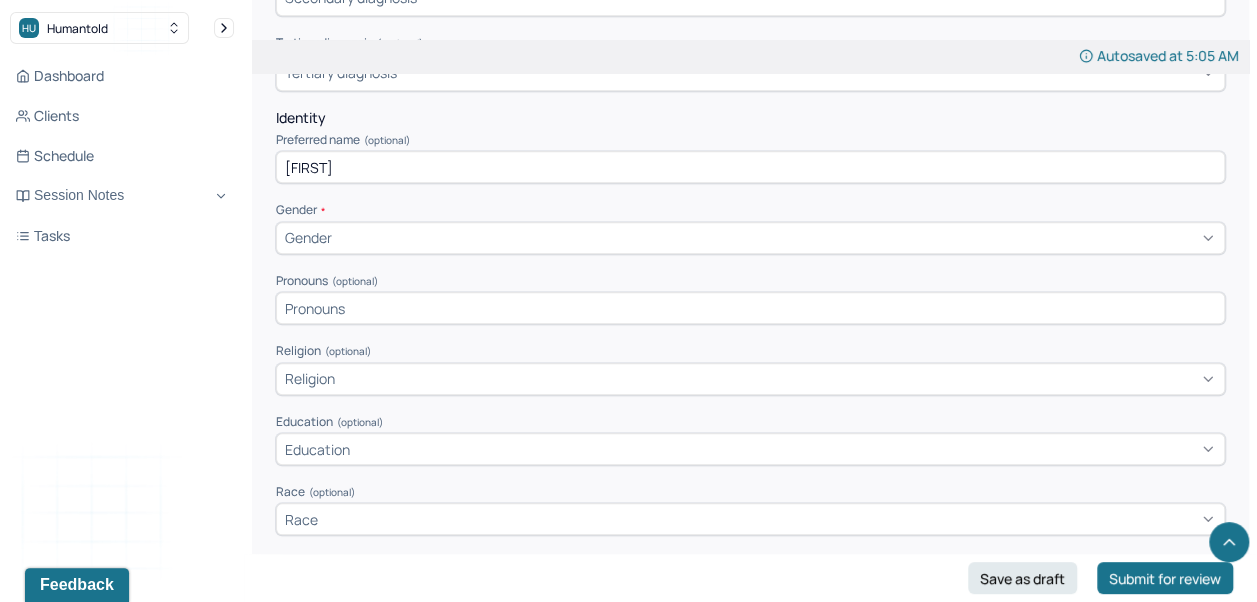 type on "[FIRST]" 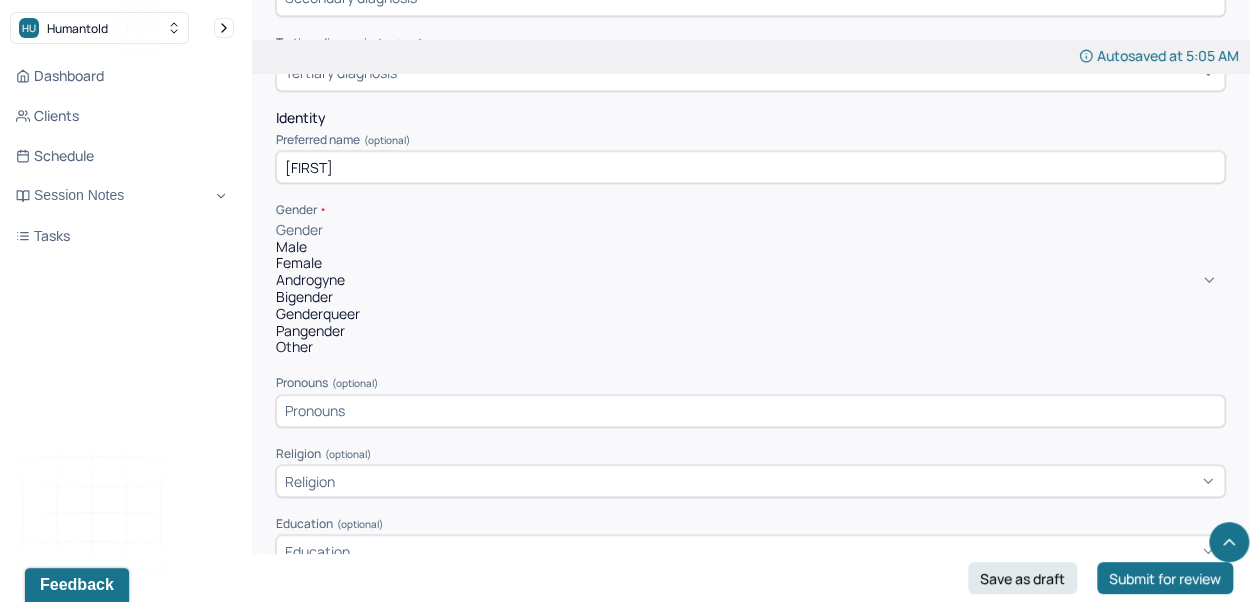 click on "Male" at bounding box center (750, 247) 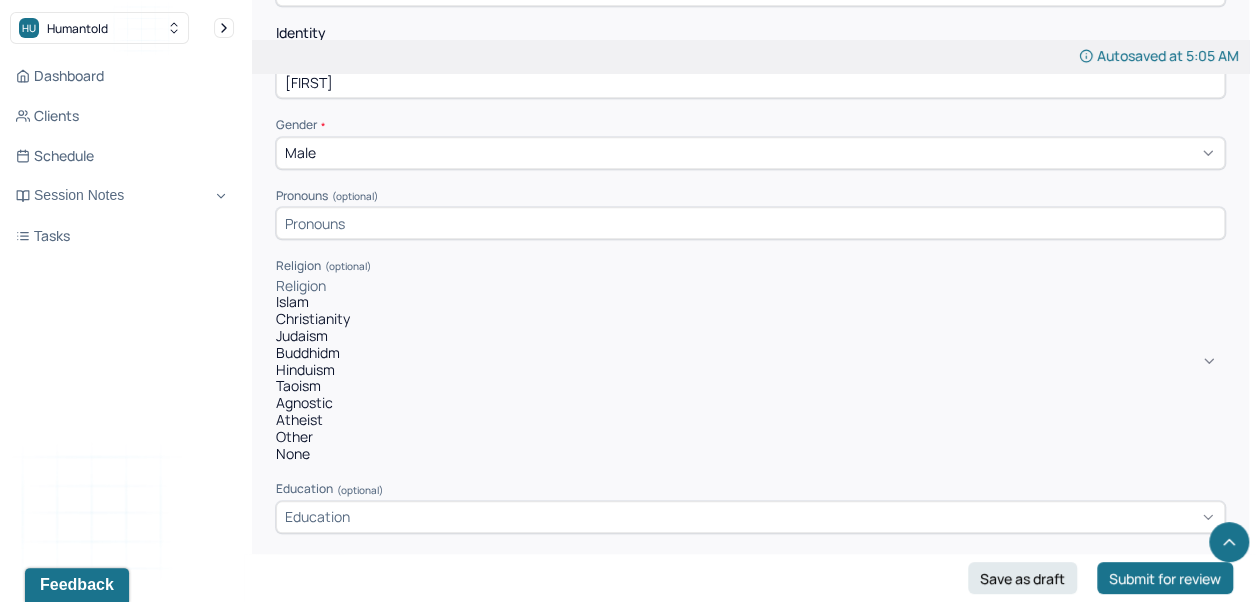 scroll, scrollTop: 863, scrollLeft: 0, axis: vertical 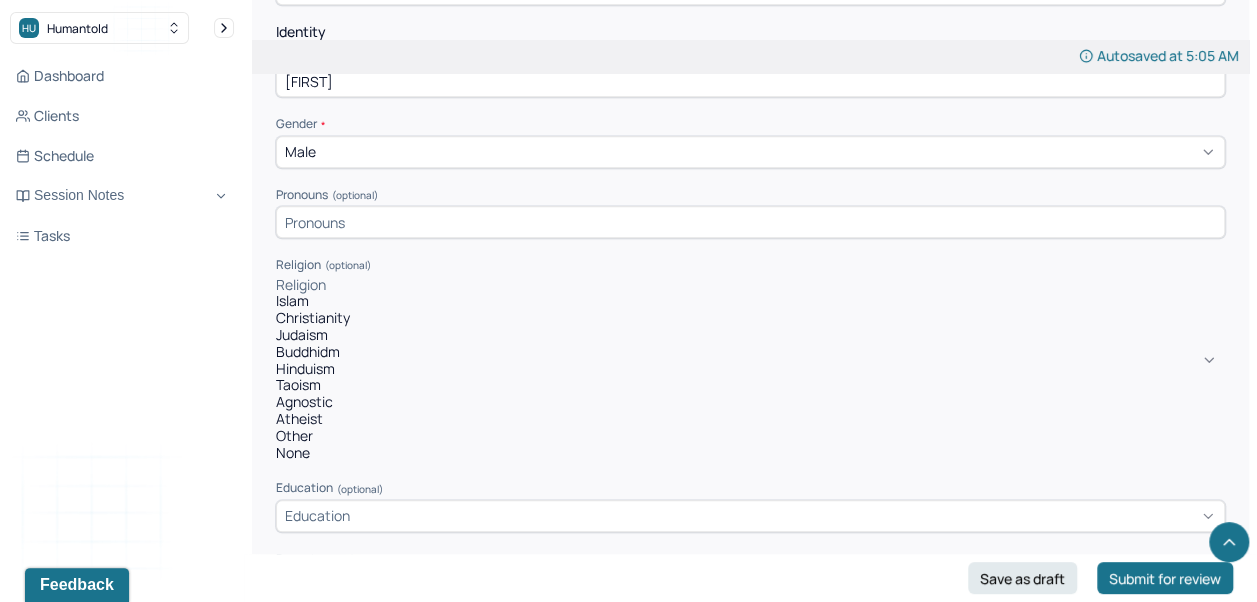 click at bounding box center (750, 222) 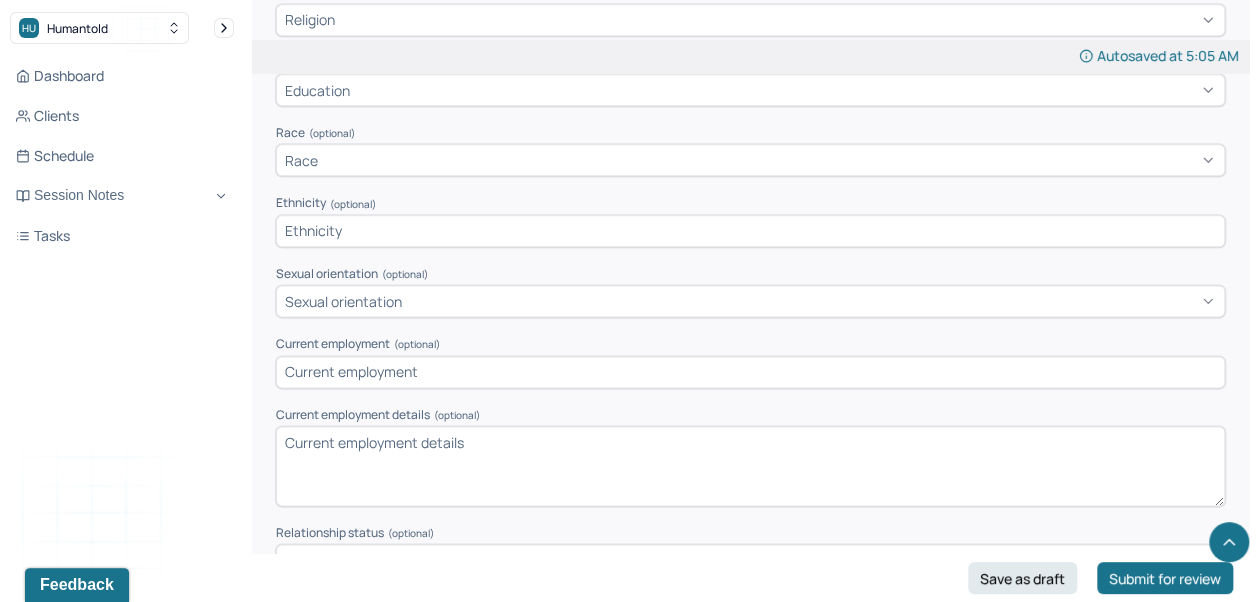 scroll, scrollTop: 1148, scrollLeft: 0, axis: vertical 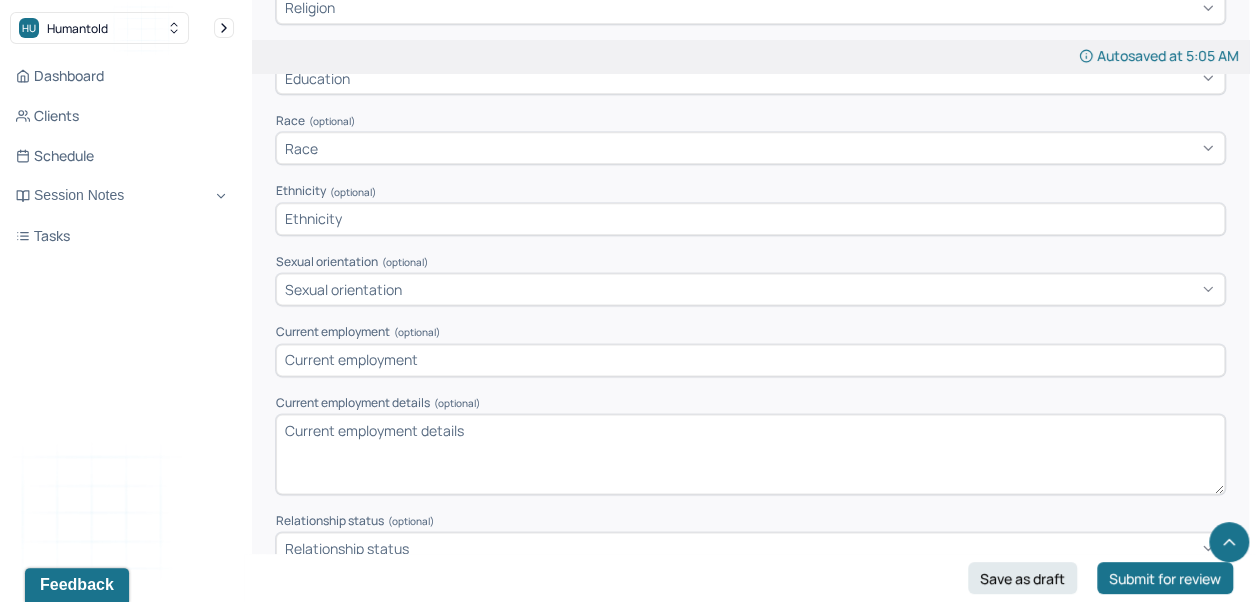click at bounding box center [750, 219] 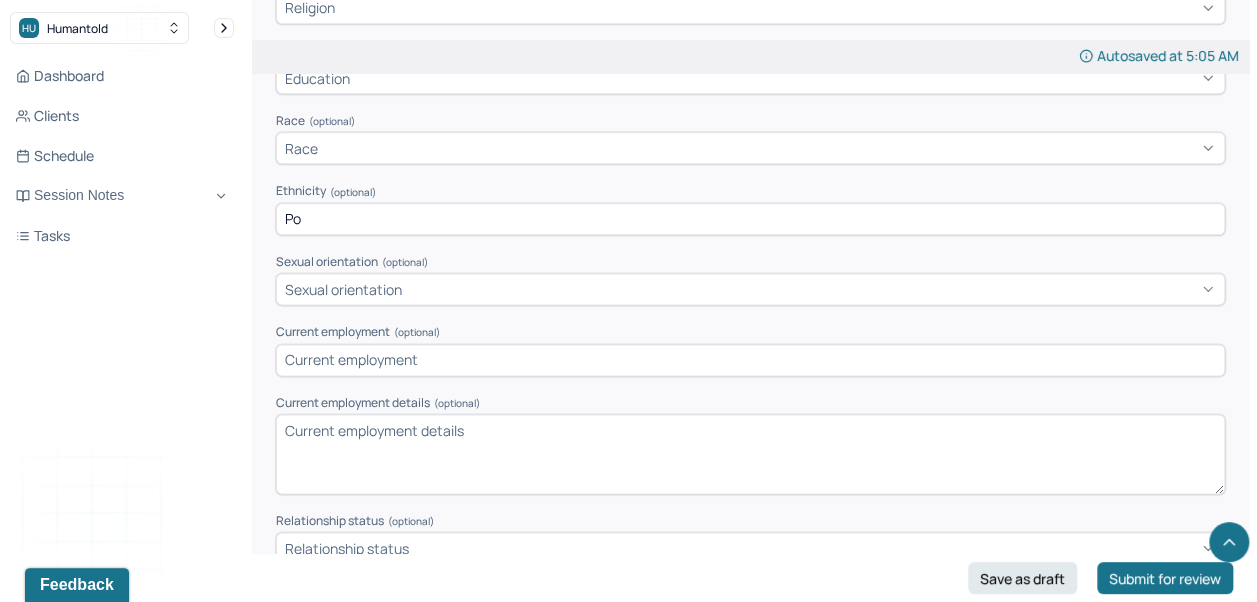 type on "P" 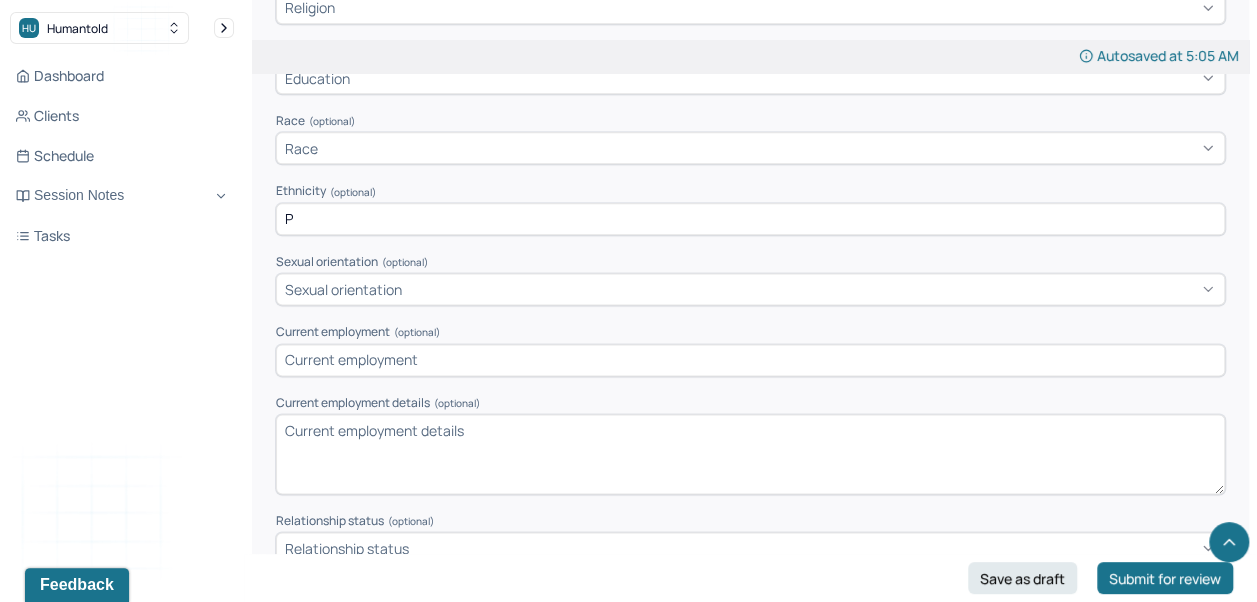 type 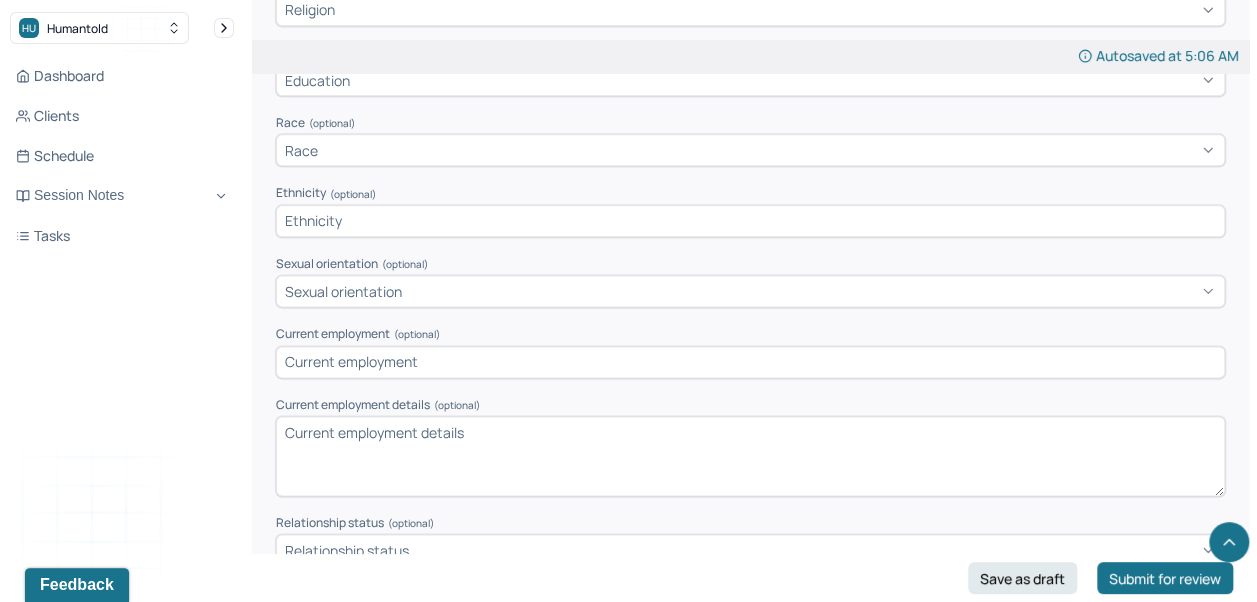 scroll, scrollTop: 1140, scrollLeft: 0, axis: vertical 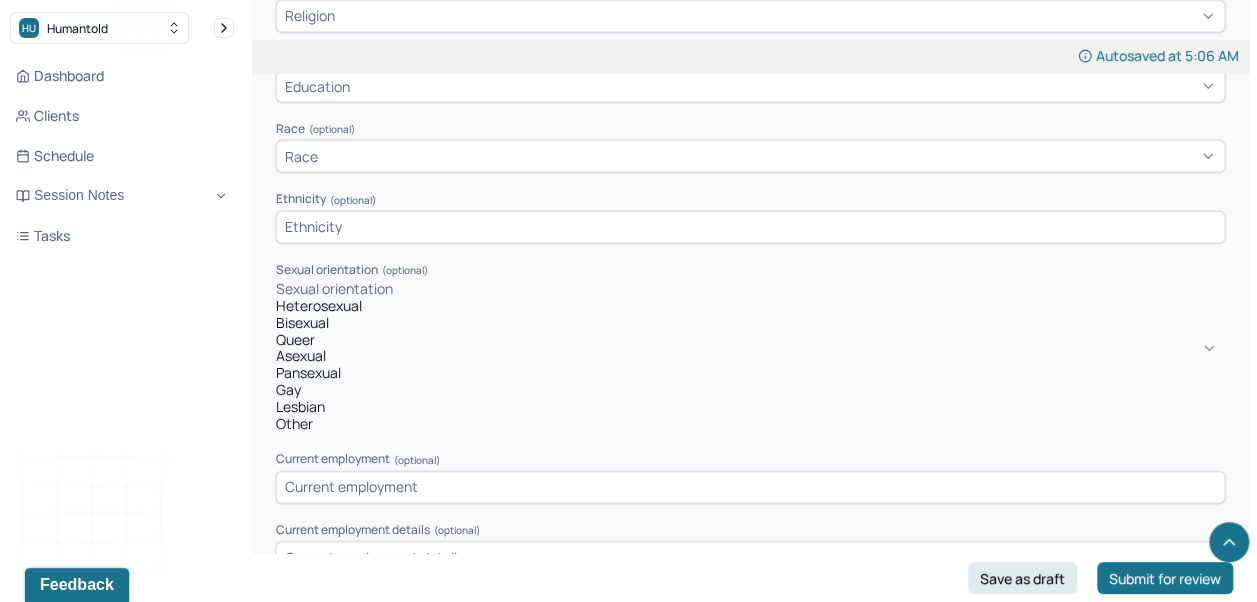 click on "Dashboard Clients Schedule Session Notes Tasks Alexis Carmody provider Logout" at bounding box center (122, 321) 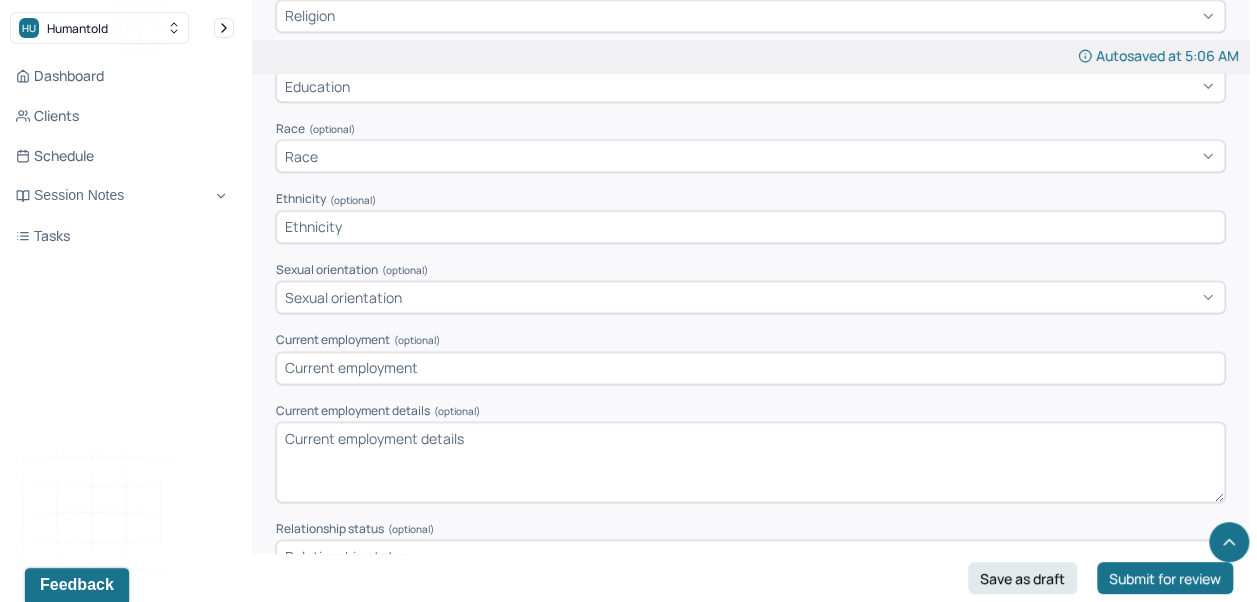click at bounding box center (750, 368) 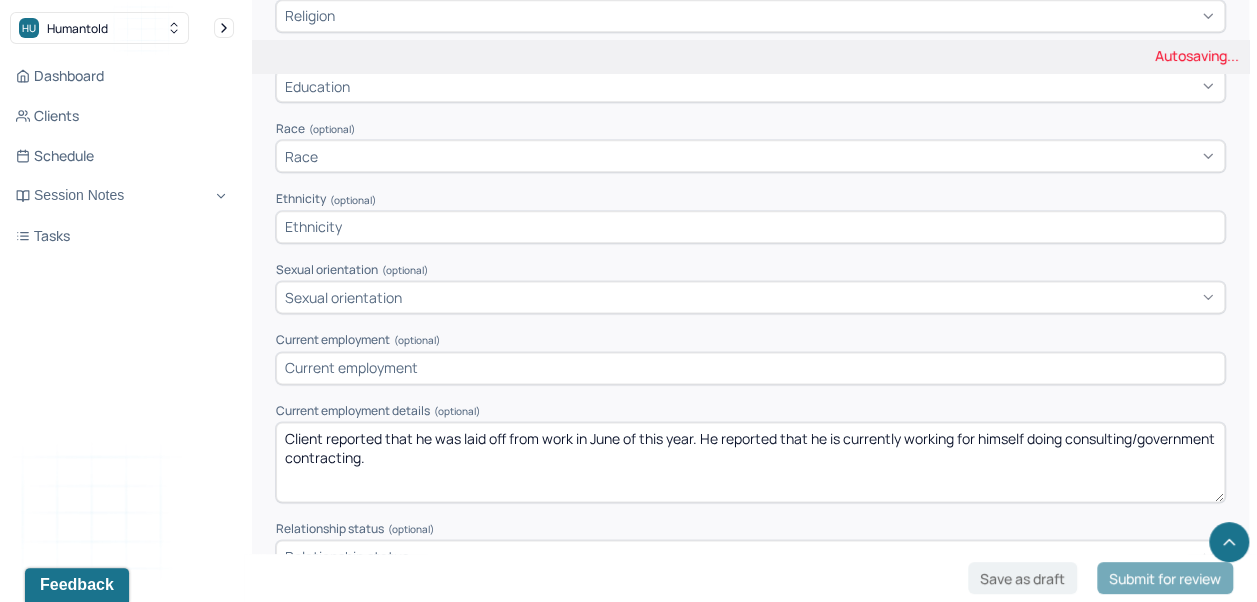 type on "Client reported that he was laid off from work in June of this year. He reported that he is currently working for himself doing consulting/government contracting." 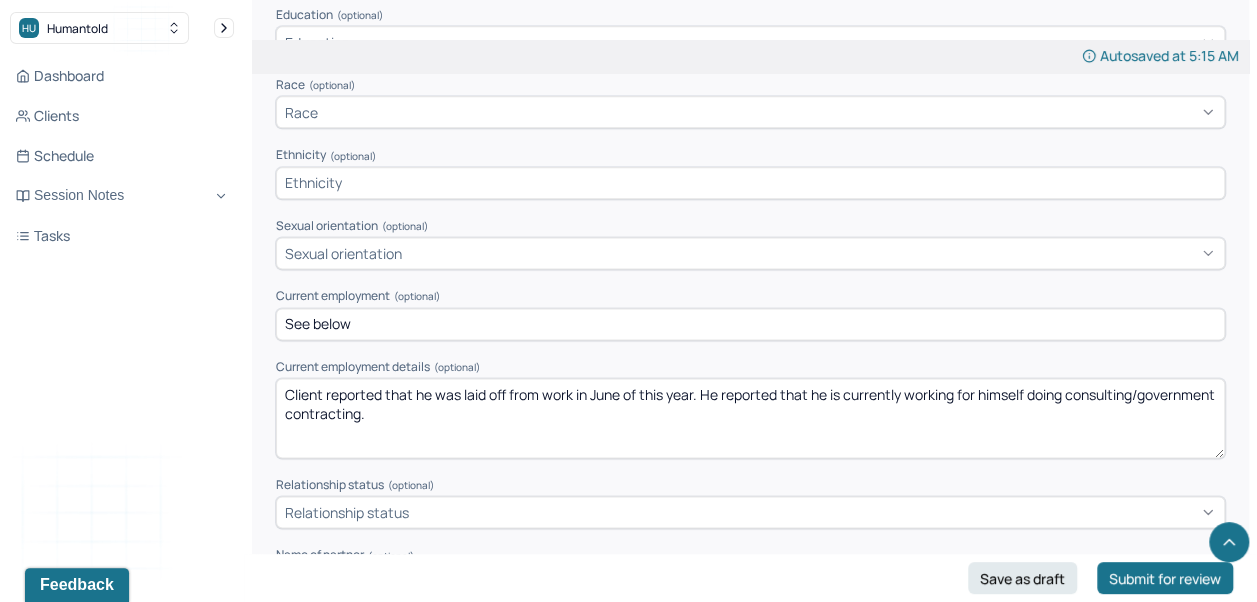 scroll, scrollTop: 1252, scrollLeft: 0, axis: vertical 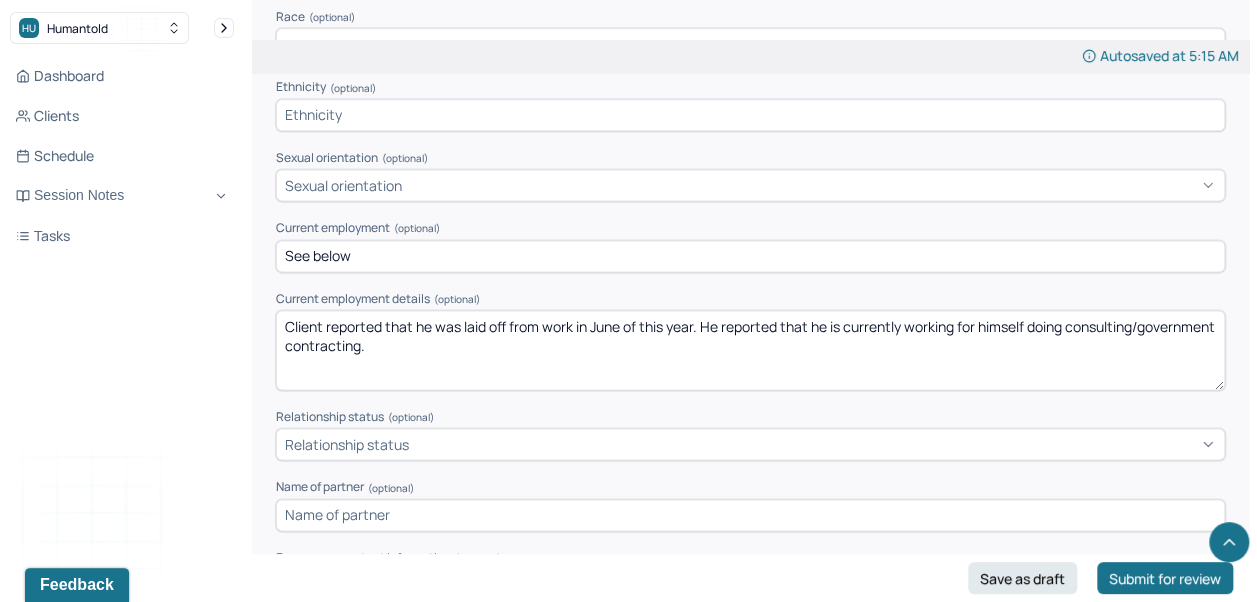 type on "See below" 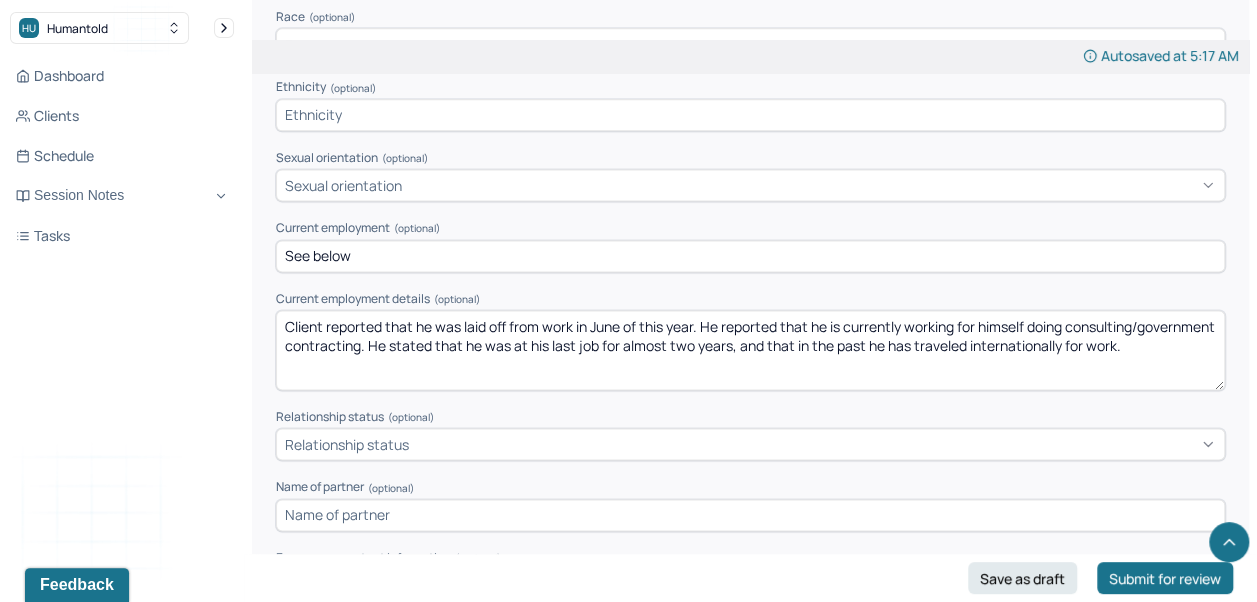 click on "Client reported that he was laid off from work in June of this year. He reported that he is currently working for himself doing consulting/government contracting.  He stated that he was at his last job for almost two years, and that in the past he has traveled" at bounding box center [750, 350] 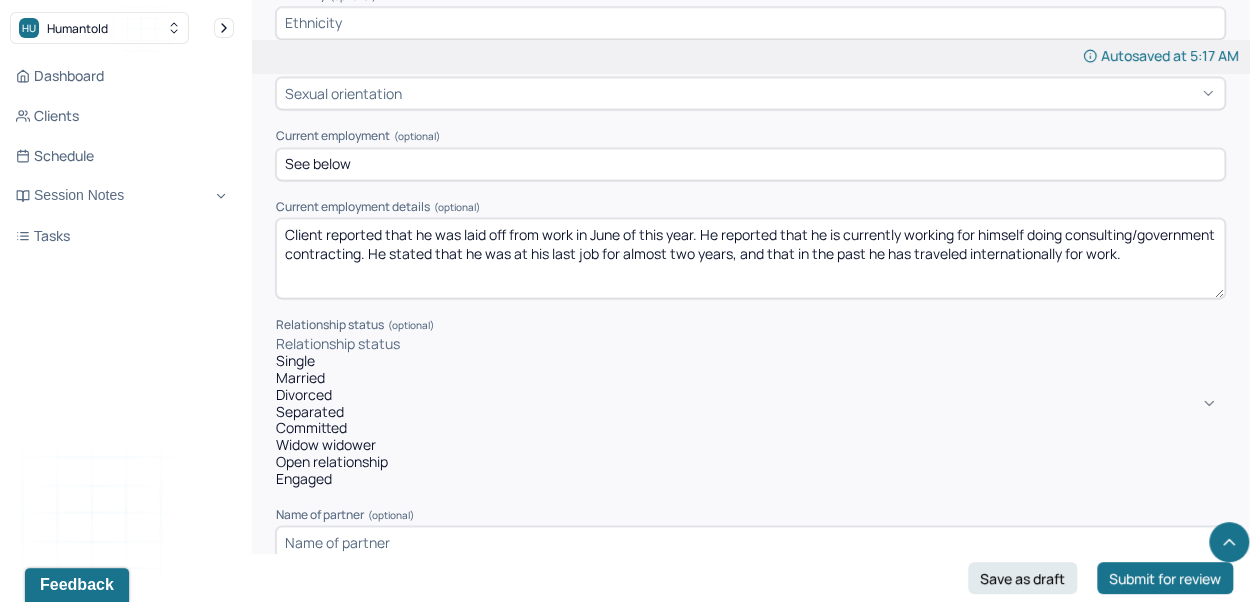 scroll, scrollTop: 1349, scrollLeft: 0, axis: vertical 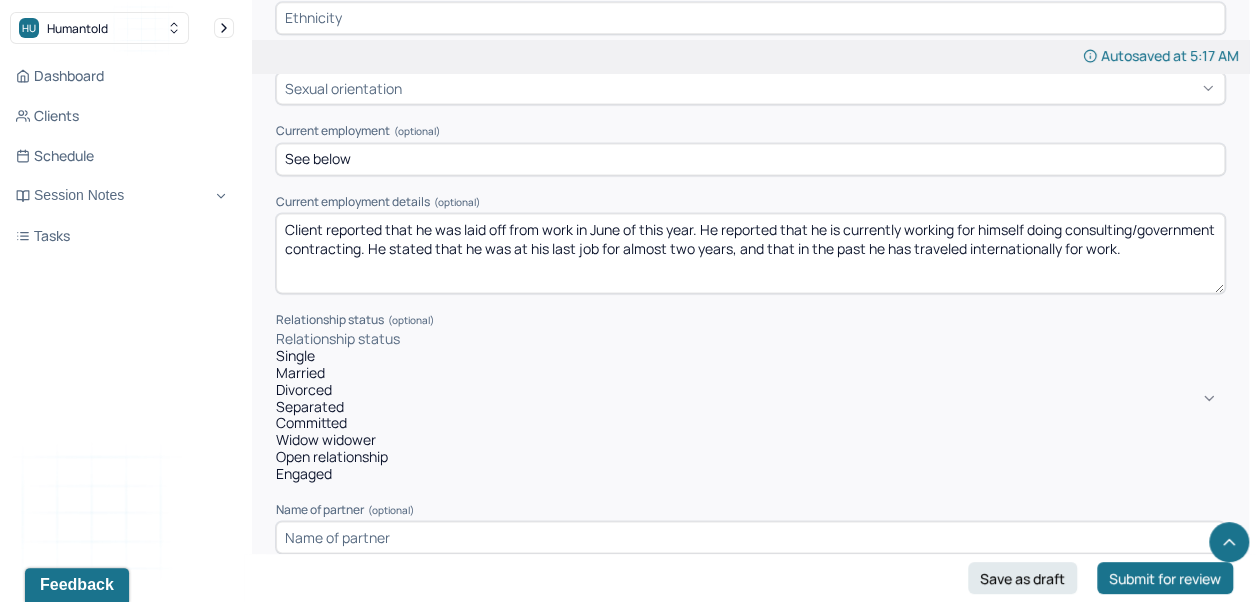 click on "Engaged" at bounding box center (750, 474) 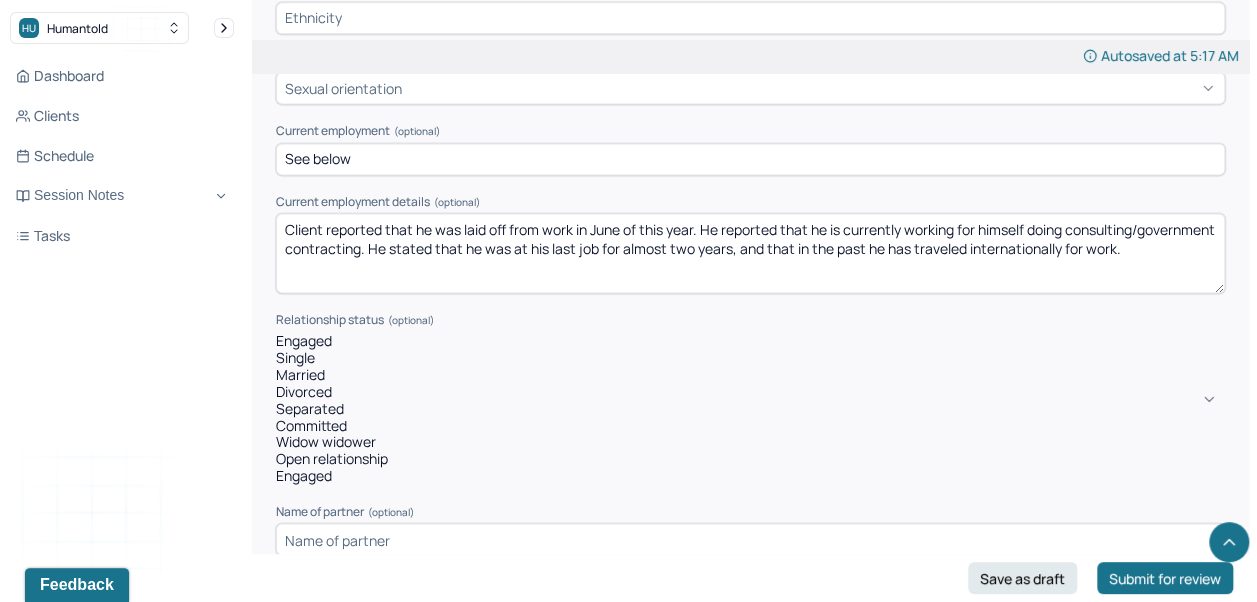 click on "Married" at bounding box center (750, 375) 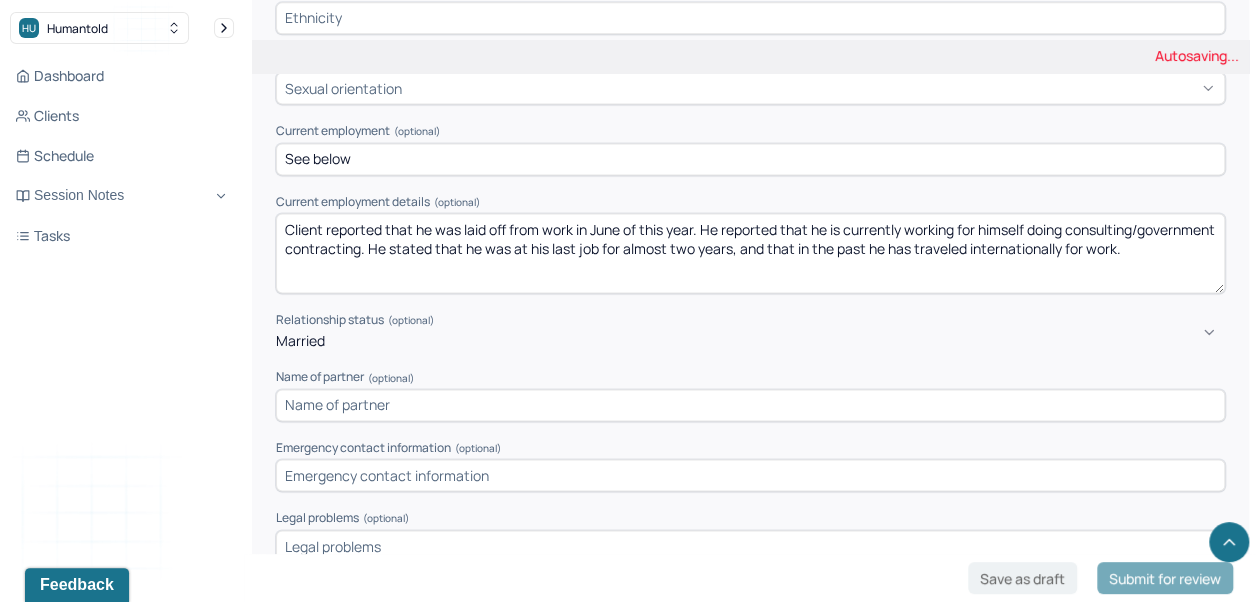 click at bounding box center [750, 405] 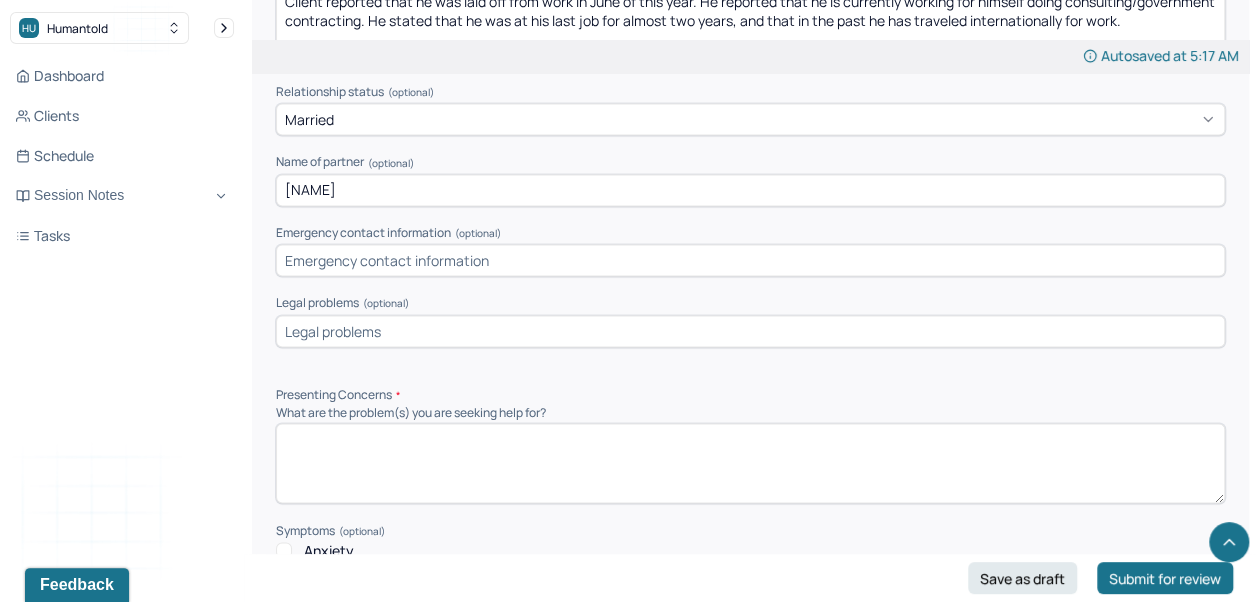 scroll, scrollTop: 1578, scrollLeft: 0, axis: vertical 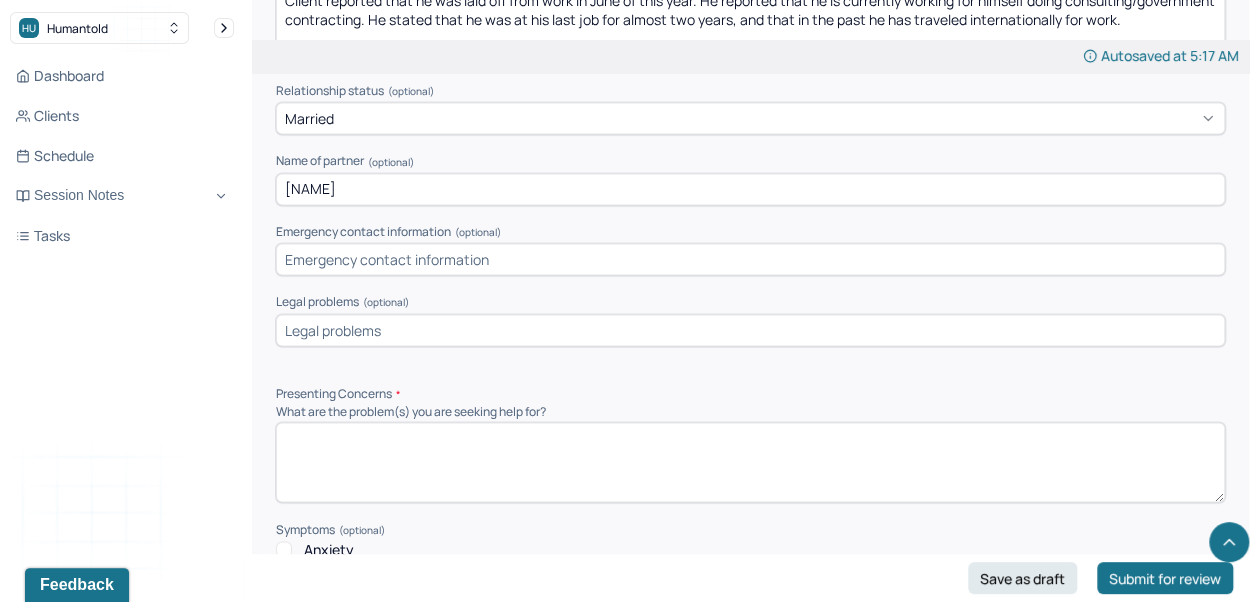 type on "Rosie" 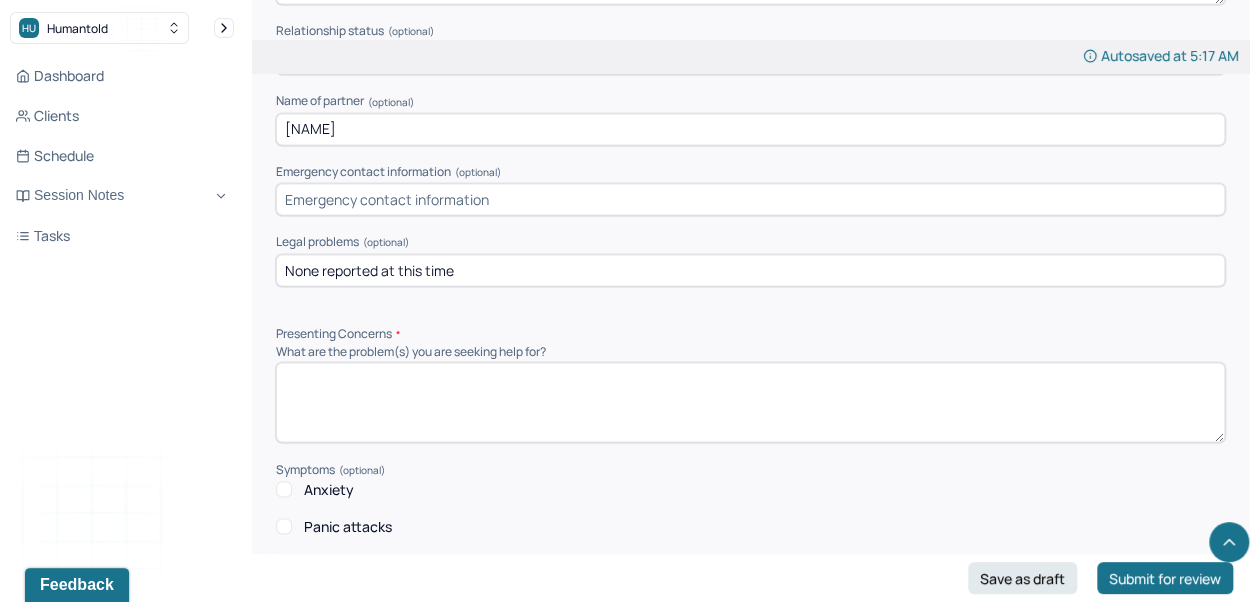 scroll, scrollTop: 1716, scrollLeft: 0, axis: vertical 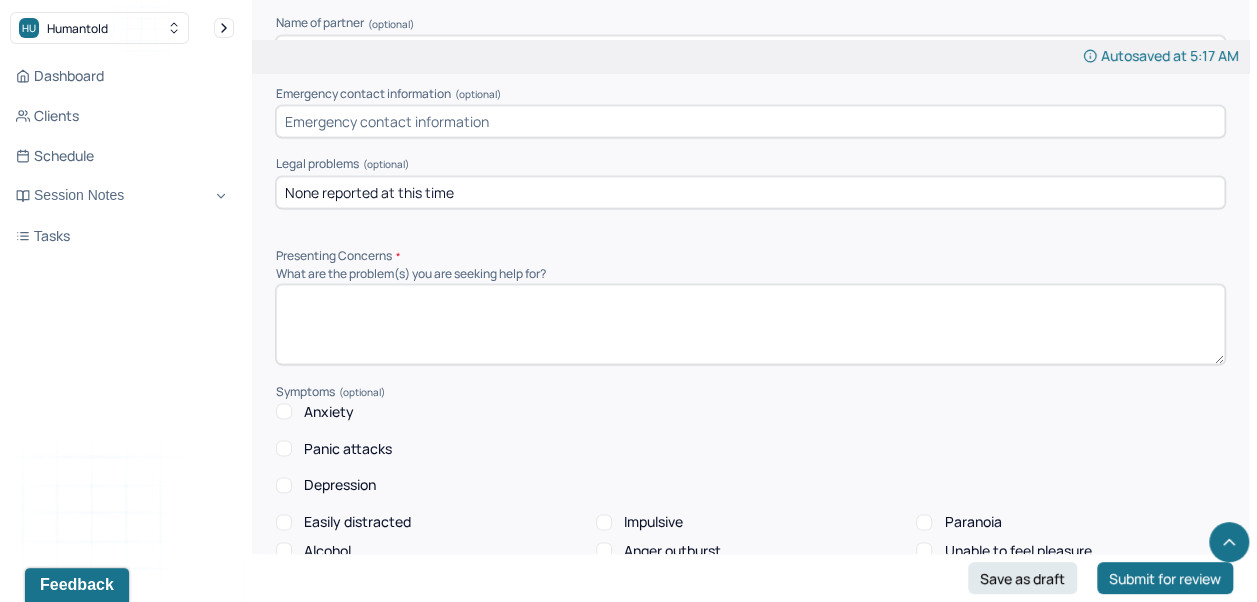 type on "None reported at this time" 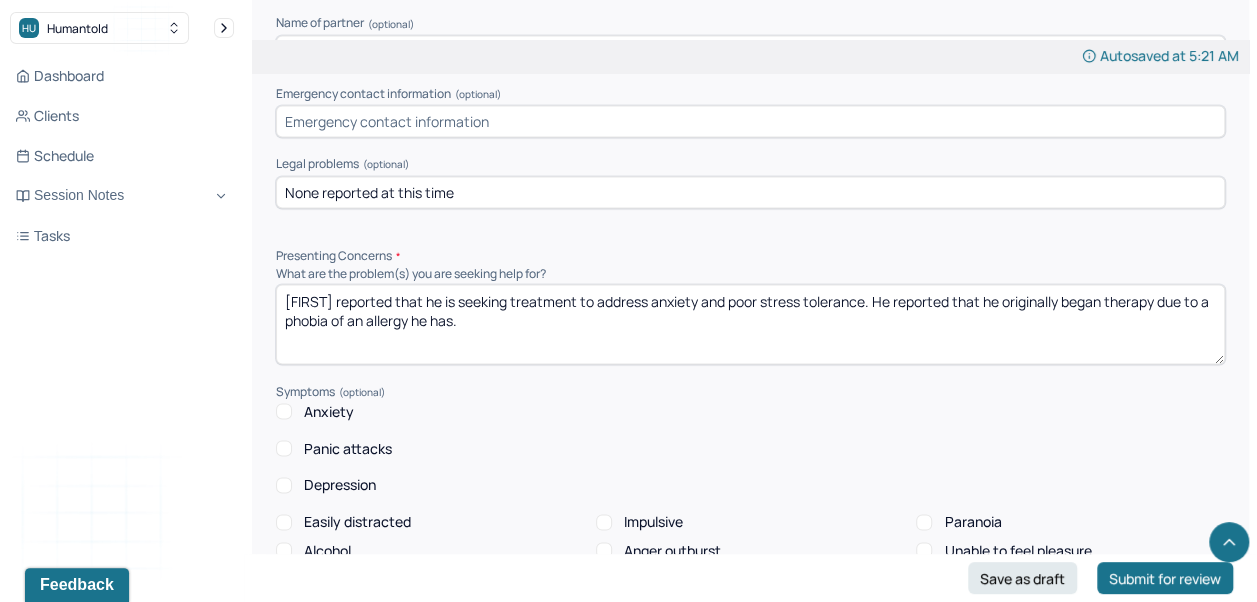 click on "Jeremy reported that he is seeking treatment to address anxiety and poor stress tolerance. He reported that he originally began therapy due to a phobia of an allergy he has." at bounding box center (750, 324) 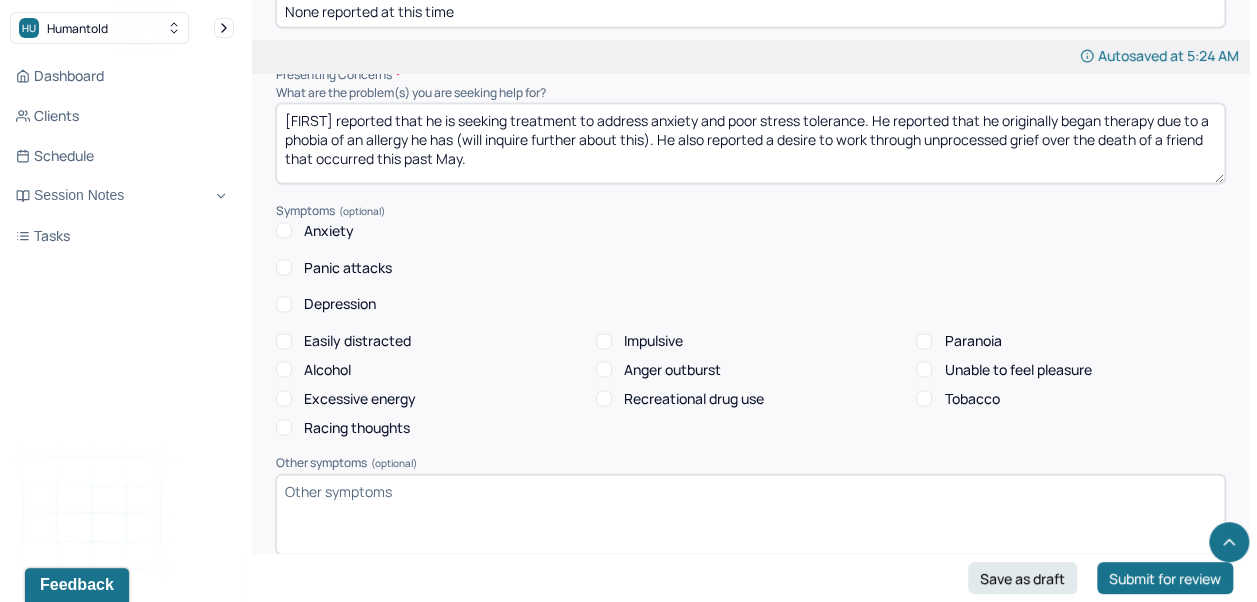 scroll, scrollTop: 1929, scrollLeft: 0, axis: vertical 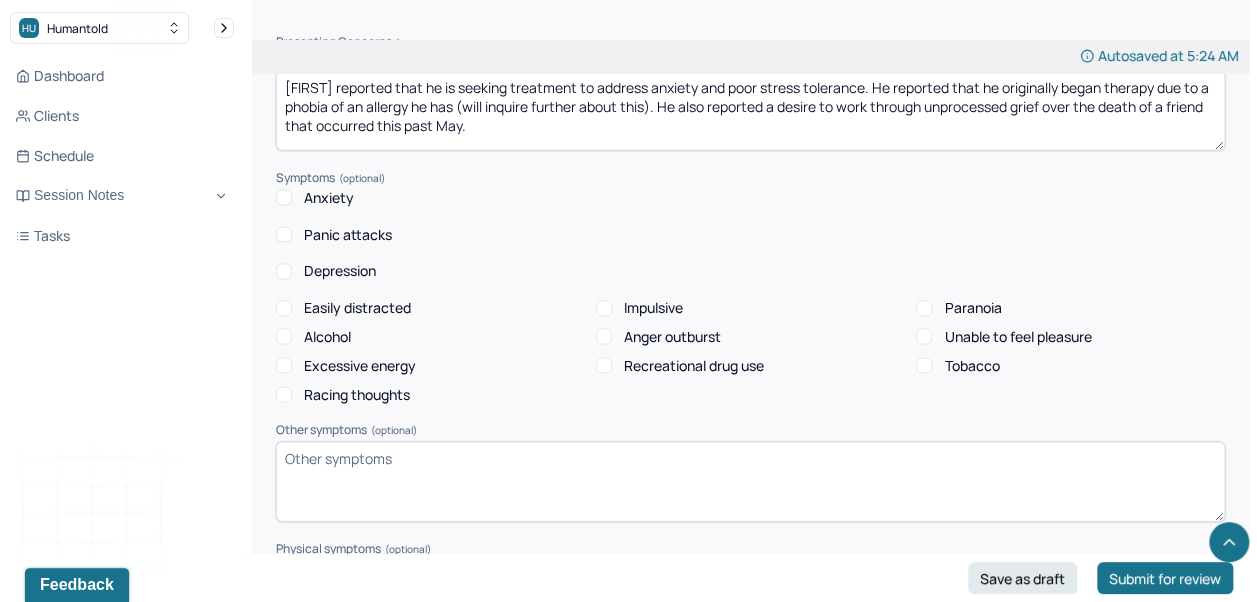 type on "Jeremy reported that he is seeking treatment to address anxiety and poor stress tolerance. He reported that he originally began therapy due to a phobia of an allergy he has (will inquire further about this). He also reported a desire to work through unprocessed grief over the death of a friend that occurred this past May." 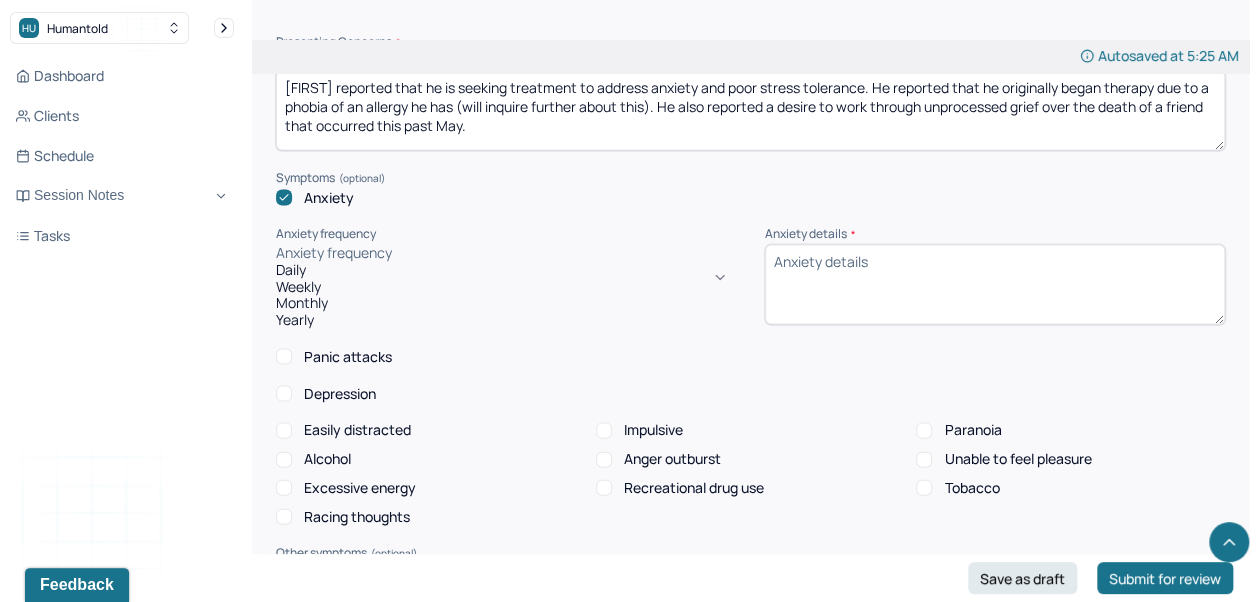 click on "Weekly" at bounding box center [506, 287] 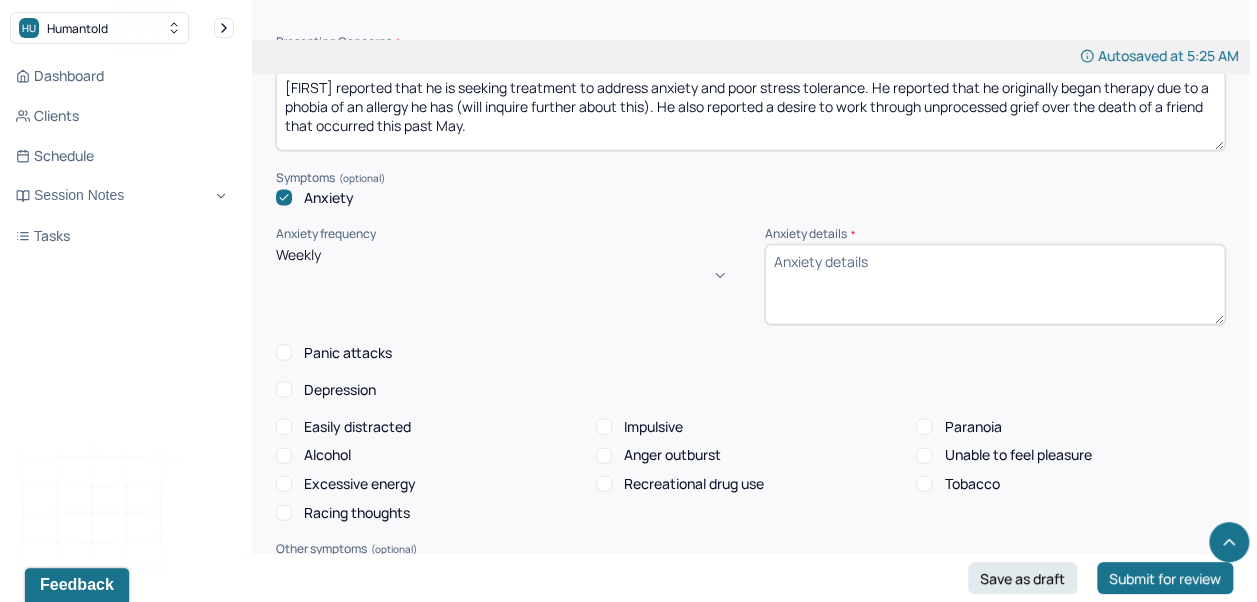 click on "Anxiety details *" at bounding box center (995, 285) 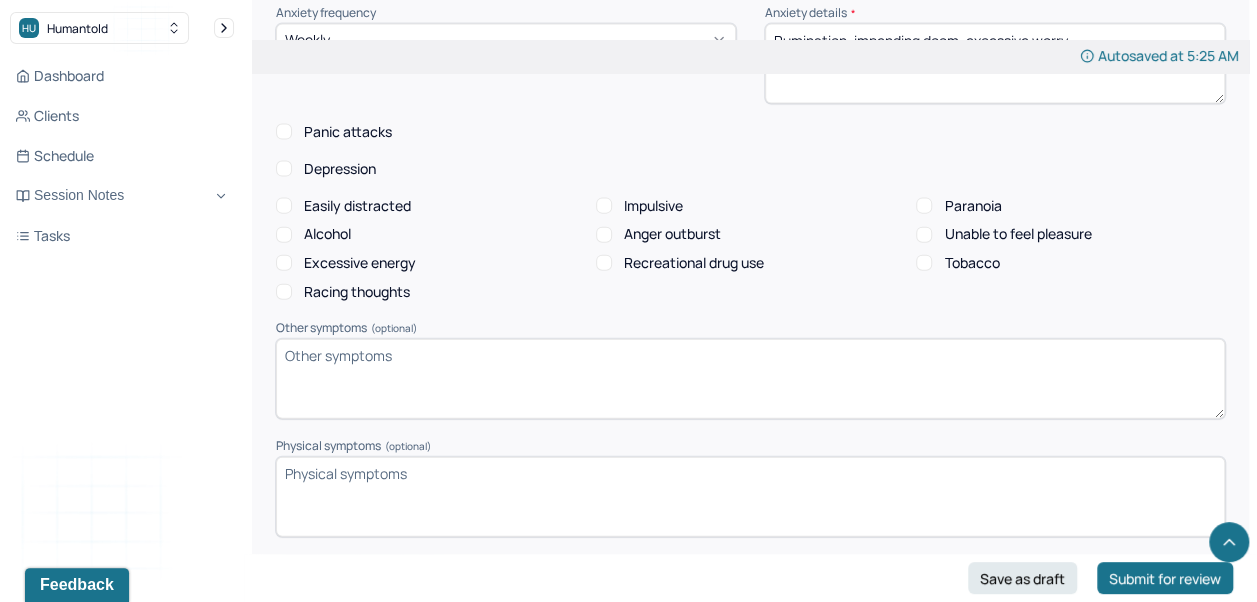 scroll, scrollTop: 2158, scrollLeft: 0, axis: vertical 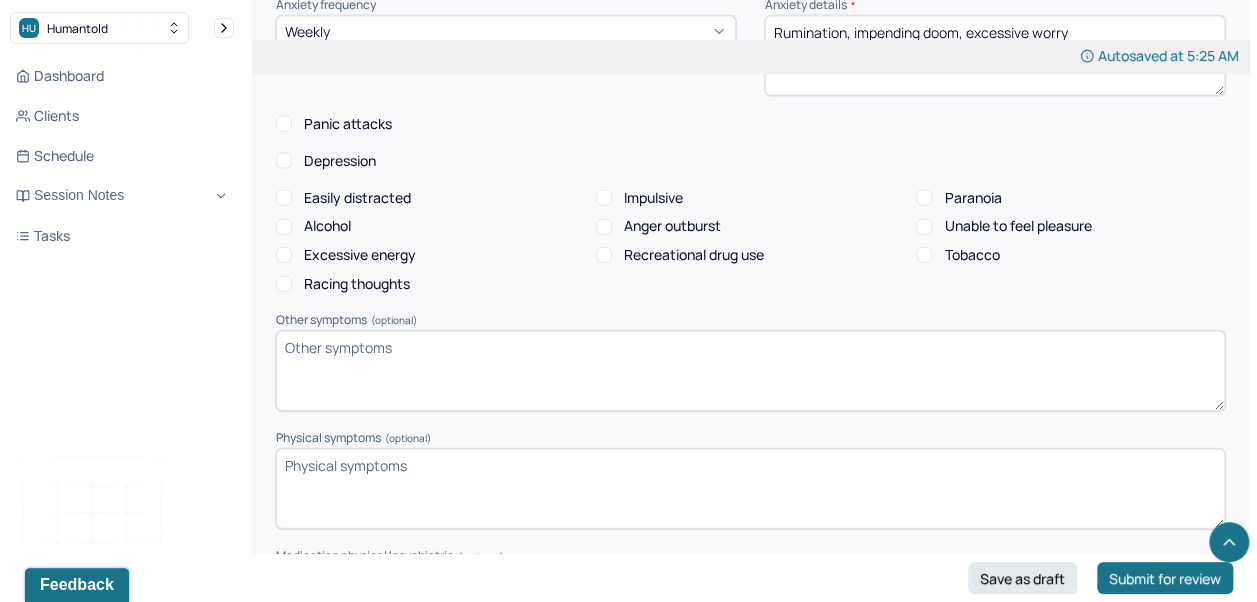 type on "Rumination, impending doom, excessive worry" 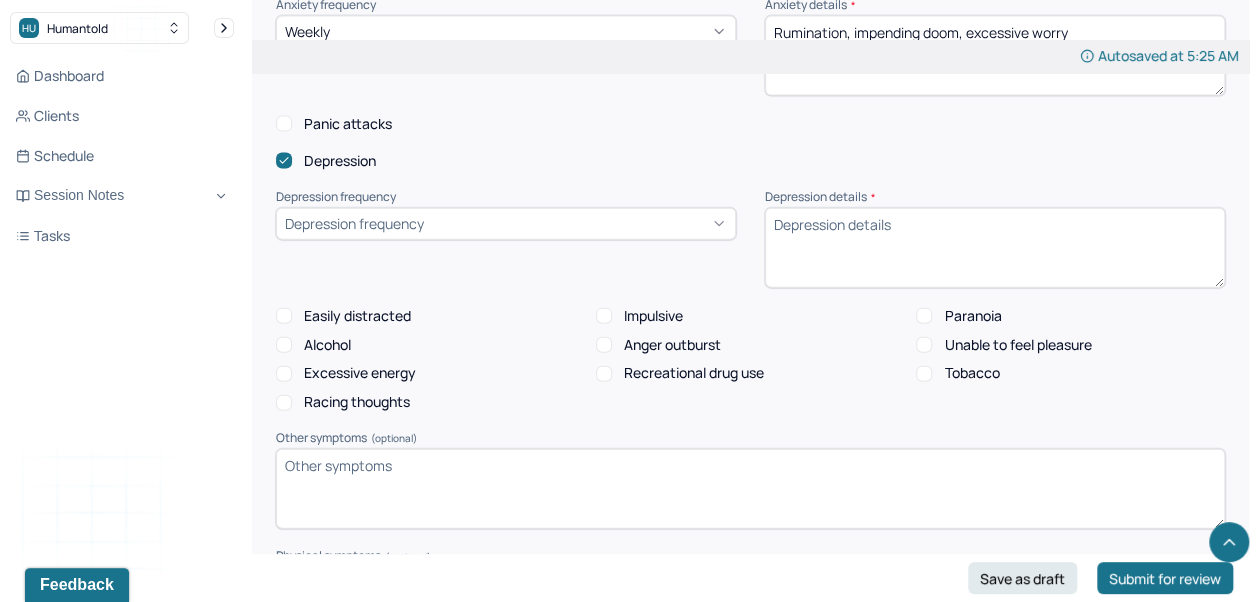 click on "Depression" at bounding box center (750, 161) 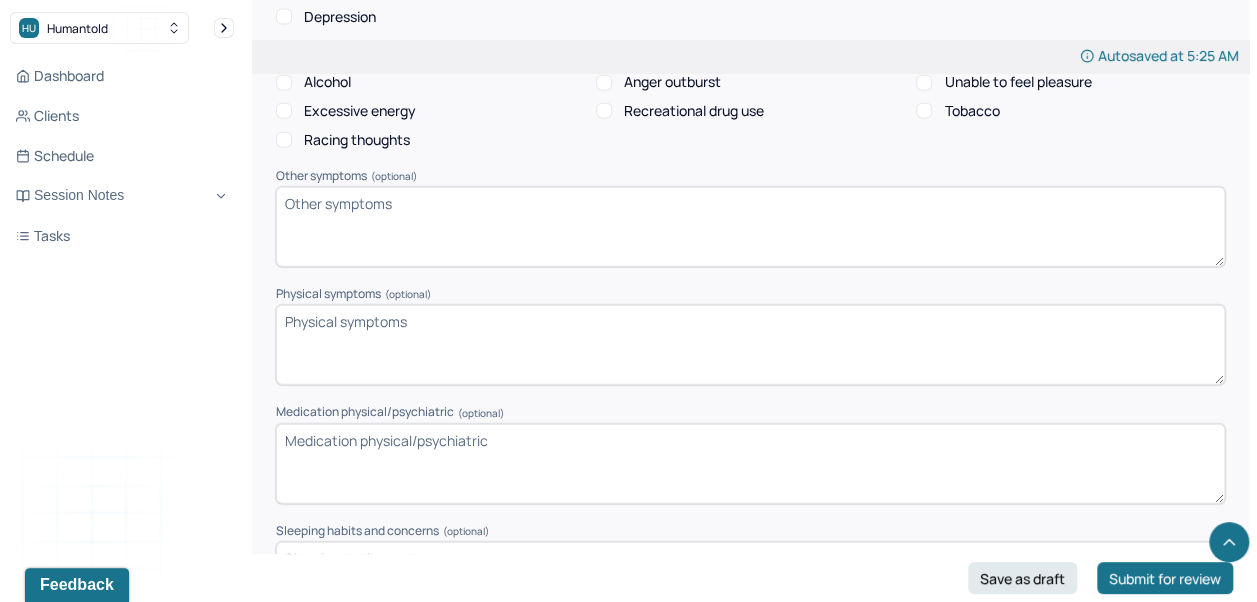 scroll, scrollTop: 2289, scrollLeft: 0, axis: vertical 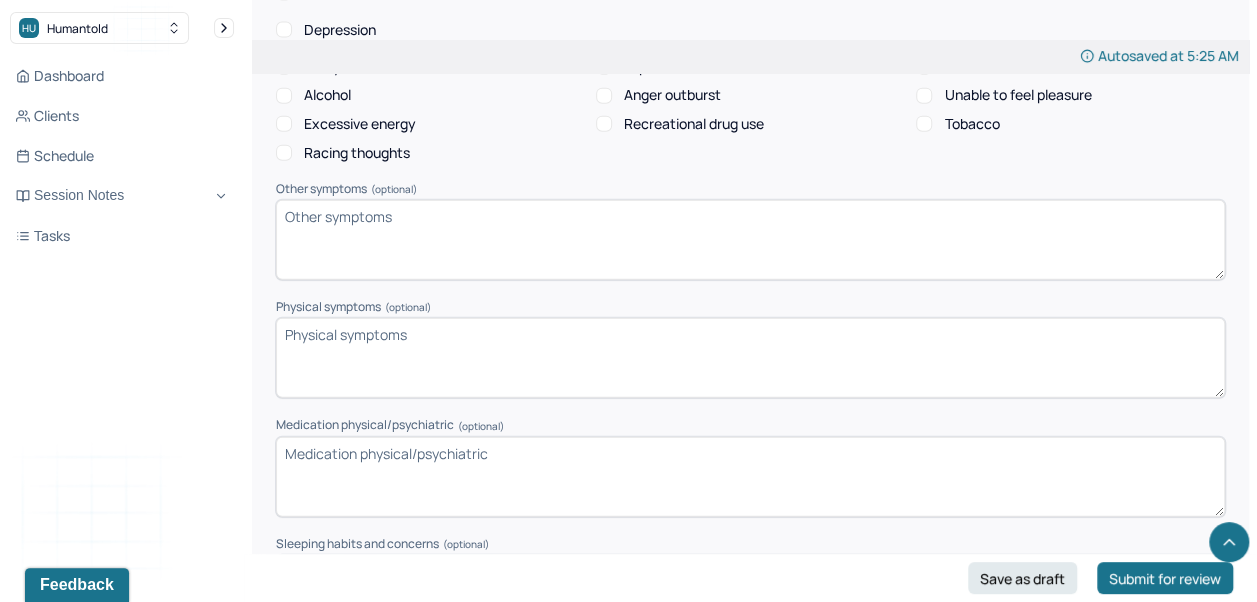 click on "Physical symptoms (optional)" at bounding box center [750, 358] 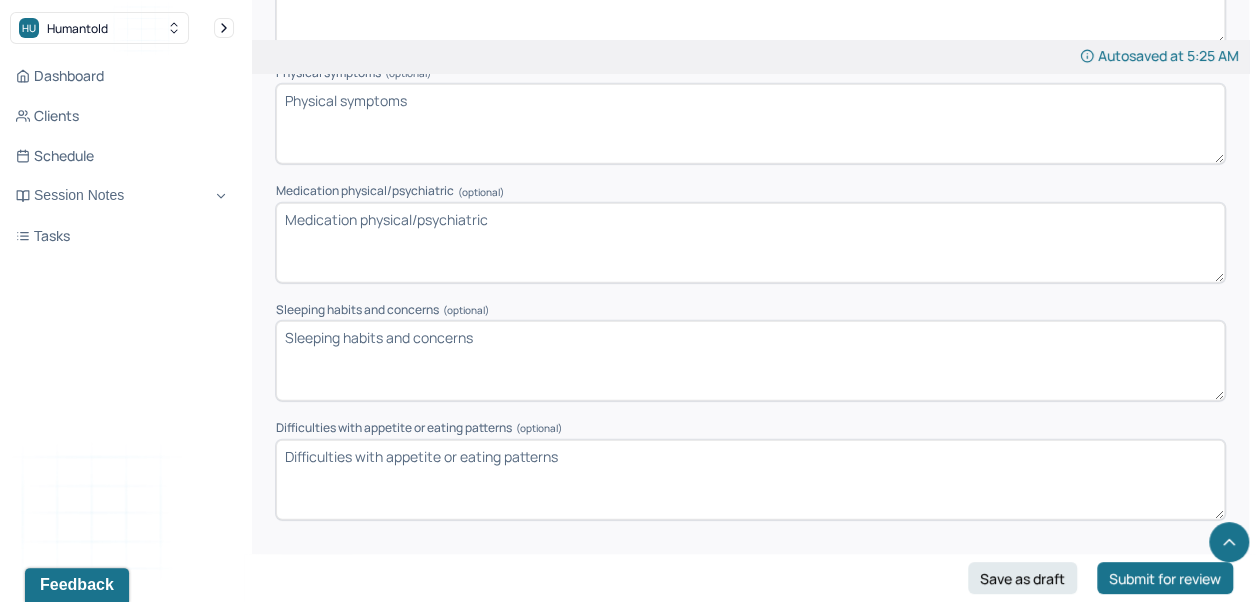 scroll, scrollTop: 2574, scrollLeft: 0, axis: vertical 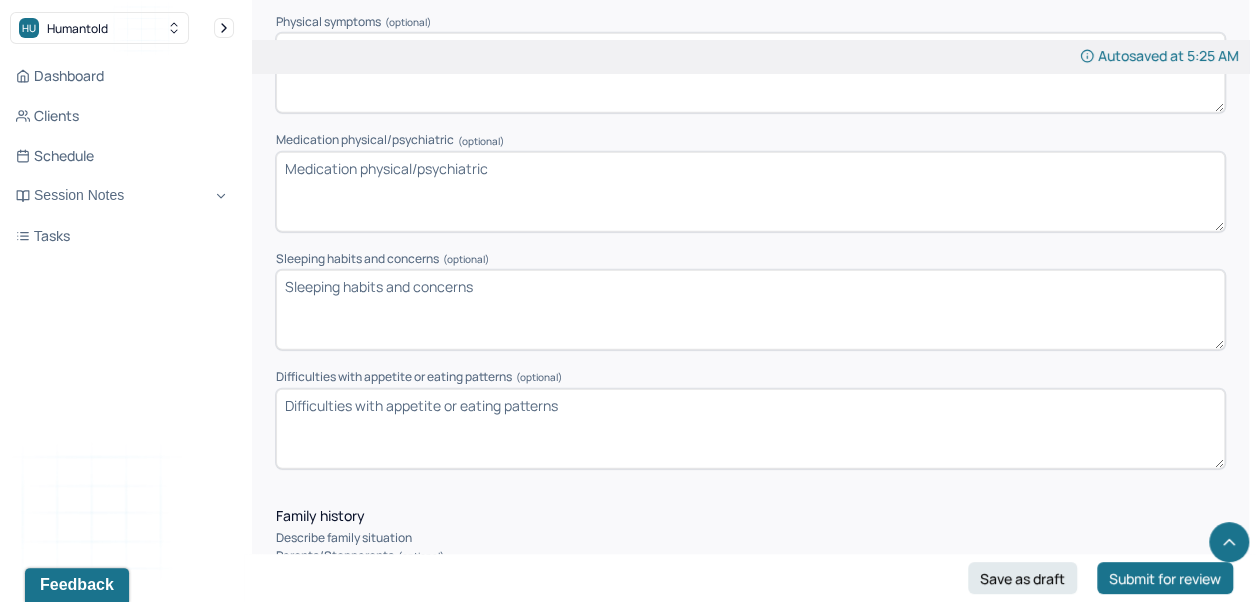click on "Medication physical/psychiatric (optional)" at bounding box center [750, 192] 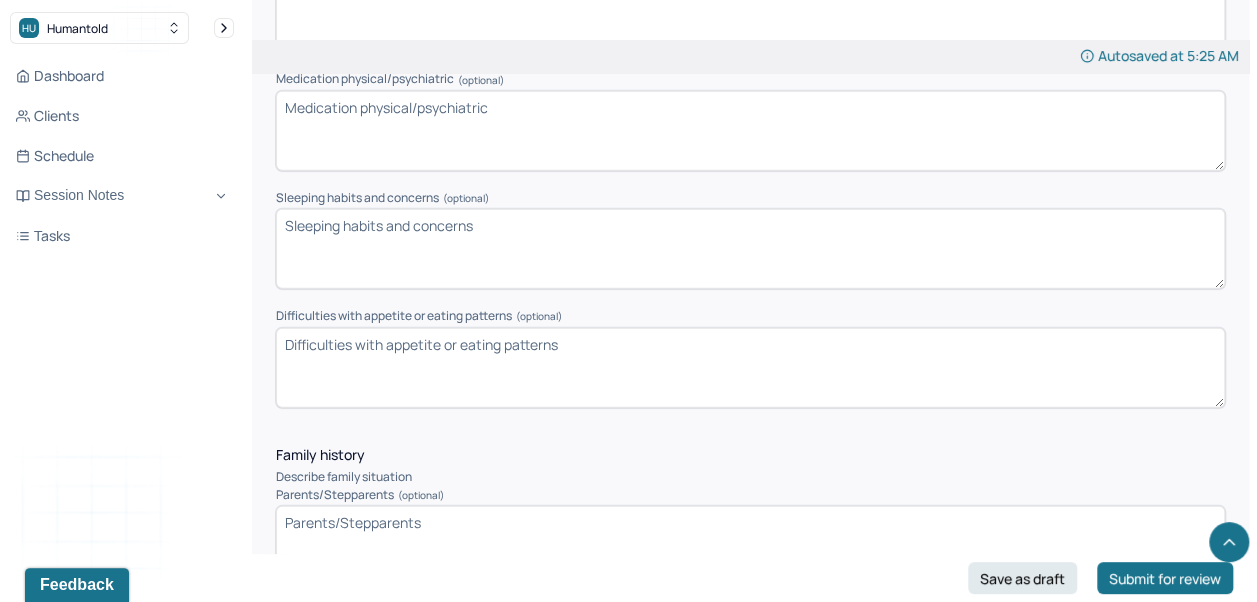 scroll, scrollTop: 2697, scrollLeft: 0, axis: vertical 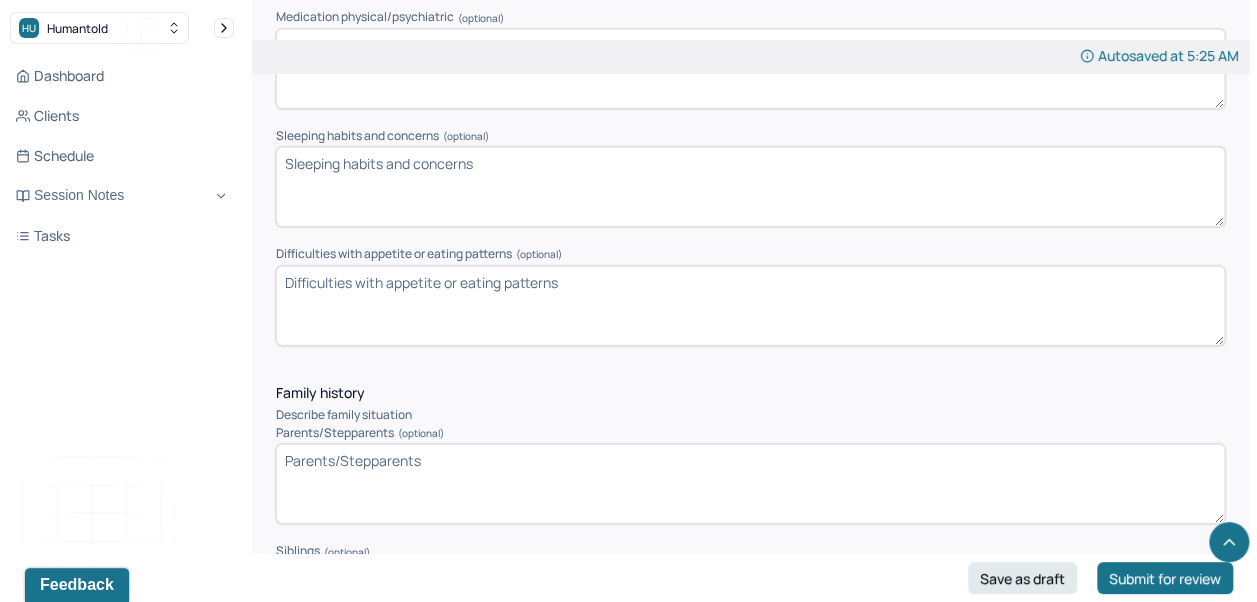 click on "Difficulties with appetite or eating patterns (optional)" at bounding box center [750, 306] 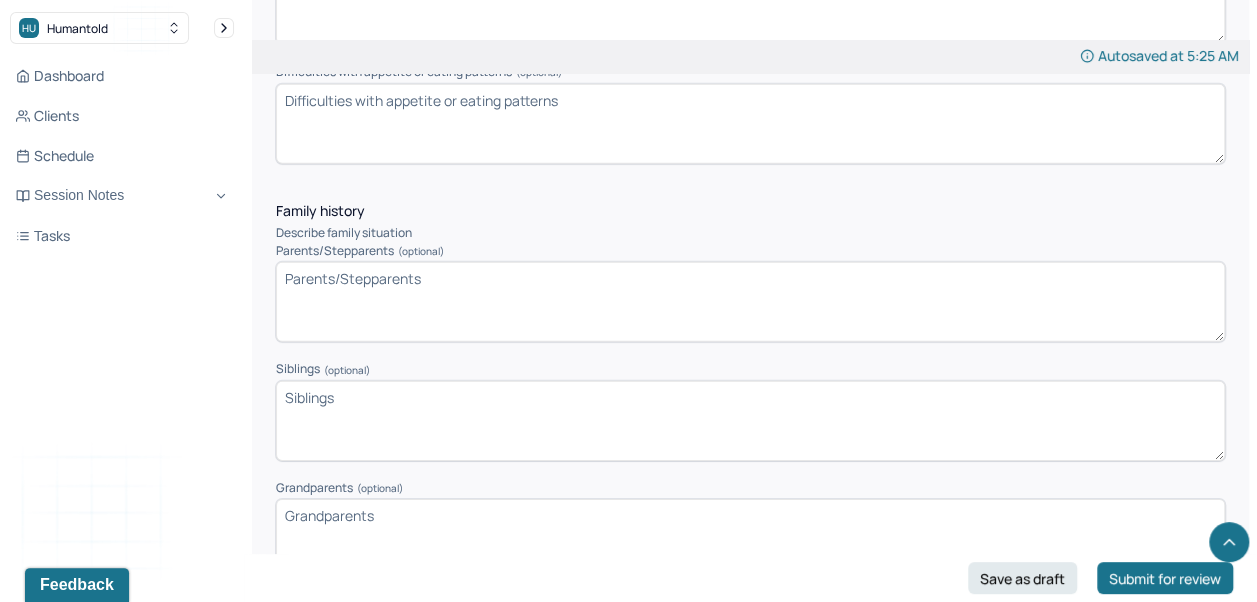 scroll, scrollTop: 2950, scrollLeft: 0, axis: vertical 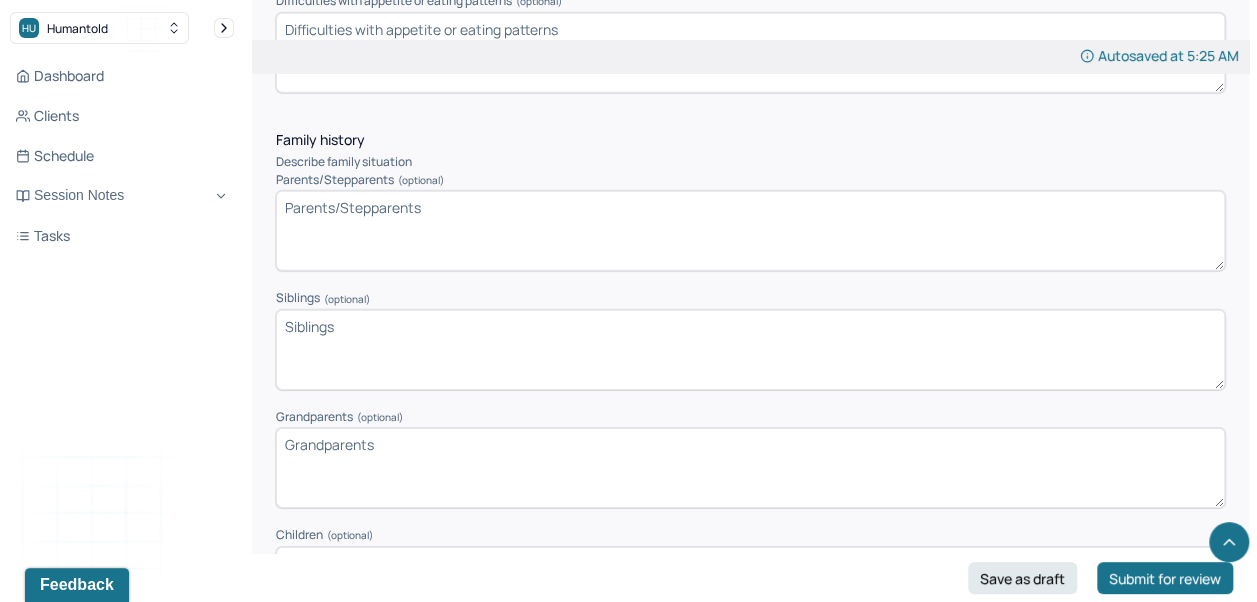 click on "Parents/Stepparents (optional)" at bounding box center (750, 231) 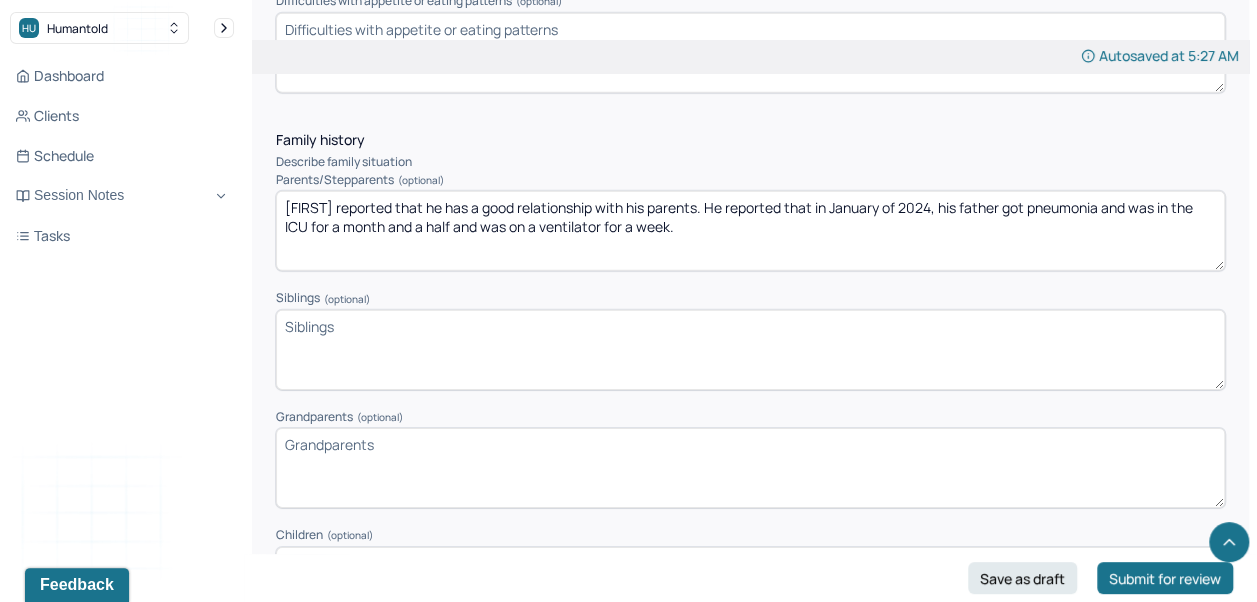 click on "Jeremy reported that he has a good relationship with his parents. He reported that in January of 2024, his father got pneumonia and was in the ICU for a month and a half, and was on a ventilator for a week." at bounding box center [750, 231] 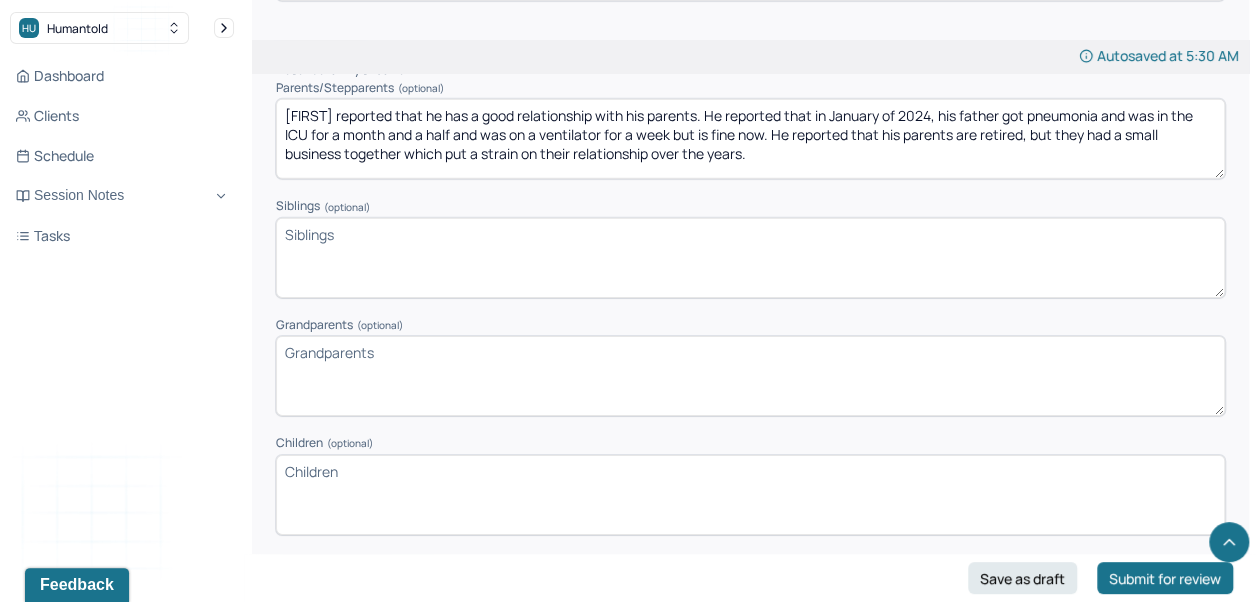 scroll, scrollTop: 3046, scrollLeft: 0, axis: vertical 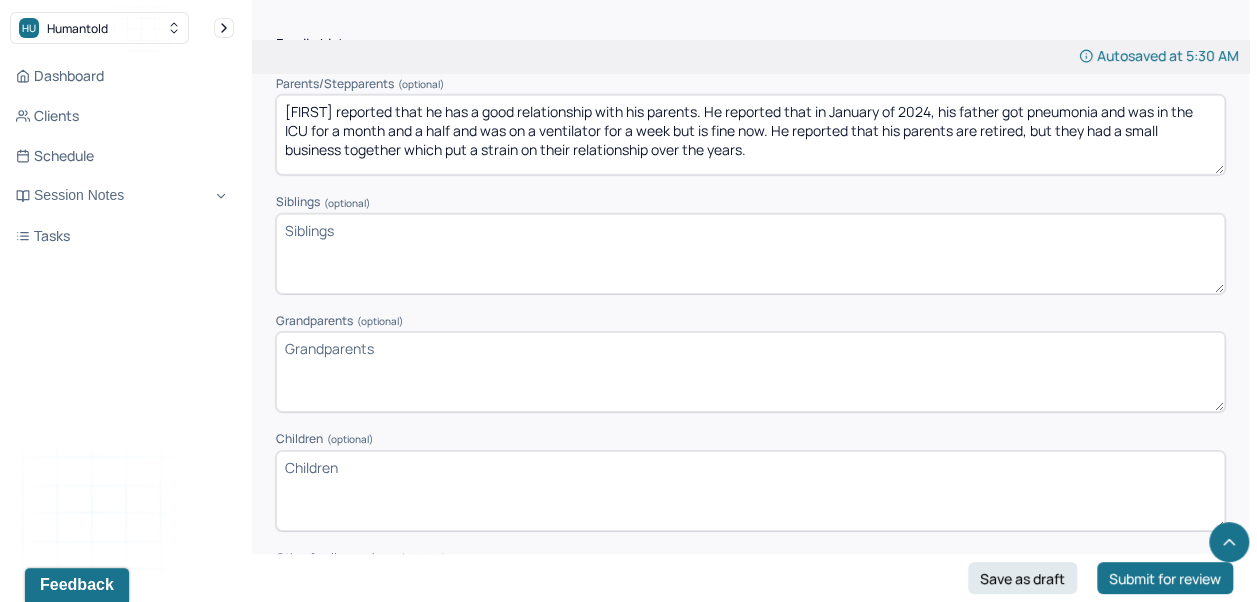 type on "Jeremy reported that he has a good relationship with his parents. He reported that in January of 2024, his father got pneumonia and was in the ICU for a month and a half and was on a ventilator for a week but is fine now. He reported that his parents are retired, but they had a small business together which put a strain on their relationship over the years." 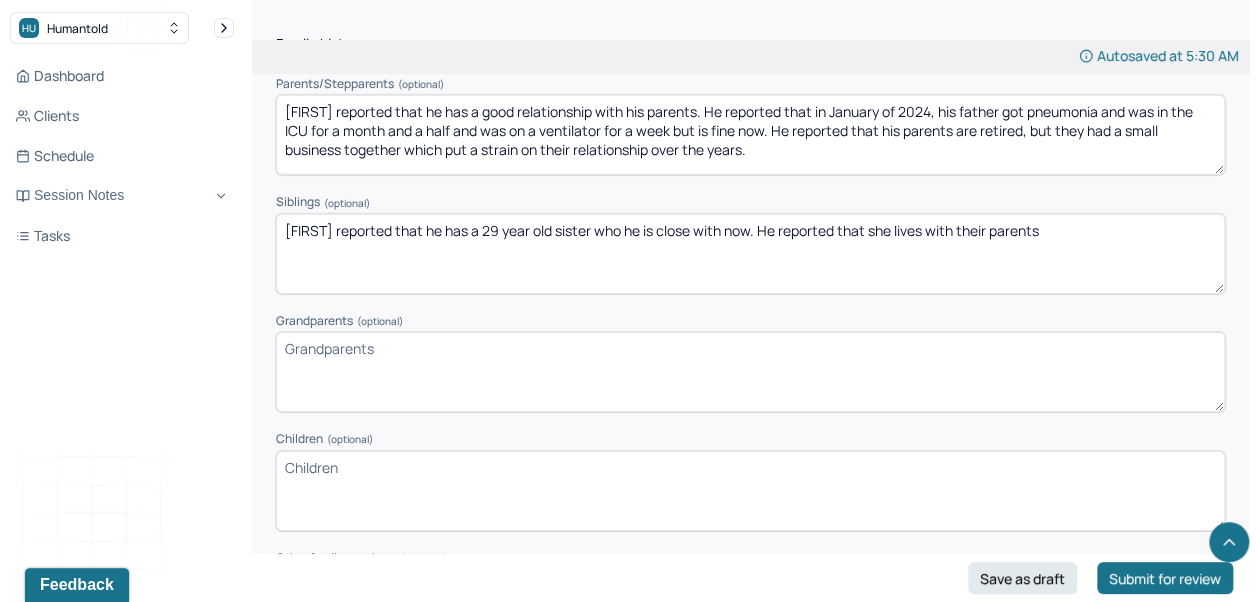 click on "Jeremy reported that he has a 29 year old sister who he is close with now. He reported that she lives with their parents" at bounding box center [750, 254] 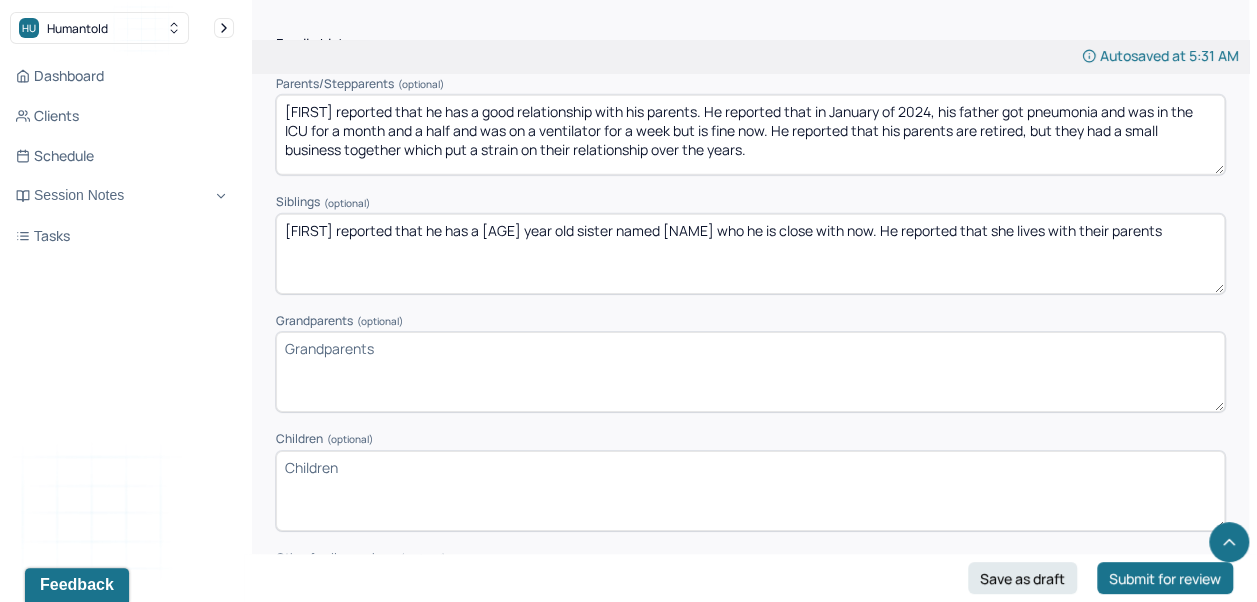 click on "Jeremy reported that he has a 29 year old sister named Chloeho he is close with now. He reported that she lives with their parents" at bounding box center (750, 254) 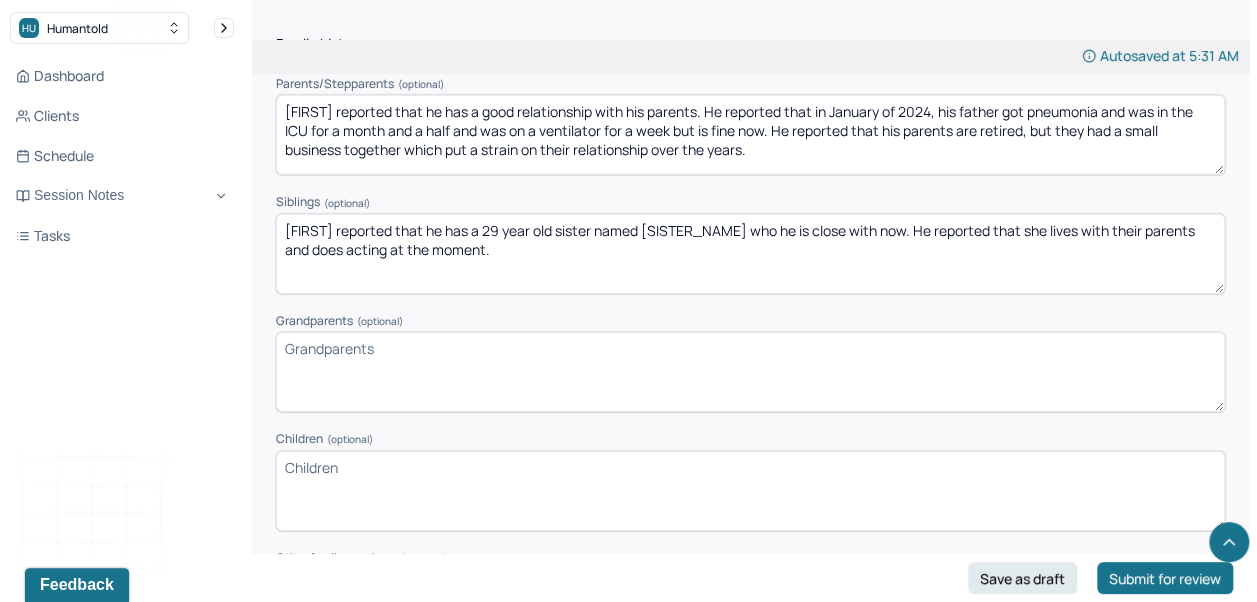 type on "Jeremy reported that he has a 29 year old sister named Chloe who he is close with now. He reported that she lives with their parents and does acting at the moment." 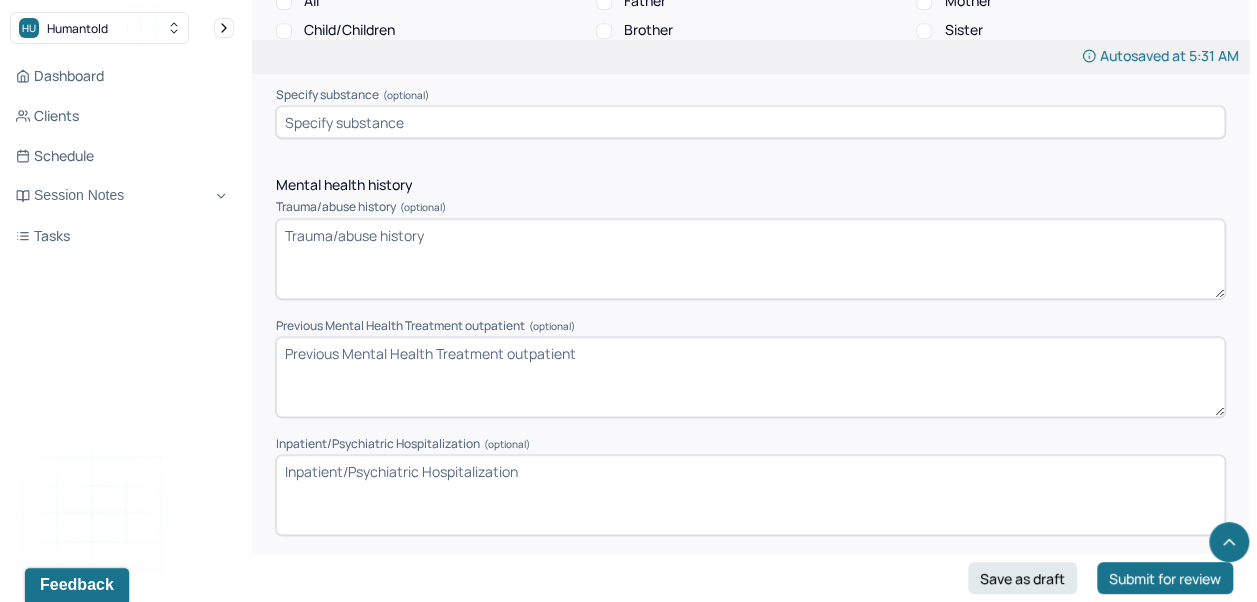 scroll, scrollTop: 4537, scrollLeft: 0, axis: vertical 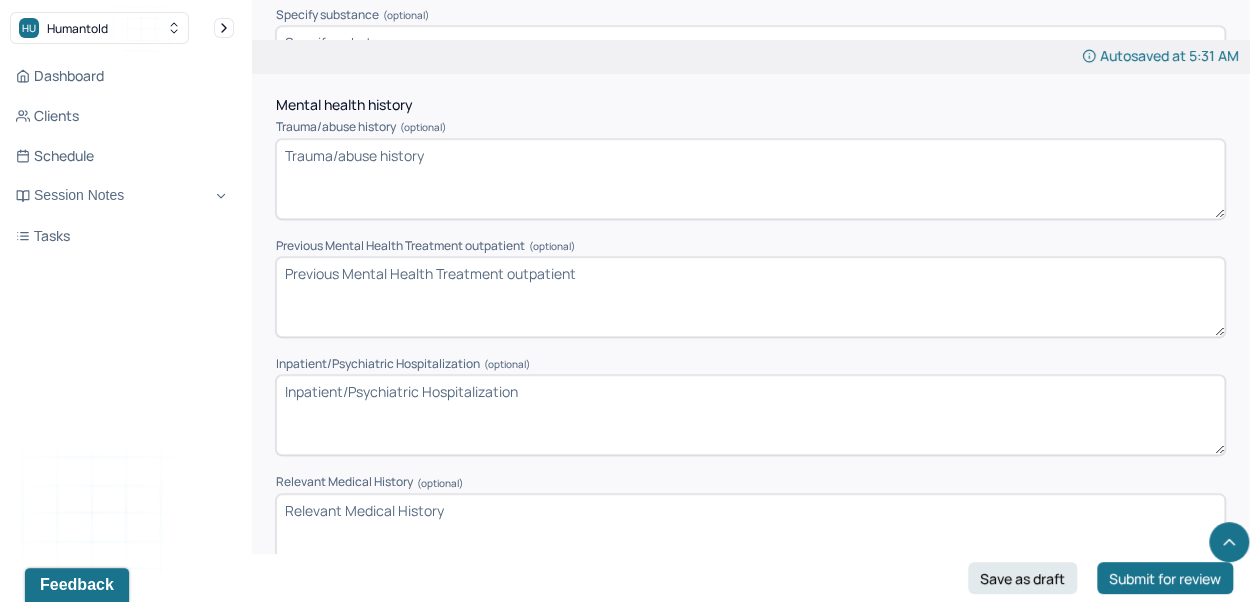 click on "Trauma/abuse history (optional)" at bounding box center [750, 179] 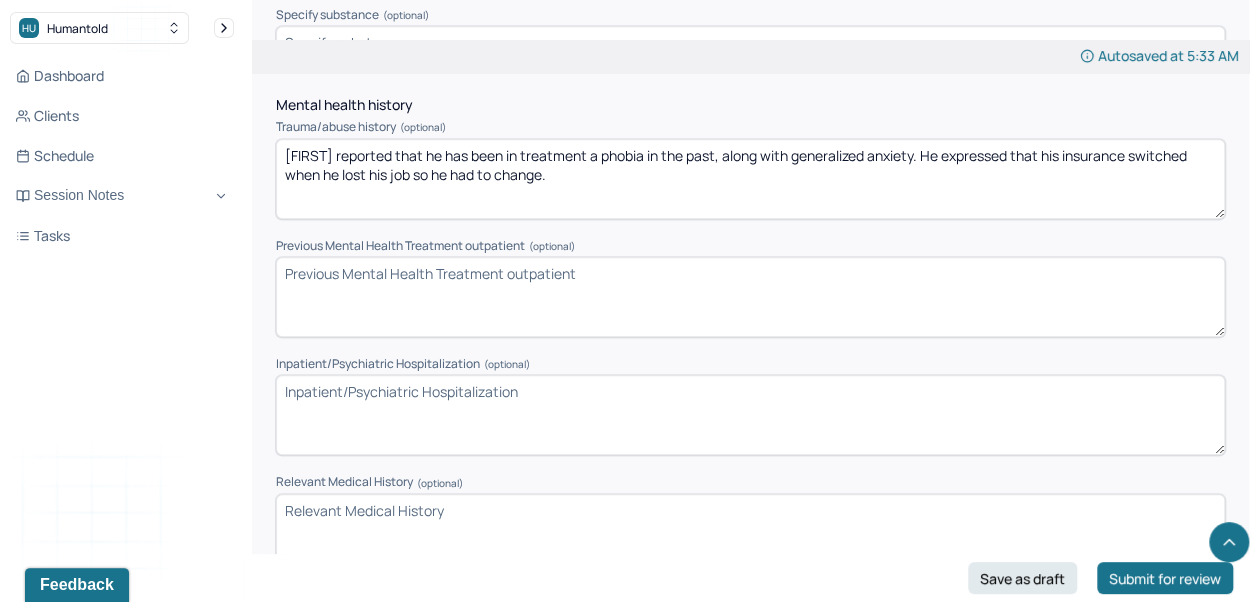 type on "Jeremy reported that he has been in treatment a phobia in the past, along with generalized anxiety. He expressed that his insurance switched when he lost his job, so he had to change." 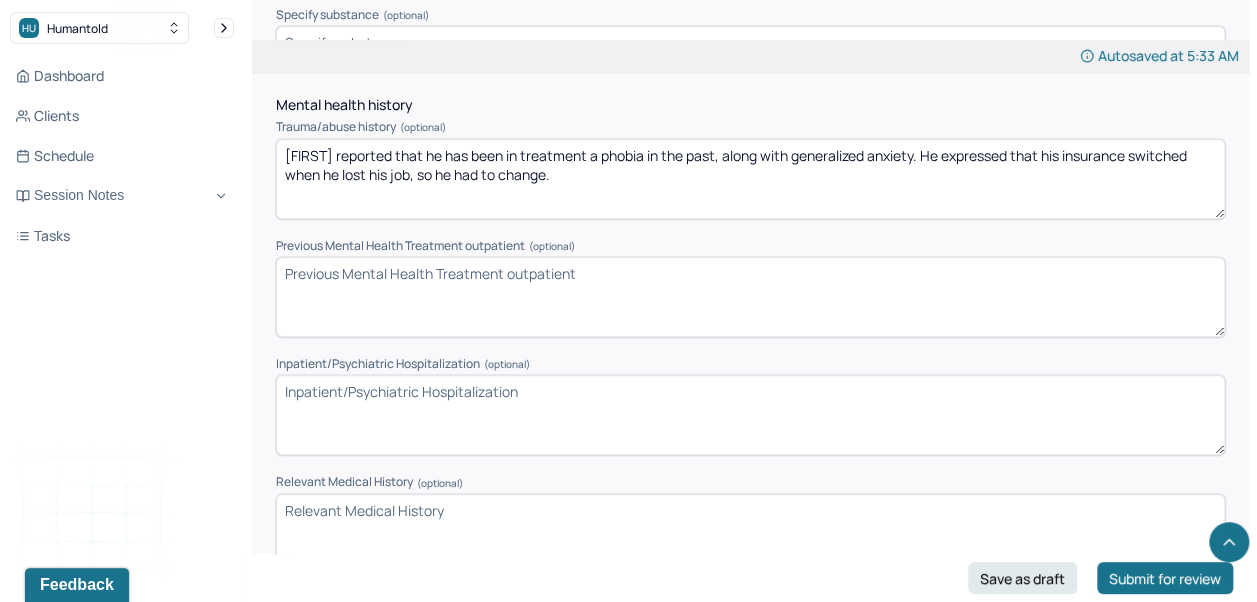 drag, startPoint x: 576, startPoint y: 167, endPoint x: 282, endPoint y: 105, distance: 300.4663 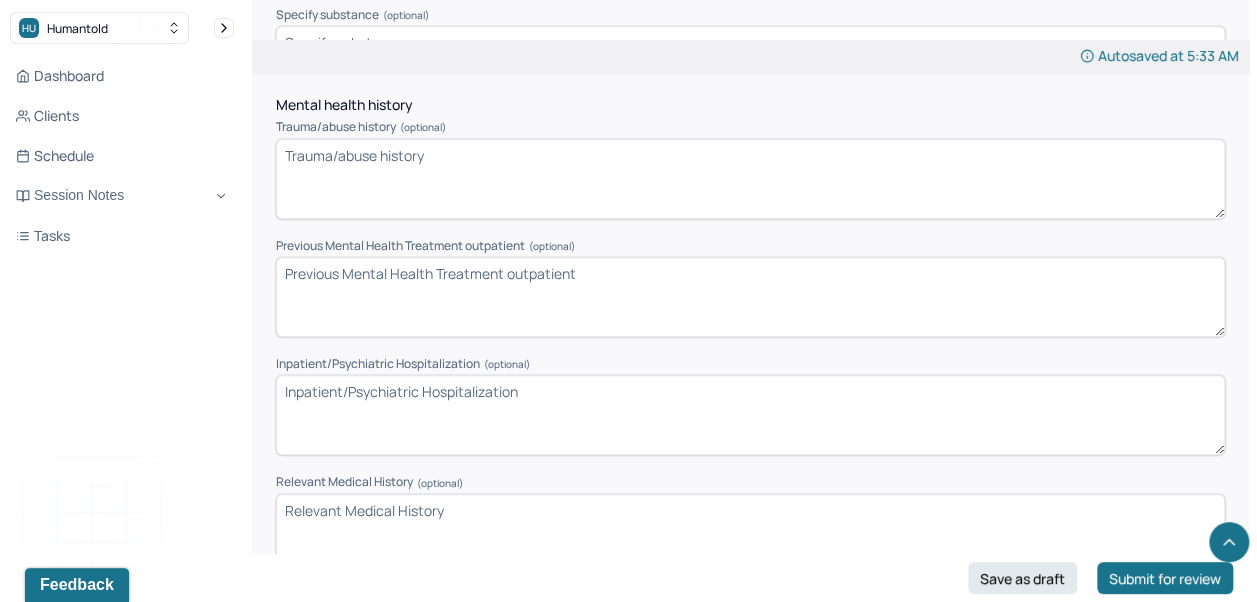 click on "Previous Mental Health Treatment outpatient (optional)" at bounding box center (750, 297) 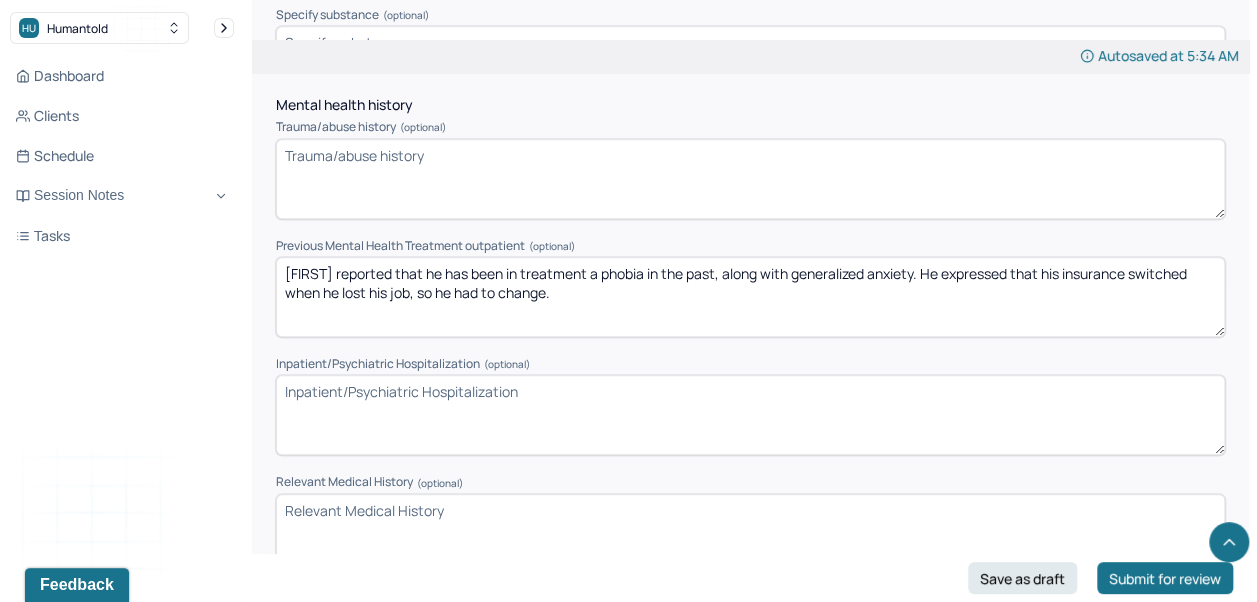 type on "Jeremy reported that he has been in treatment a phobia in the past, along with generalized anxiety. He expressed that his insurance switched when he lost his job, so he had to change." 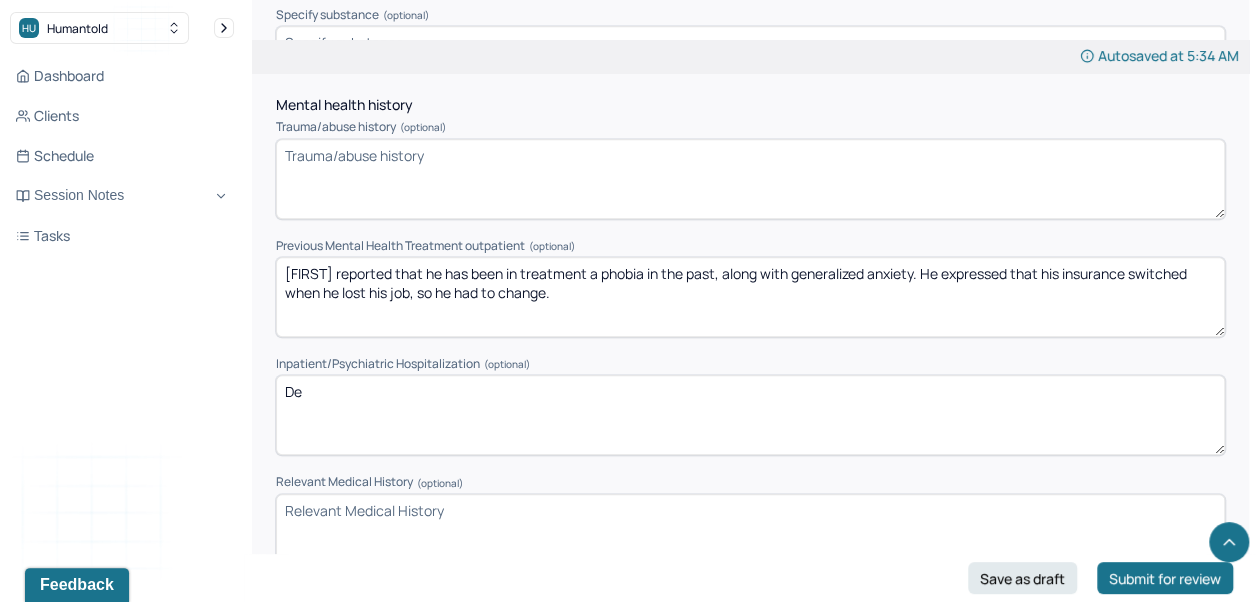 type on "D" 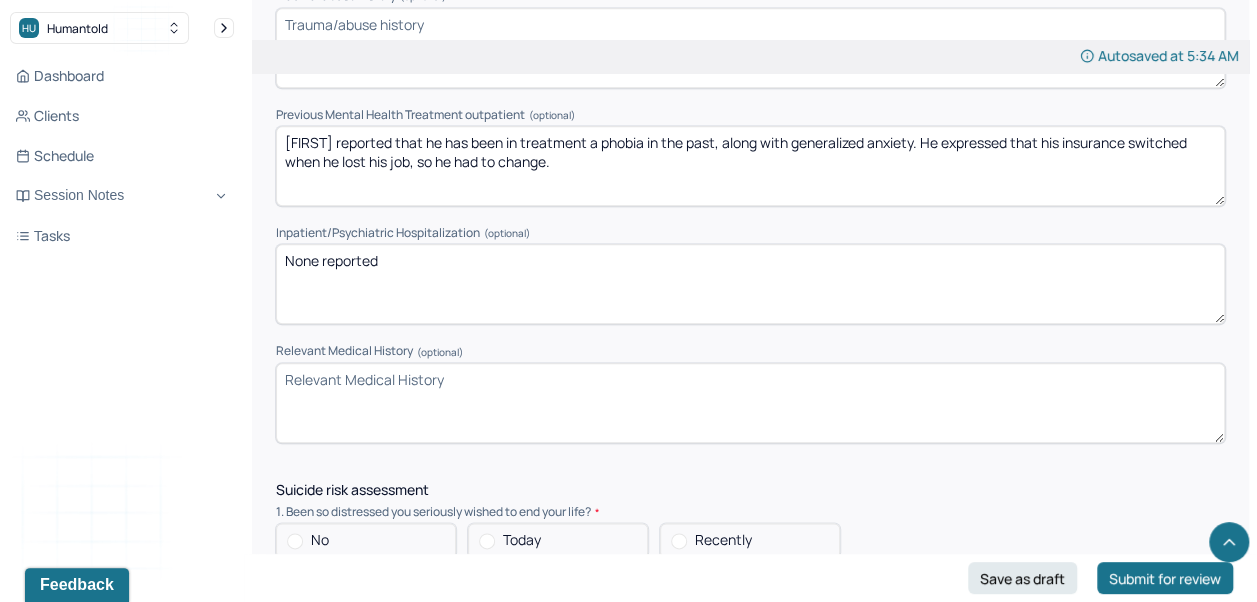 scroll, scrollTop: 4675, scrollLeft: 0, axis: vertical 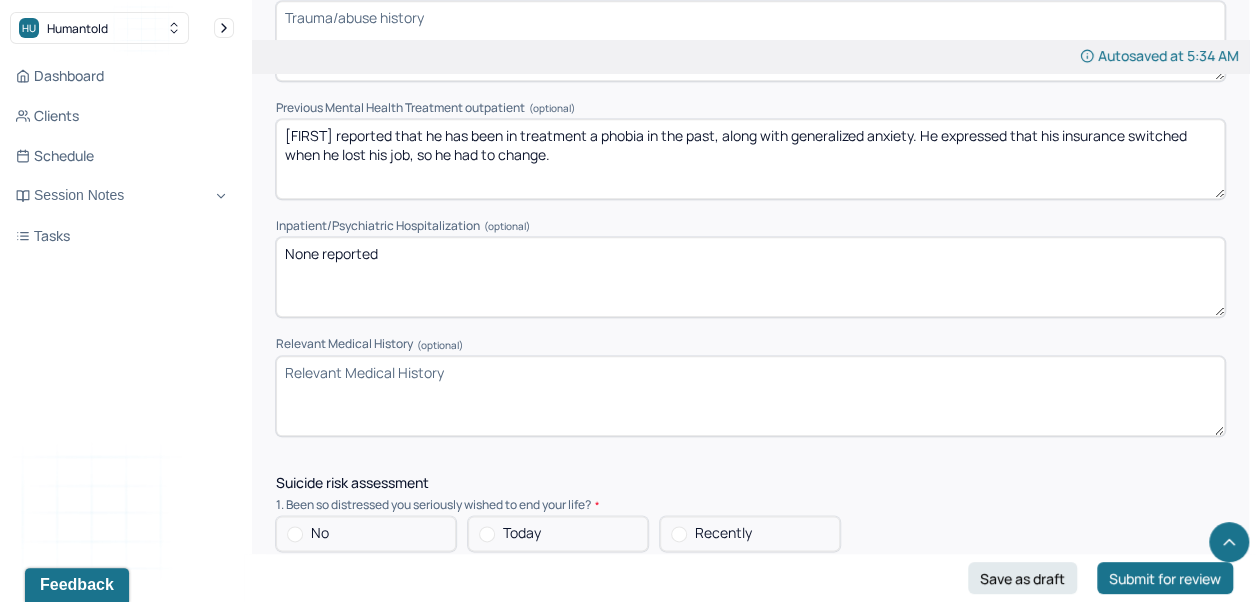 type on "None reported" 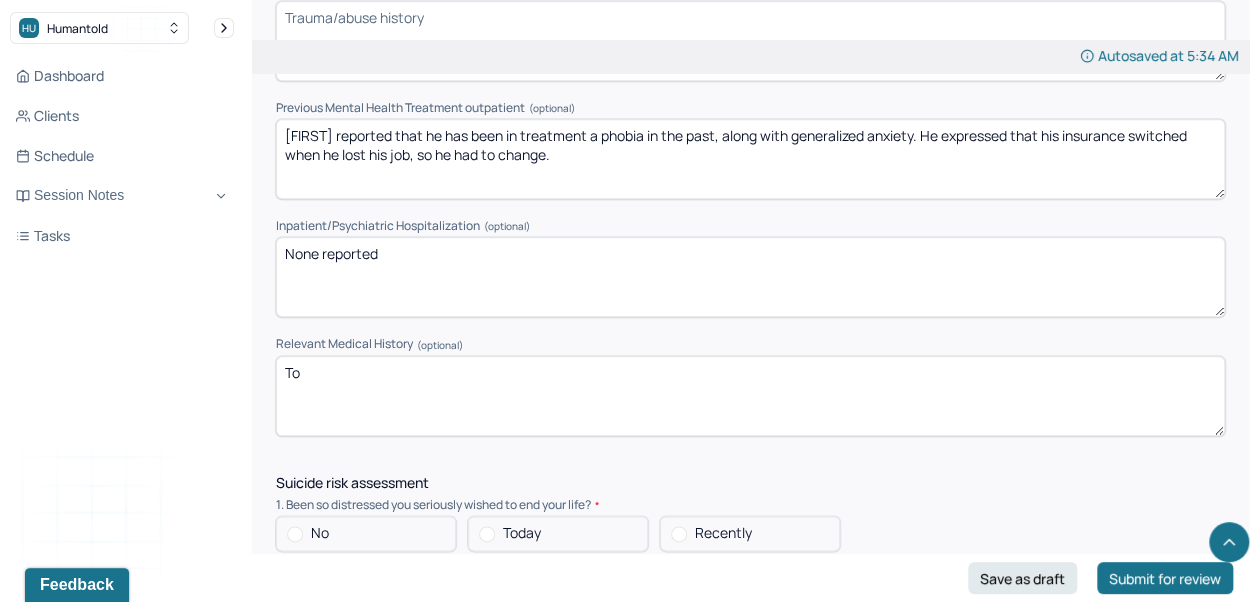 type on "T" 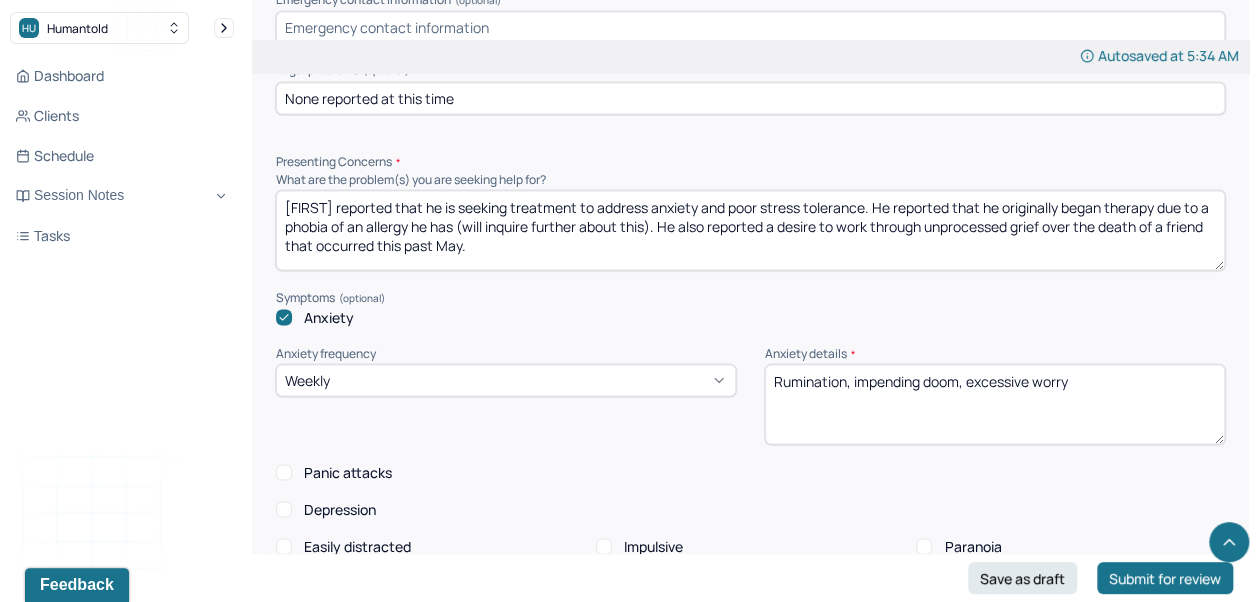 scroll, scrollTop: 1810, scrollLeft: 0, axis: vertical 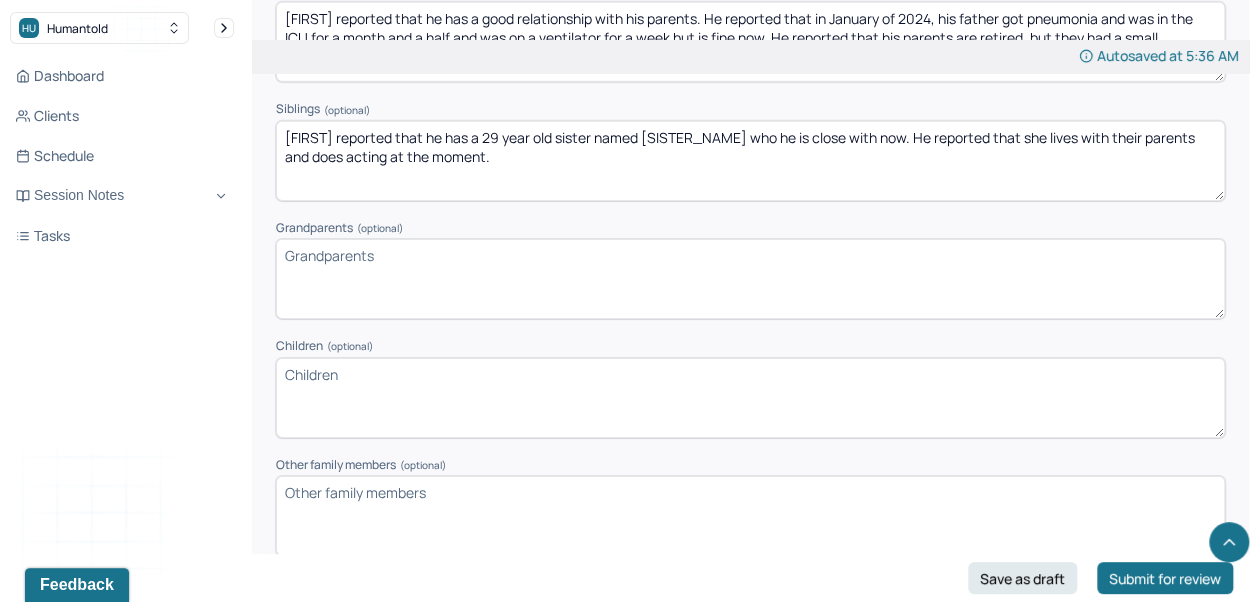 type on "Jeremy reported that he is seeking treatment to address anxiety and poor stress tolerance. He reported that he originally began therapy due to a phobia of his severe allergy to dairy in the past. He also reported a desire to work through unprocessed grief over the death of a friend that occurred this past May." 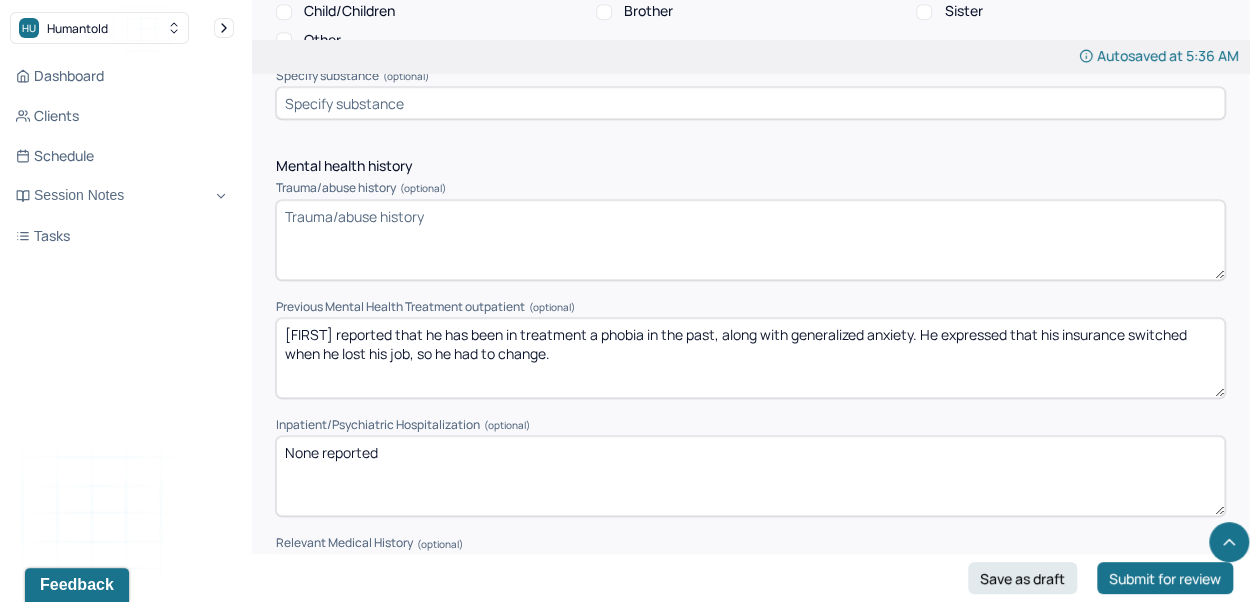 scroll, scrollTop: 4451, scrollLeft: 0, axis: vertical 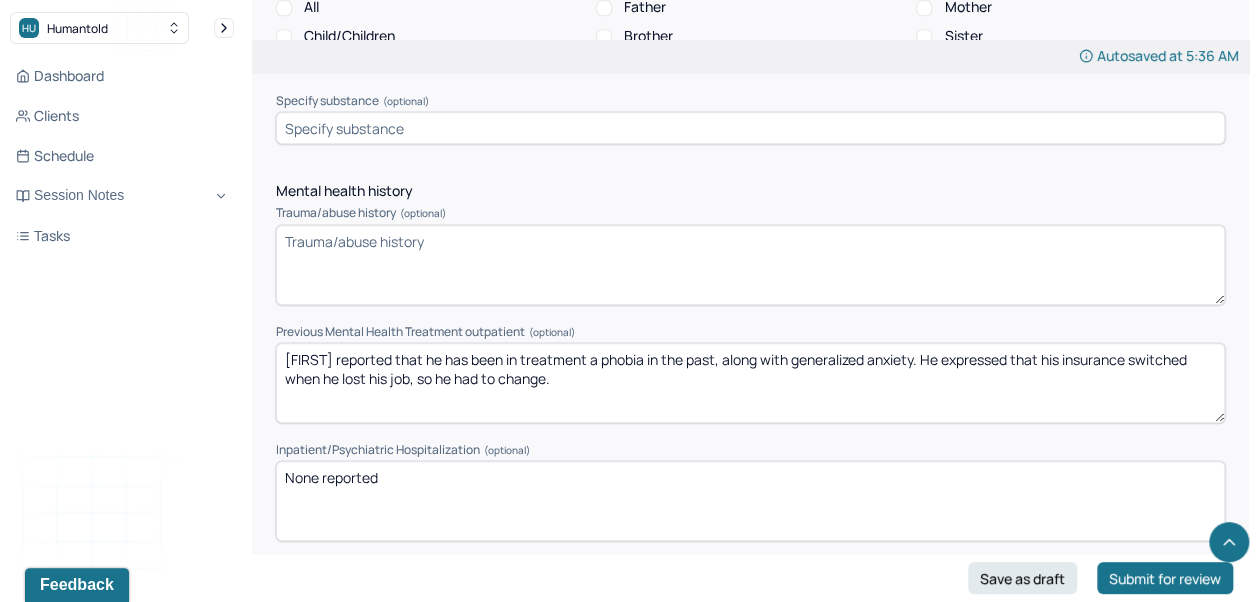click on "Trauma/abuse history (optional)" at bounding box center (750, 265) 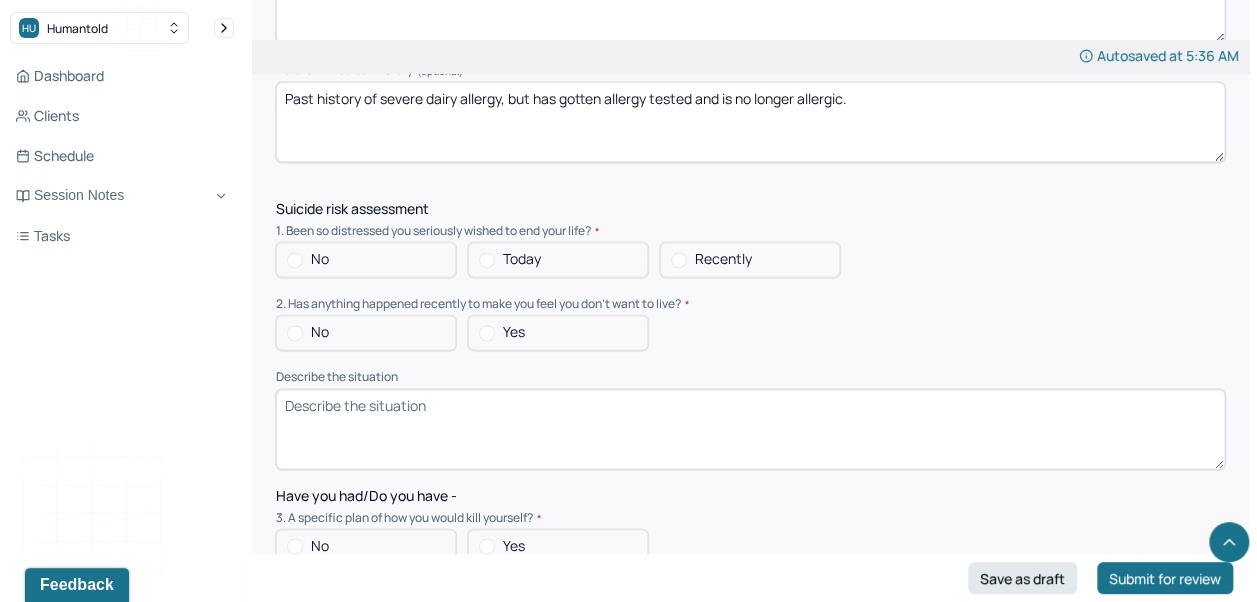 scroll, scrollTop: 4954, scrollLeft: 0, axis: vertical 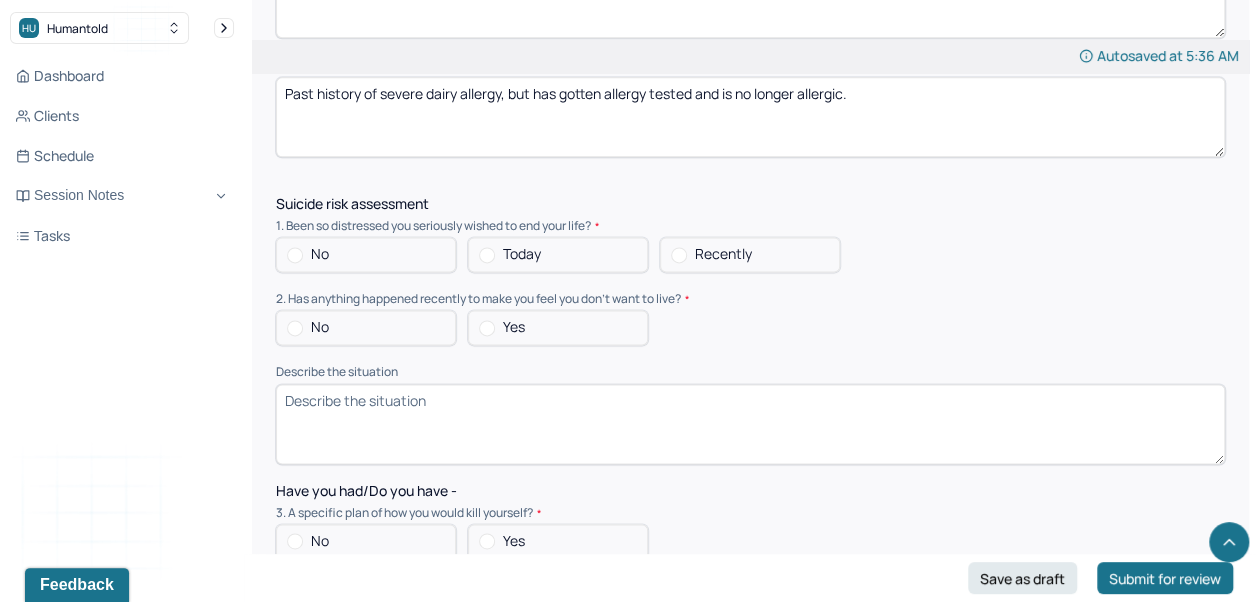 type on "Dairy allergy - severe" 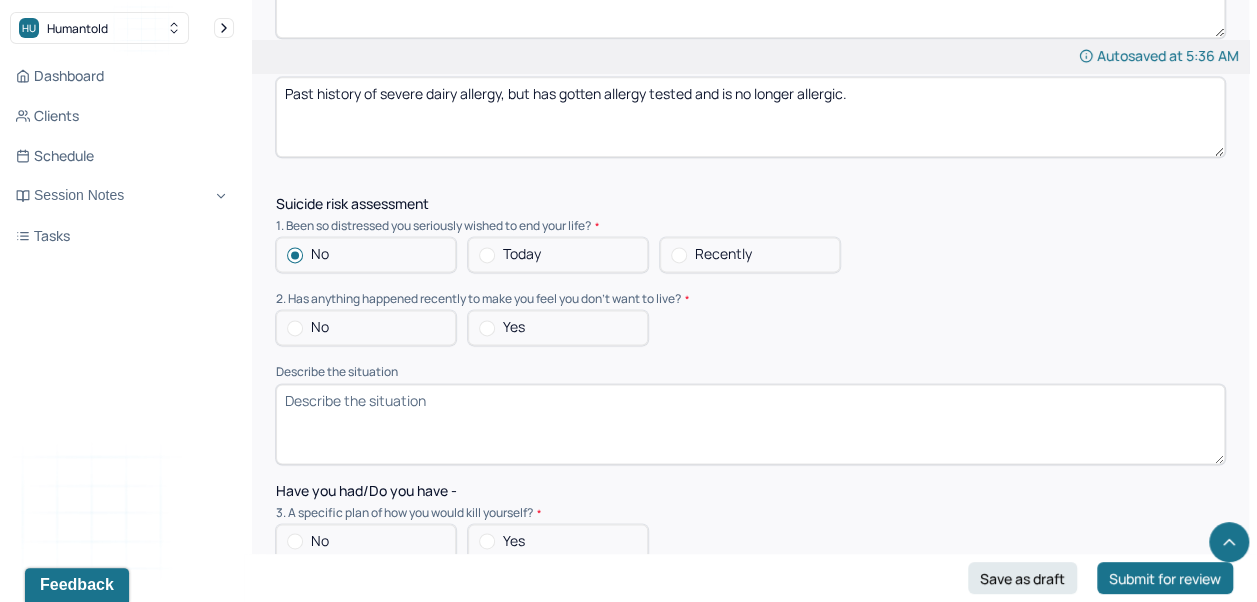 click on "No" at bounding box center (366, 327) 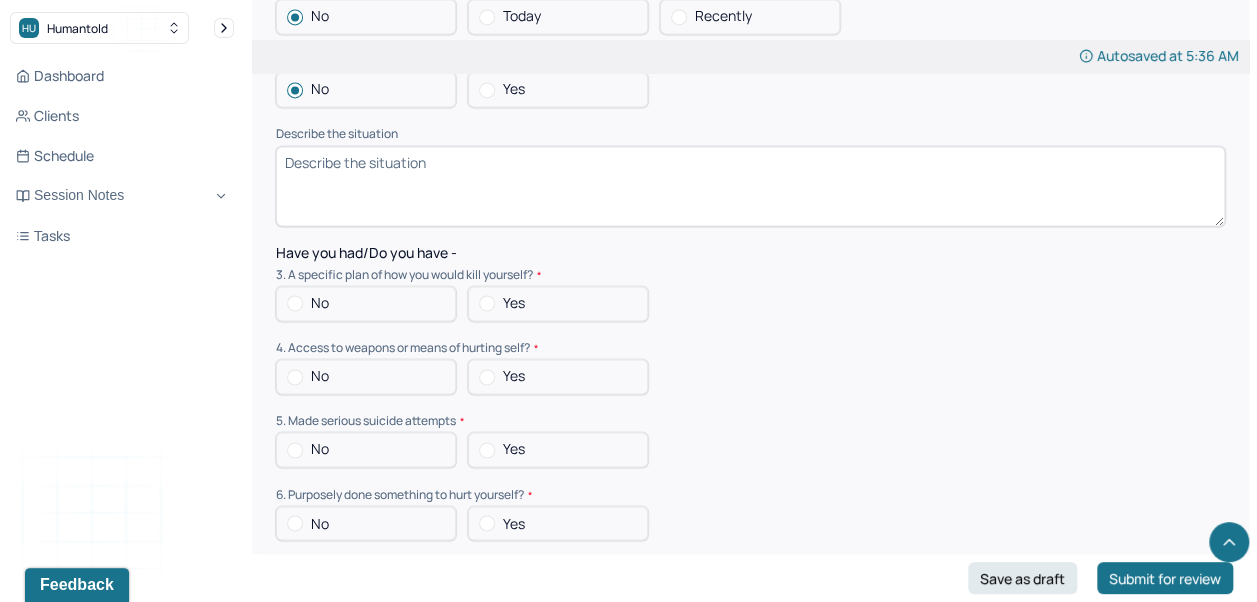 scroll, scrollTop: 5224, scrollLeft: 0, axis: vertical 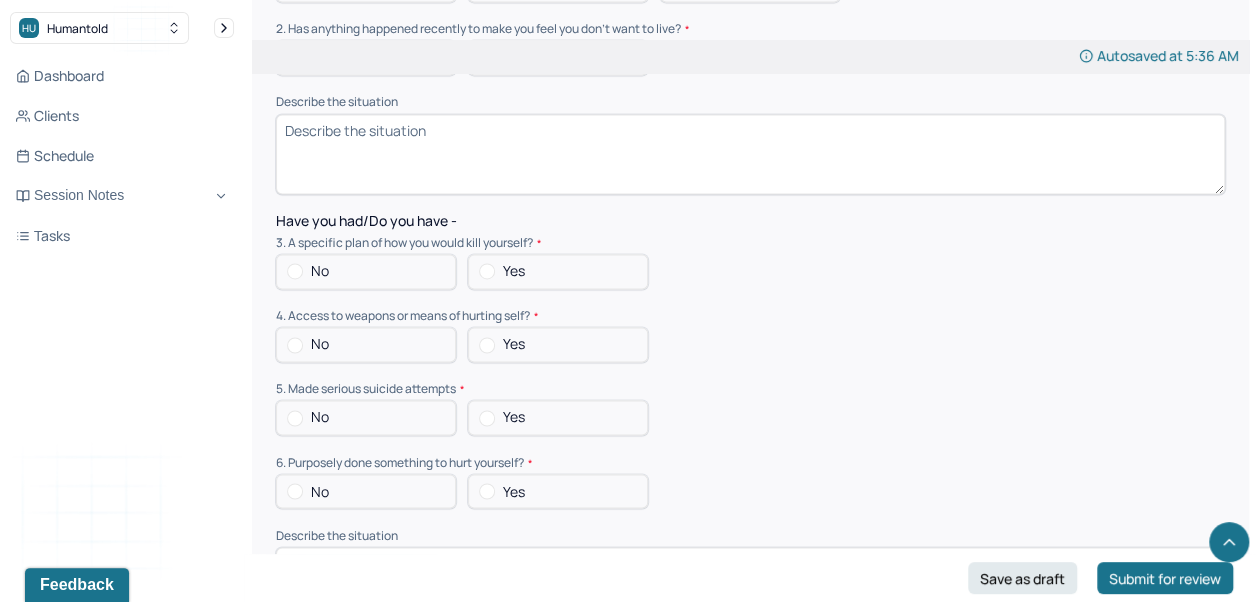click on "No" at bounding box center [366, 271] 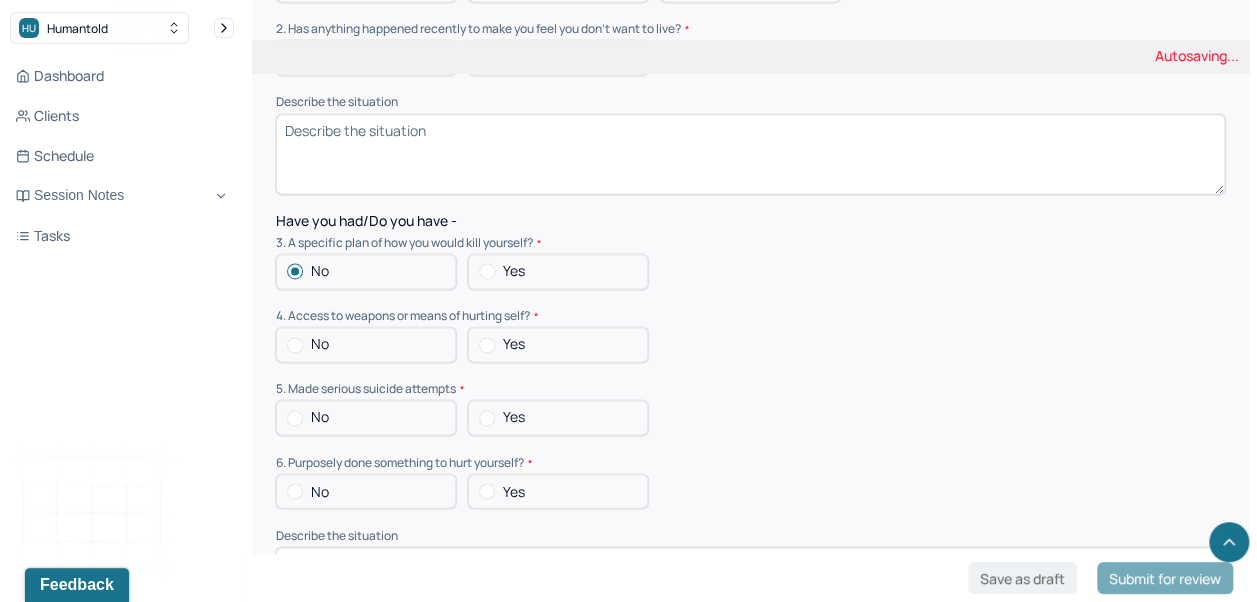 click on "No" at bounding box center [366, 344] 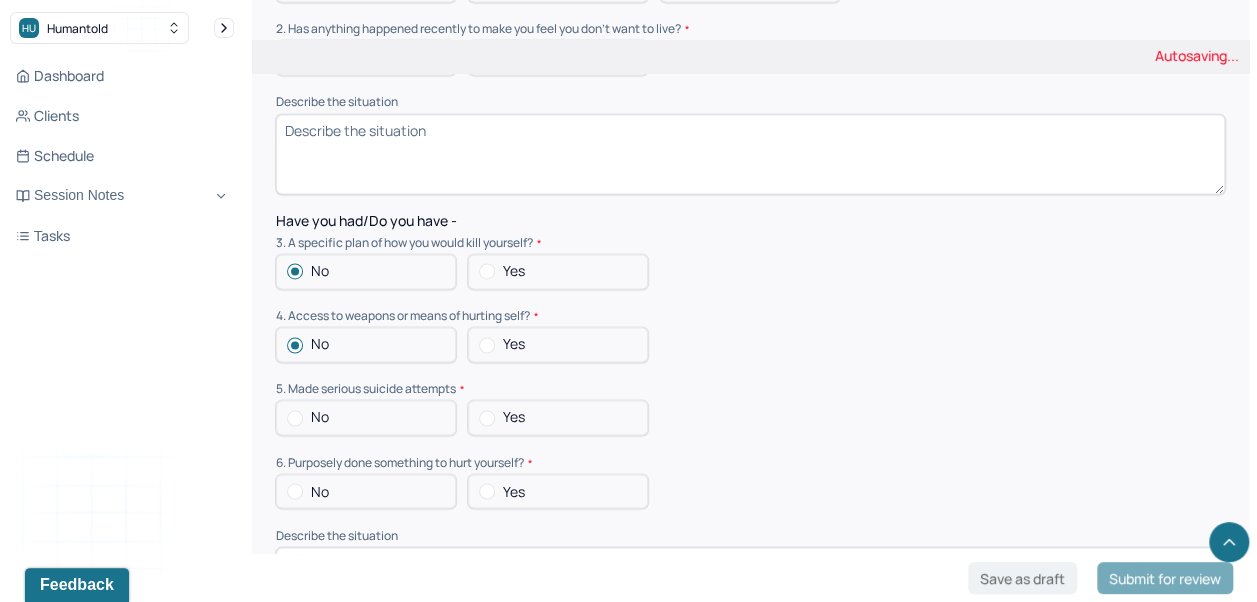 click on "No" at bounding box center [366, 417] 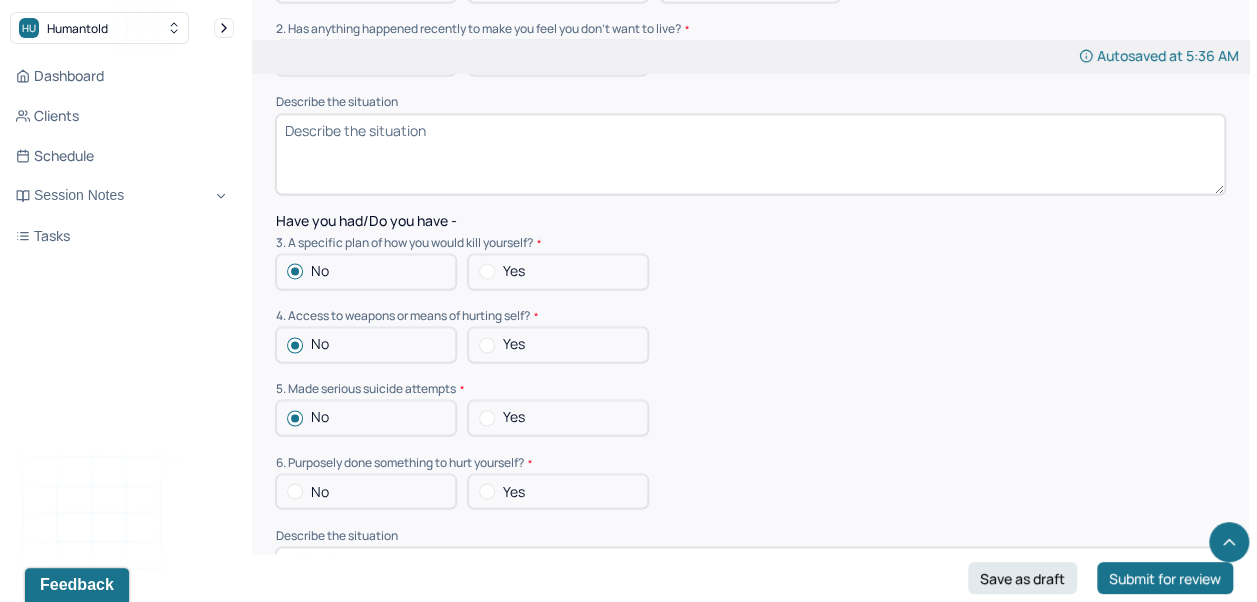 click on "No" at bounding box center (366, 491) 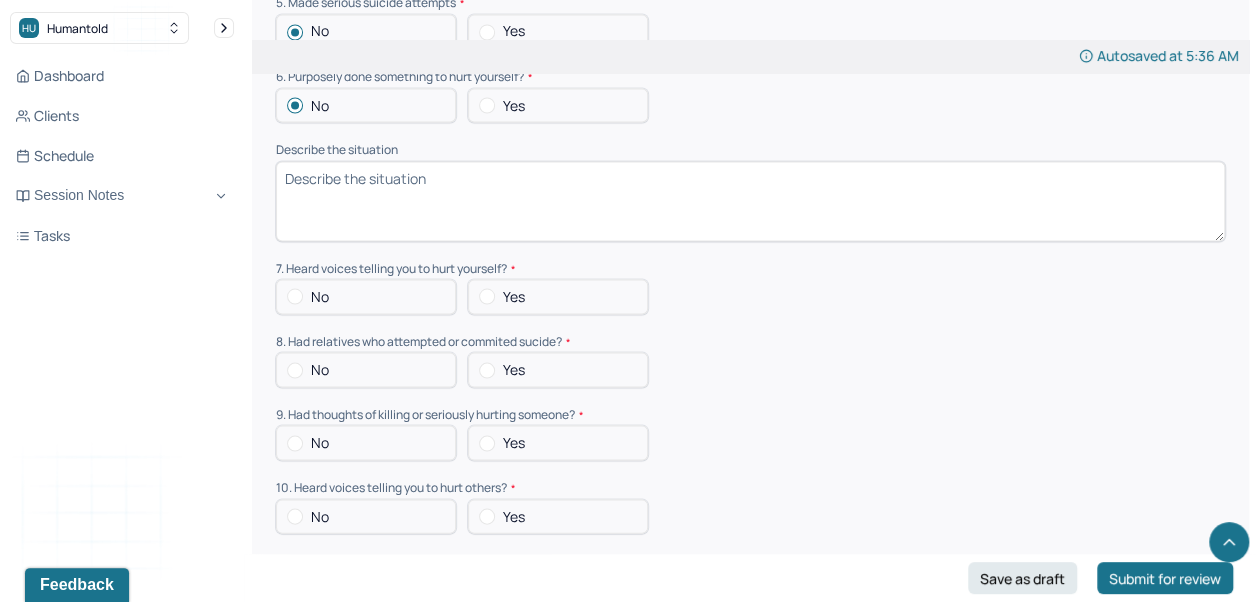 scroll, scrollTop: 5616, scrollLeft: 0, axis: vertical 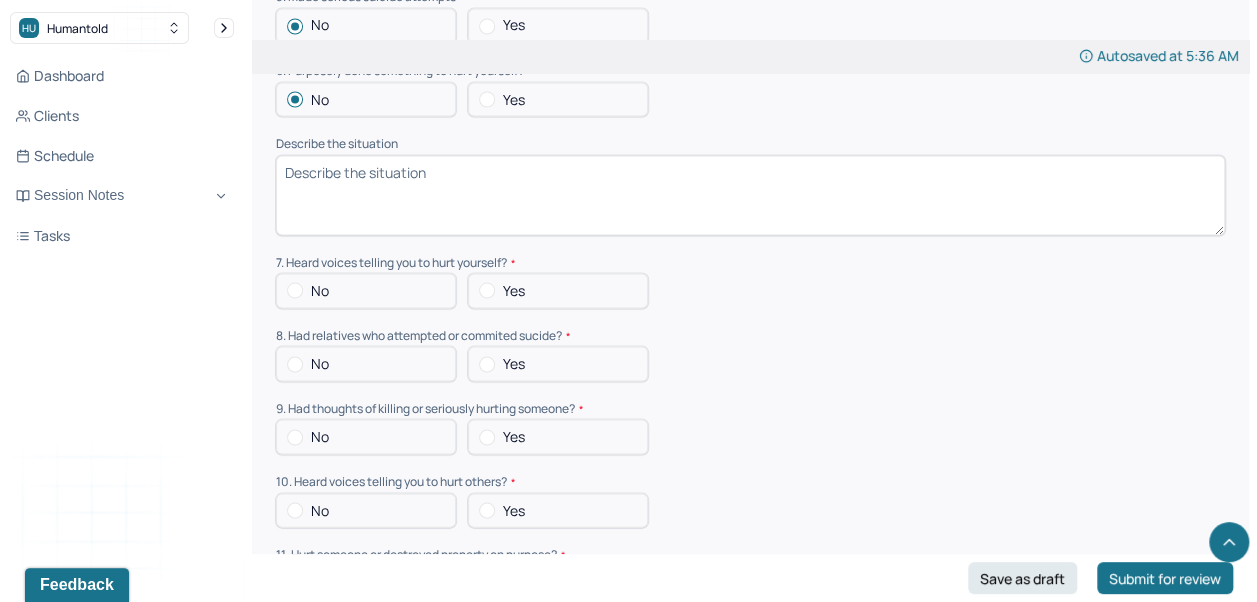click on "No" at bounding box center [366, 290] 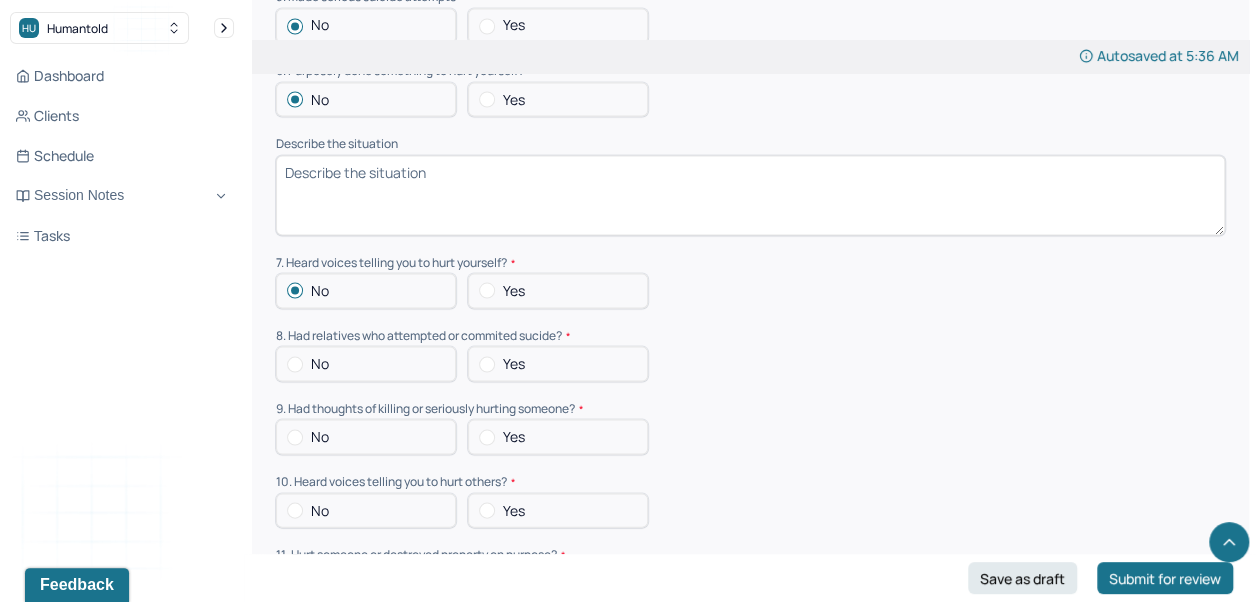 click on "No" at bounding box center (366, 363) 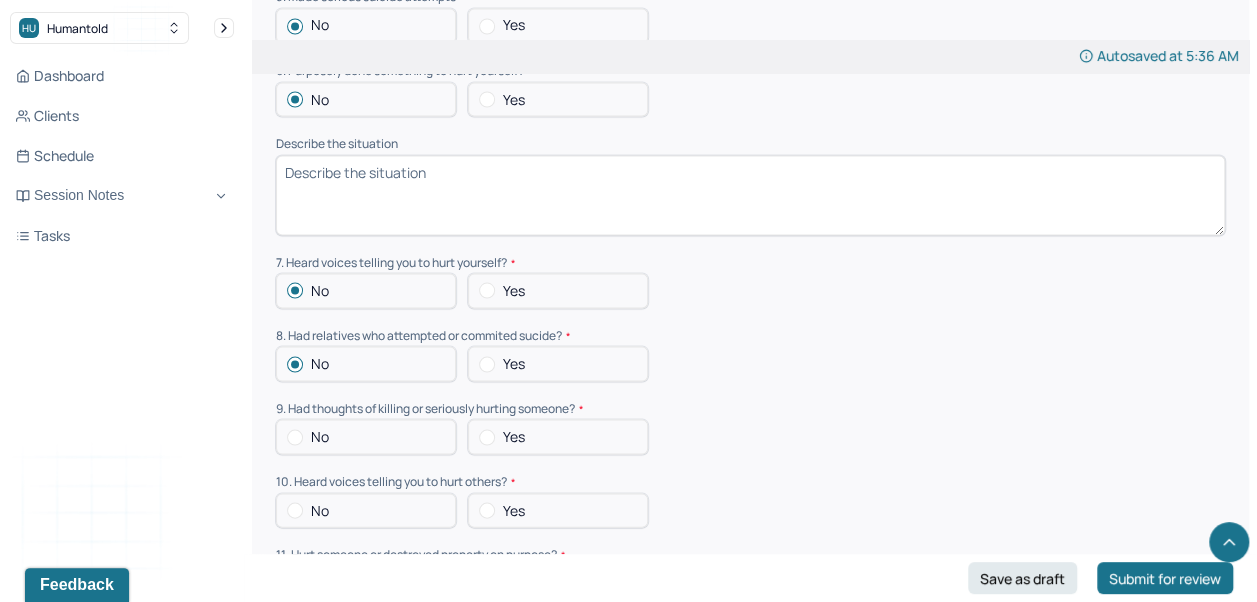 click on "No" at bounding box center (366, 436) 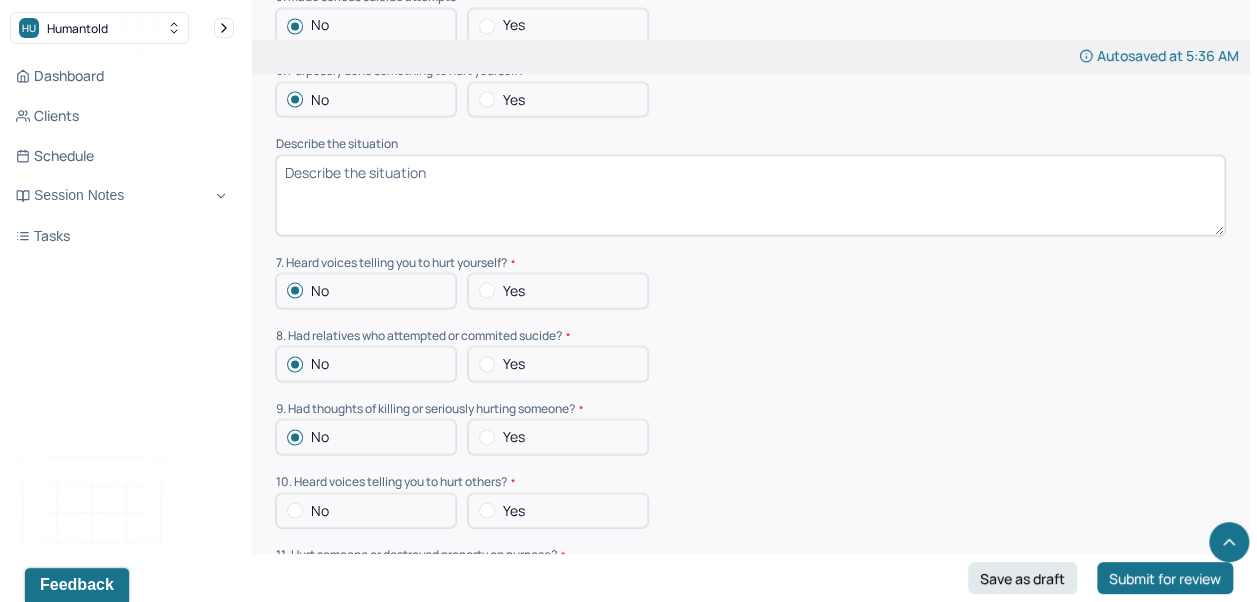 click on "No" at bounding box center [366, 510] 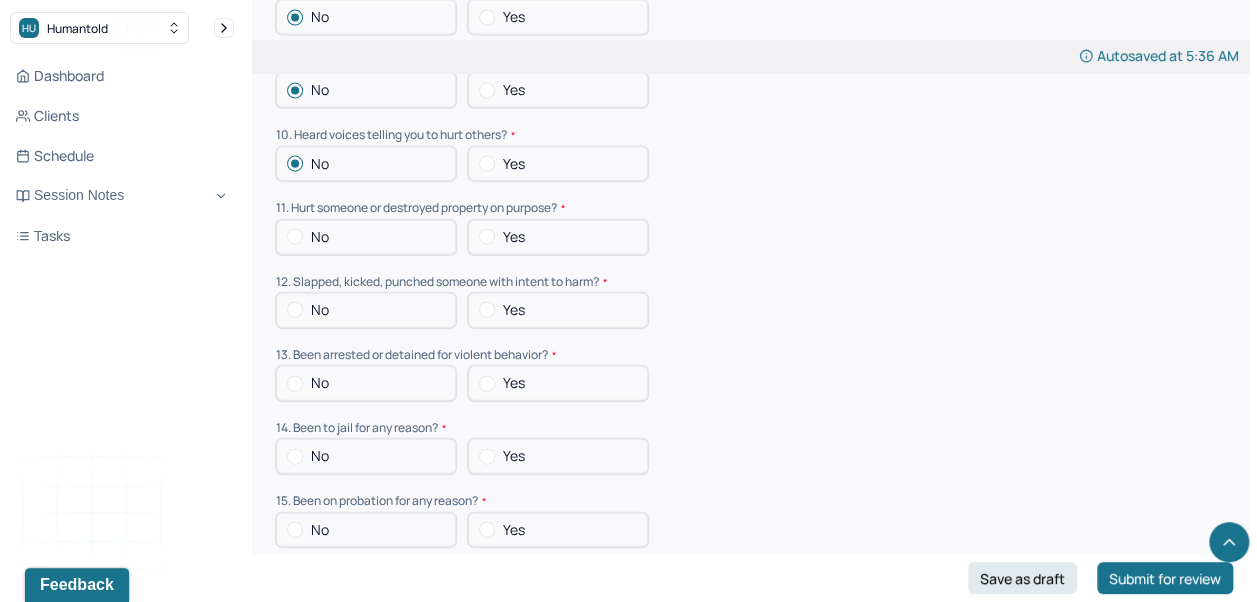 scroll, scrollTop: 5976, scrollLeft: 0, axis: vertical 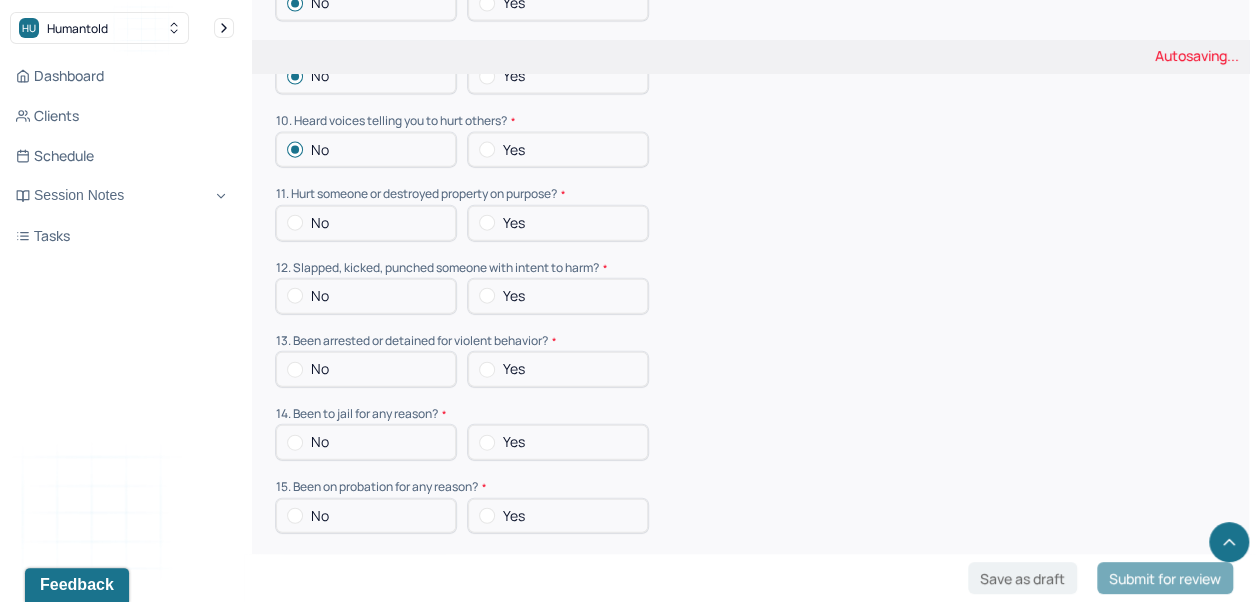 click on "No" at bounding box center (366, 223) 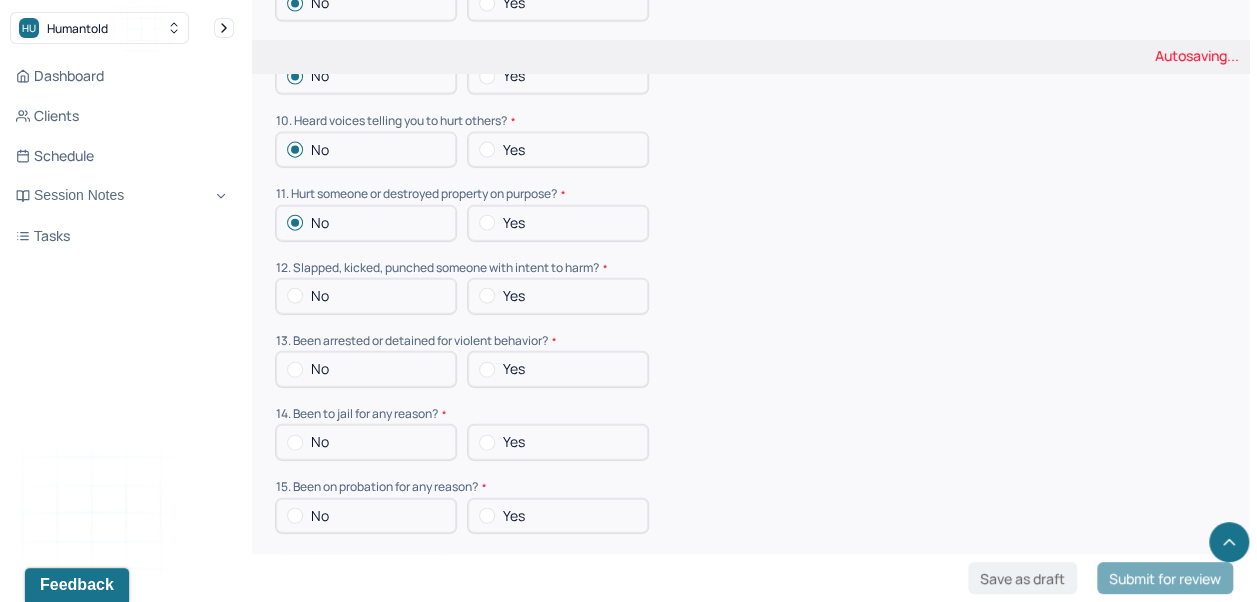 click on "No" at bounding box center [366, 296] 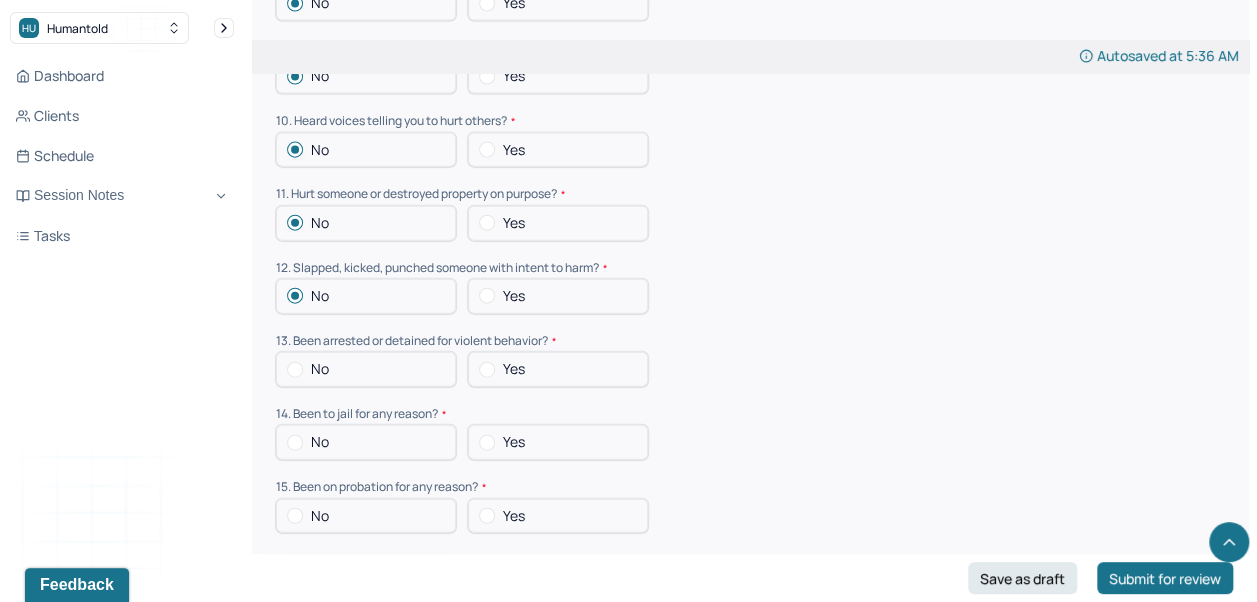 click on "No" at bounding box center [366, 369] 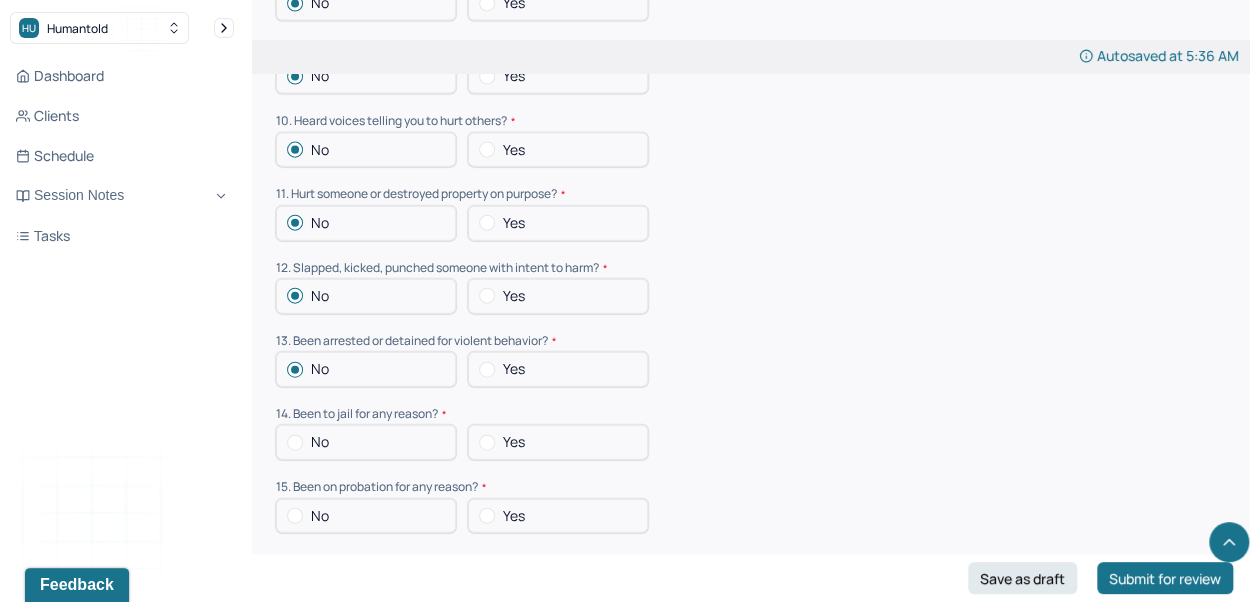 click on "No" at bounding box center (366, 442) 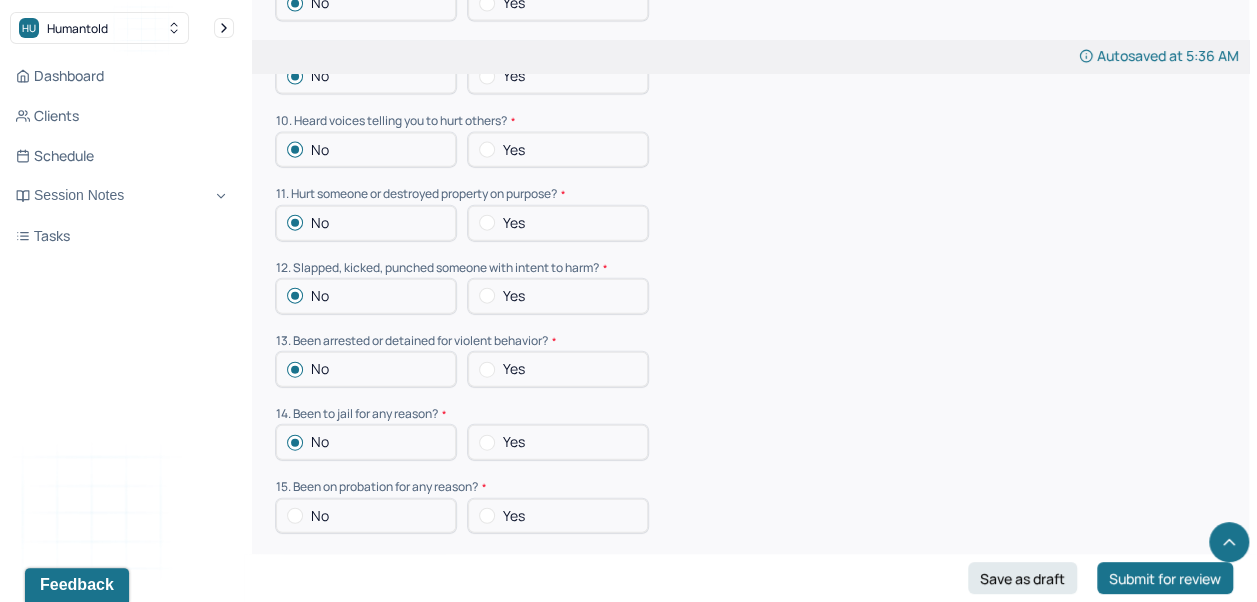click on "No" at bounding box center [366, 516] 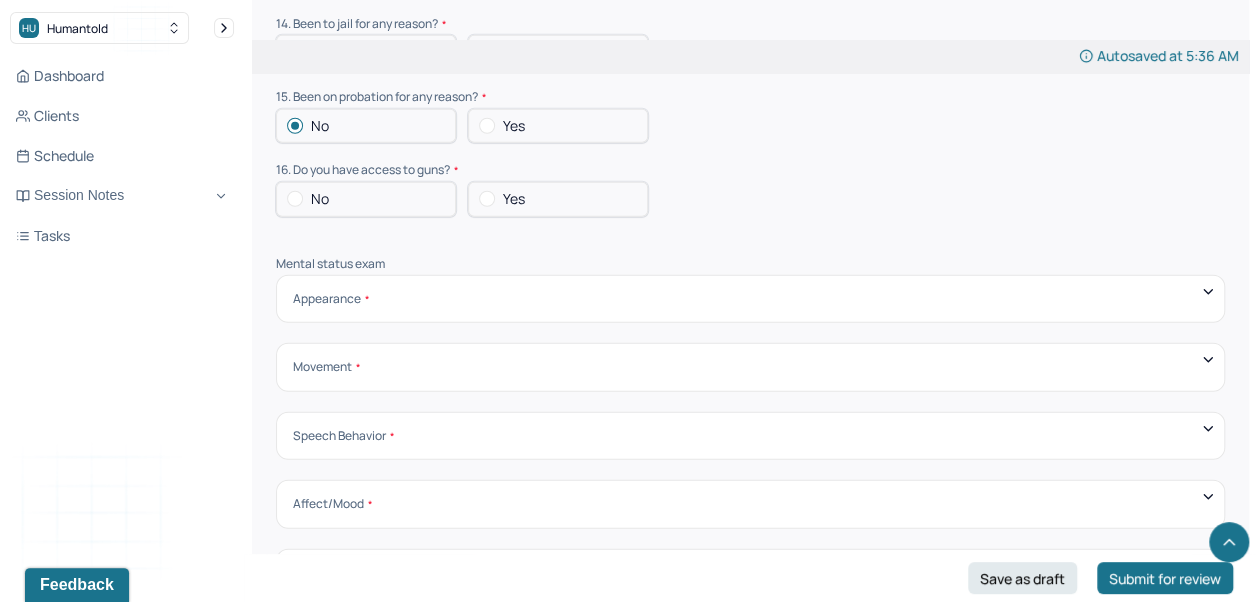 scroll, scrollTop: 6376, scrollLeft: 0, axis: vertical 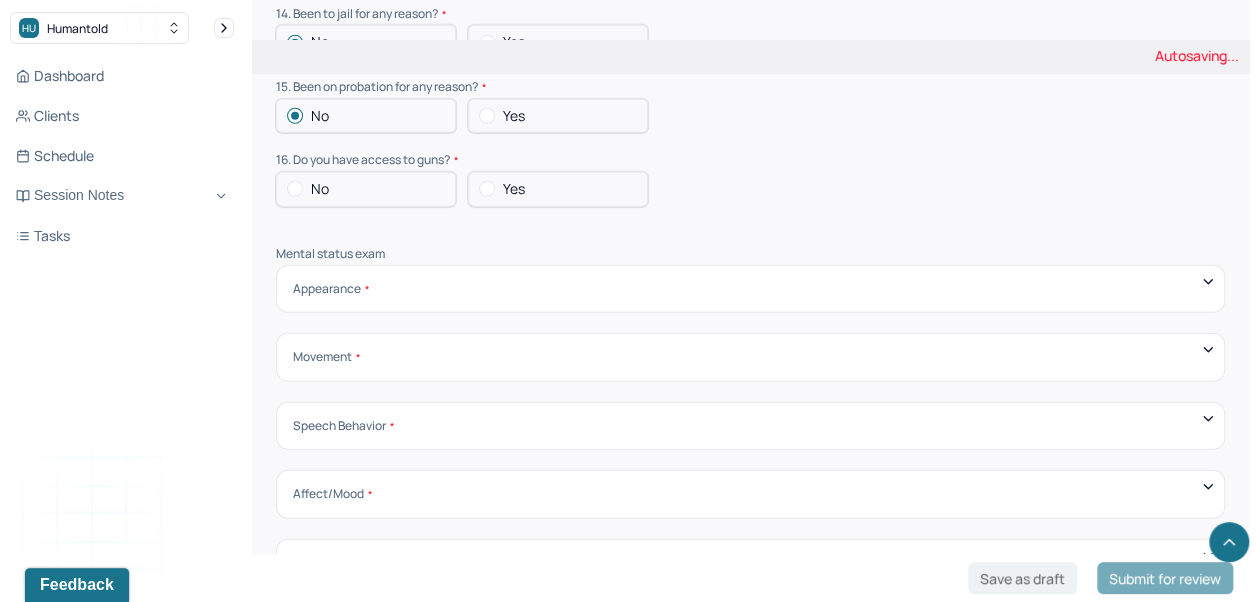 click on "No" at bounding box center [366, 189] 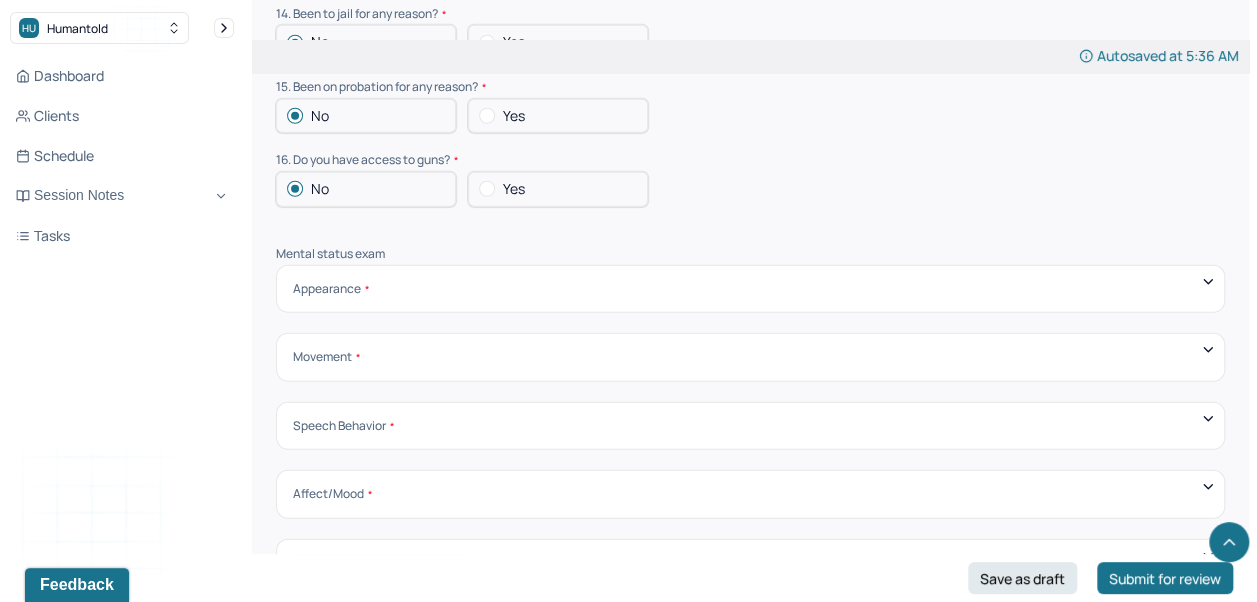click on "Appearance" at bounding box center (750, 289) 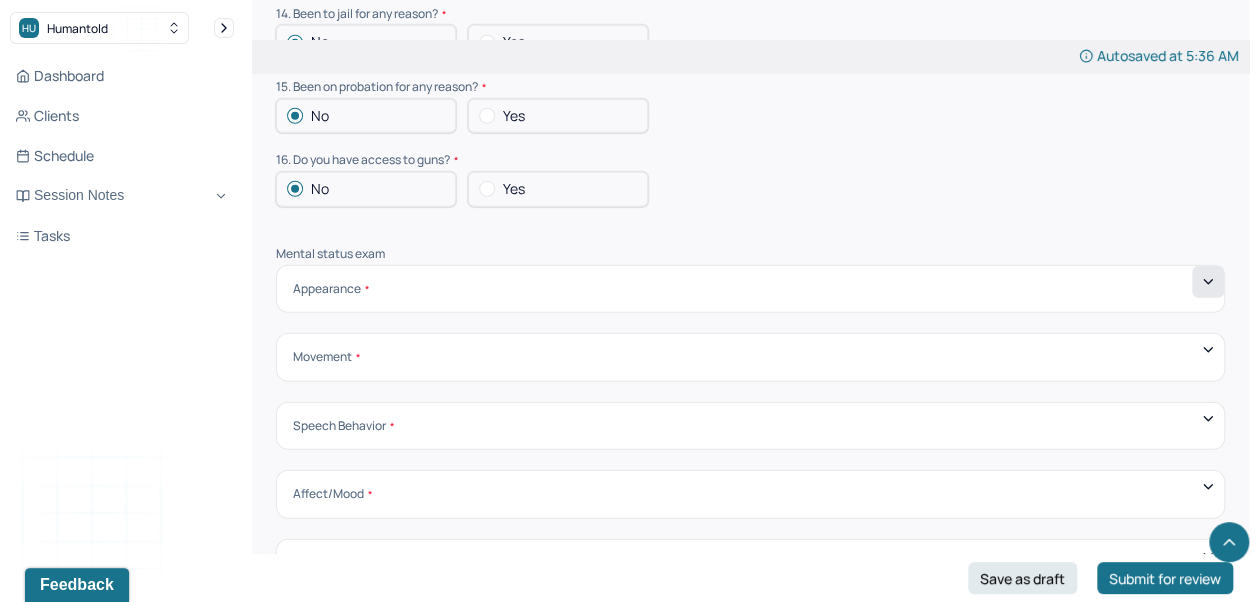 click 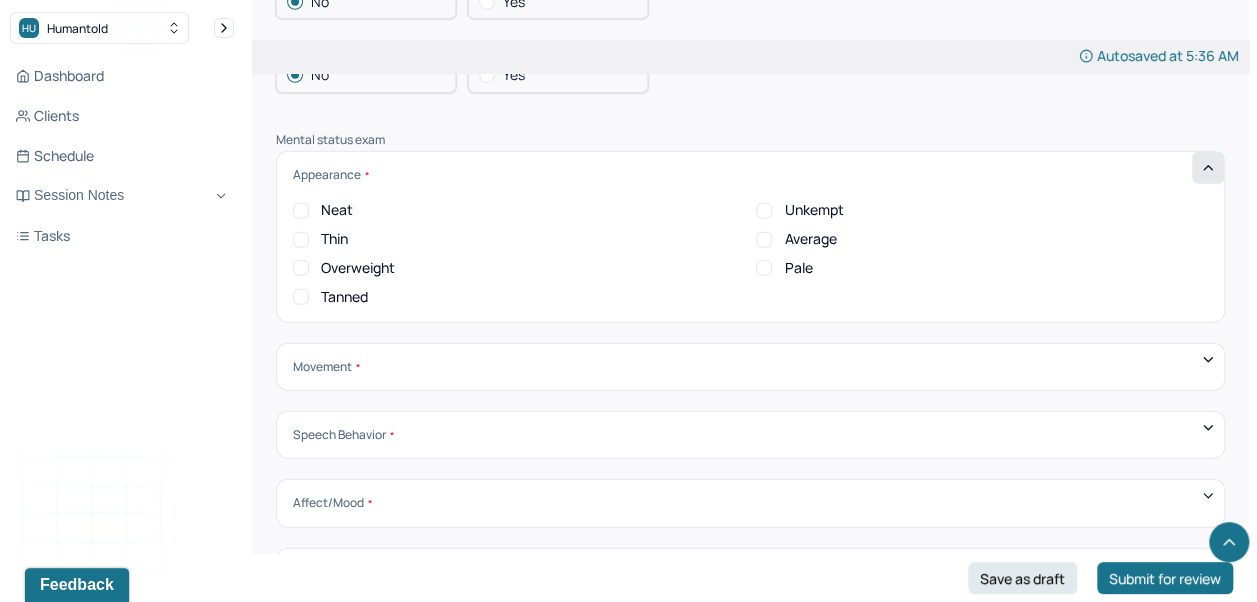 scroll, scrollTop: 6490, scrollLeft: 0, axis: vertical 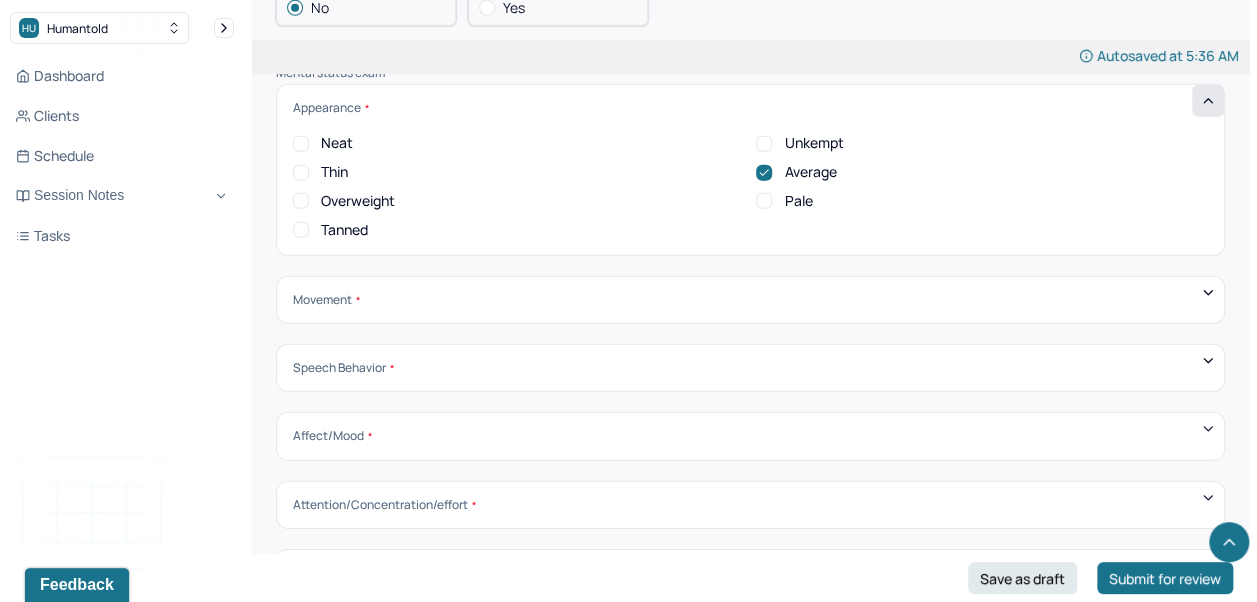 click on "Mental status exam Appearance Neat Unkempt Thin Average Overweight Pale Tanned Movement Coordinated Uncoordinated Mannerisms/oddities Good eye contact Kept eyes downcast Stared into space Speech Behavior Unintelligible Stammer/stutter Mumbles Clear Precise Strident Distant Squeaky Squeaky Soft Weak Normal Strident Hurried Loud Affect/Mood Blunted Constricted Normal Broad Inappropriate Indifferent to problems Congruent Irritated Hostile Flushing Dizziness Can't sit still Panicked Fearful Wretched Melancholy Sad Hopeless Bored Sorrow Grief Flight of ideas Manic Hypomanic Ashamed Embarrassed Apologetic Calm Guilty Flat Attention/Concentration/effort Sluggish Flat Distractible Normal energy Eager Indifferent Scattered Baffled Perplexed Hurried Organized Rigid Pleasant Cooperative Dependent Abusive Superior Stubborn Belligerent Argumentative Hostile Demanding Resentful Surly Guarded Indifferent Presentation of self Withdrawn Threatened Vulnerable Shy Friendly Confident Grandiose Humble Self-doubting Hopeful Harsh" at bounding box center (750, 408) 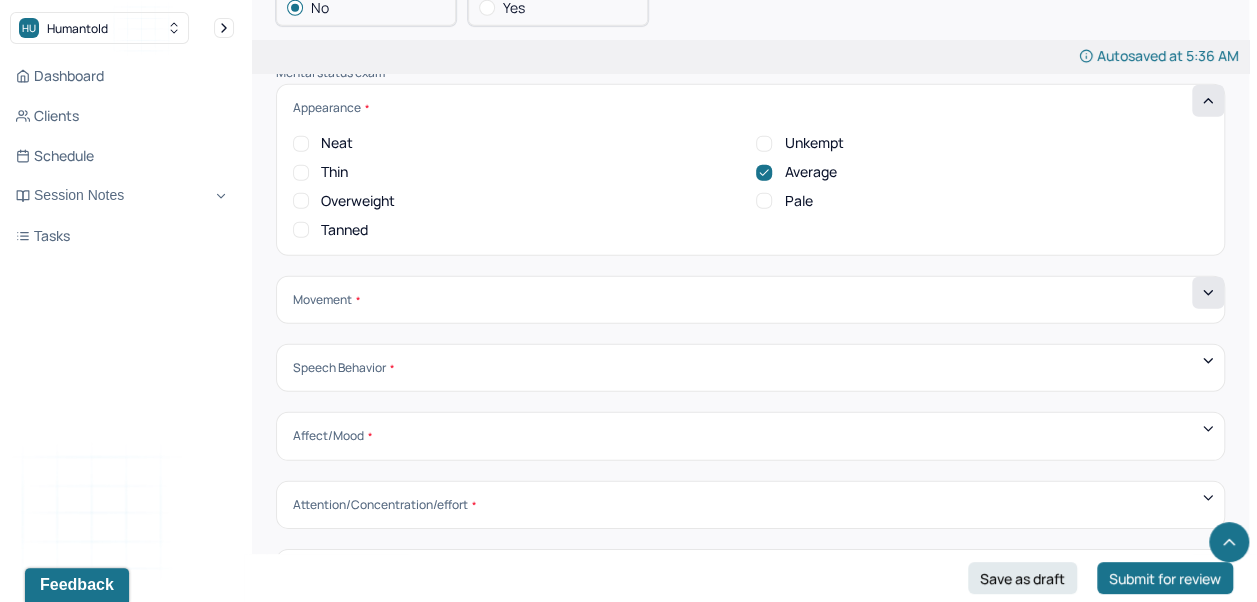click at bounding box center (1208, 293) 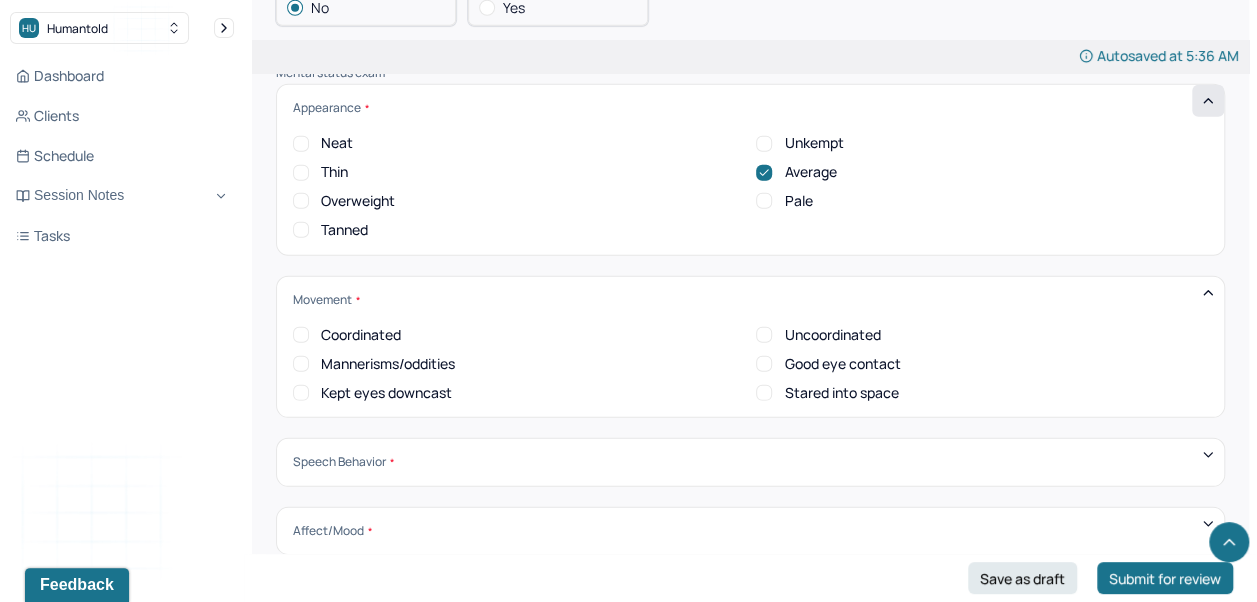 click on "Coordinated Uncoordinated Mannerisms/oddities Good eye contact Kept eyes downcast Stared into space" at bounding box center (750, 364) 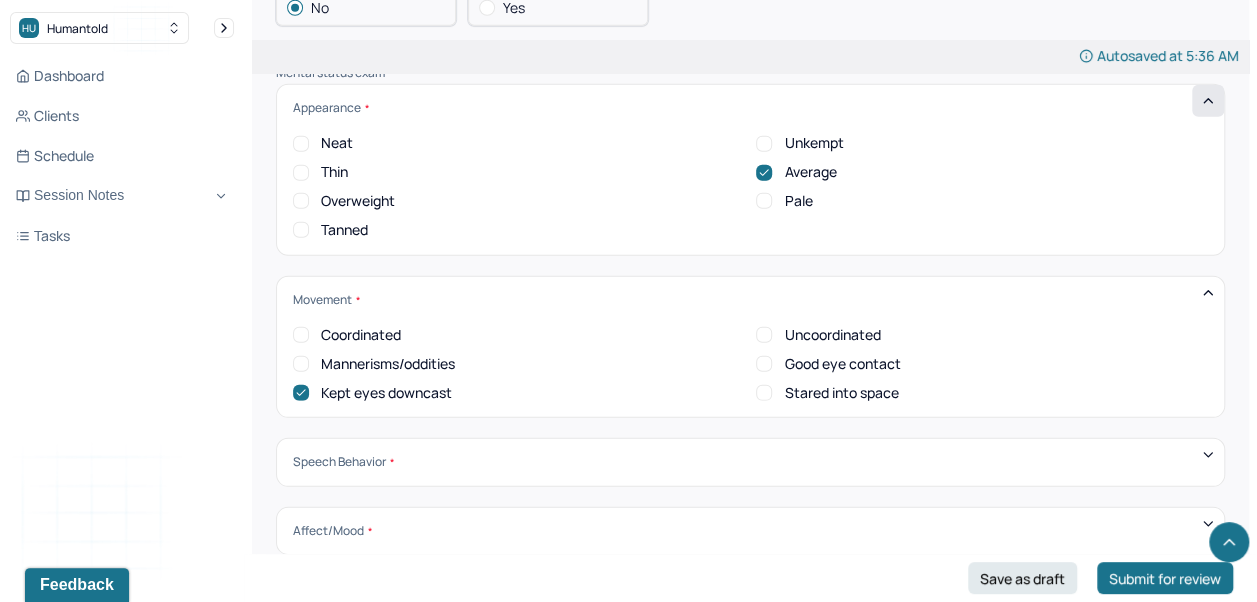 click on "Kept eyes downcast" at bounding box center (386, 393) 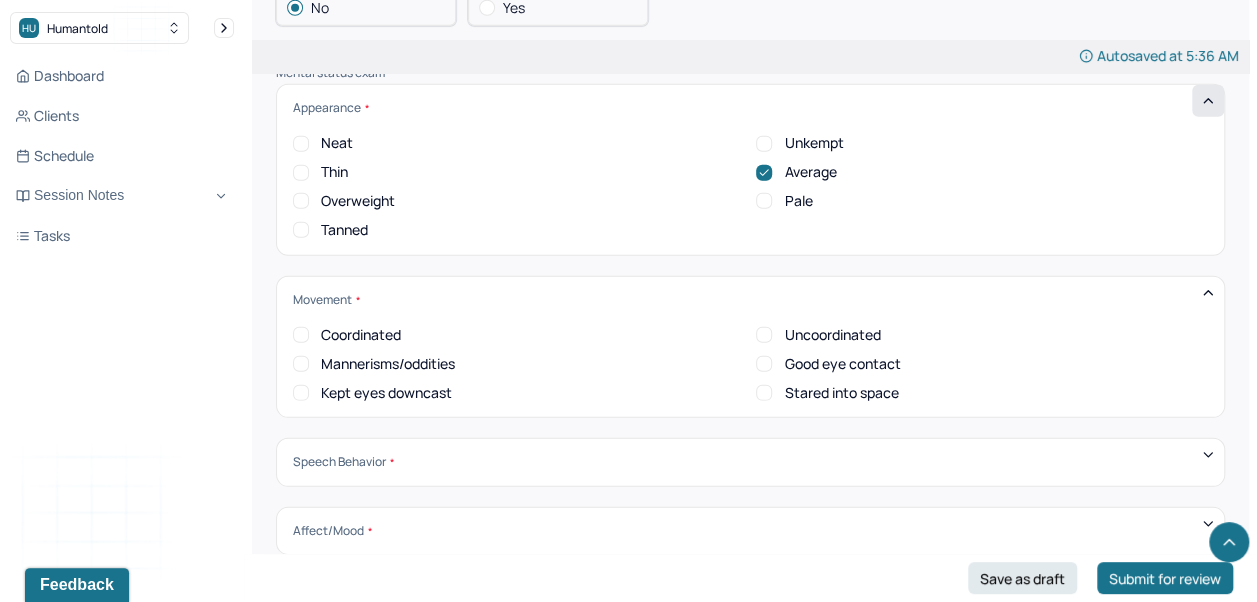 click on "Mannerisms/oddities" at bounding box center (388, 364) 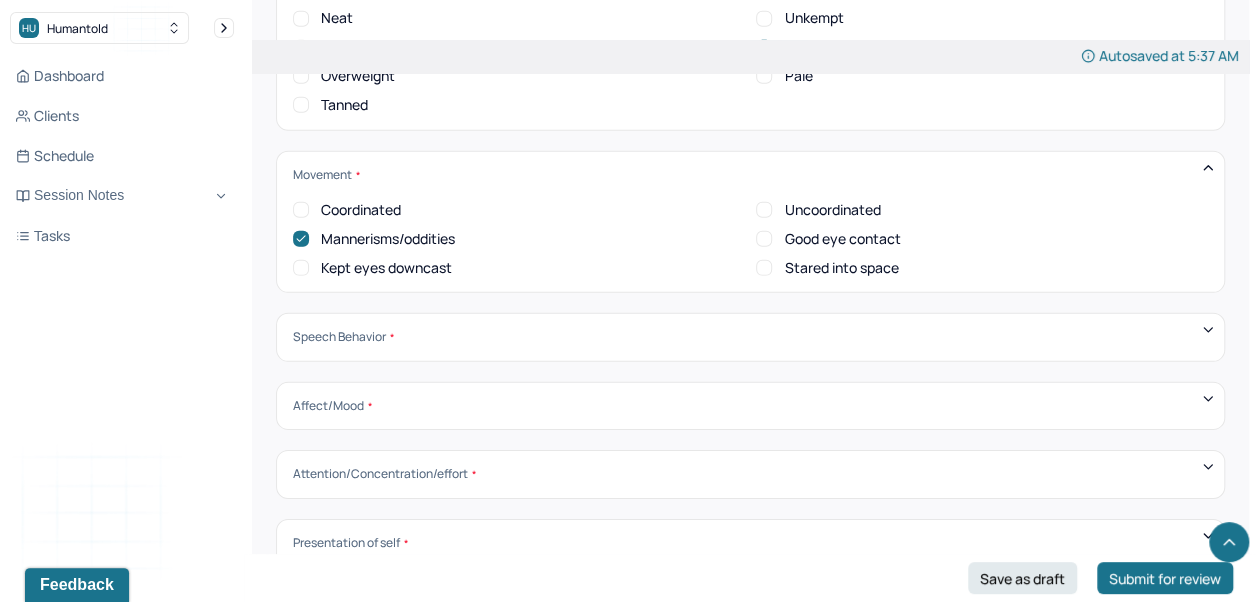 scroll, scrollTop: 6682, scrollLeft: 0, axis: vertical 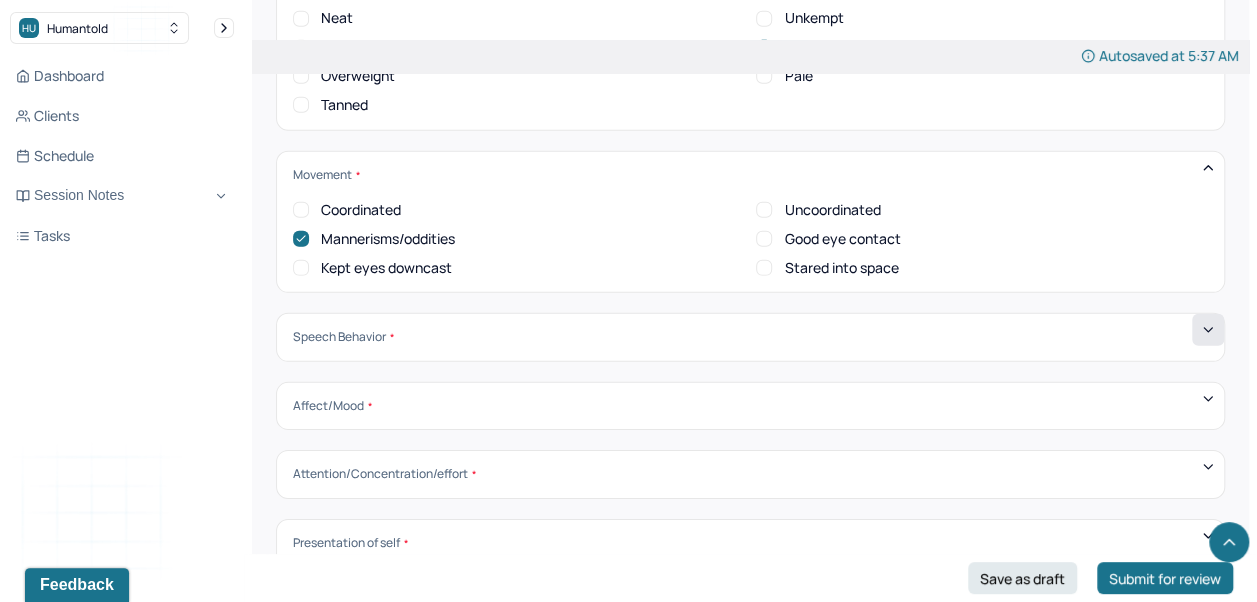 click 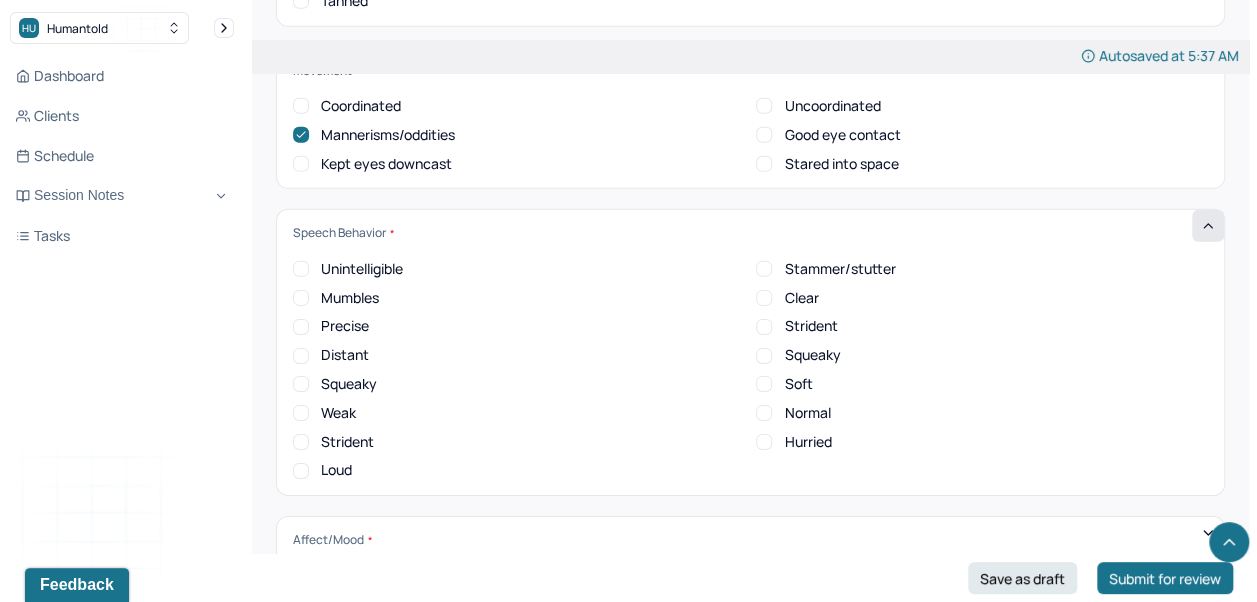 scroll, scrollTop: 6810, scrollLeft: 0, axis: vertical 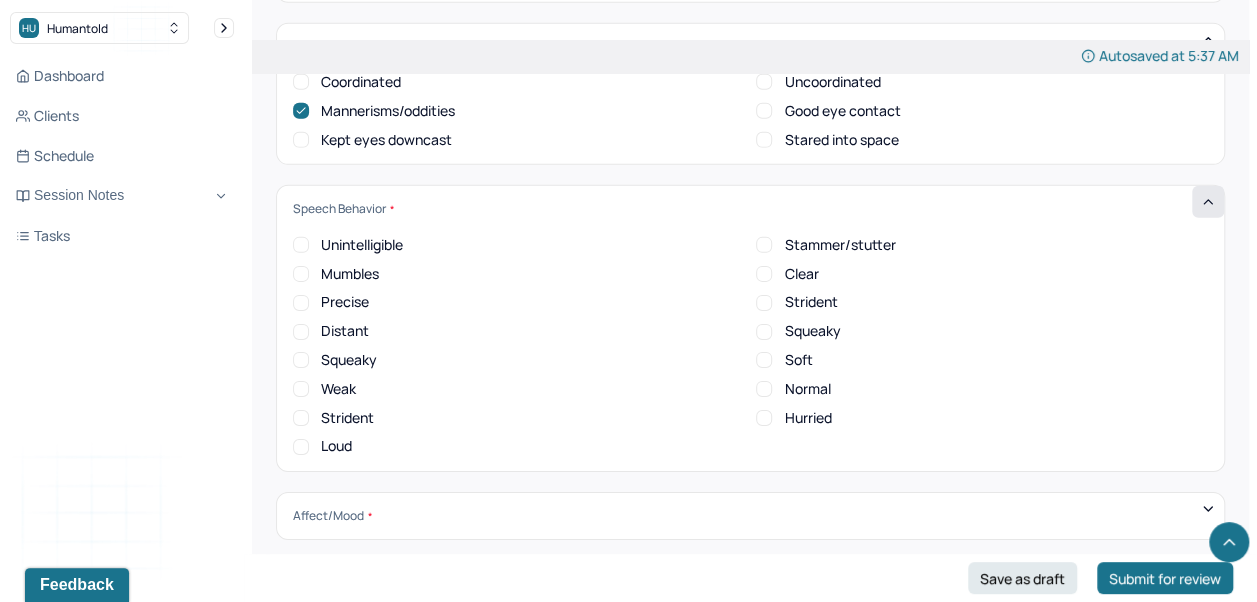click on "Soft" at bounding box center (764, 360) 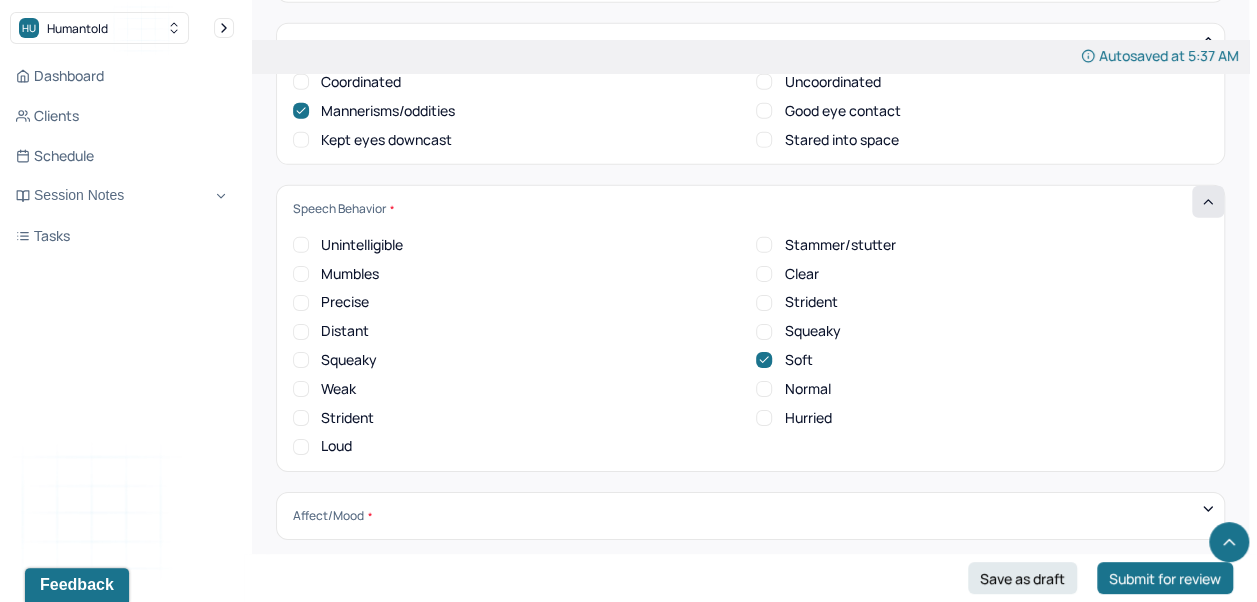 click on "Distant" at bounding box center (345, 331) 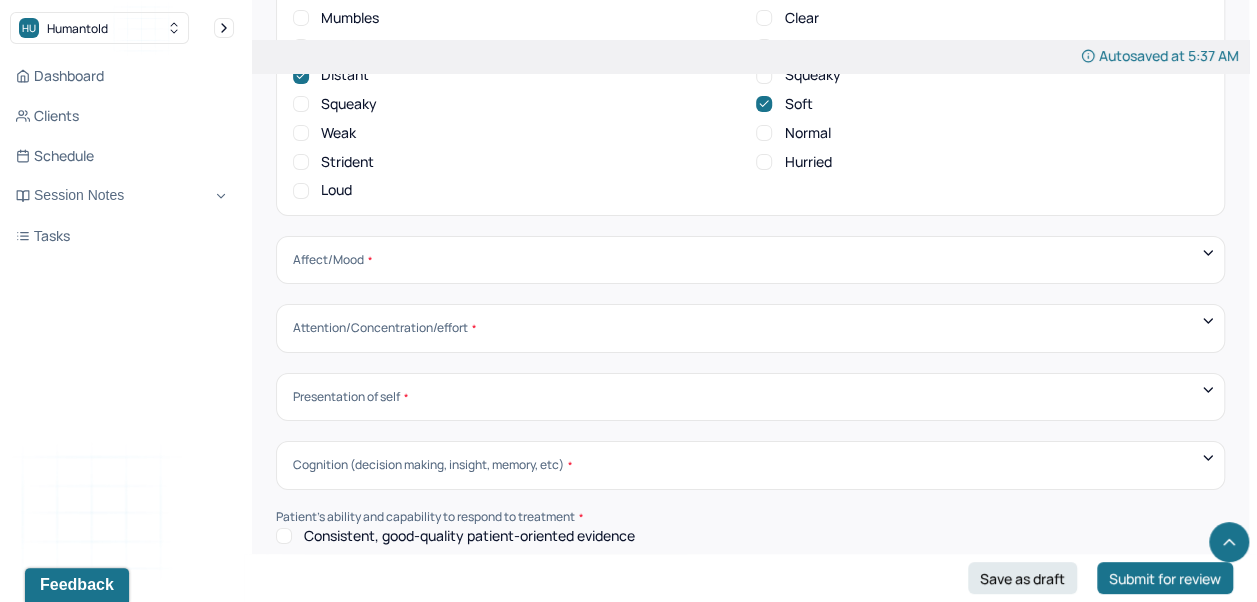 scroll, scrollTop: 7072, scrollLeft: 0, axis: vertical 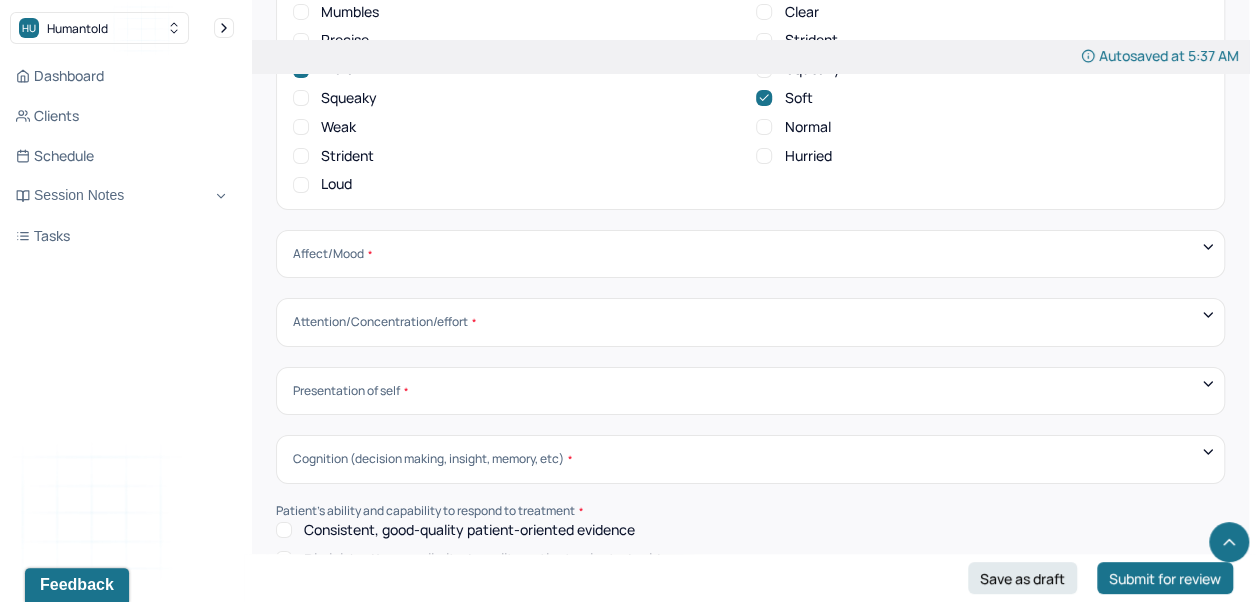 click on "Affect/Mood" at bounding box center (332, 254) 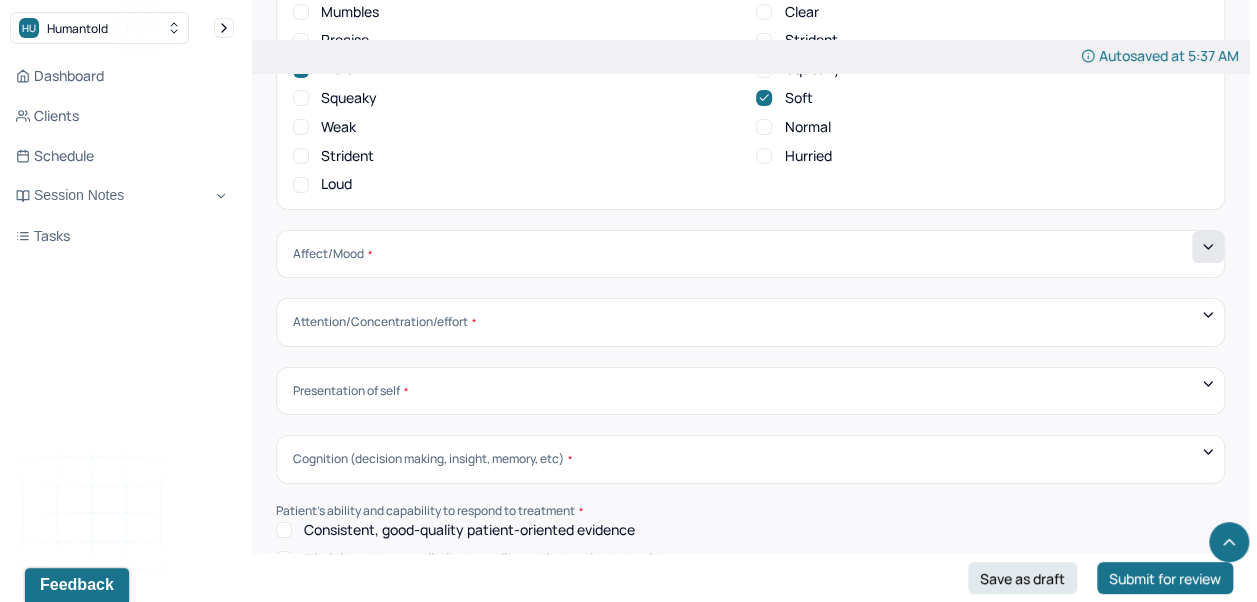 click at bounding box center (1208, 247) 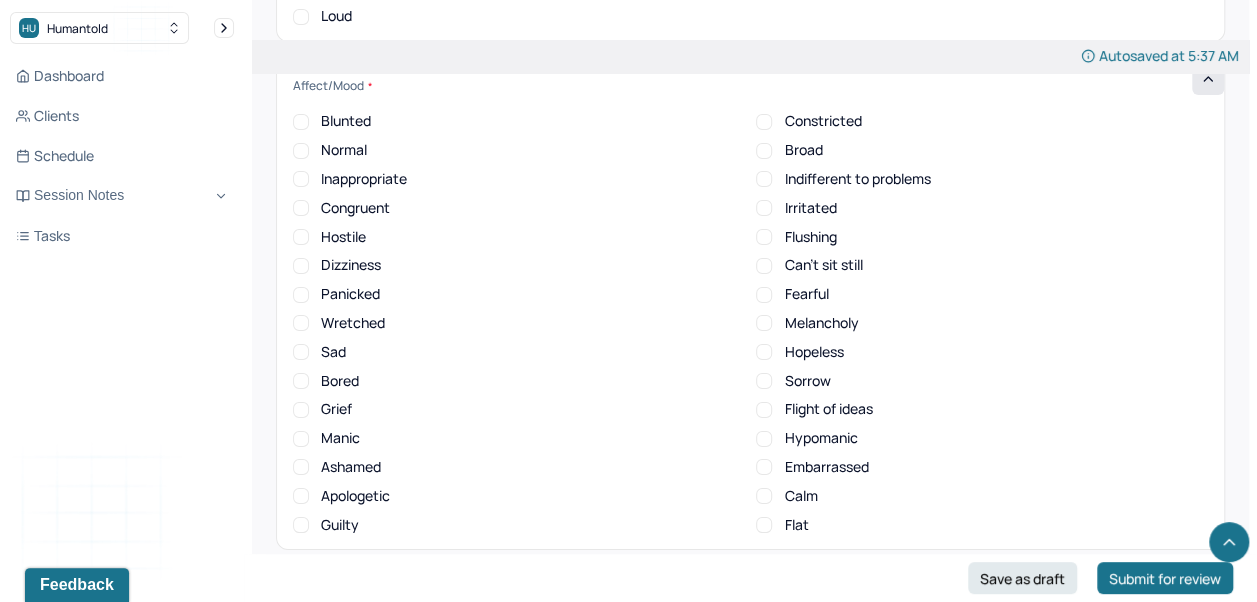 scroll, scrollTop: 7245, scrollLeft: 0, axis: vertical 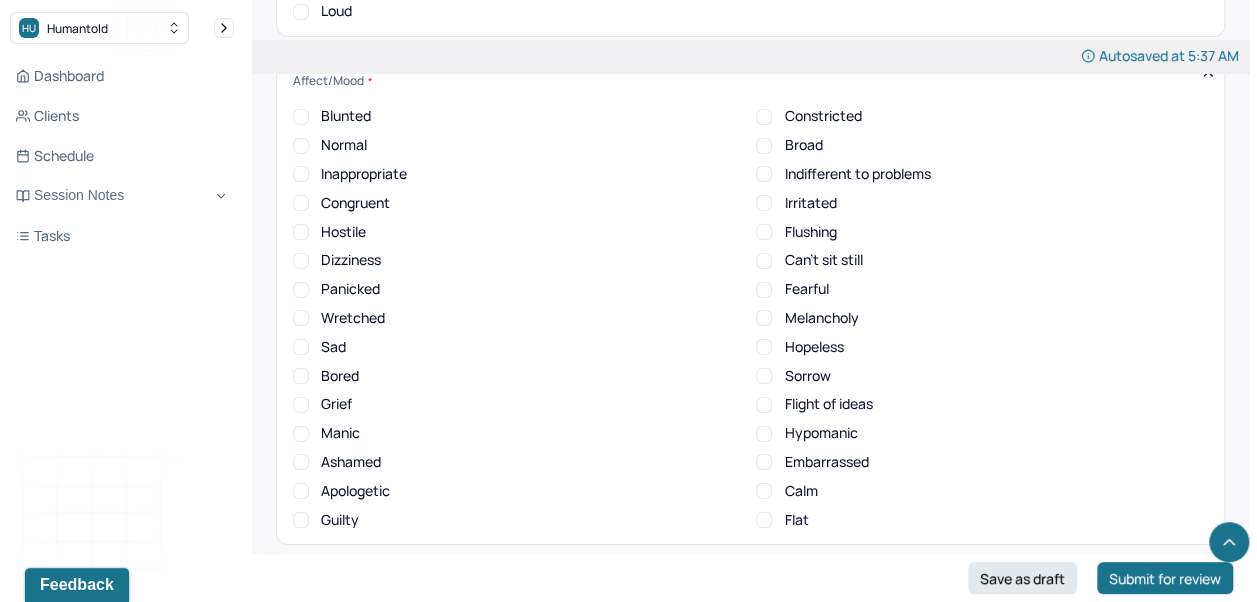 click on "Blunted" at bounding box center [346, 116] 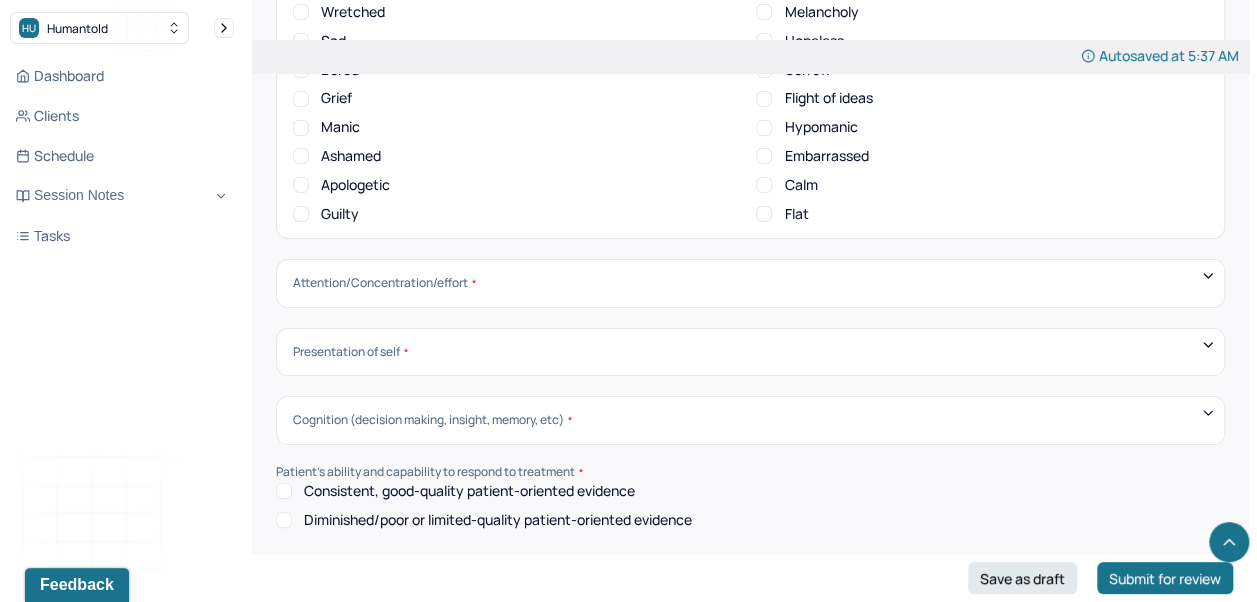 scroll, scrollTop: 7566, scrollLeft: 0, axis: vertical 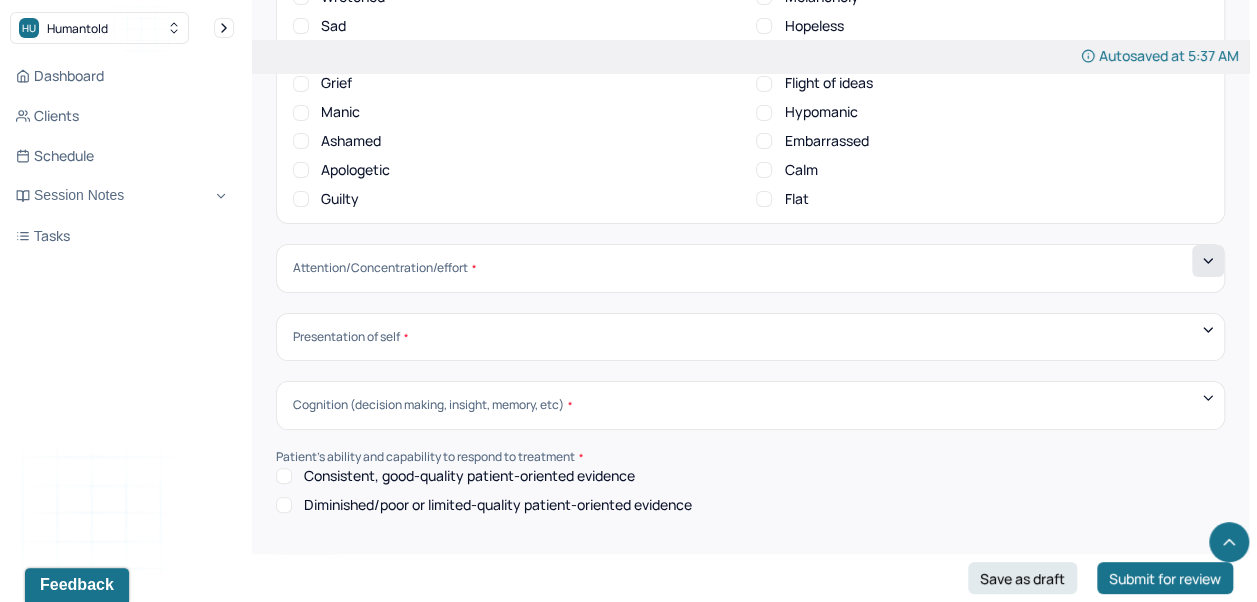click 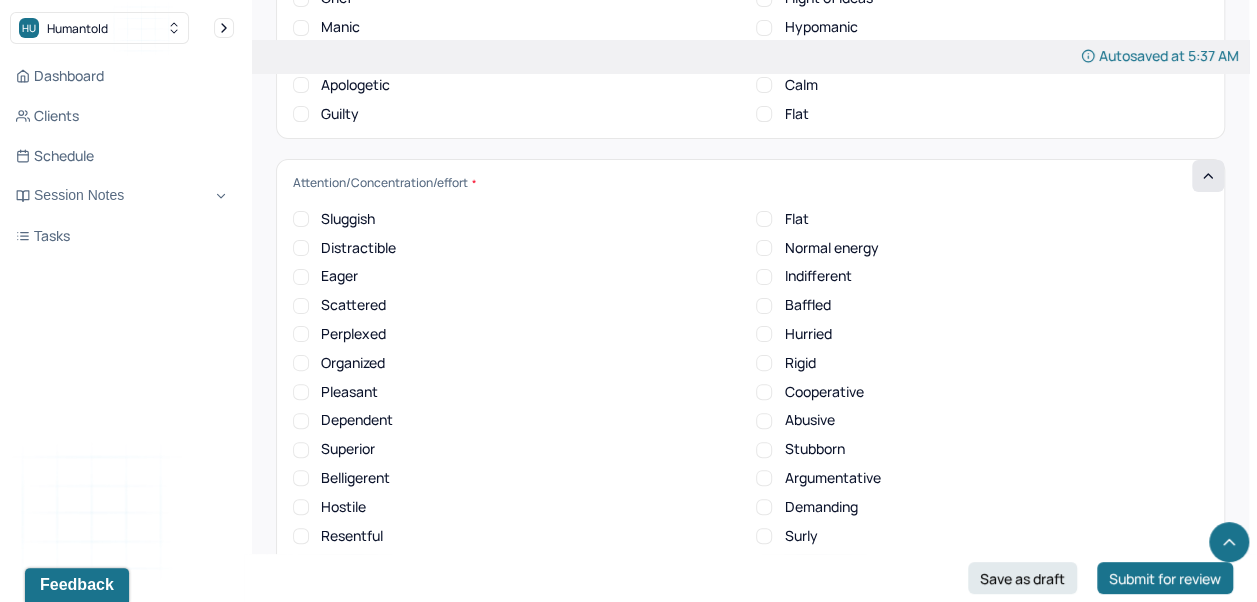 scroll, scrollTop: 7648, scrollLeft: 0, axis: vertical 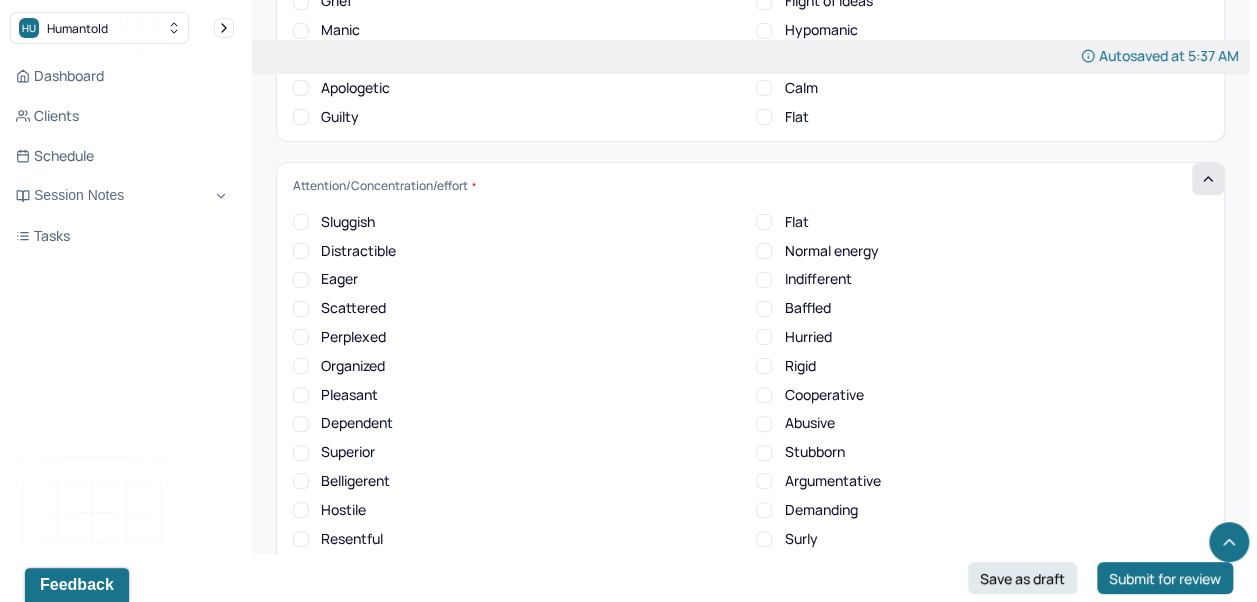 click on "Pleasant" at bounding box center (518, 395) 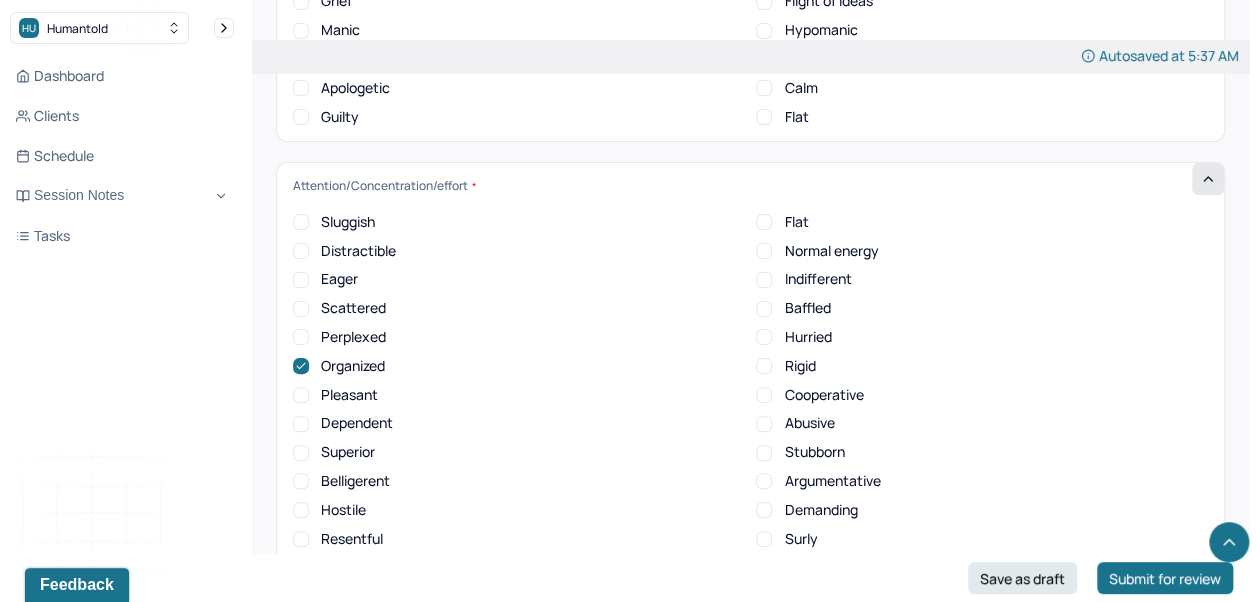 click on "Organized" at bounding box center (353, 366) 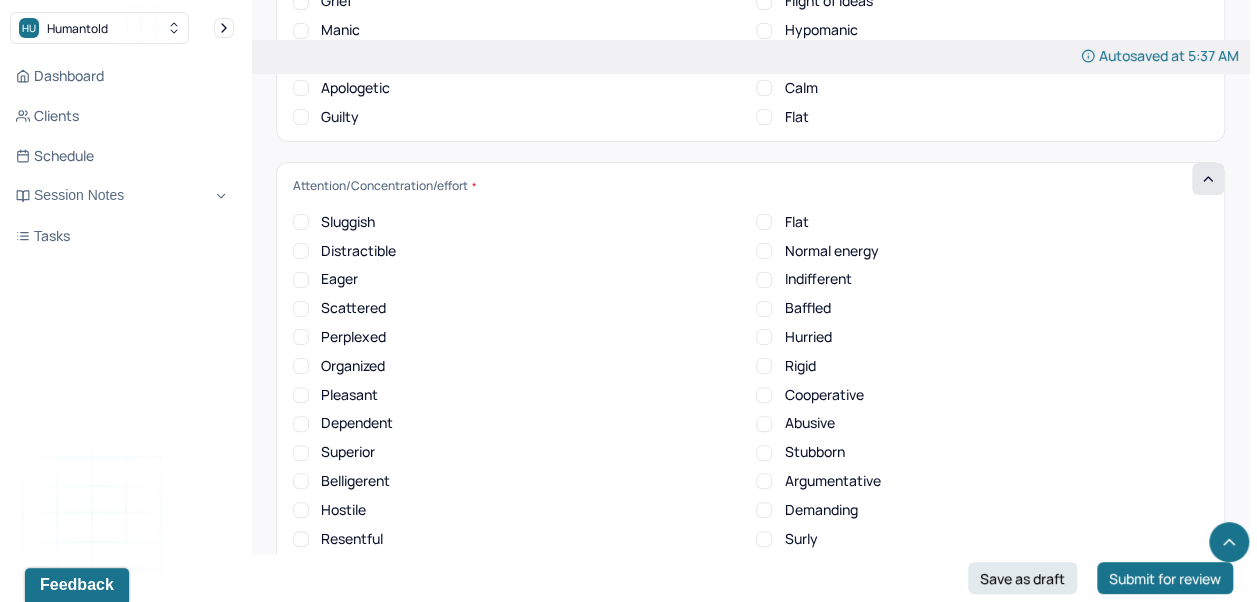 click on "Pleasant" at bounding box center (301, 395) 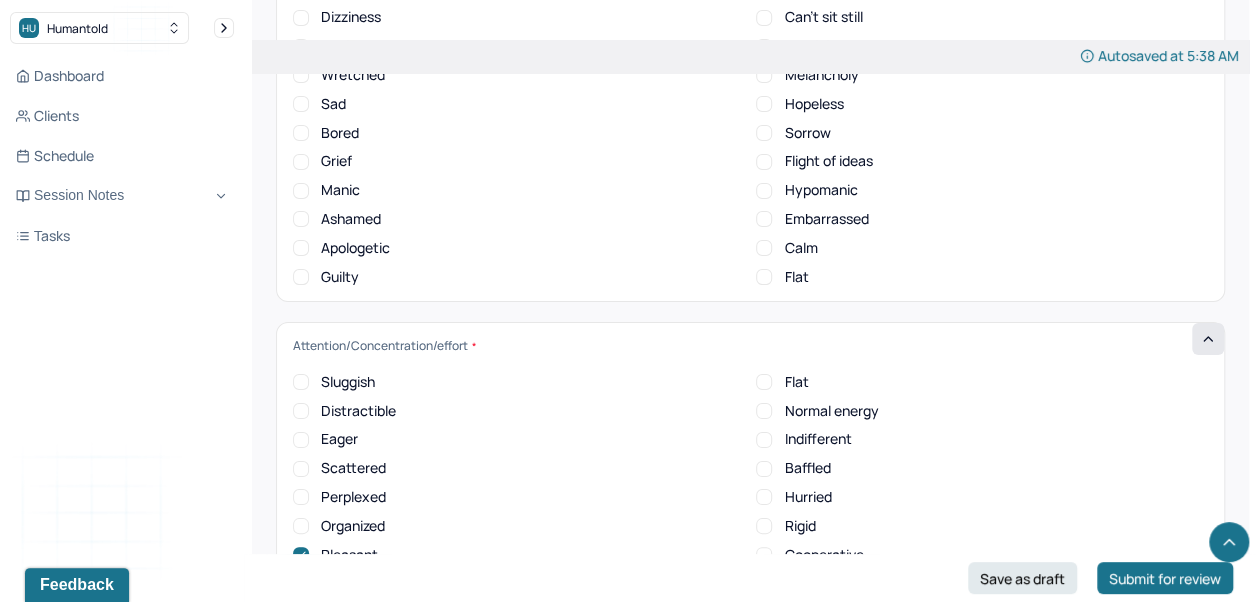 scroll, scrollTop: 7487, scrollLeft: 0, axis: vertical 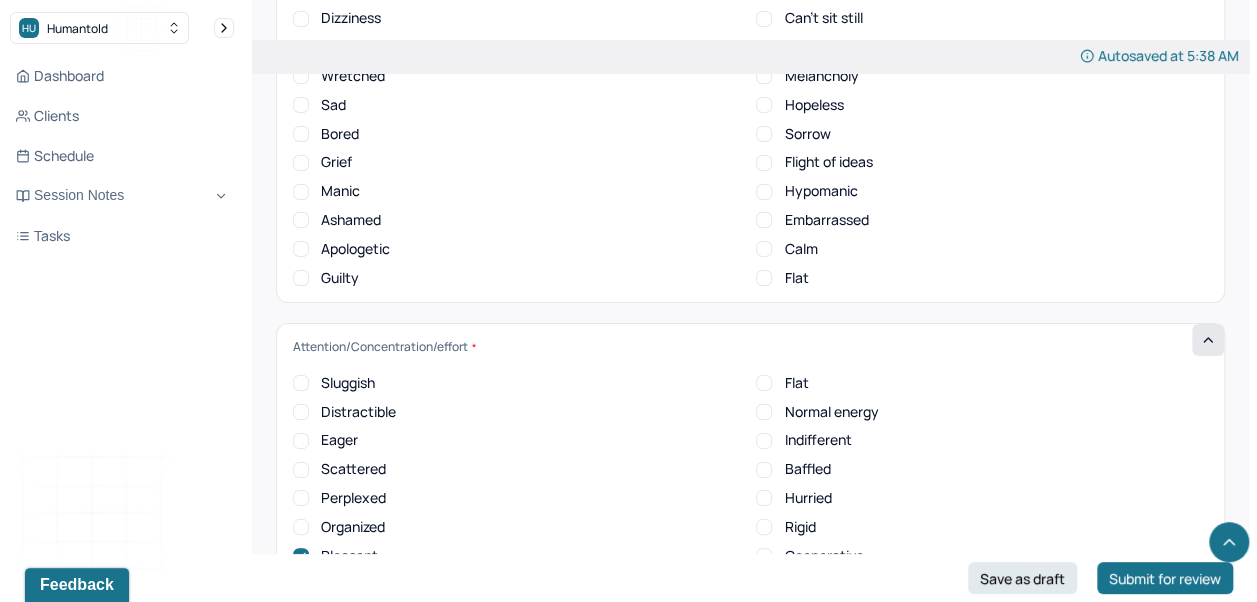 click on "Sluggish" at bounding box center (518, 383) 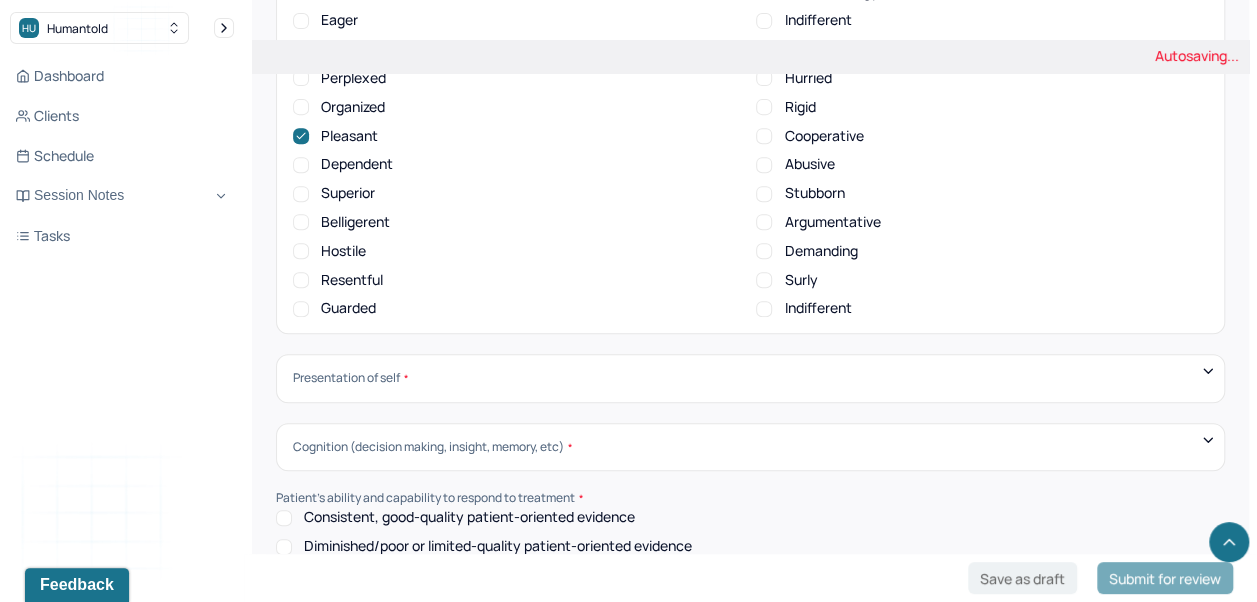 scroll, scrollTop: 7913, scrollLeft: 0, axis: vertical 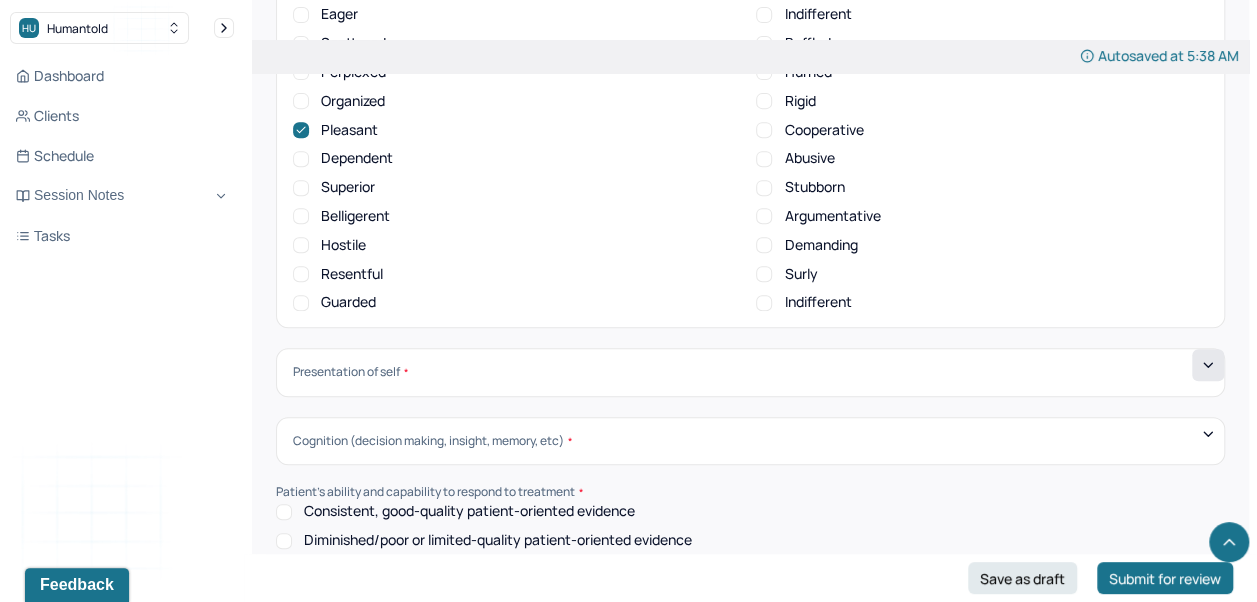 click 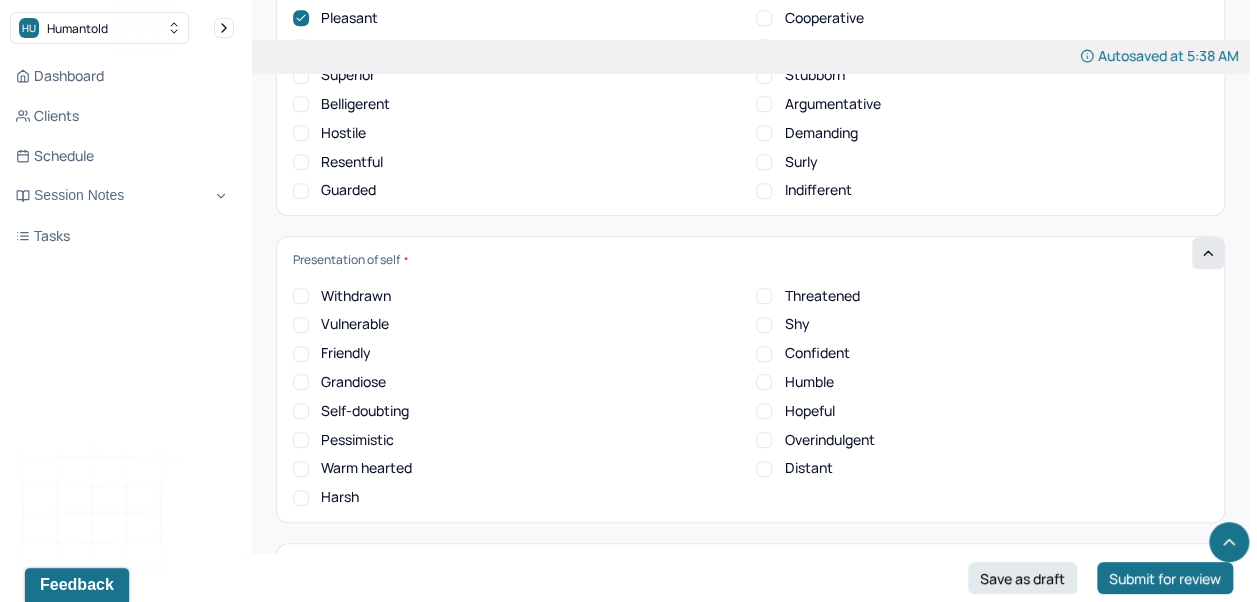 scroll, scrollTop: 8038, scrollLeft: 0, axis: vertical 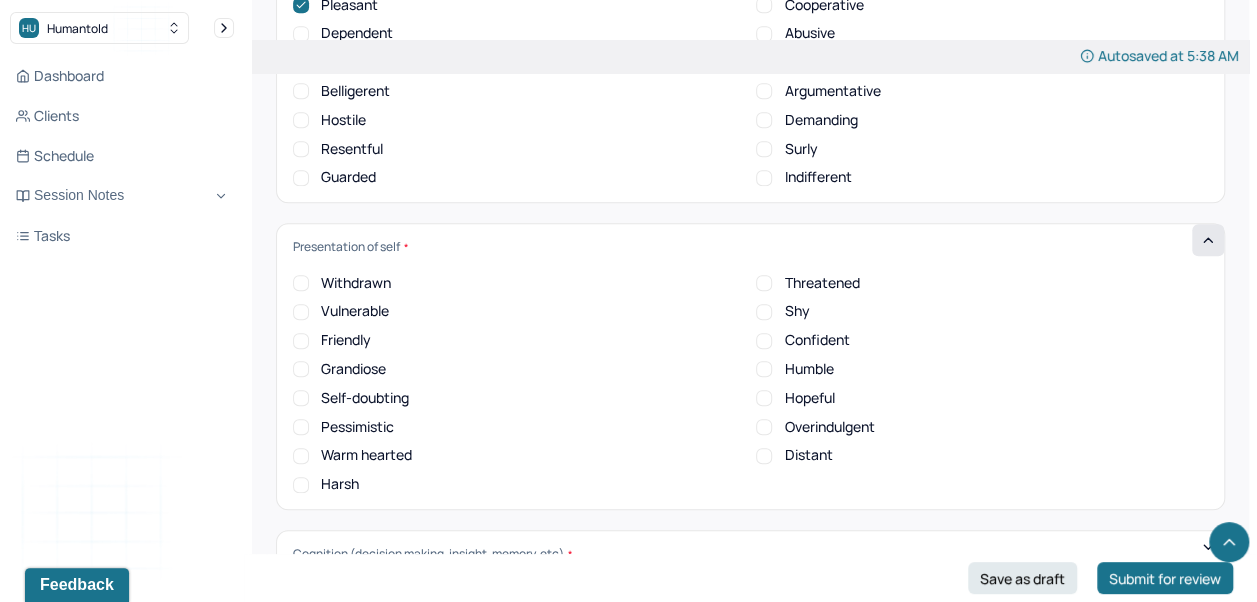 click on "Vulnerable" at bounding box center [301, 312] 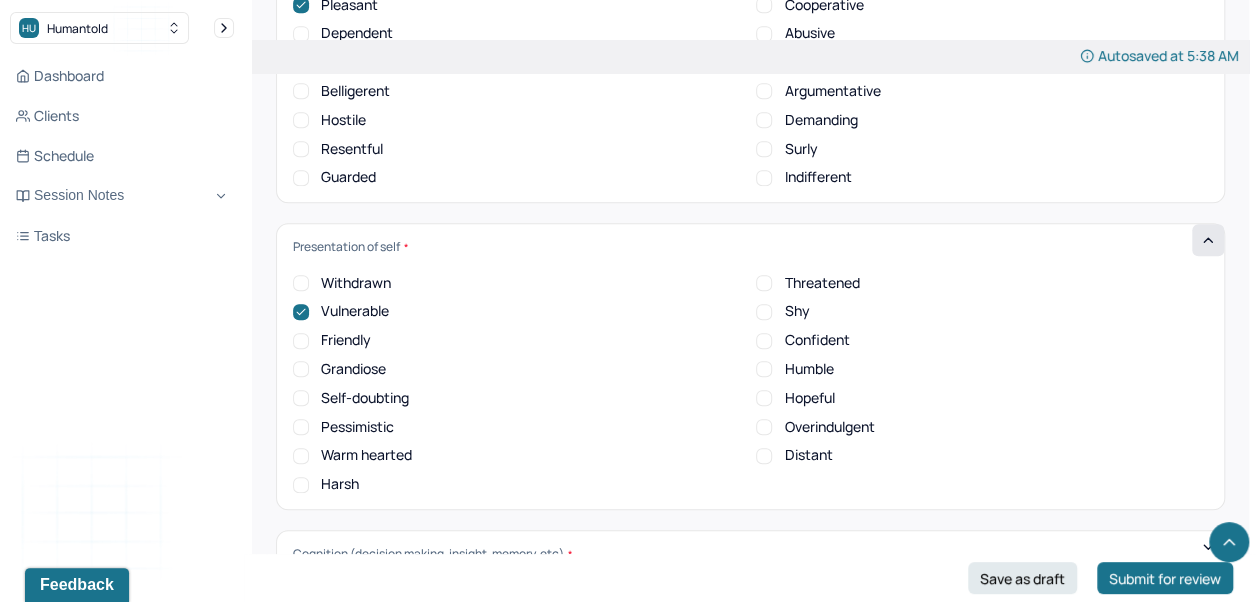 click on "Hopeful" at bounding box center (764, 398) 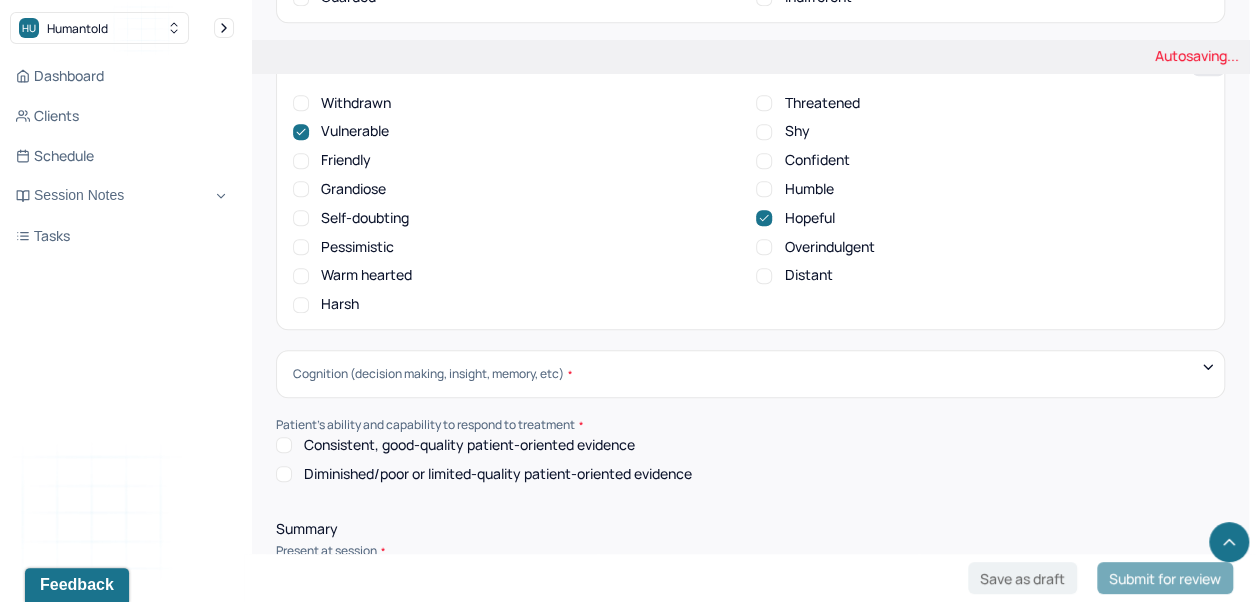 scroll, scrollTop: 8226, scrollLeft: 0, axis: vertical 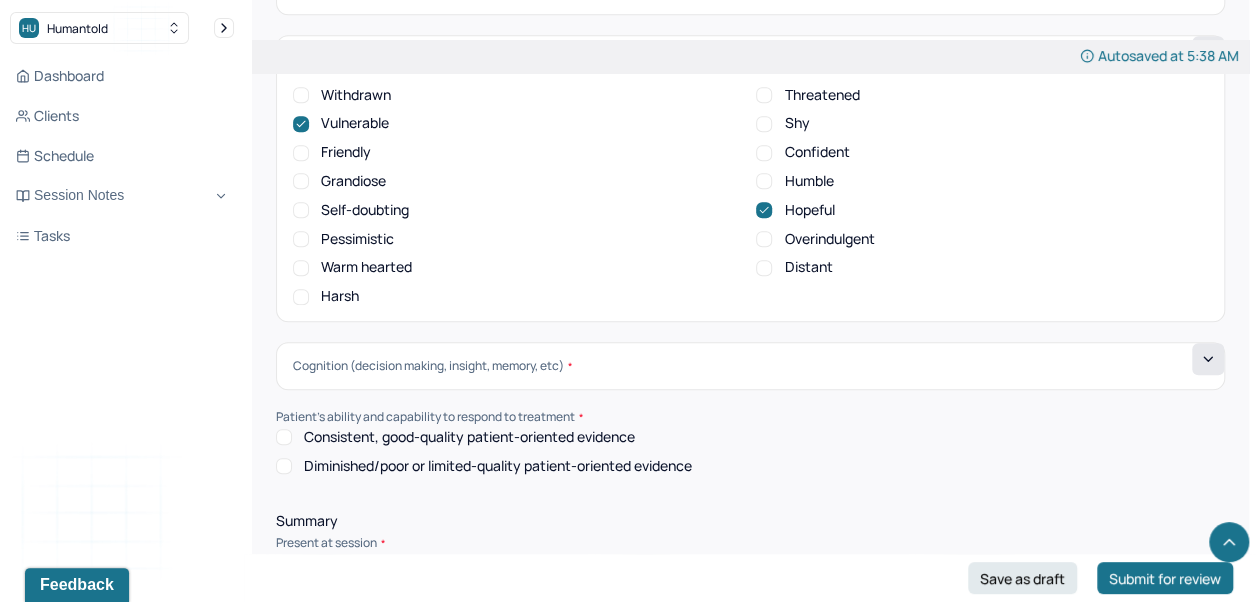 click 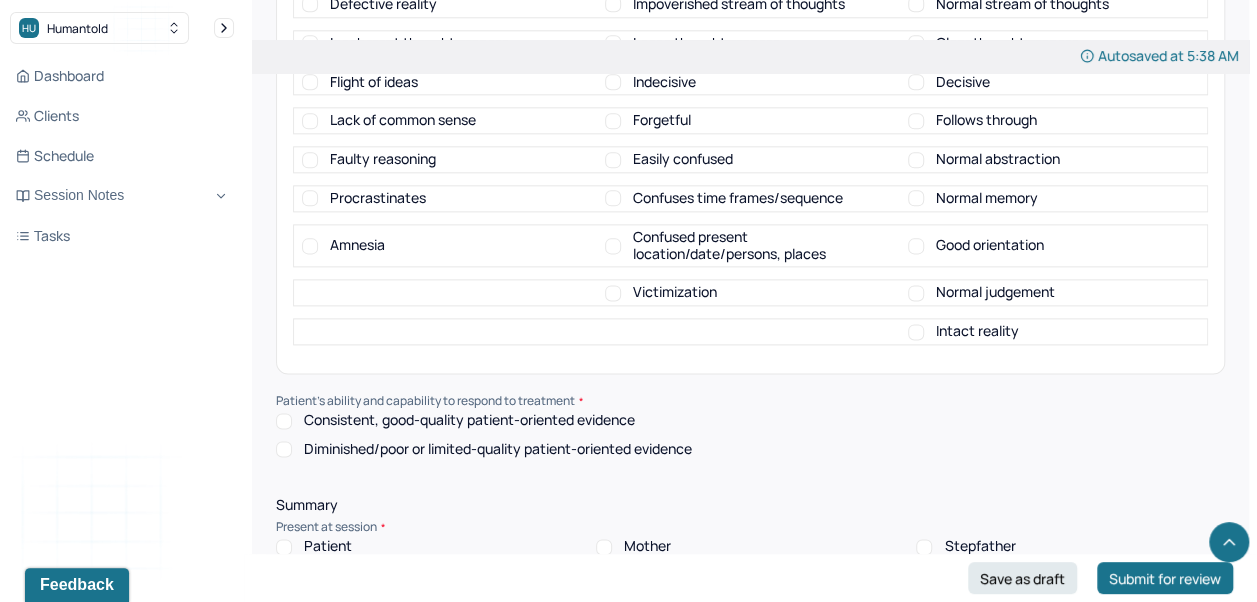 scroll, scrollTop: 8723, scrollLeft: 0, axis: vertical 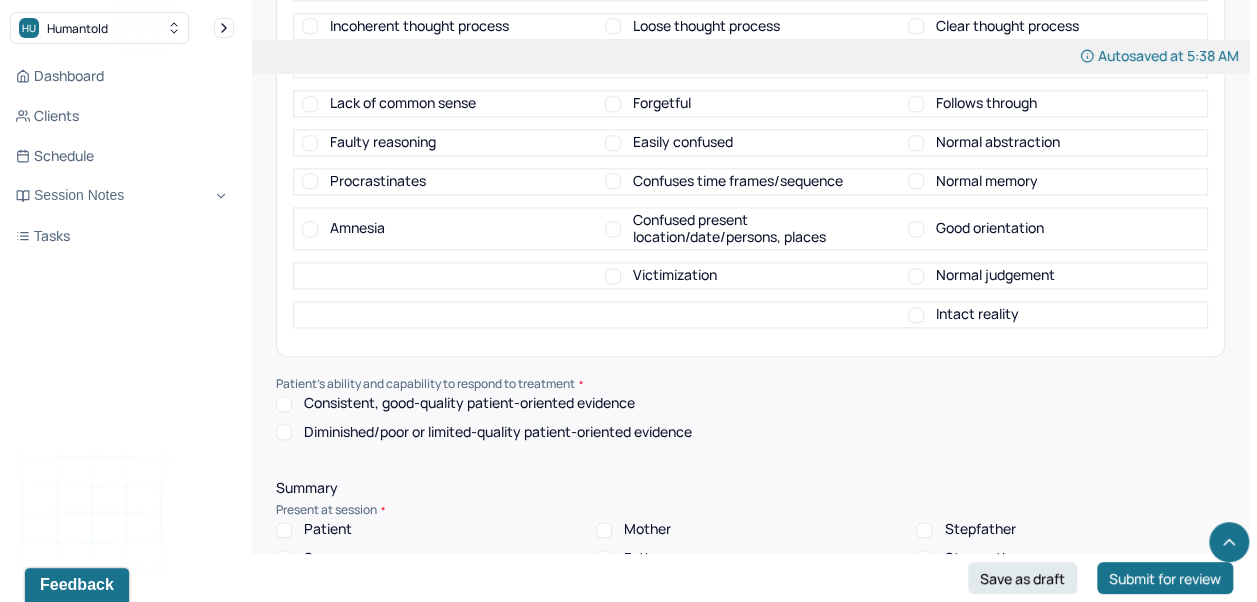 click on "Intact reality" at bounding box center [977, 314] 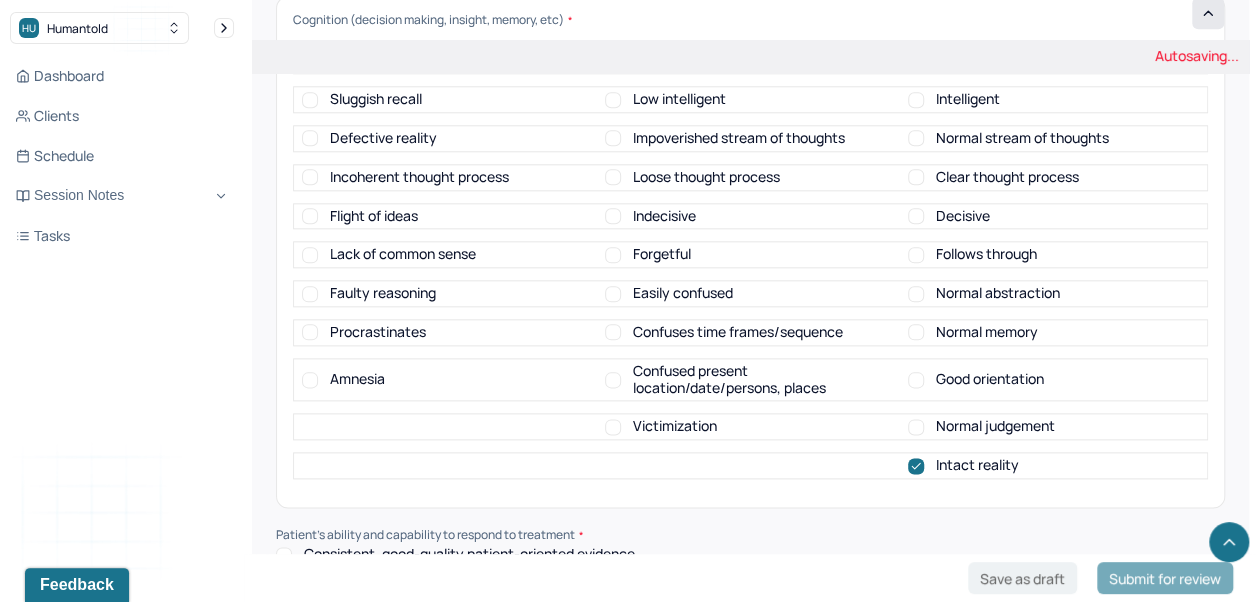 scroll, scrollTop: 8567, scrollLeft: 0, axis: vertical 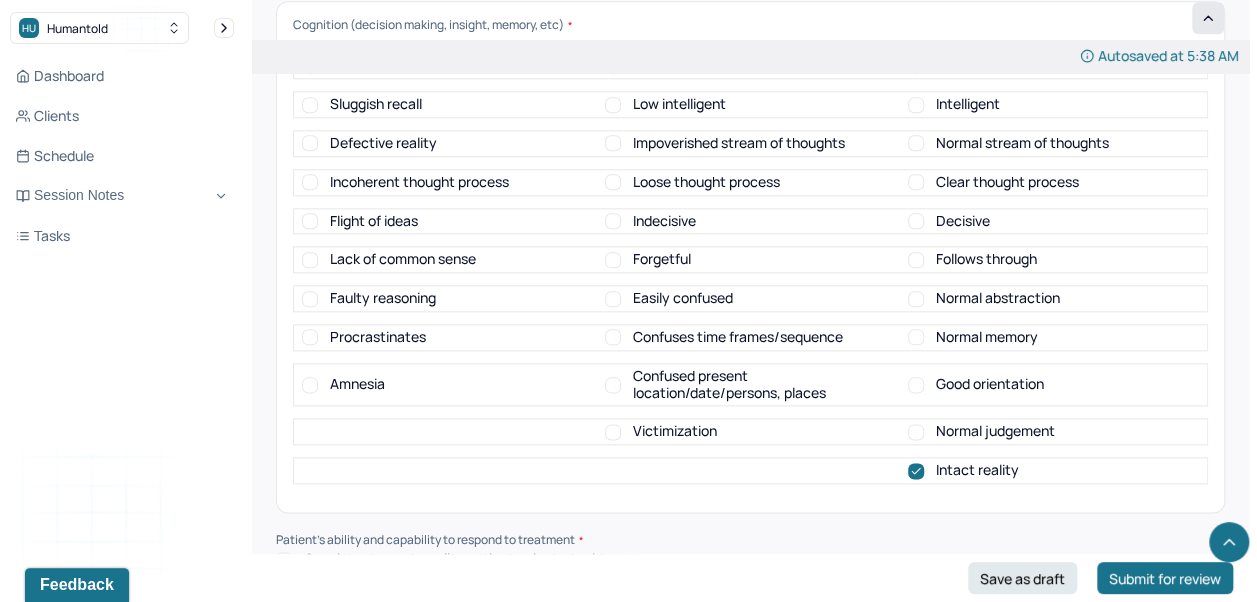 click on "Good orientation" at bounding box center (990, 384) 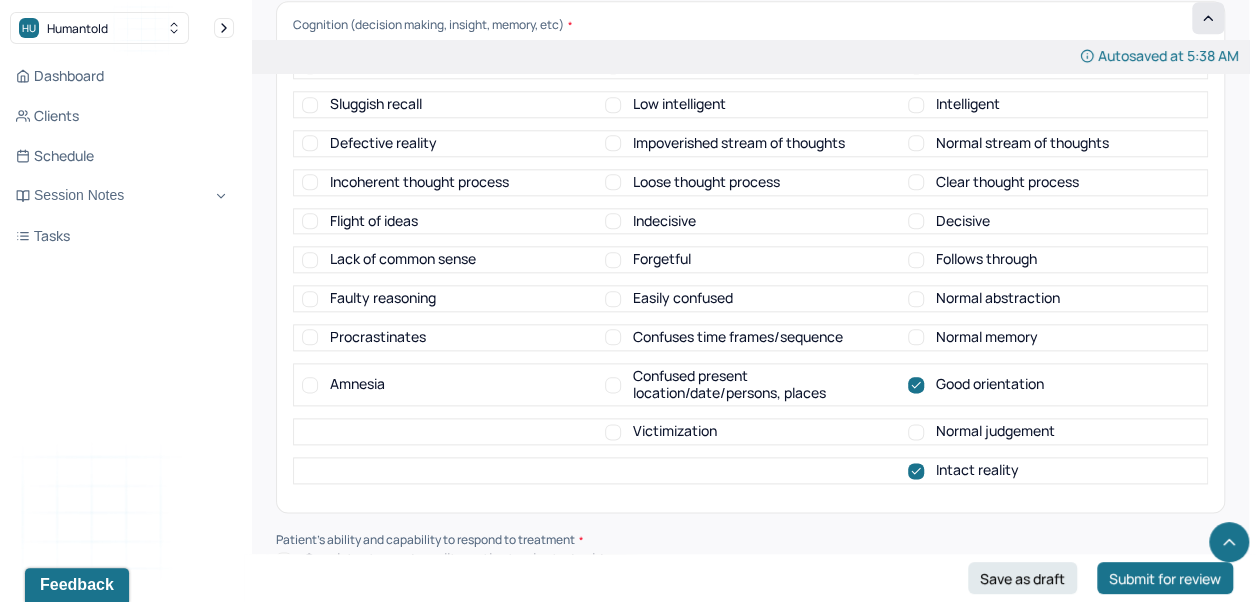 click on "Good orientation" at bounding box center (976, 385) 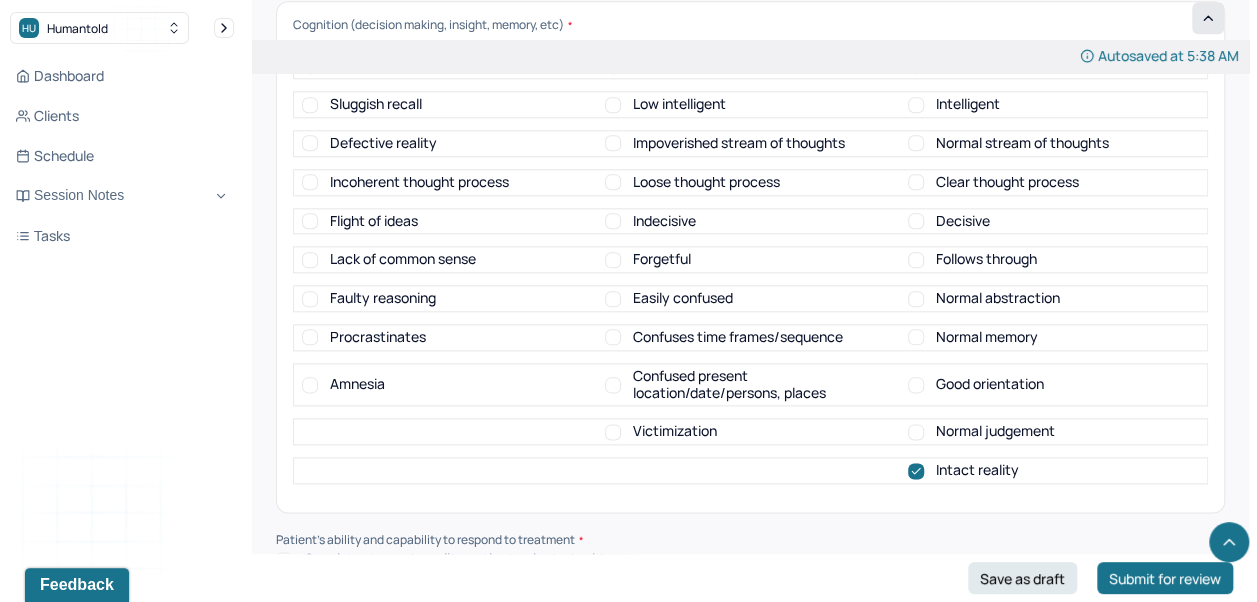 click on "Good orientation" at bounding box center [976, 385] 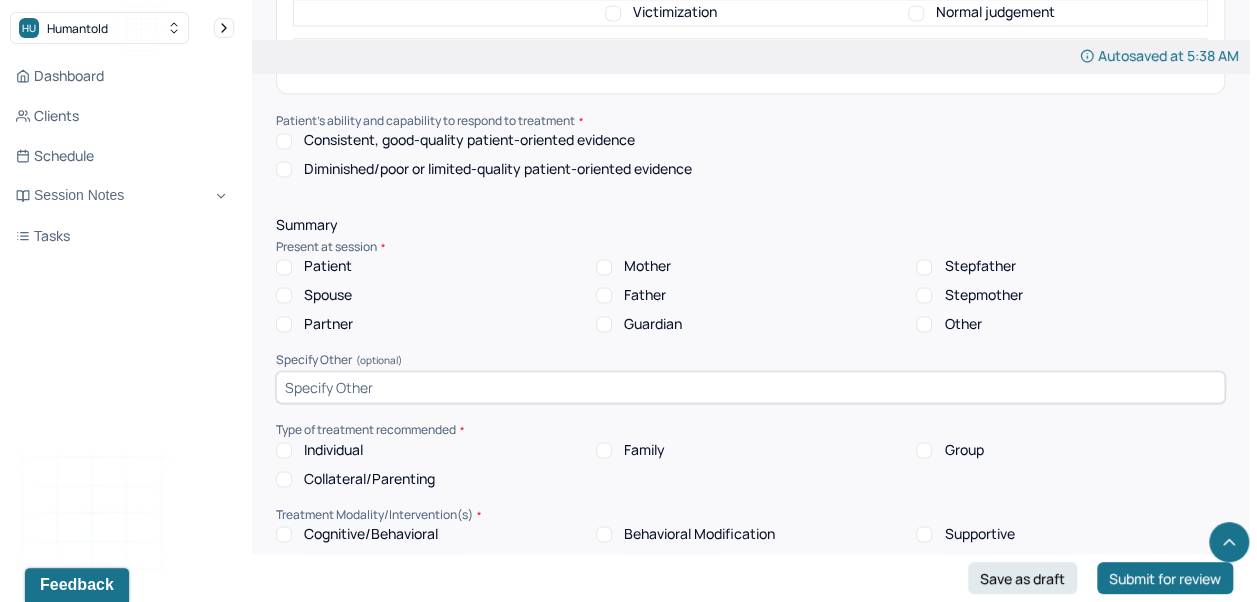scroll, scrollTop: 8988, scrollLeft: 0, axis: vertical 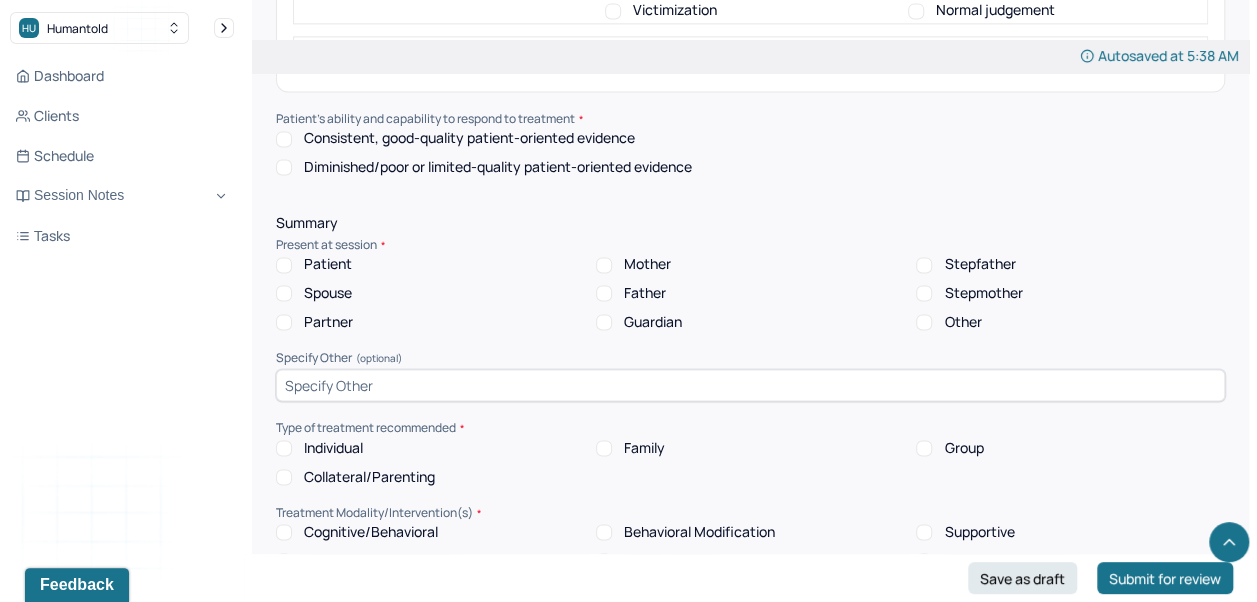 click on "Consistent, good-quality patient-oriented evidence" at bounding box center (284, 139) 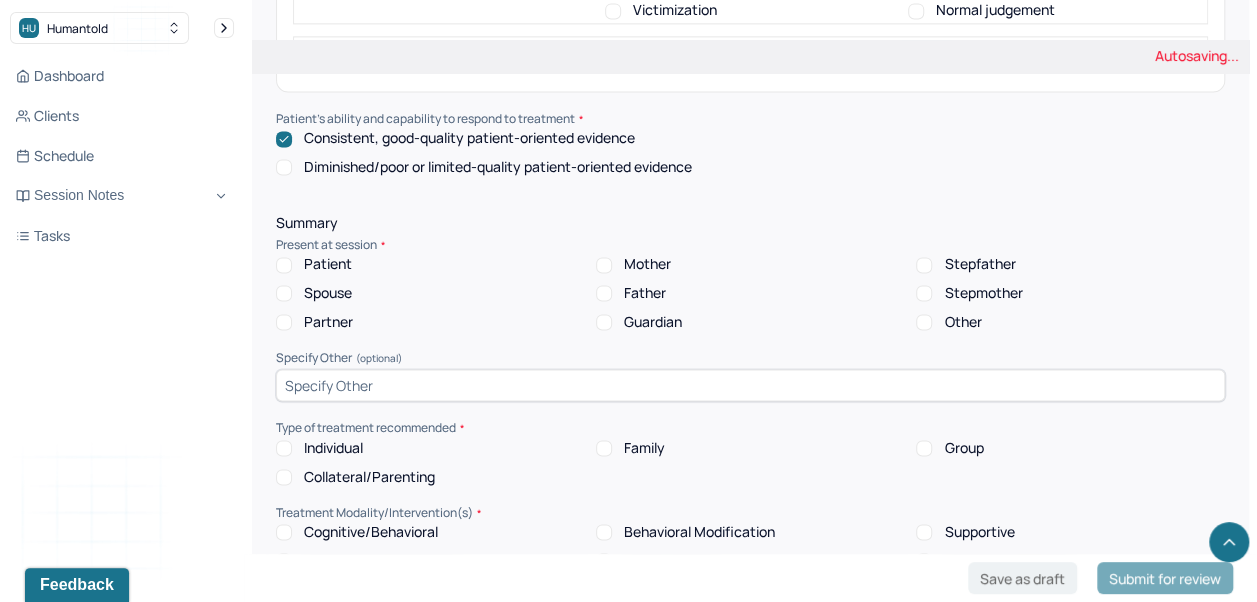 click on "Patient" at bounding box center [284, 265] 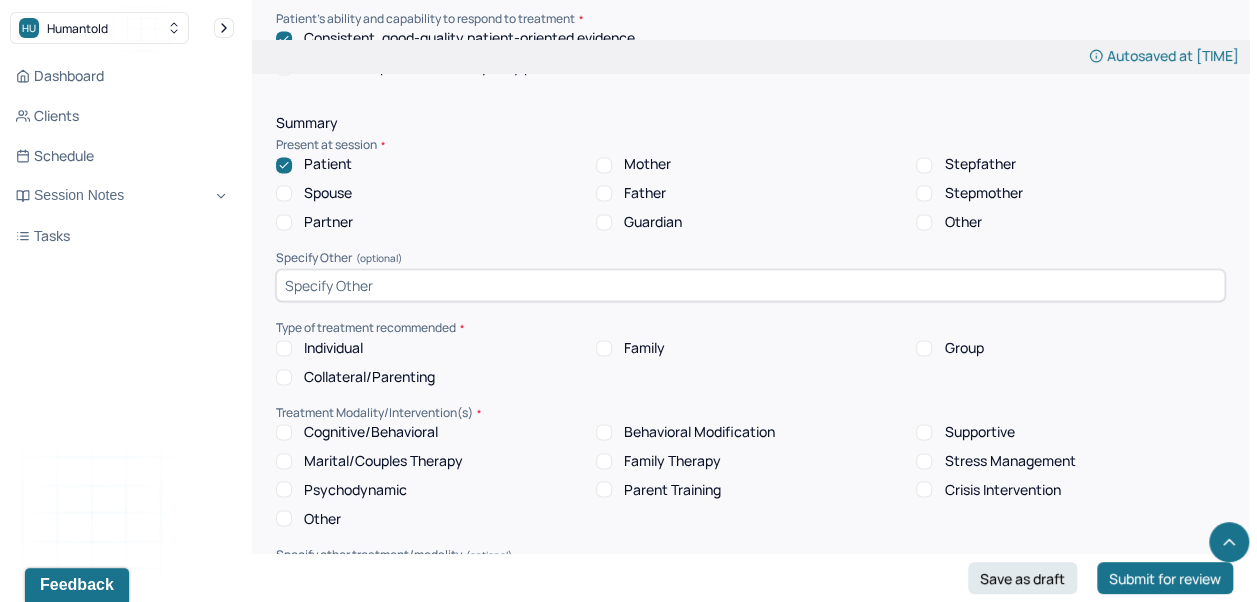 scroll, scrollTop: 9089, scrollLeft: 0, axis: vertical 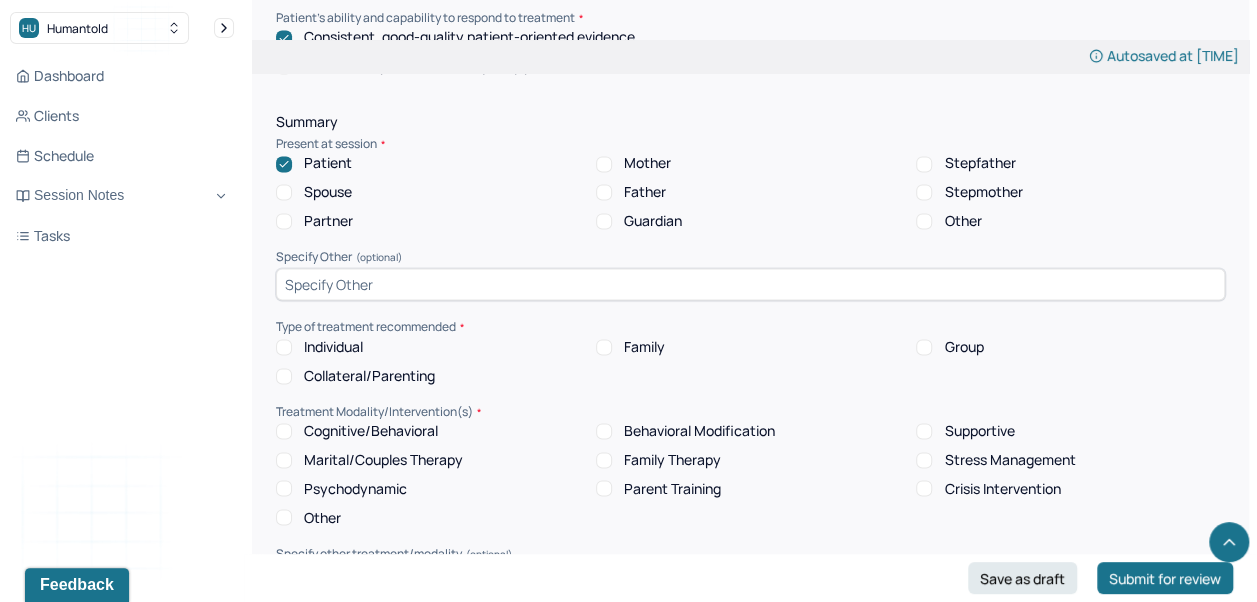 click on "Individual" at bounding box center (284, 347) 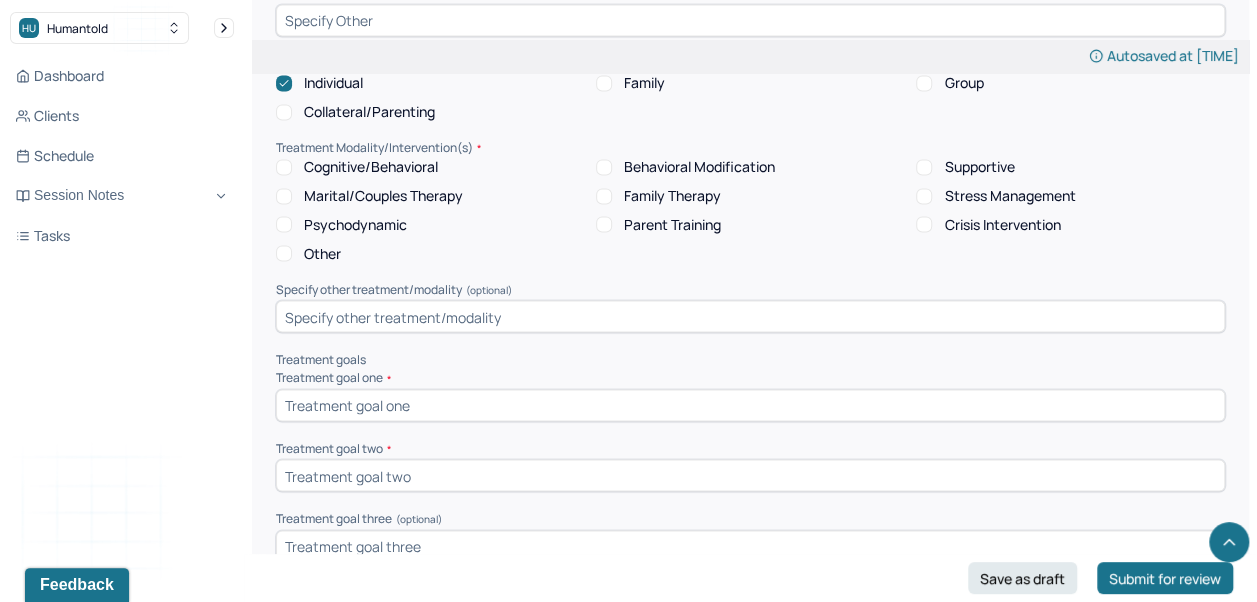 scroll, scrollTop: 9438, scrollLeft: 0, axis: vertical 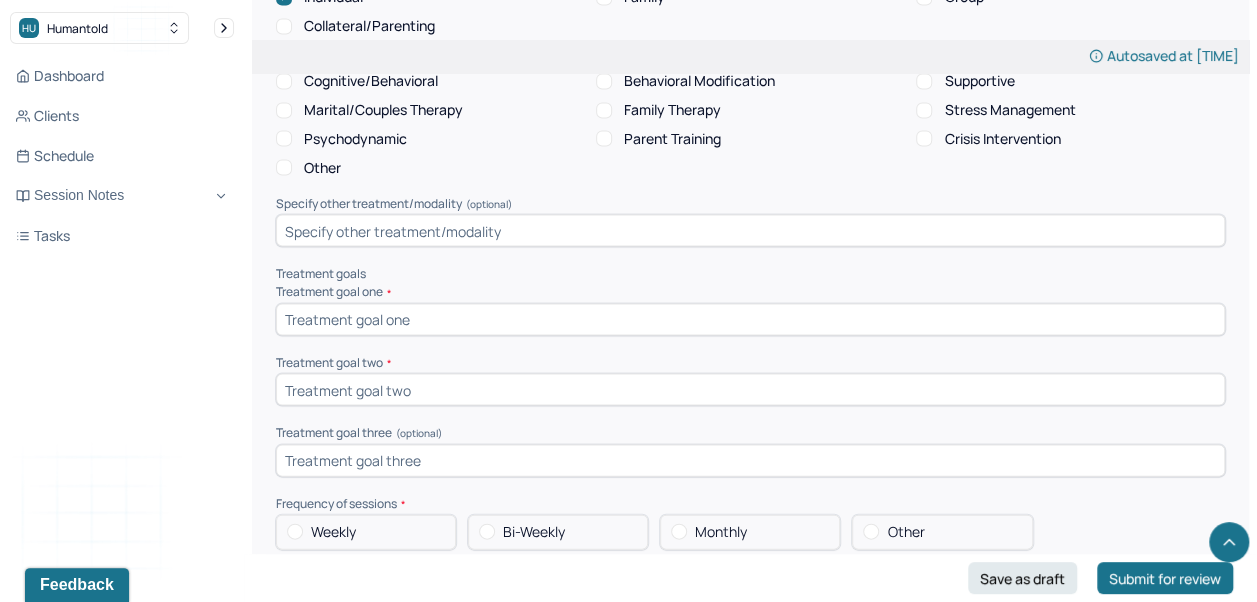 click at bounding box center [750, 320] 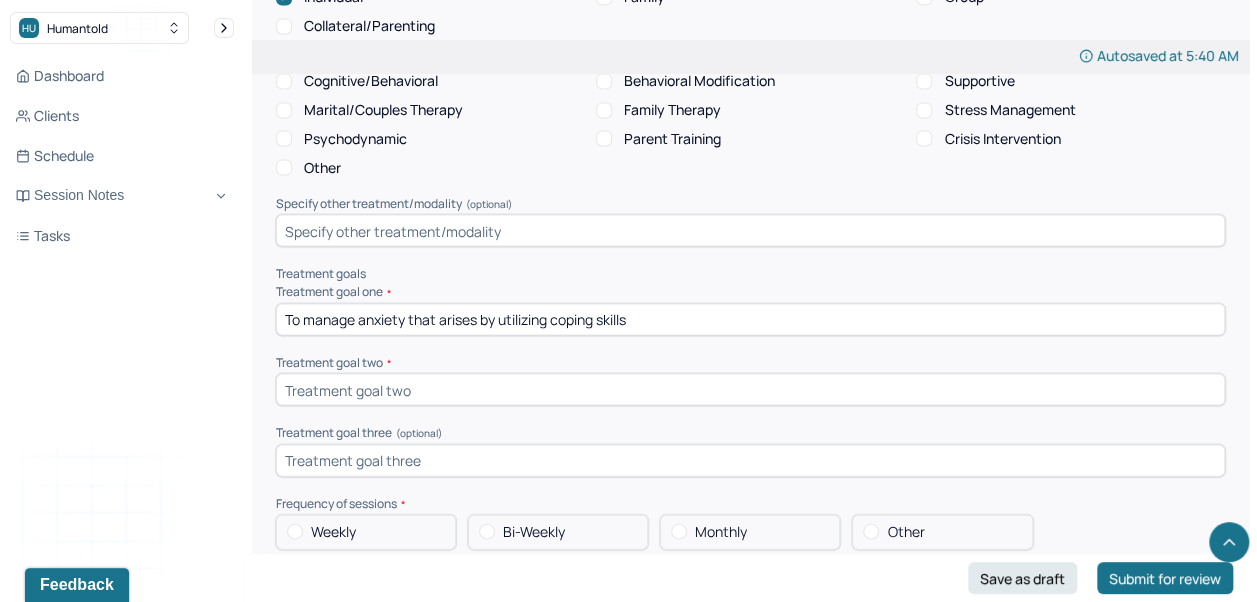 type on "To manage anxiety that arises by utilizing coping skills" 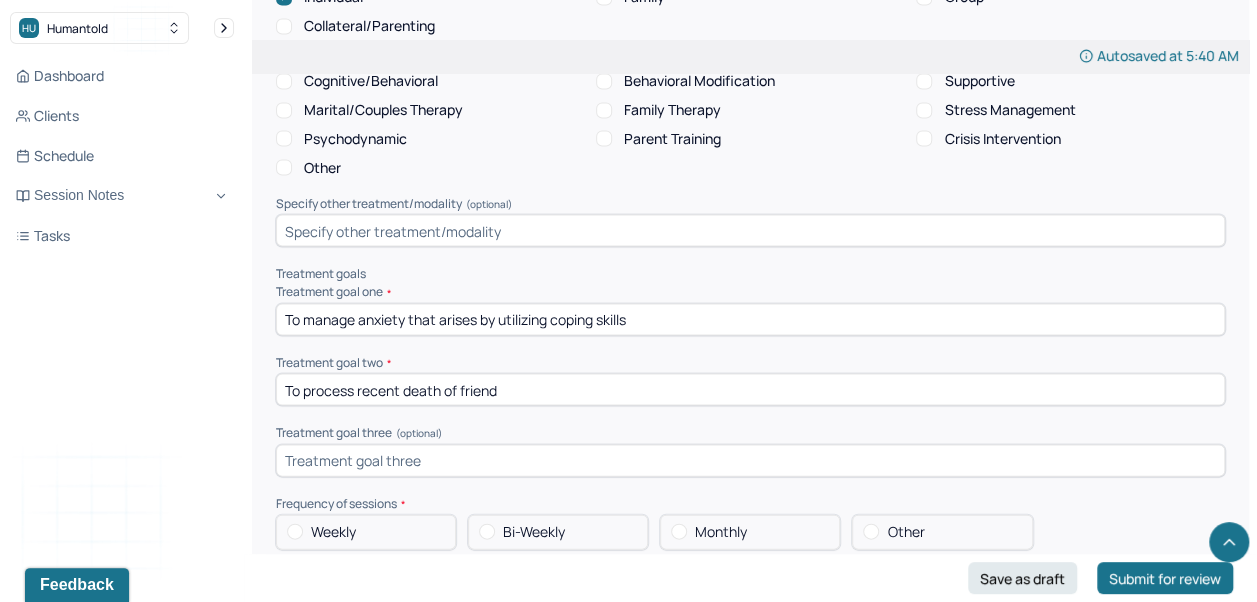 type on "To process recent death of friend" 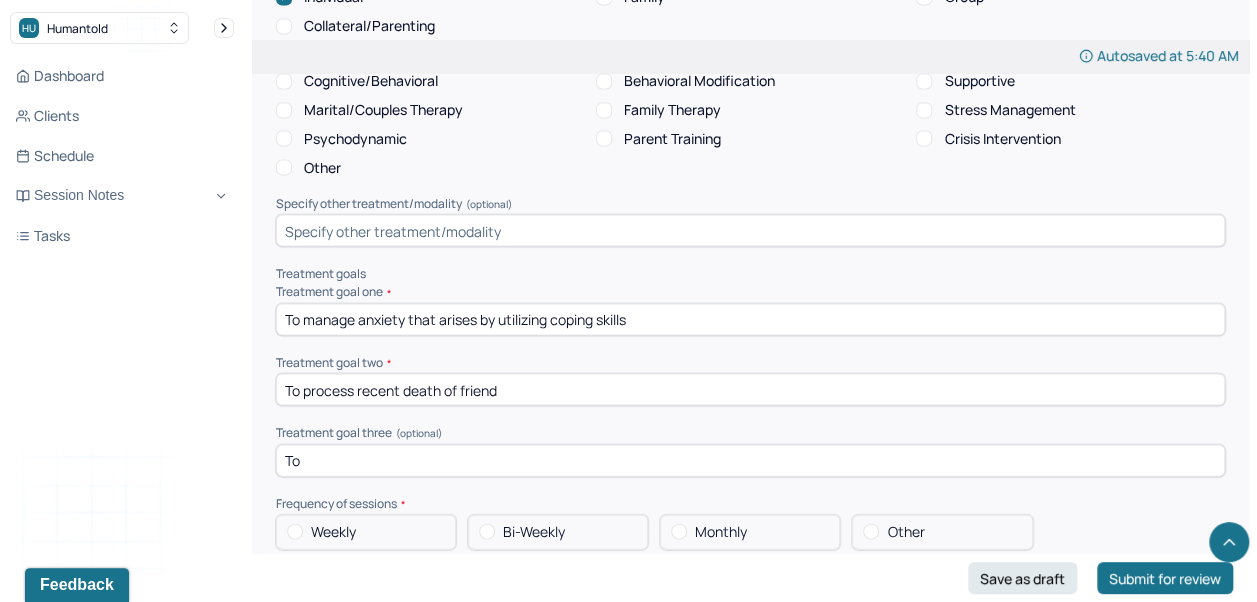 type on "T" 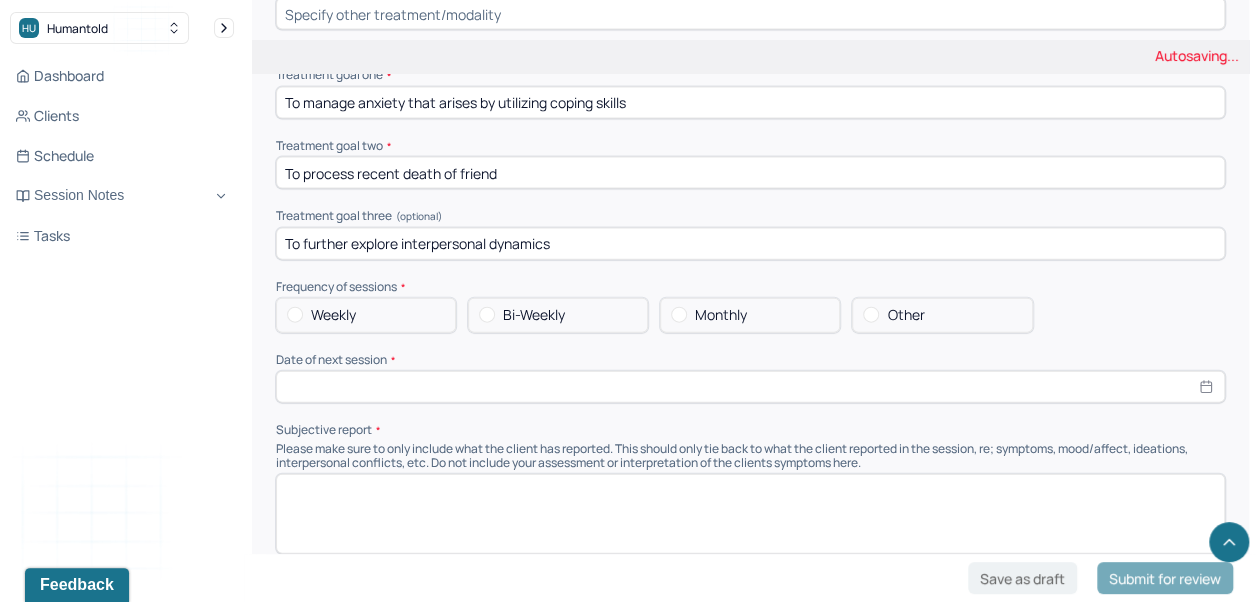 type on "To further explore interpersonal dynamics" 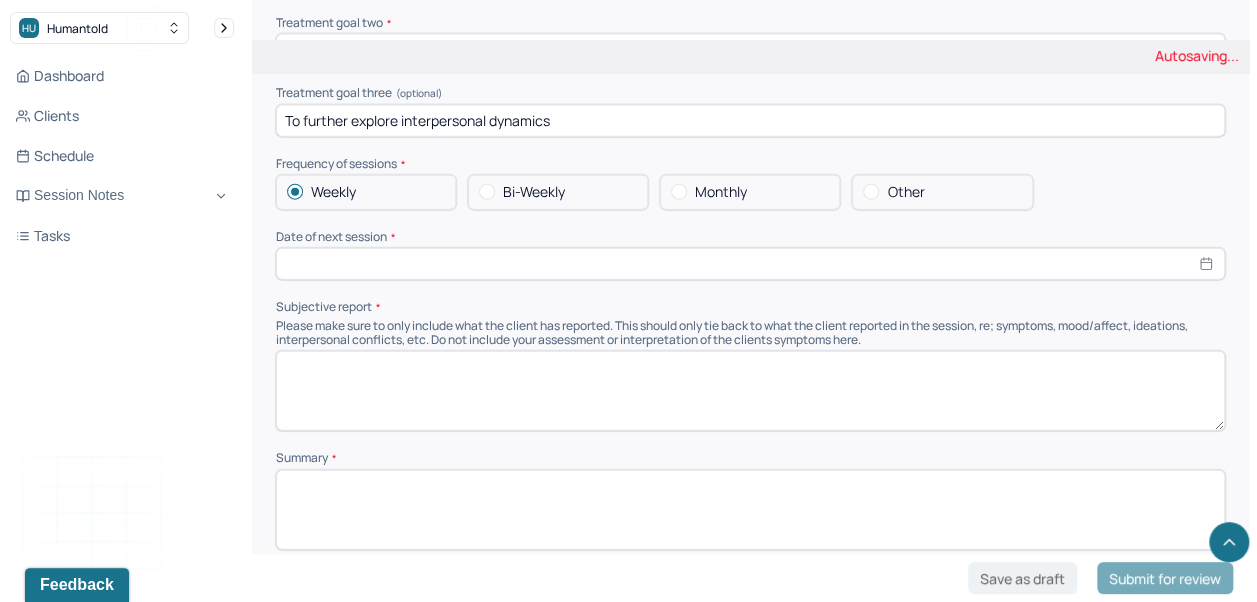scroll, scrollTop: 9788, scrollLeft: 0, axis: vertical 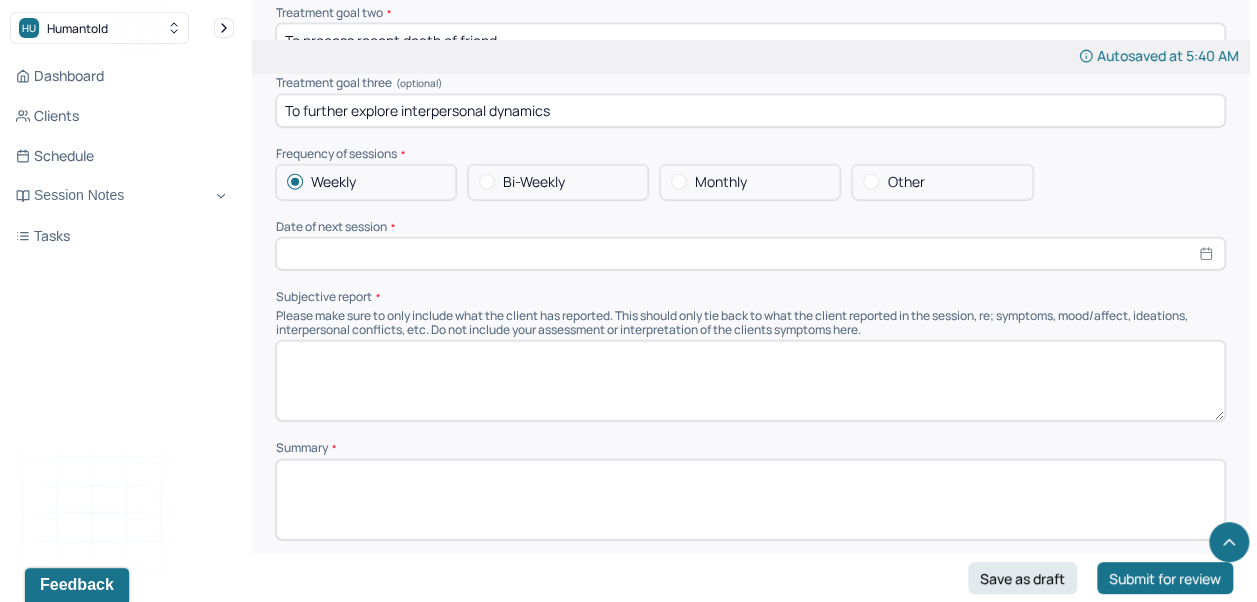 click at bounding box center [750, 254] 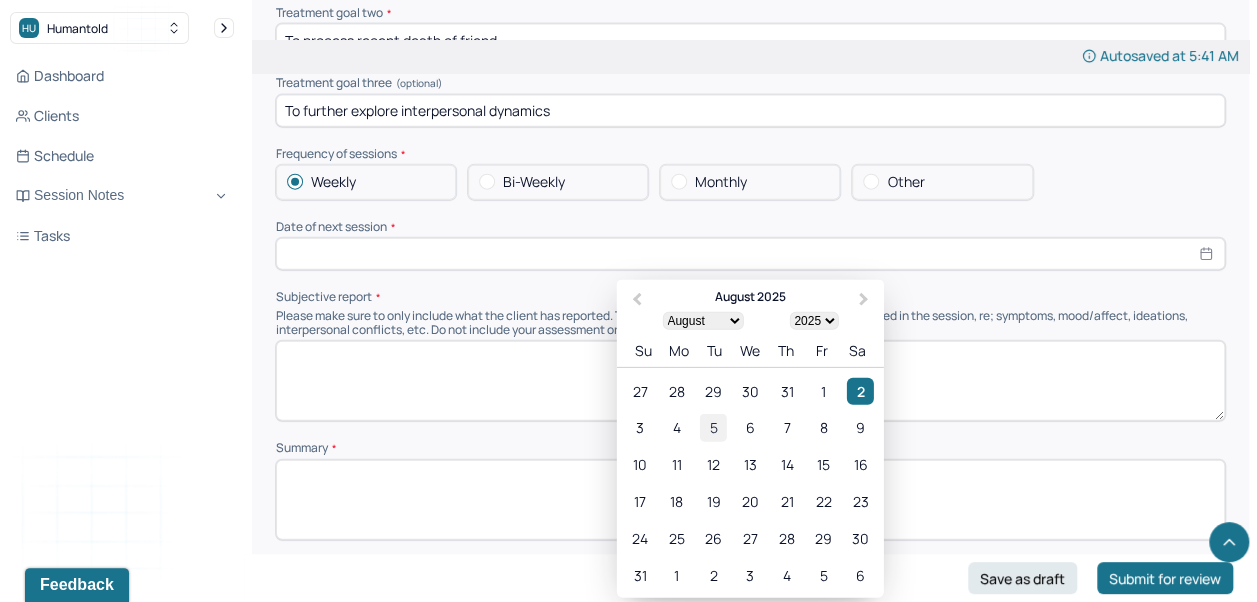click on "5" at bounding box center (713, 428) 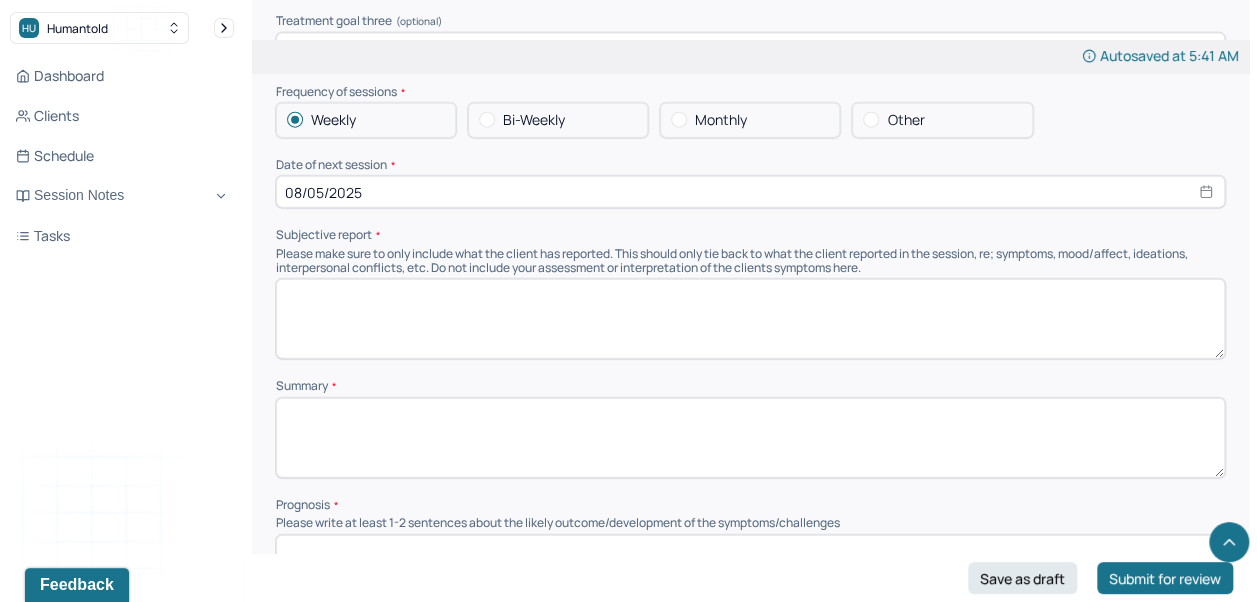 scroll, scrollTop: 9886, scrollLeft: 0, axis: vertical 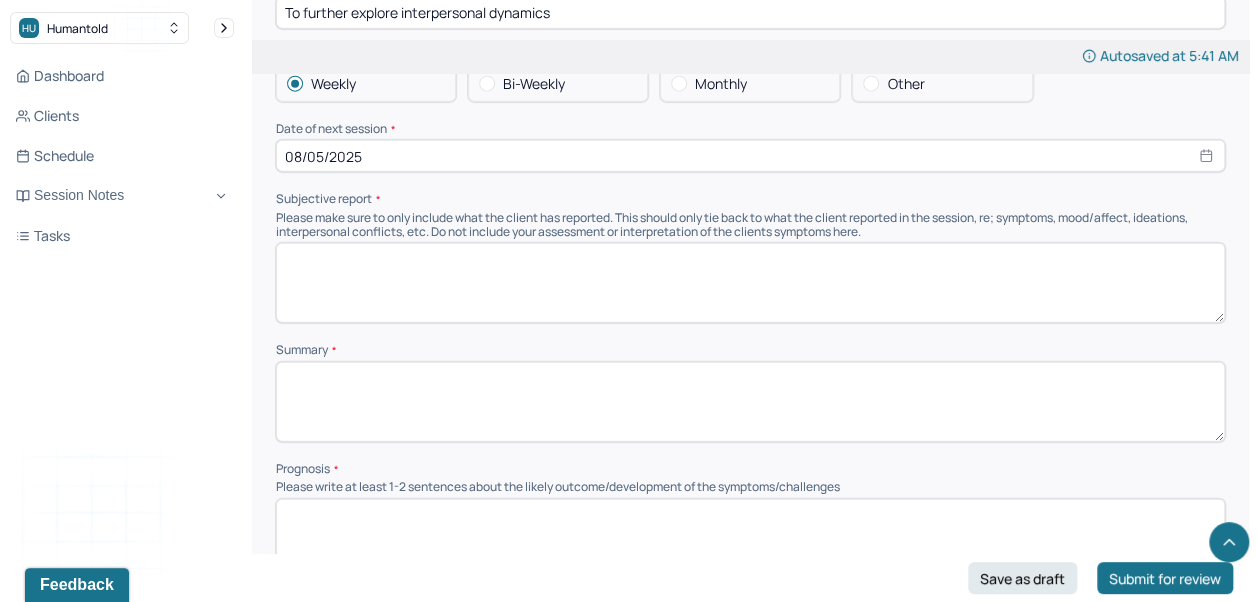 click at bounding box center [750, 402] 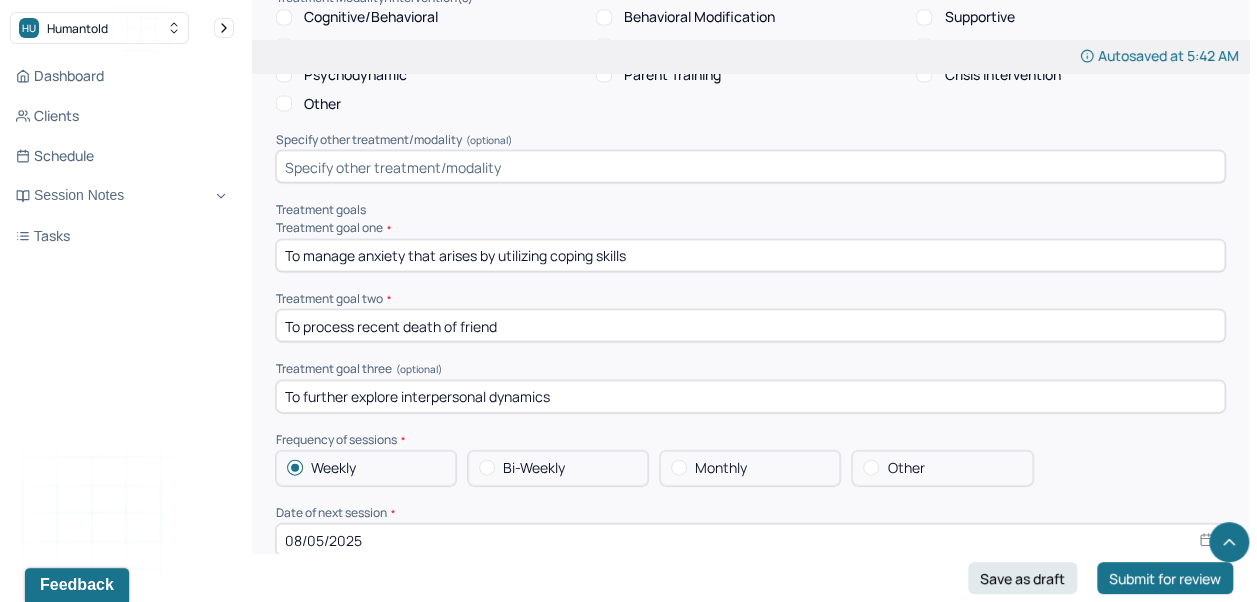 scroll, scrollTop: 9512, scrollLeft: 0, axis: vertical 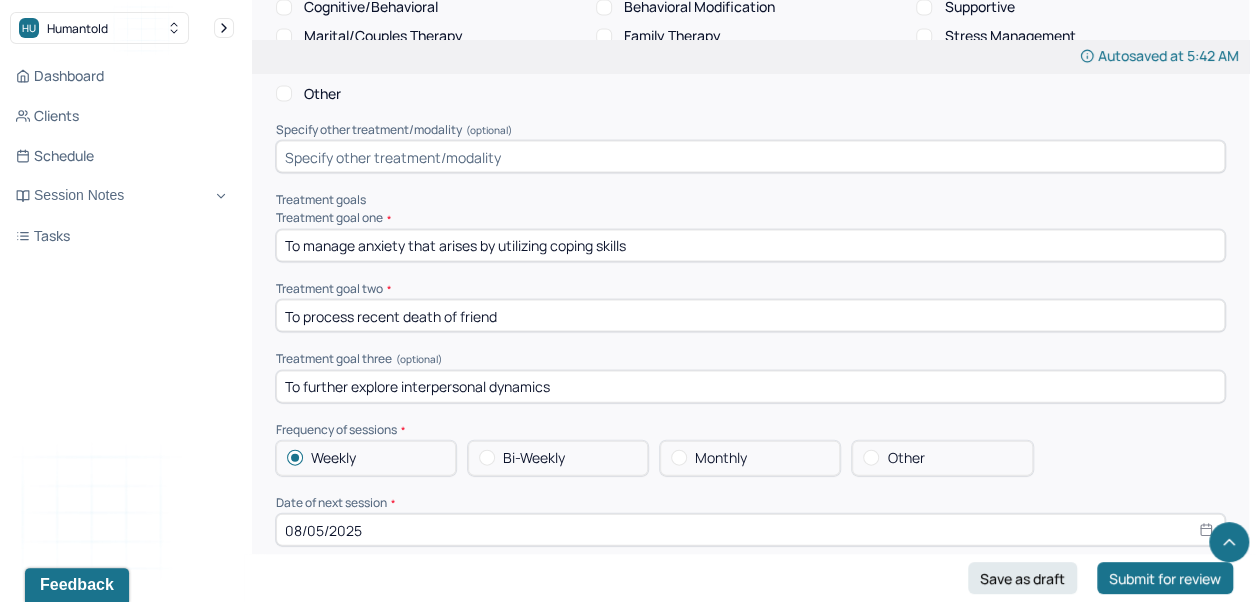 type on "Jeremy is a 37 year old male who is seeking treatment to address anxiety and difficulties managing stress." 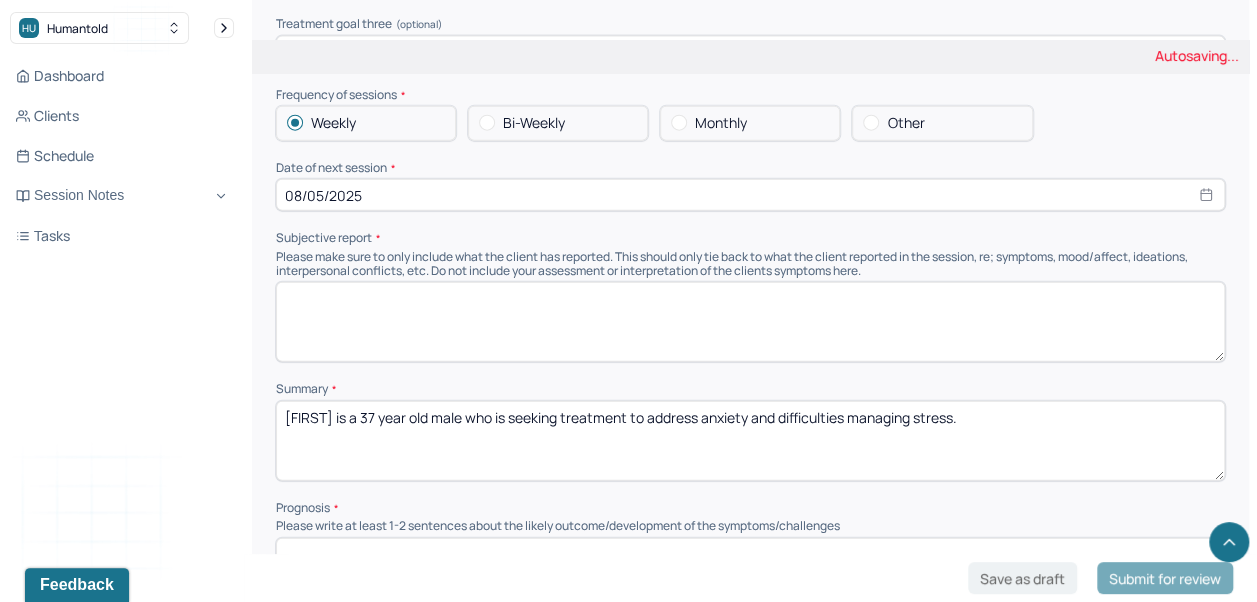 scroll, scrollTop: 9882, scrollLeft: 0, axis: vertical 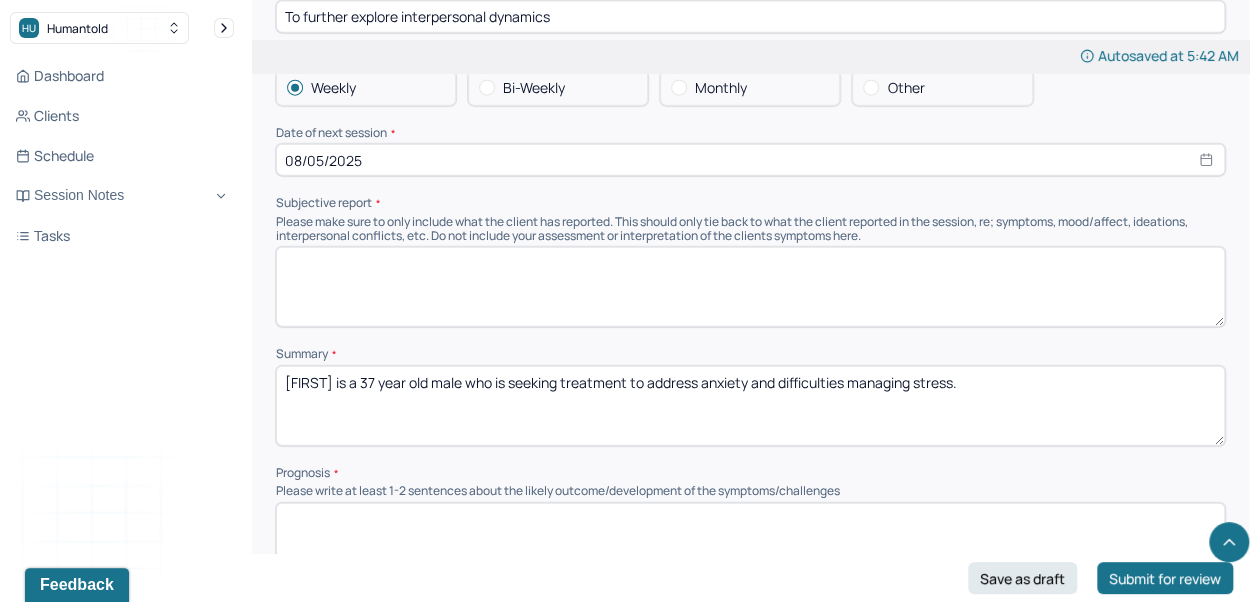 type on "To manage anxiety and stress by utilizing coping skills" 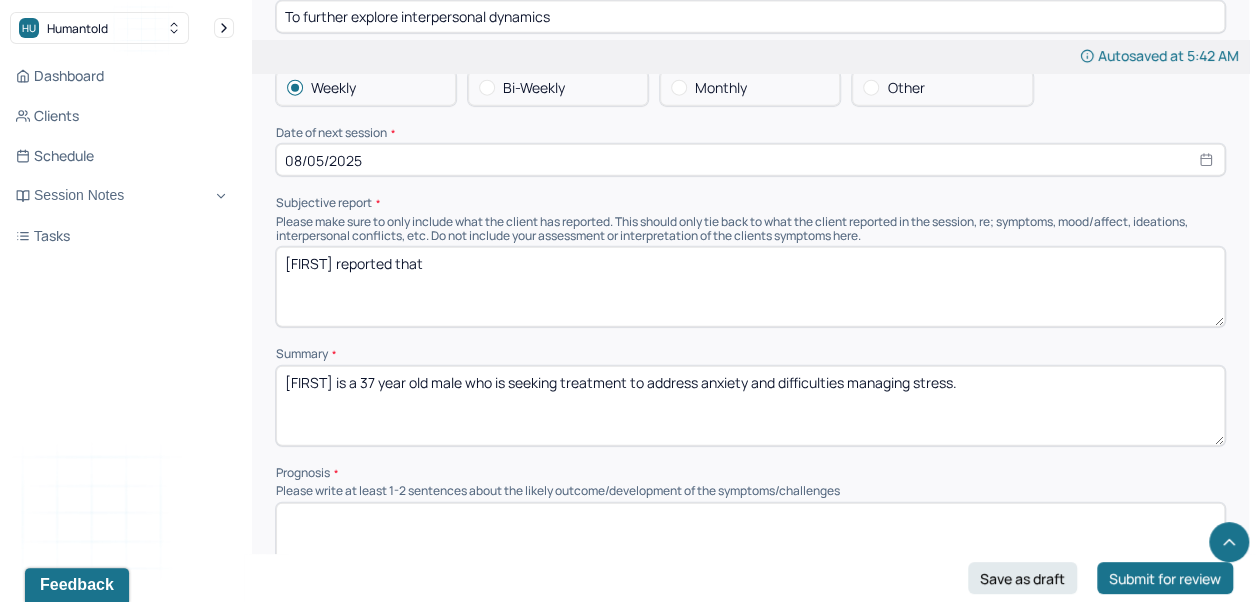 type on "Jeremy reported that" 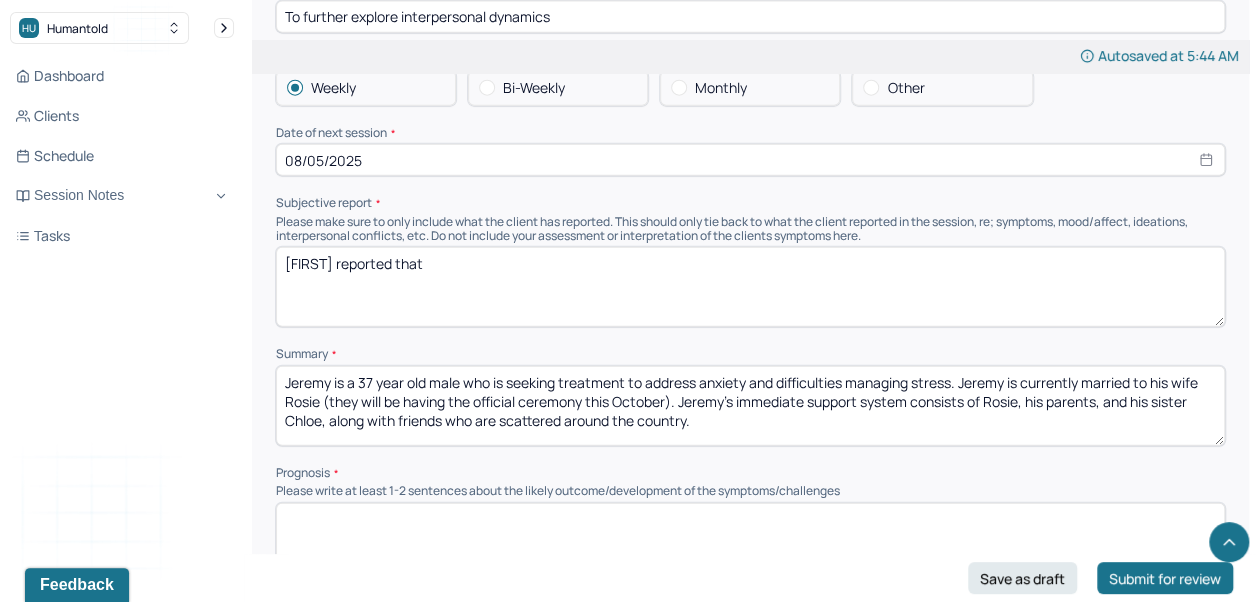 click on "Jeremy is a 37 year old male who is seeking treatment to address anxiety and difficulties managing stress. Jeremy is currently married to his wife Rosie (they will be having the official ceremony this October). Jeremy's immediate support system consists of Rosie, his parents, and his sister Chloe, along with friends who are scattered around the country." at bounding box center (750, 406) 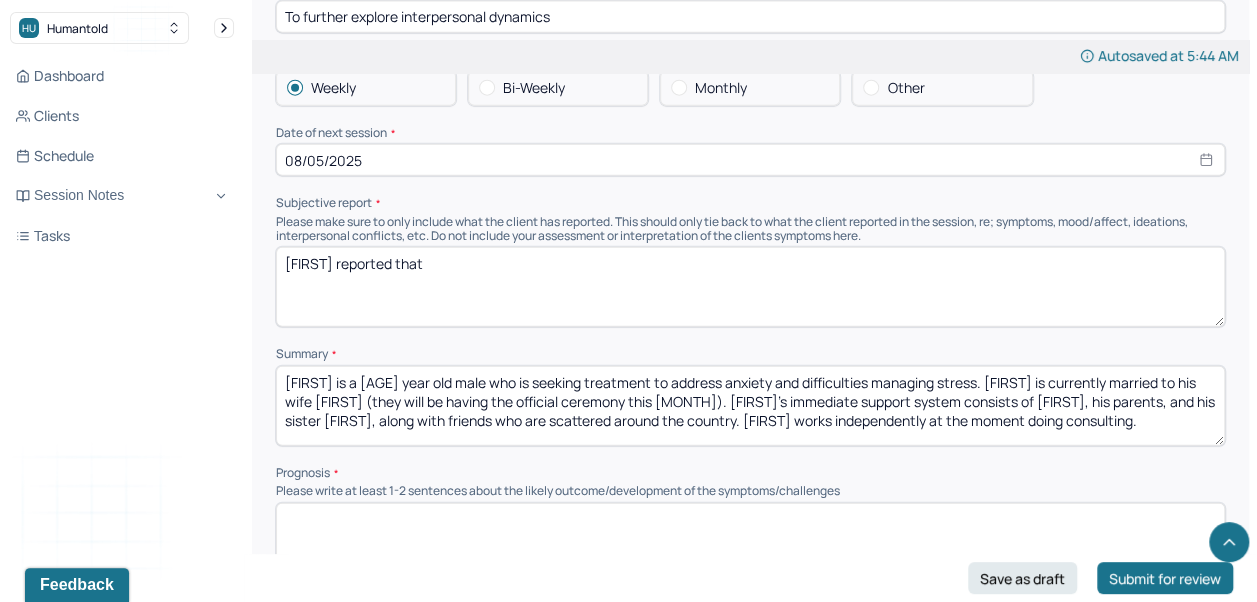 click on "Jeremy is a 37 year old male who is seeking treatment to address anxiety and difficulties managing stress. Jeremy is currently married to his wife Rosie (they will be having the official ceremony this October). Jeremy's immediate support system consists of Rosie, his parents, and his sister Chloe, along with friends who are scattered around the country. Jeremy works independenly at the moment doing consulting." at bounding box center [750, 406] 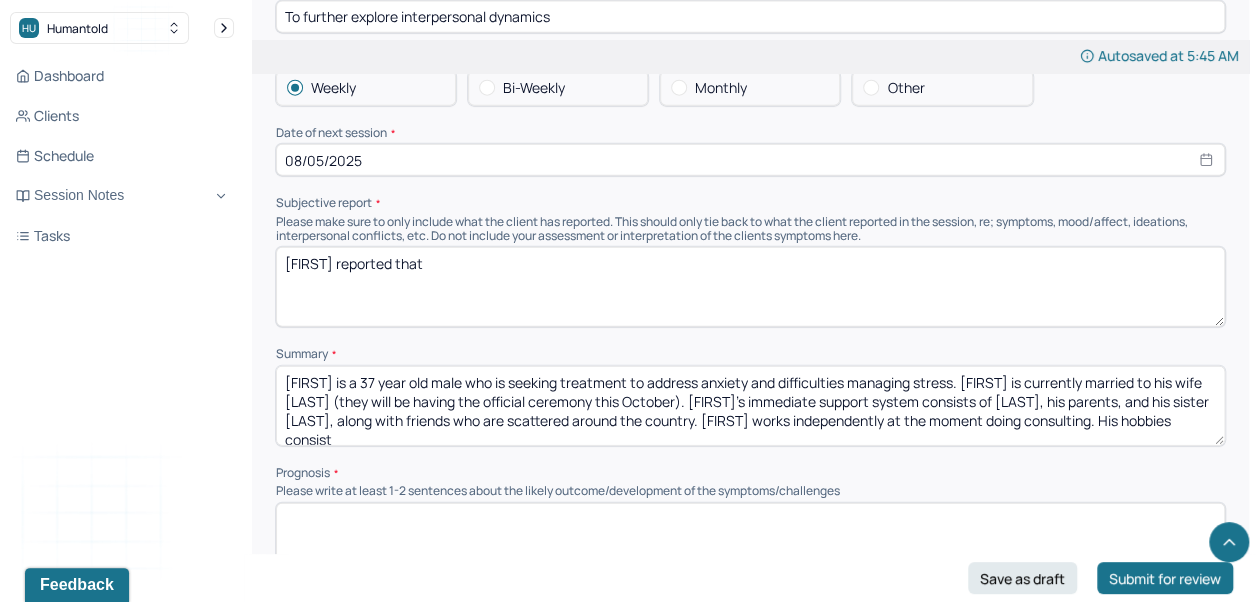 scroll, scrollTop: 2, scrollLeft: 0, axis: vertical 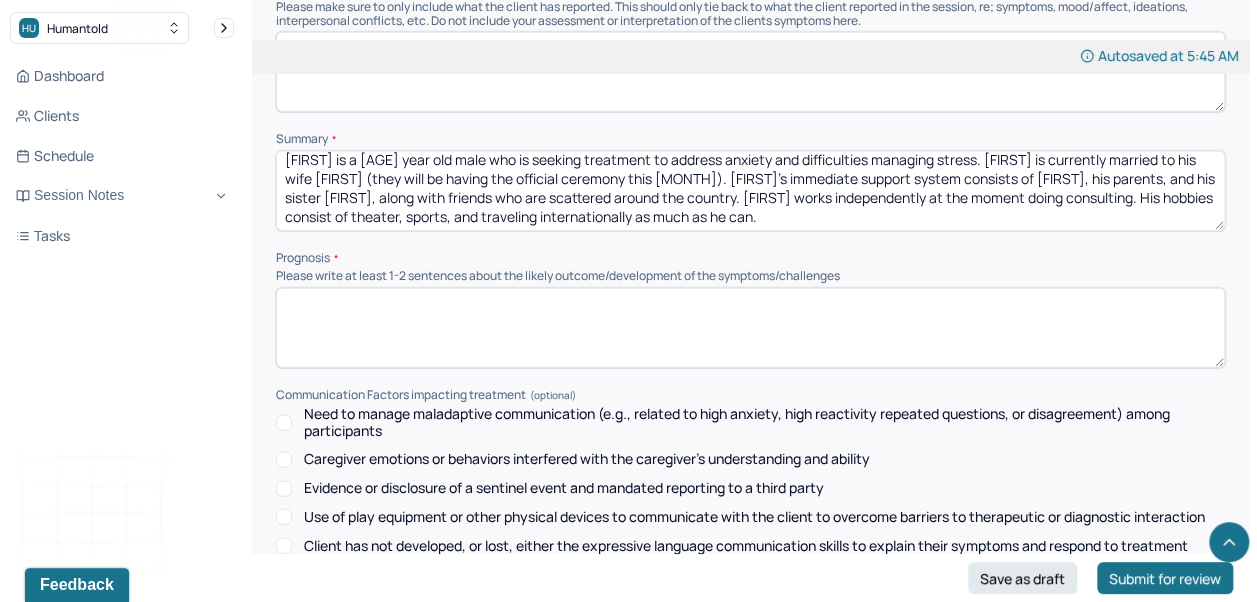 type on "Jeremy is a 37 year old male who is seeking treatment to address anxiety and difficulties managing stress. Jeremy is currently married to his wife Rosie (they will be having the official ceremony this October). Jeremy's immediate support system consists of Rosie, his parents, and his sister Chloe, along with friends who are scattered around the country. Jeremy works independently at the moment doing consulting. His hobbies consist of theater, sports, and traveling internationally as much as he can." 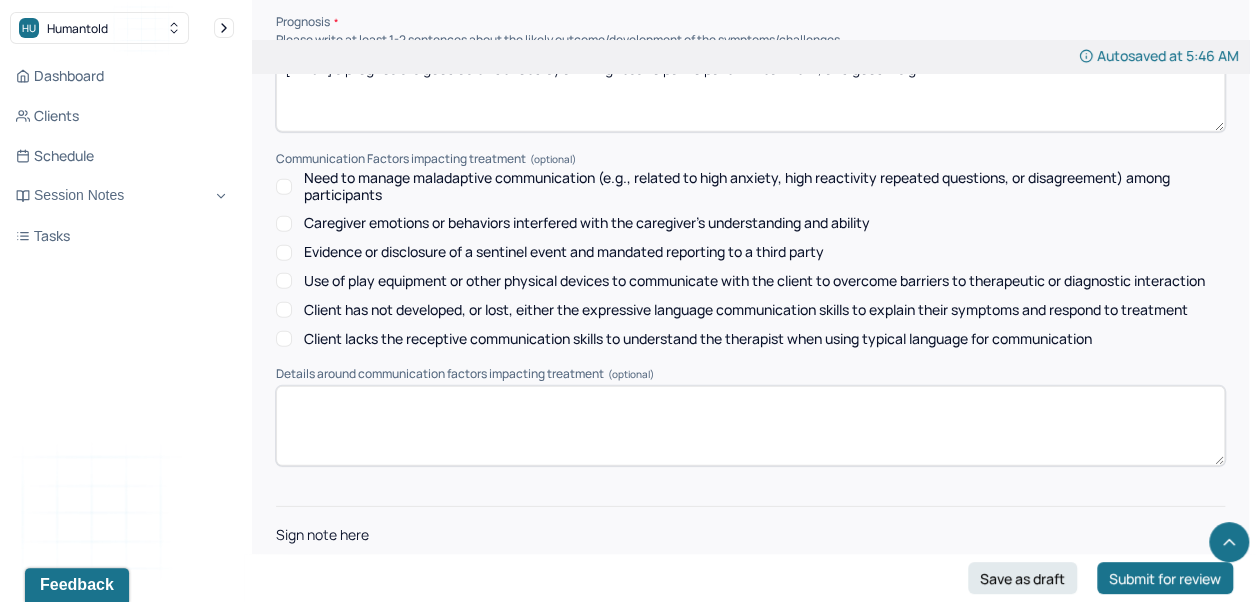 scroll, scrollTop: 10369, scrollLeft: 0, axis: vertical 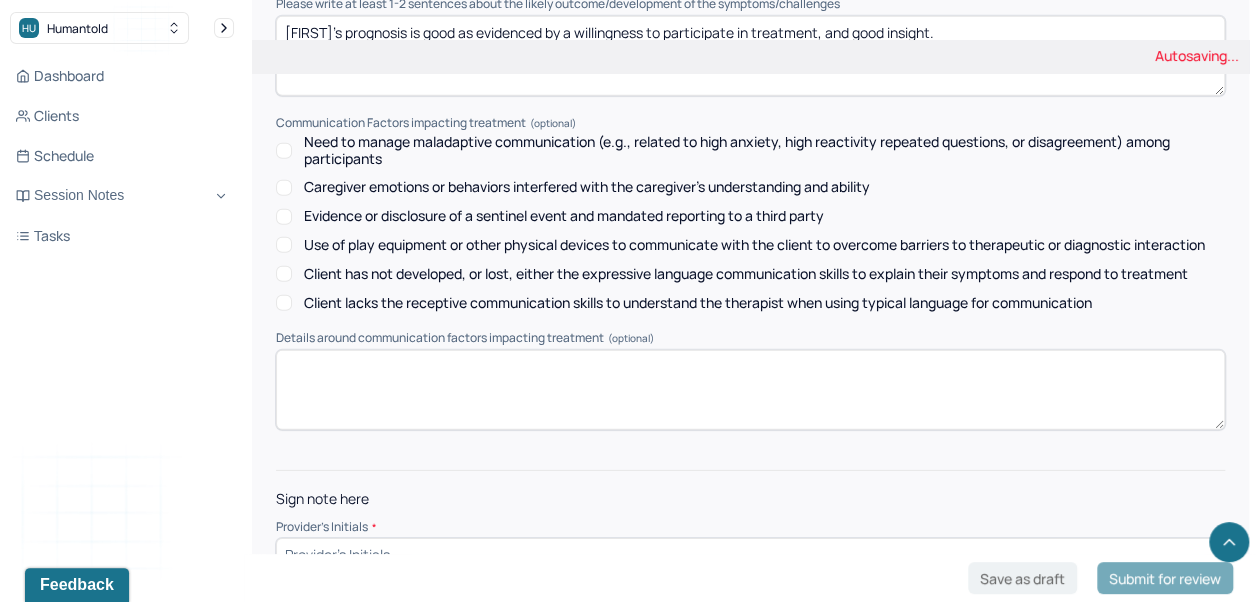 type on "Jeremy's prognosis is good as evidenced by a willingness to participate in treatment, and good insight." 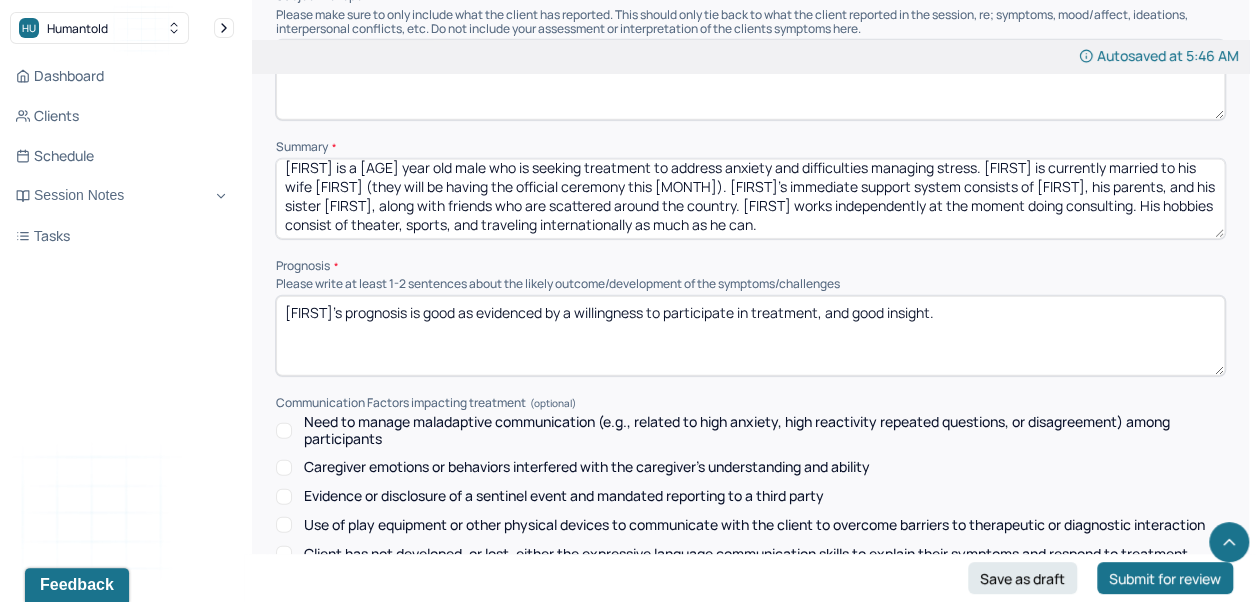 scroll, scrollTop: 10088, scrollLeft: 0, axis: vertical 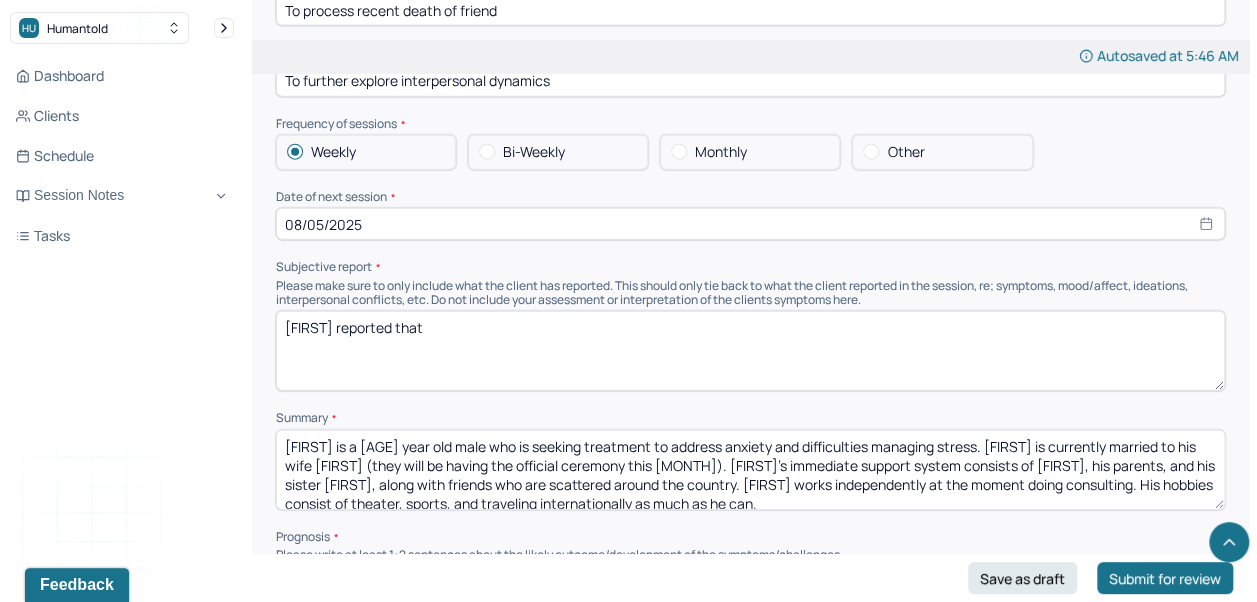 type on "AC" 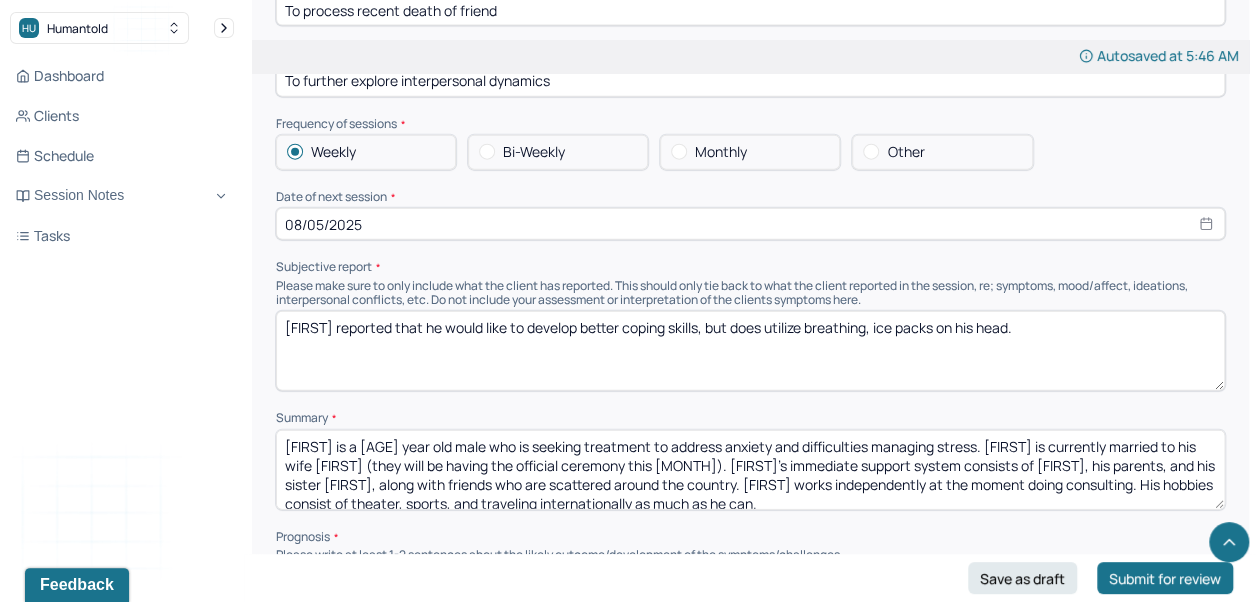 click on "Jeremy reported that he would like to develop better coping skills, but does utilize breathing, ice packs on his head." at bounding box center (750, 351) 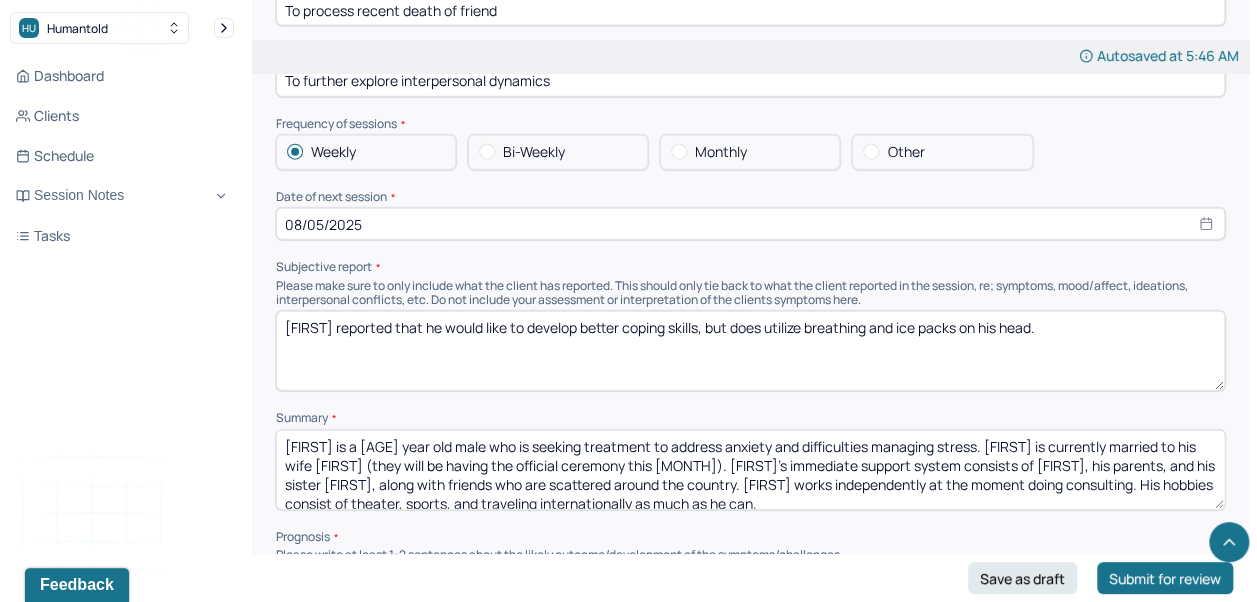click on "Jeremy reported that he would like to develop better coping skills, but does utilize breathing, ice packs on his head." at bounding box center (750, 351) 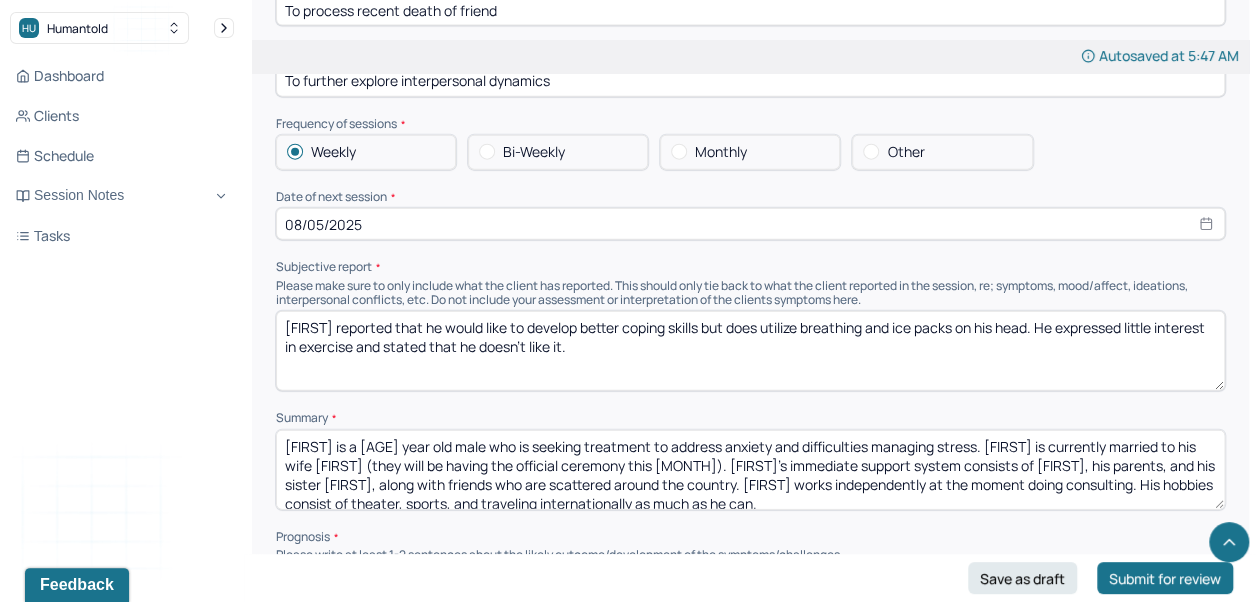 click on "Jeremy reported that he would like to develop better coping skills, but does utilize breathing and ice packs on his head. He expressed" at bounding box center (750, 351) 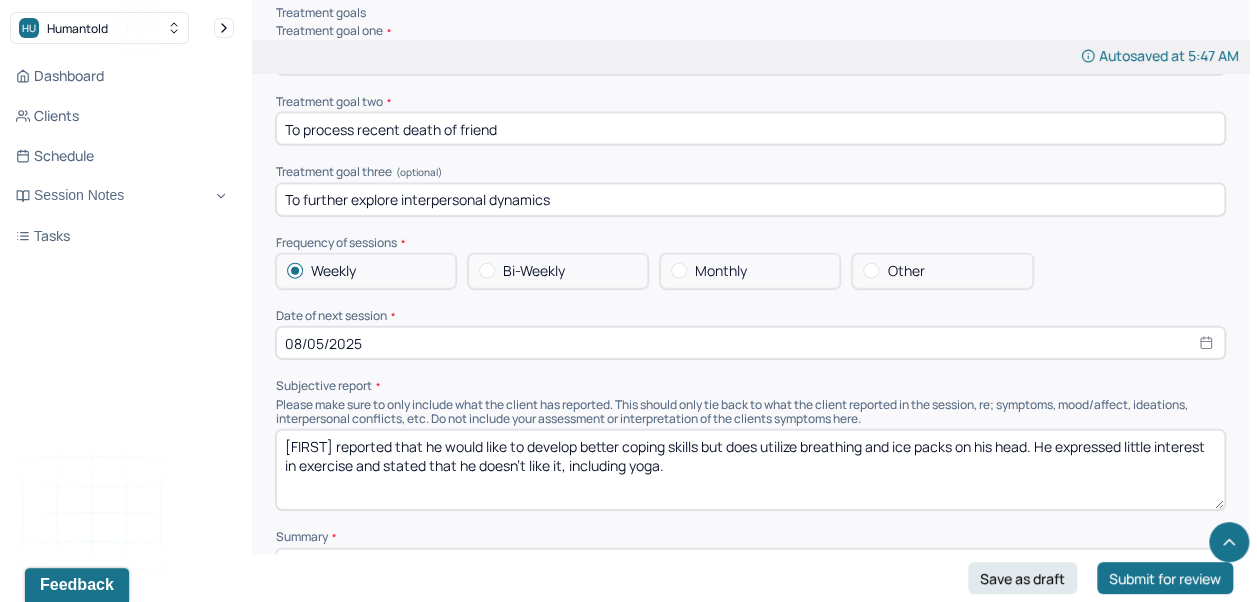 scroll, scrollTop: 9707, scrollLeft: 0, axis: vertical 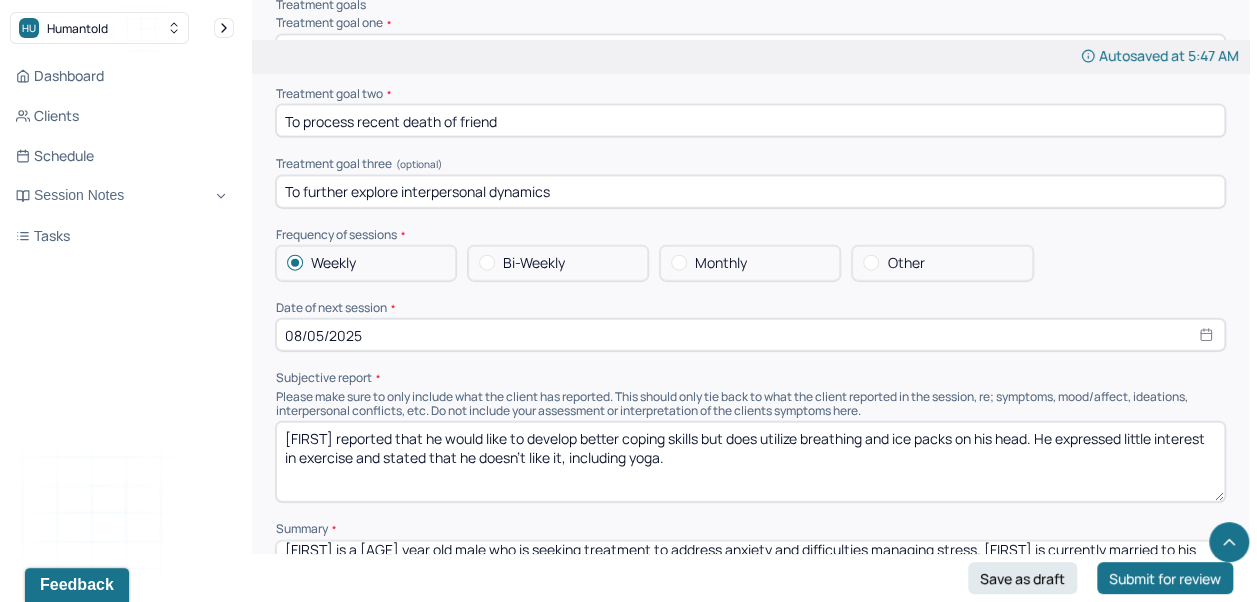 type on "Jeremy reported that he would like to develop better coping skills but does utilize breathing and ice packs on his head. He expressed little interest in exercise and stated that he doesn't like it, including yoga." 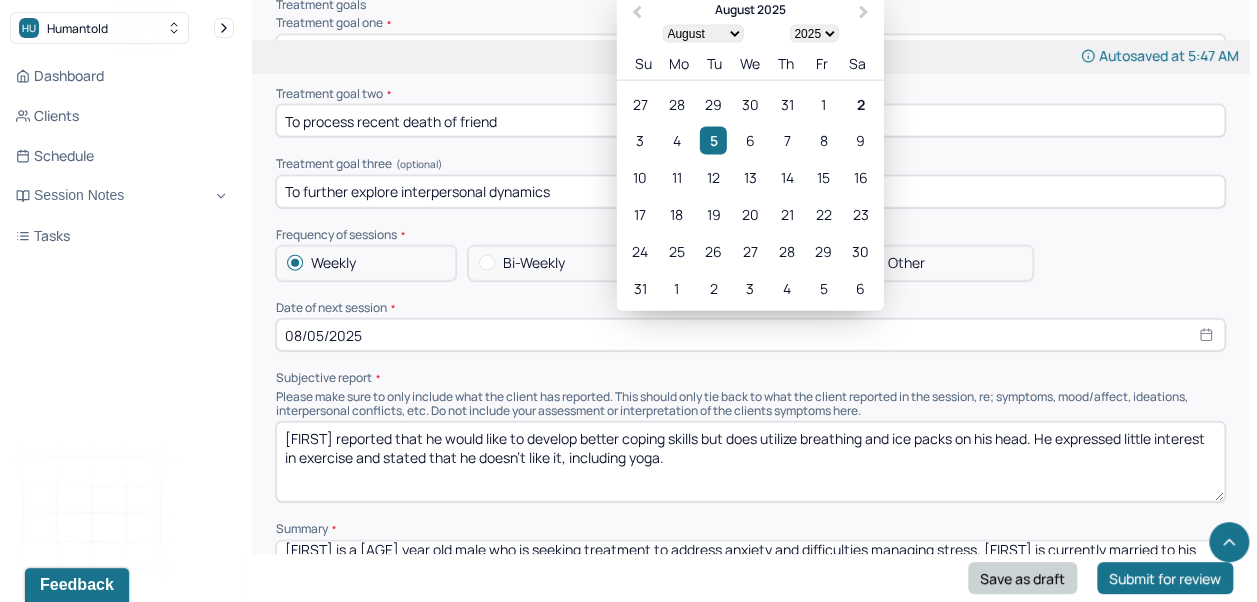 click on "Save as draft" at bounding box center (1022, 578) 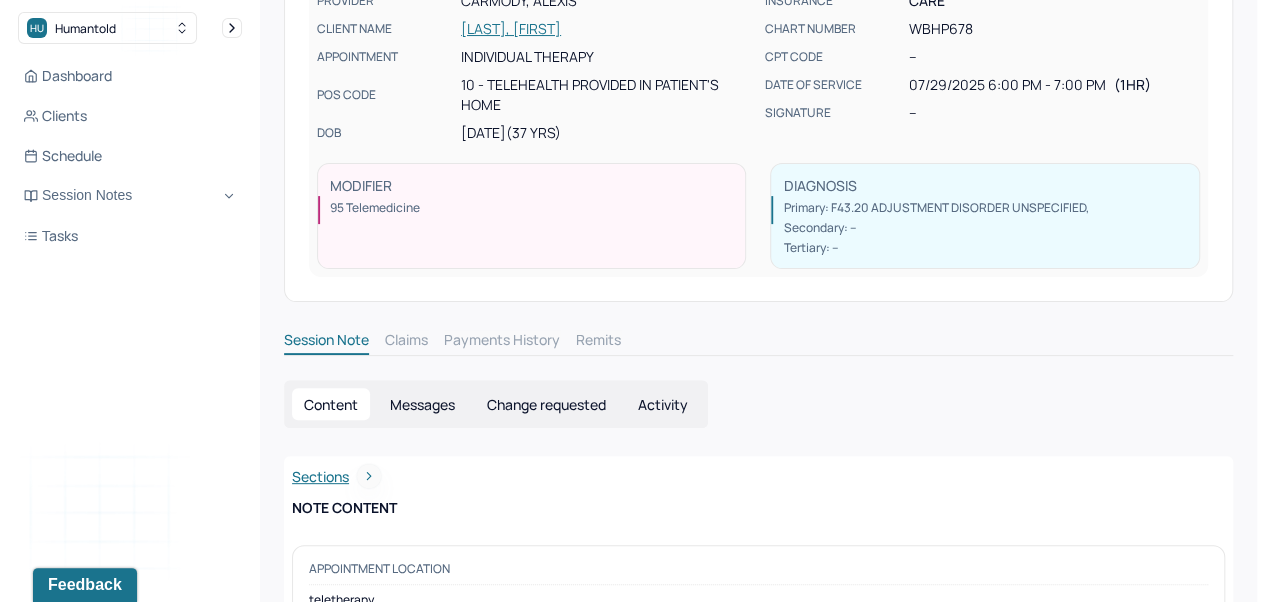 scroll, scrollTop: 0, scrollLeft: 0, axis: both 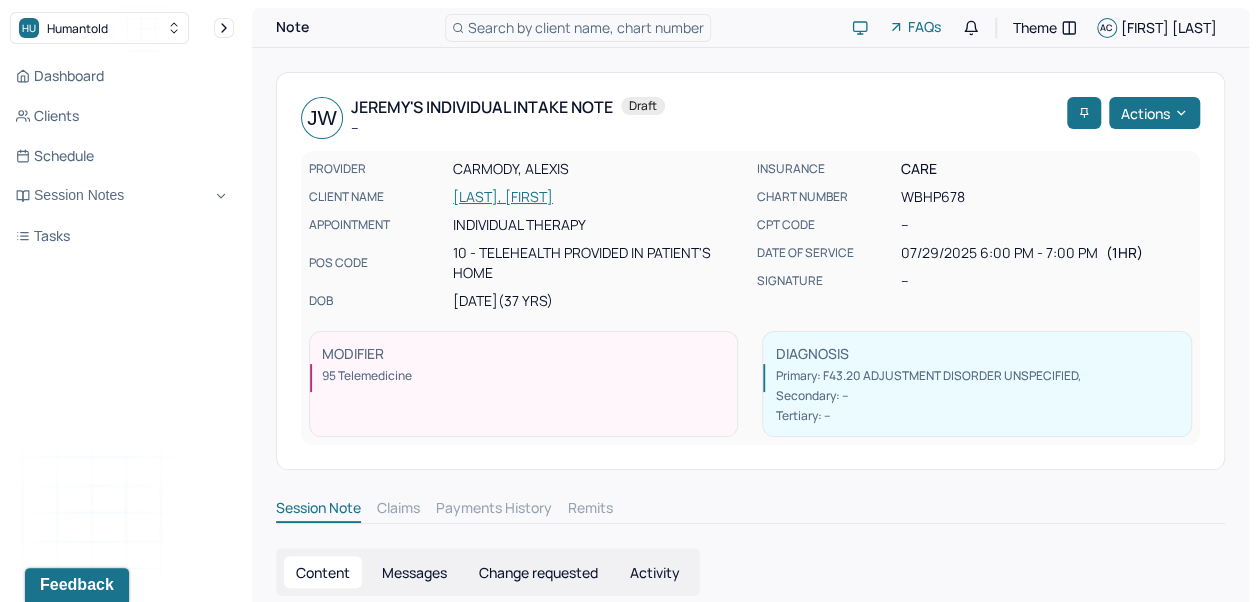 click on "Actions" at bounding box center [1154, 113] 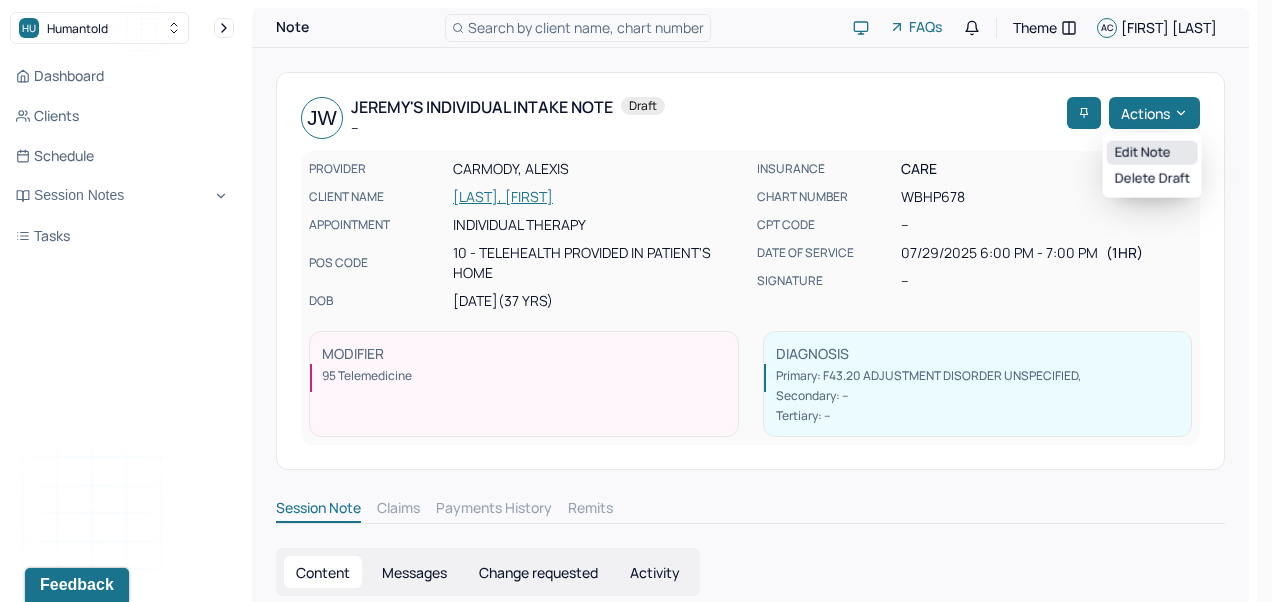 click on "Edit note" at bounding box center [1152, 153] 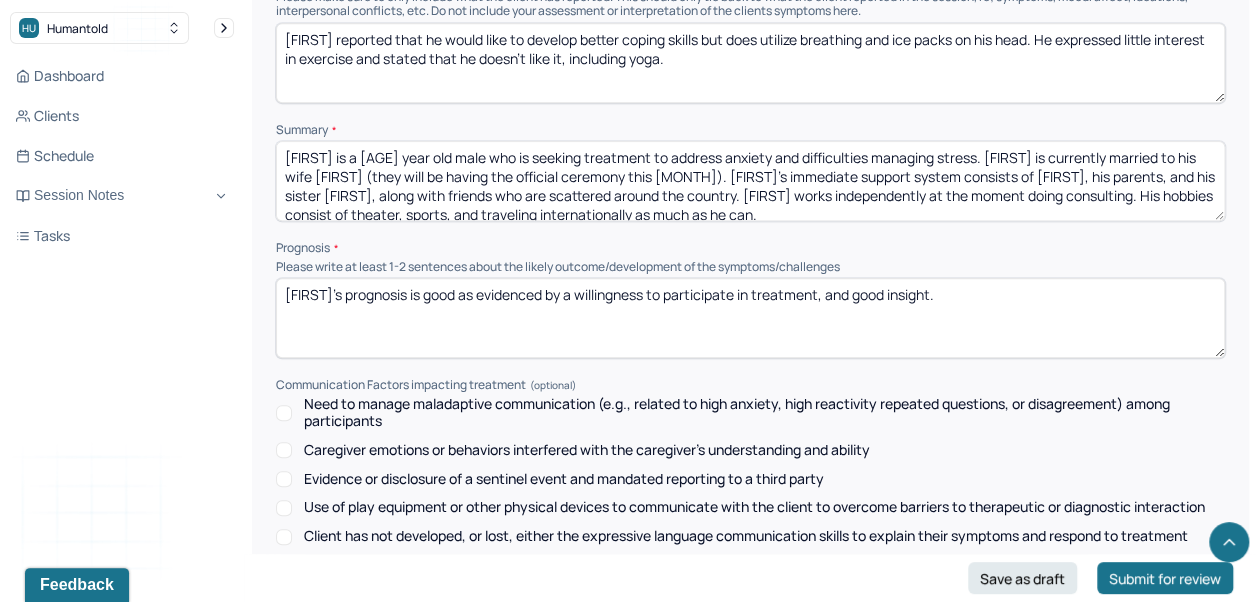 scroll, scrollTop: 8292, scrollLeft: 0, axis: vertical 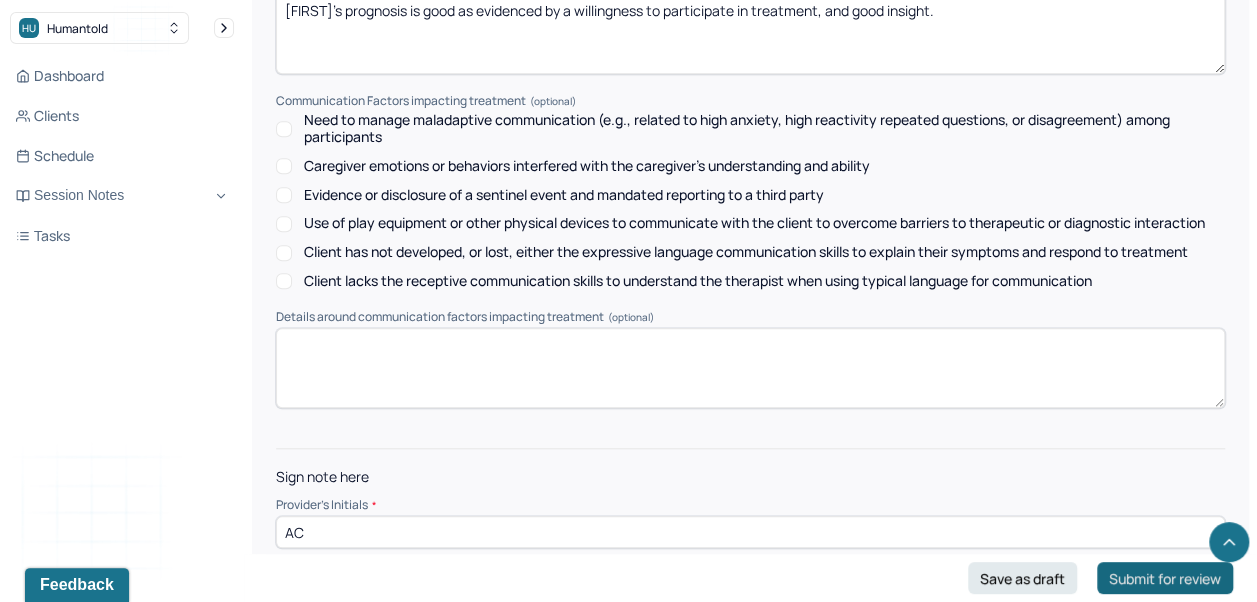 click on "Submit for review" at bounding box center [1165, 578] 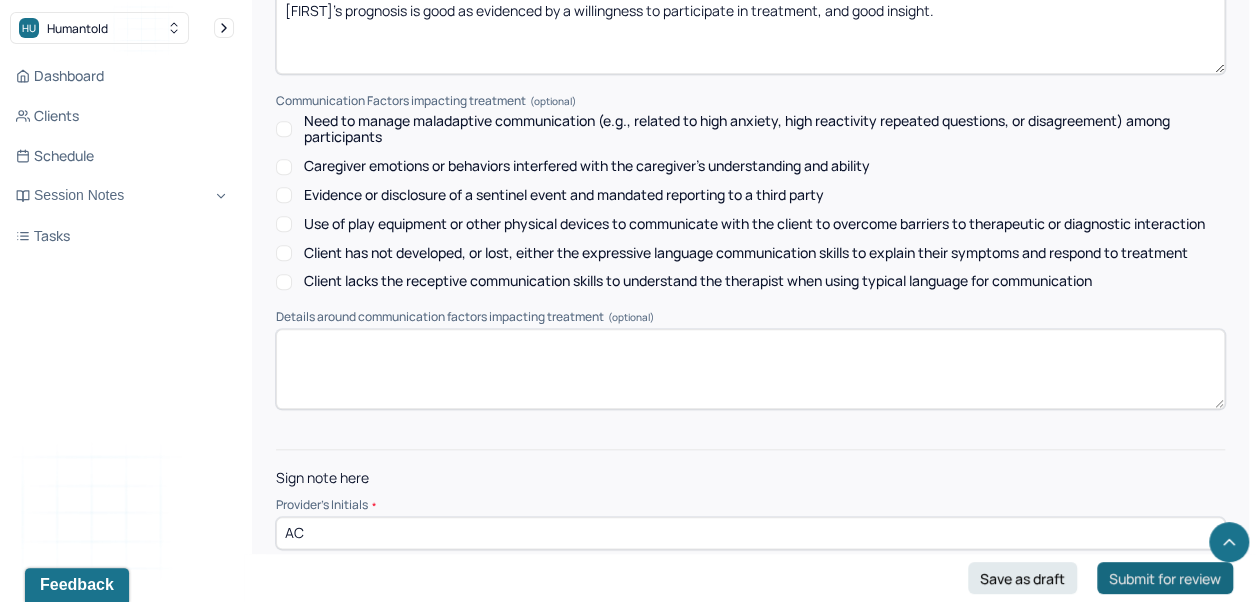 click on "Submit for review" at bounding box center [1165, 578] 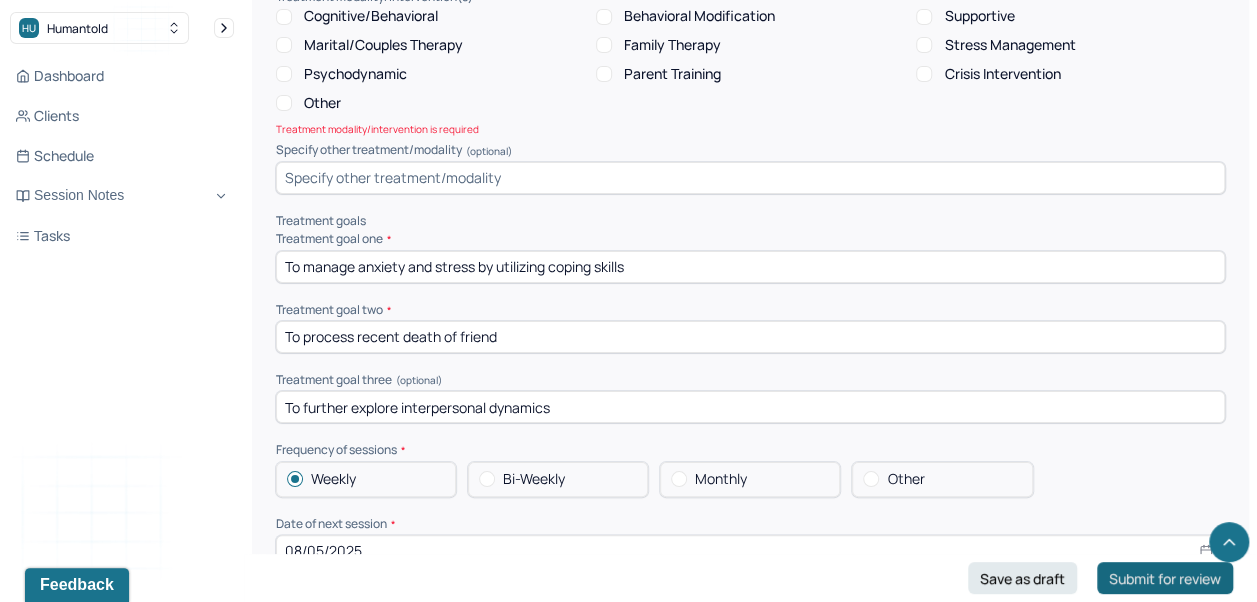 scroll, scrollTop: 7517, scrollLeft: 0, axis: vertical 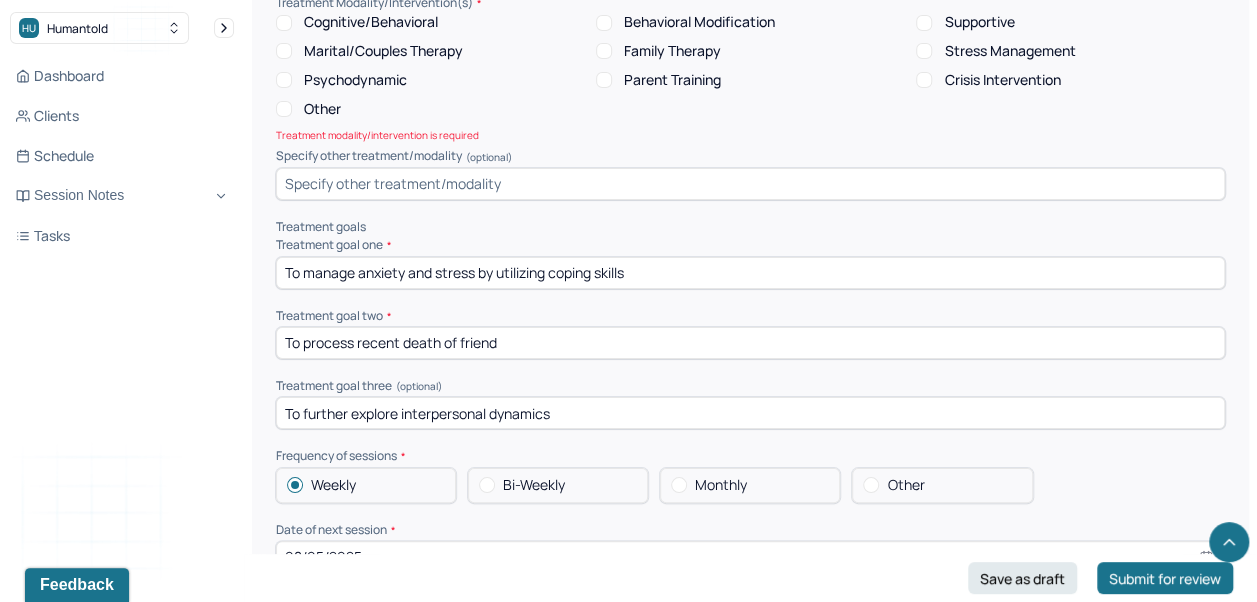click at bounding box center (750, 184) 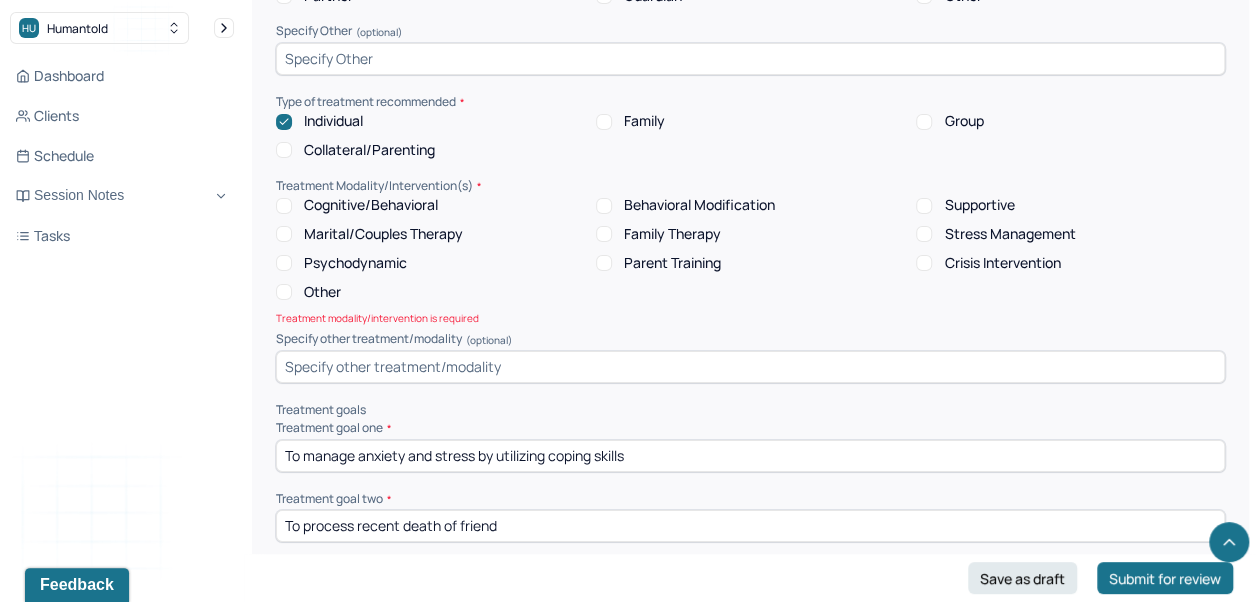 scroll, scrollTop: 7332, scrollLeft: 0, axis: vertical 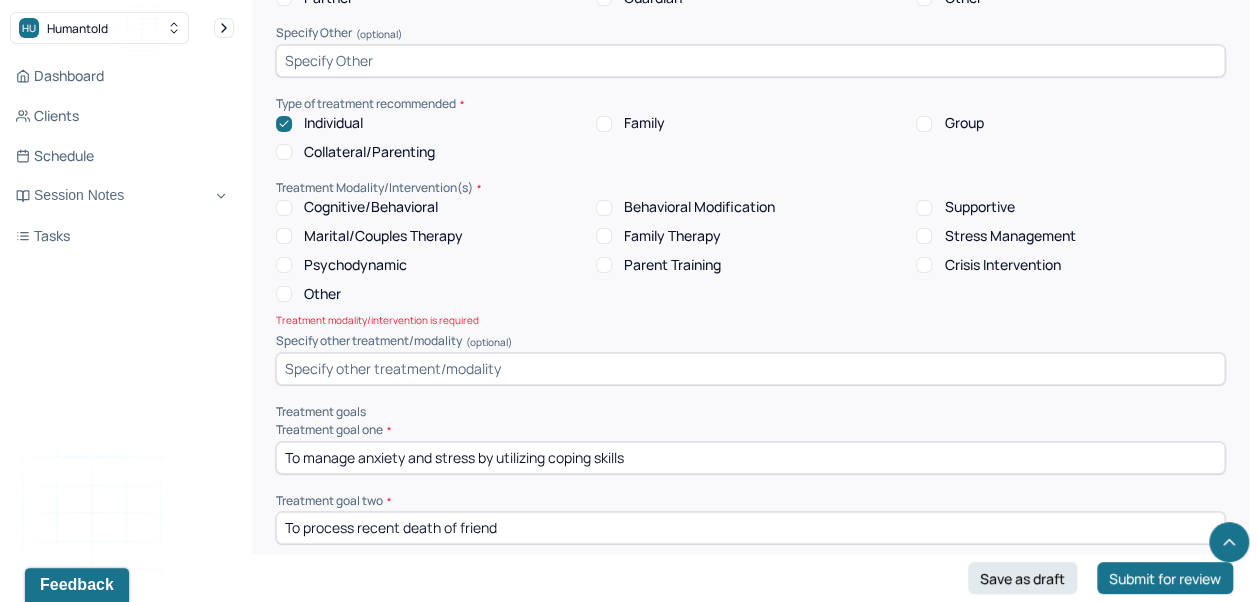 click on "Parent Training" at bounding box center [750, 265] 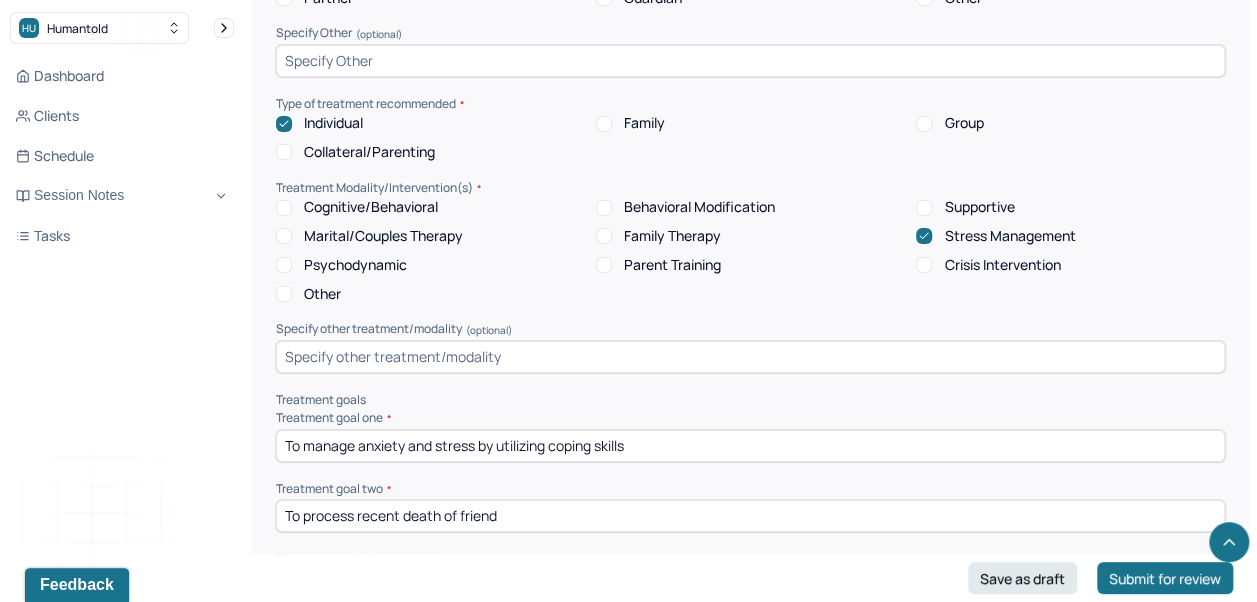 click on "Supportive" at bounding box center (965, 207) 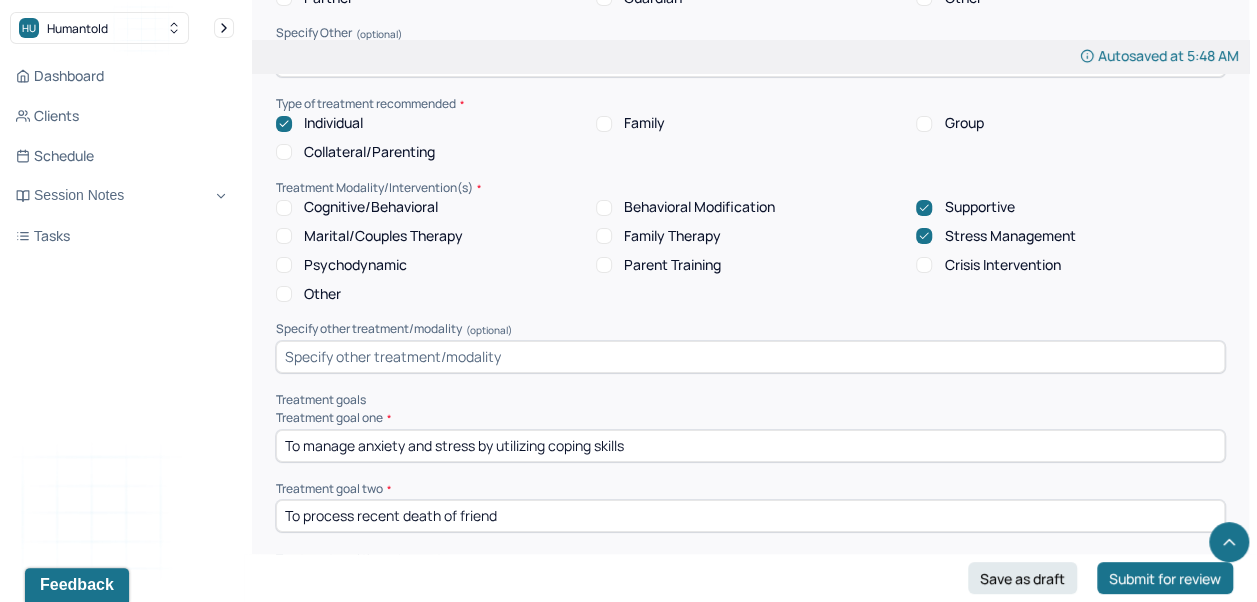 click on "Cognitive/Behavioral" at bounding box center [371, 207] 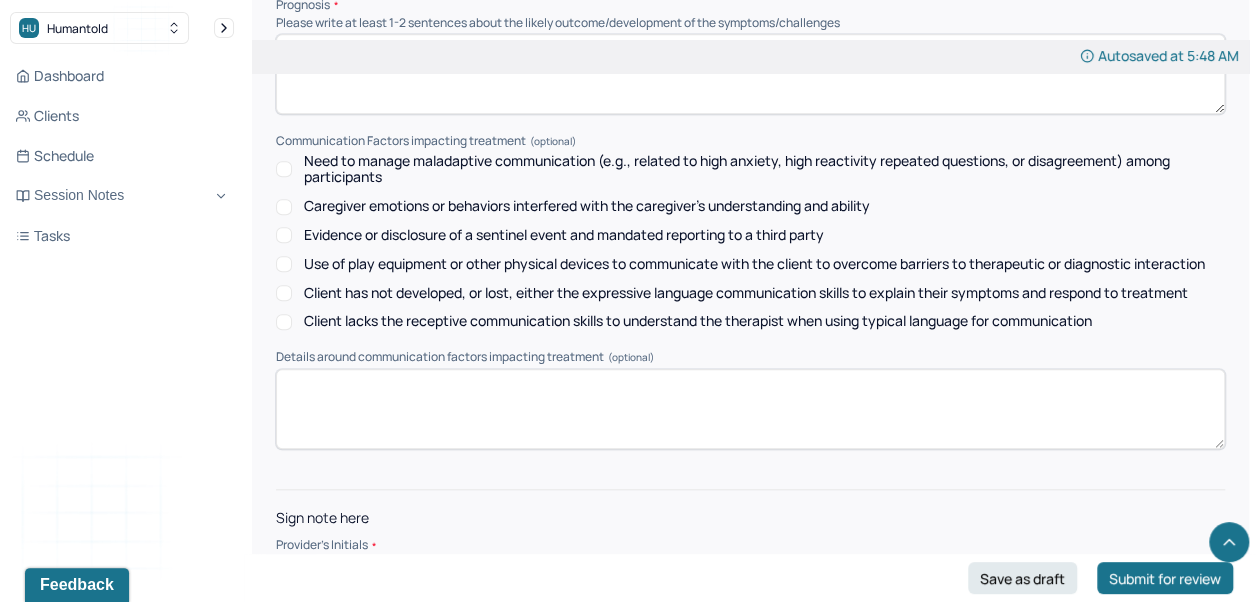 scroll, scrollTop: 8410, scrollLeft: 0, axis: vertical 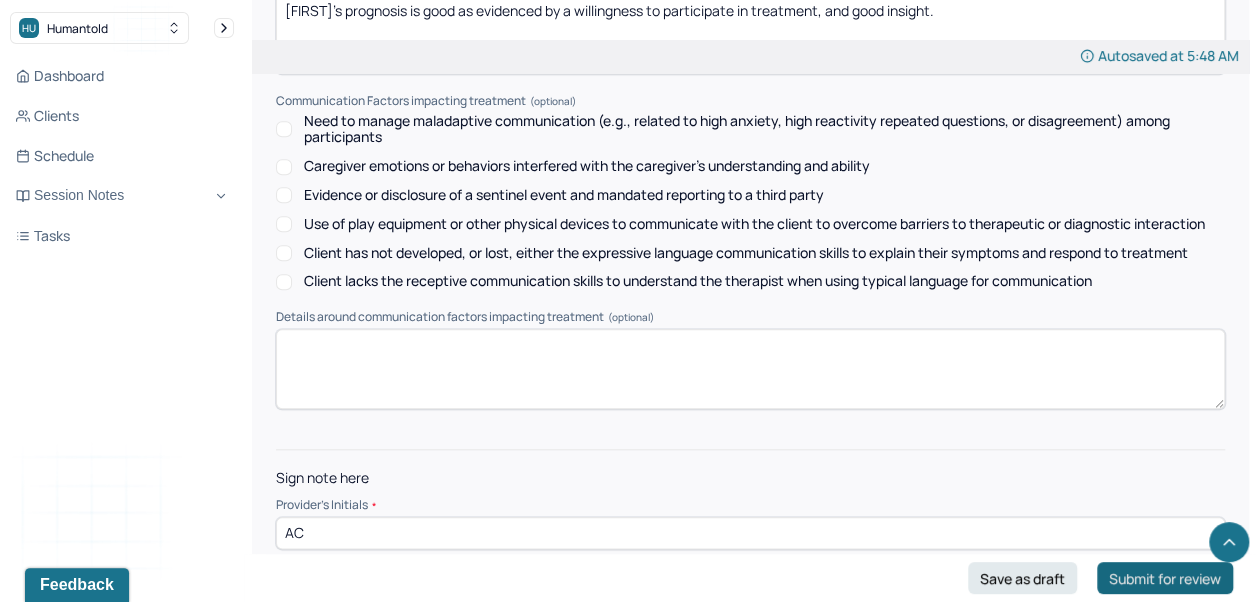 click on "Submit for review" at bounding box center [1165, 578] 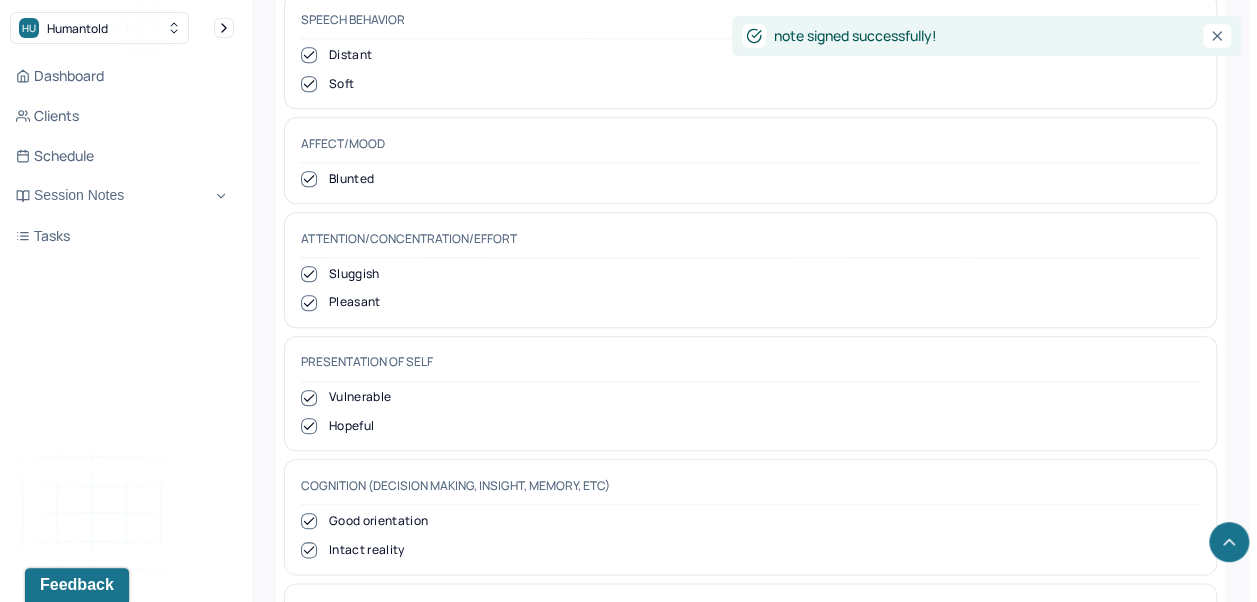 click on "Dashboard" at bounding box center (122, 76) 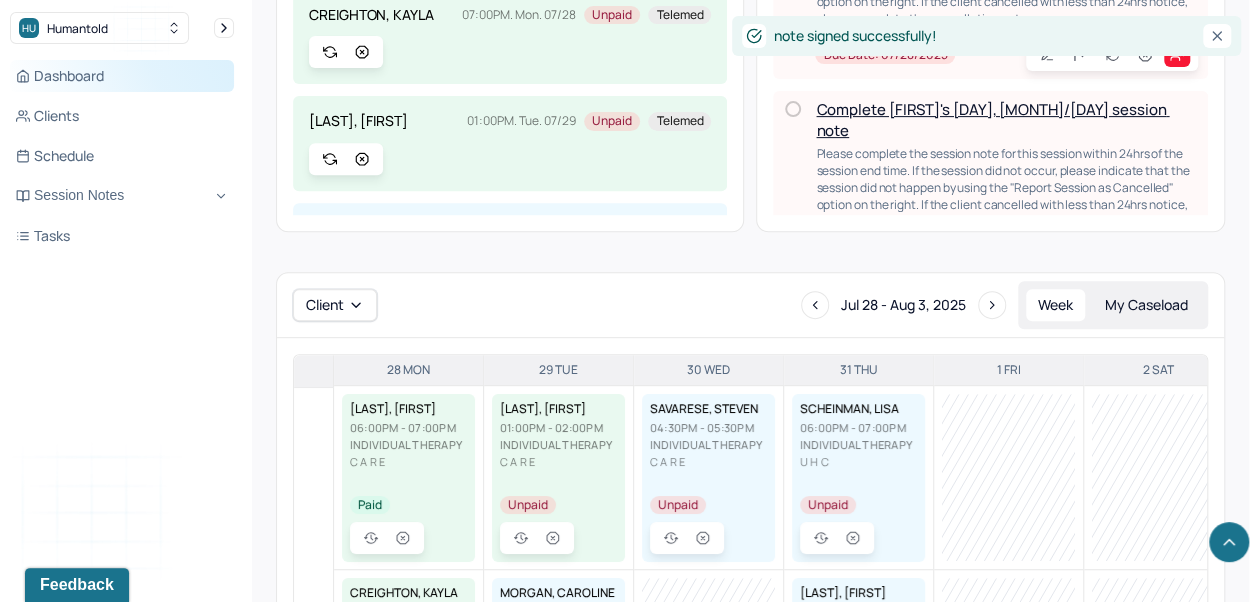 scroll, scrollTop: 1291, scrollLeft: 0, axis: vertical 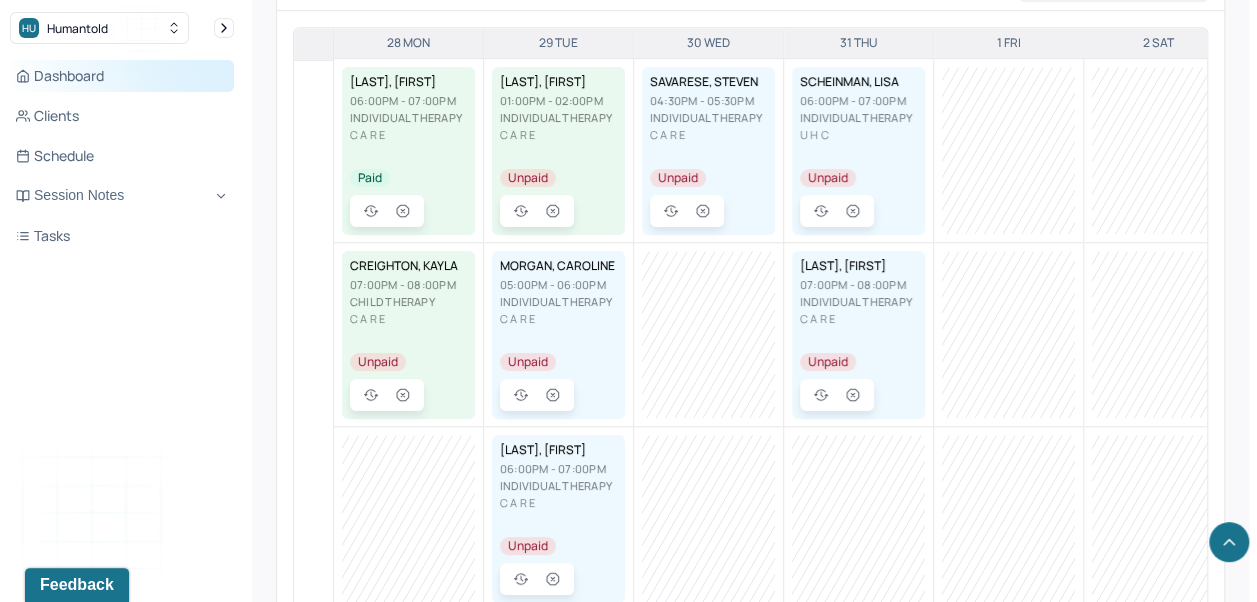 click on "Dashboard" at bounding box center [122, 76] 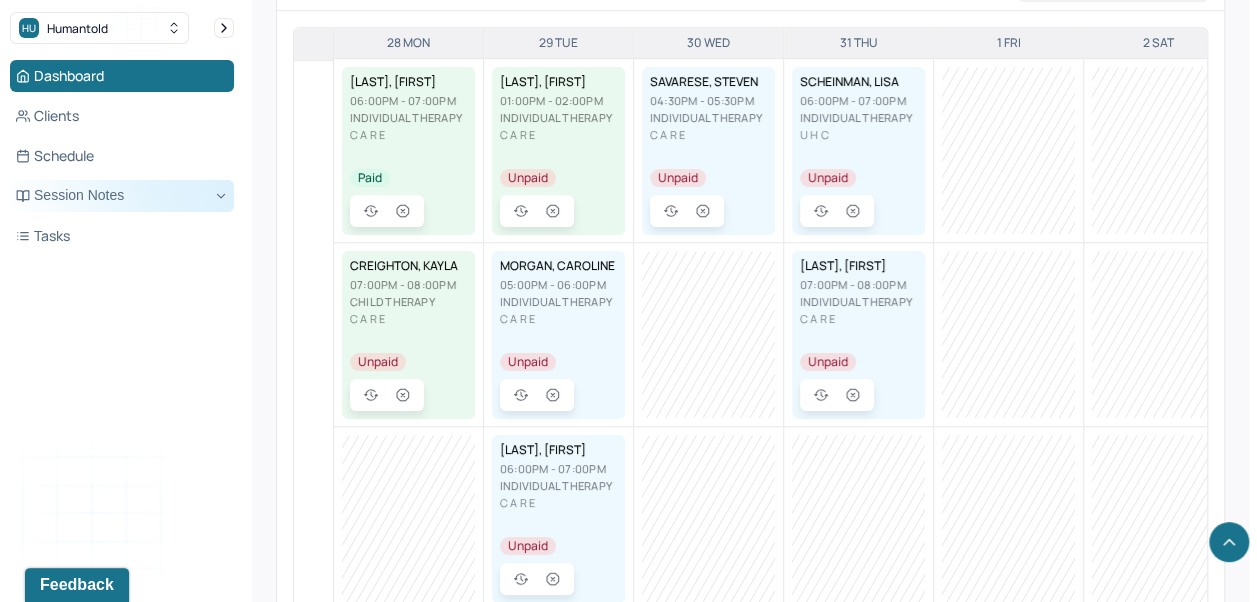 click on "Session Notes" at bounding box center [122, 196] 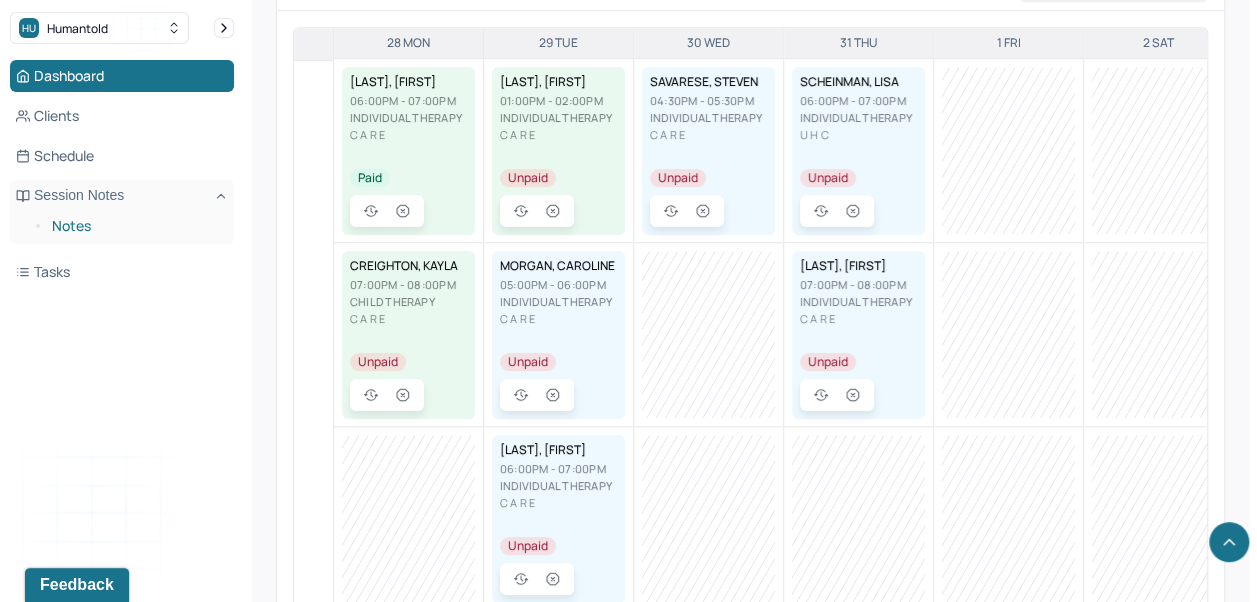 click on "Notes" at bounding box center [135, 226] 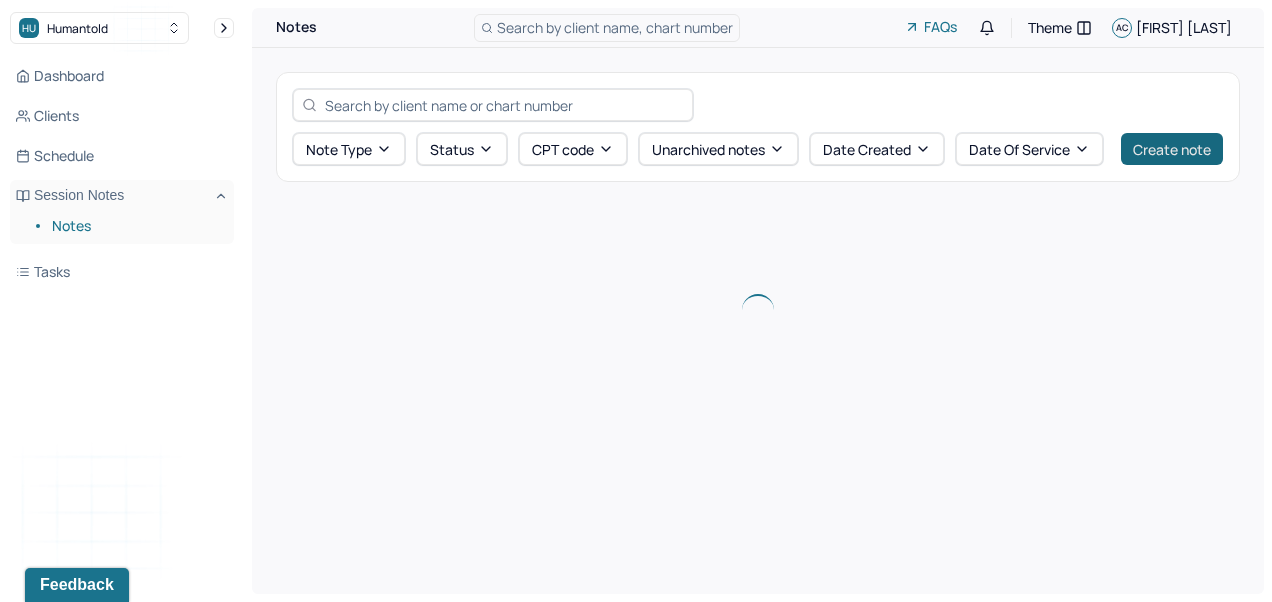 click on "Create note" at bounding box center [1172, 149] 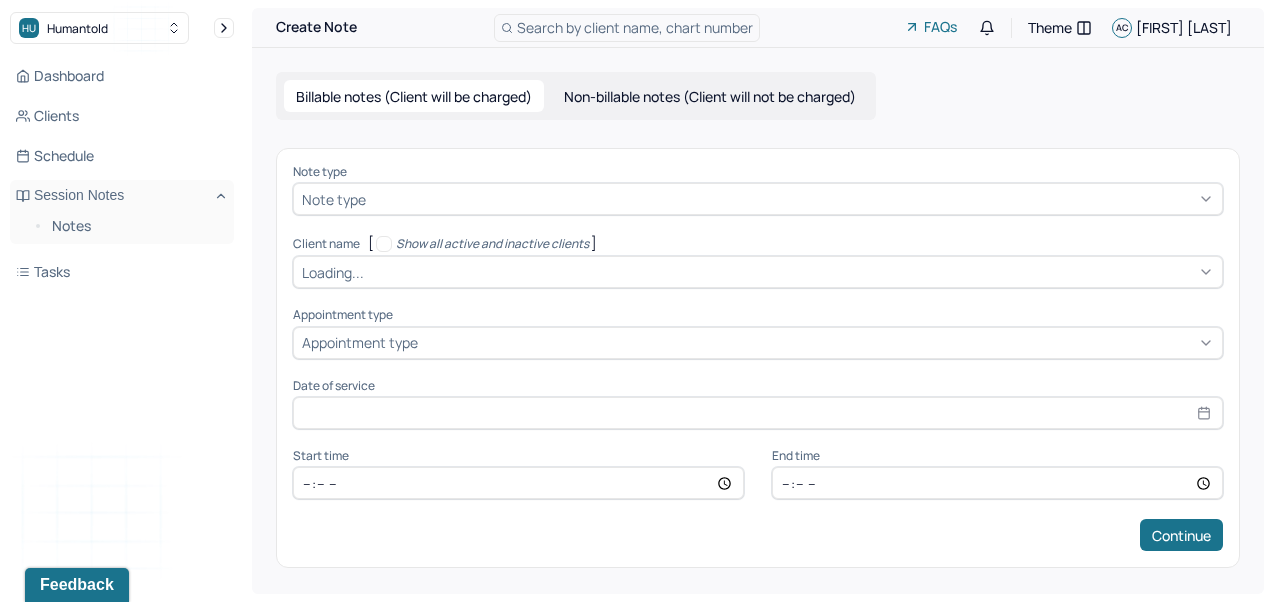 click on "Note type Note type" at bounding box center (758, 190) 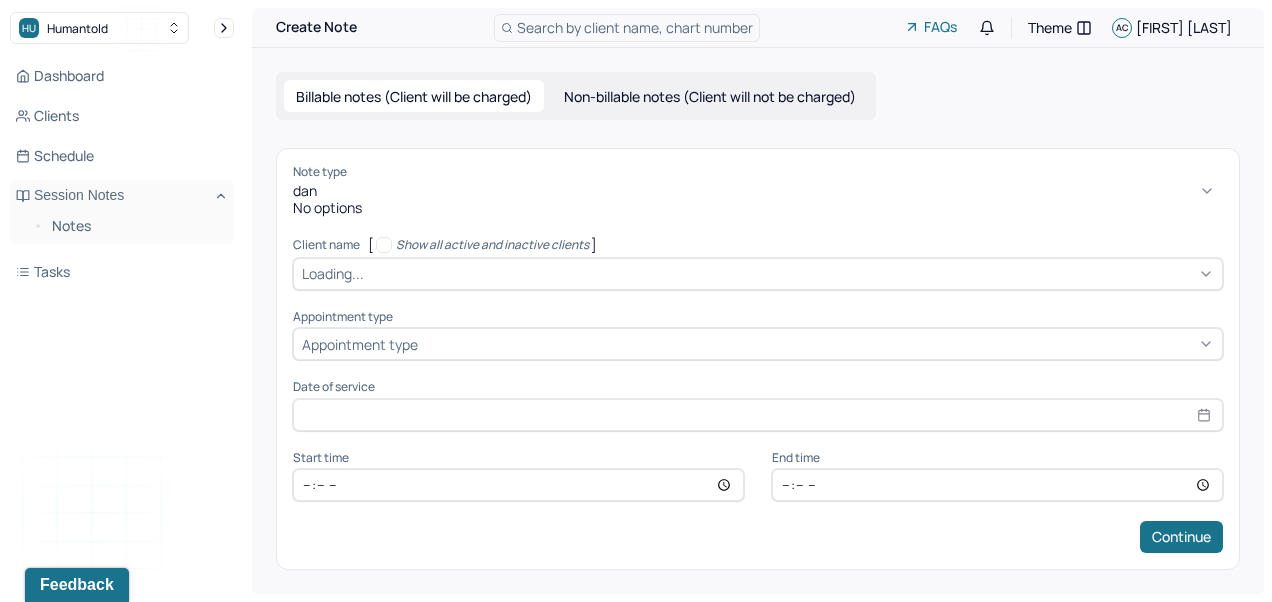 type on "dan" 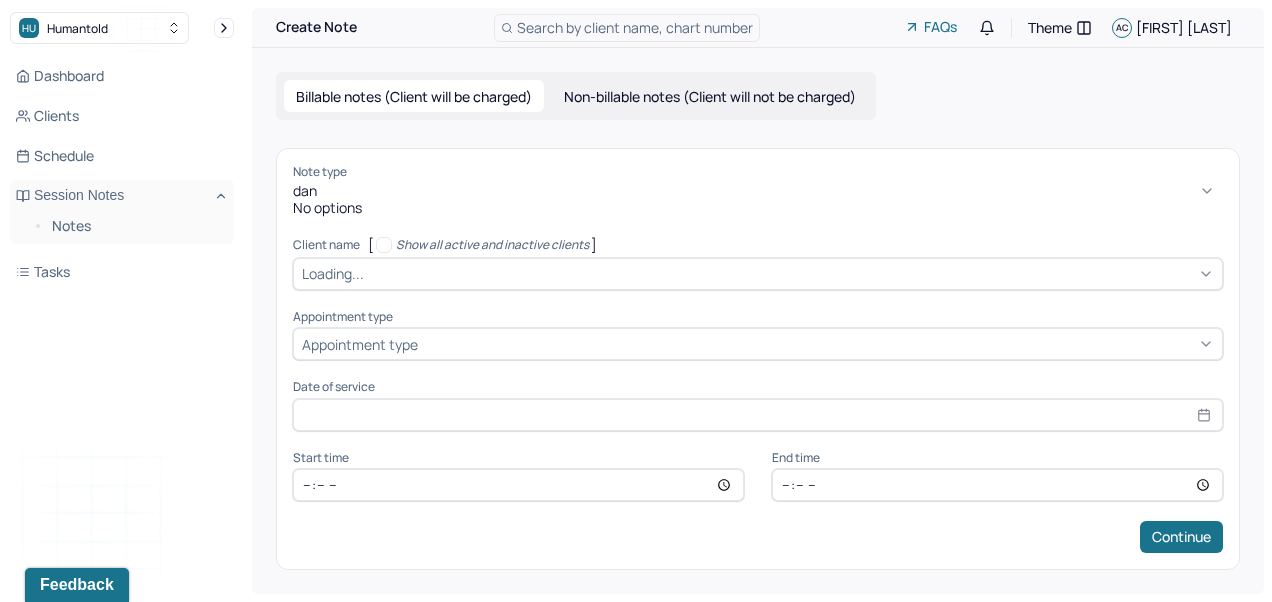 click on "Search by client name, chart number" at bounding box center [635, 27] 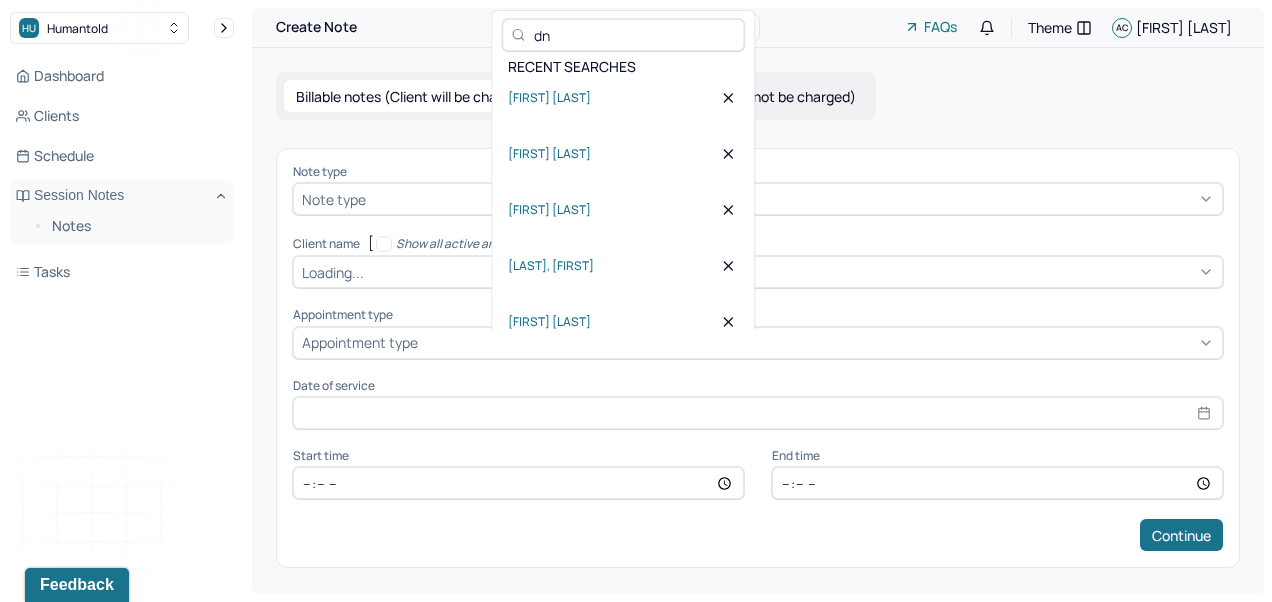 type on "d" 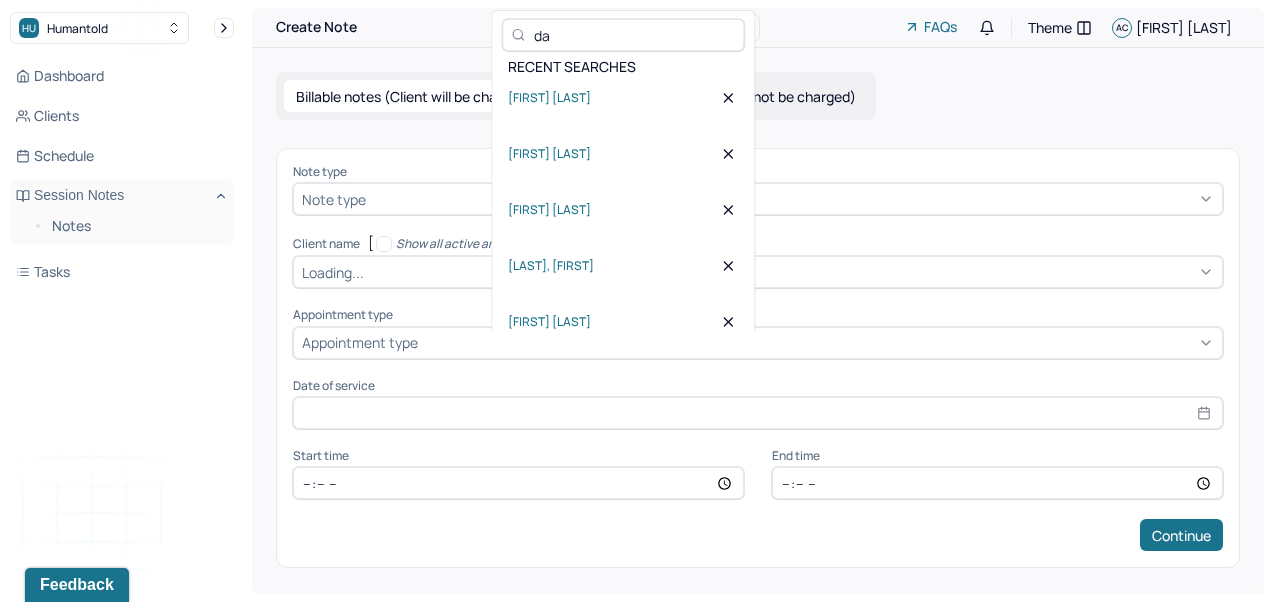 type on "dan" 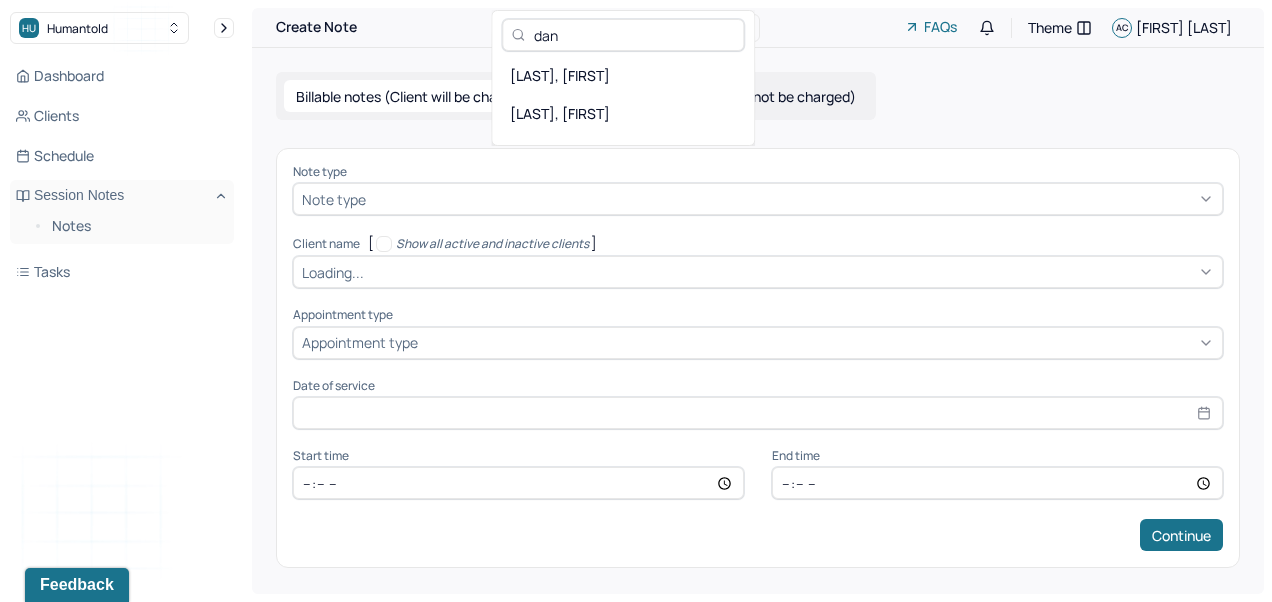click on "[LAST], [FIRST]" at bounding box center [623, 75] 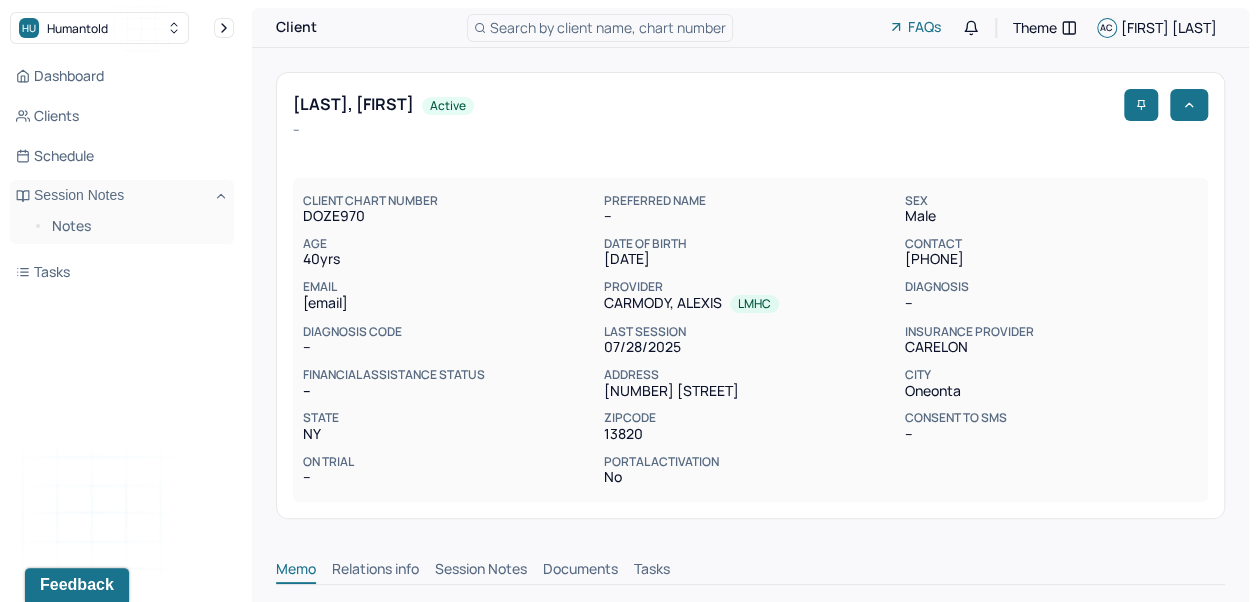 scroll, scrollTop: 0, scrollLeft: 0, axis: both 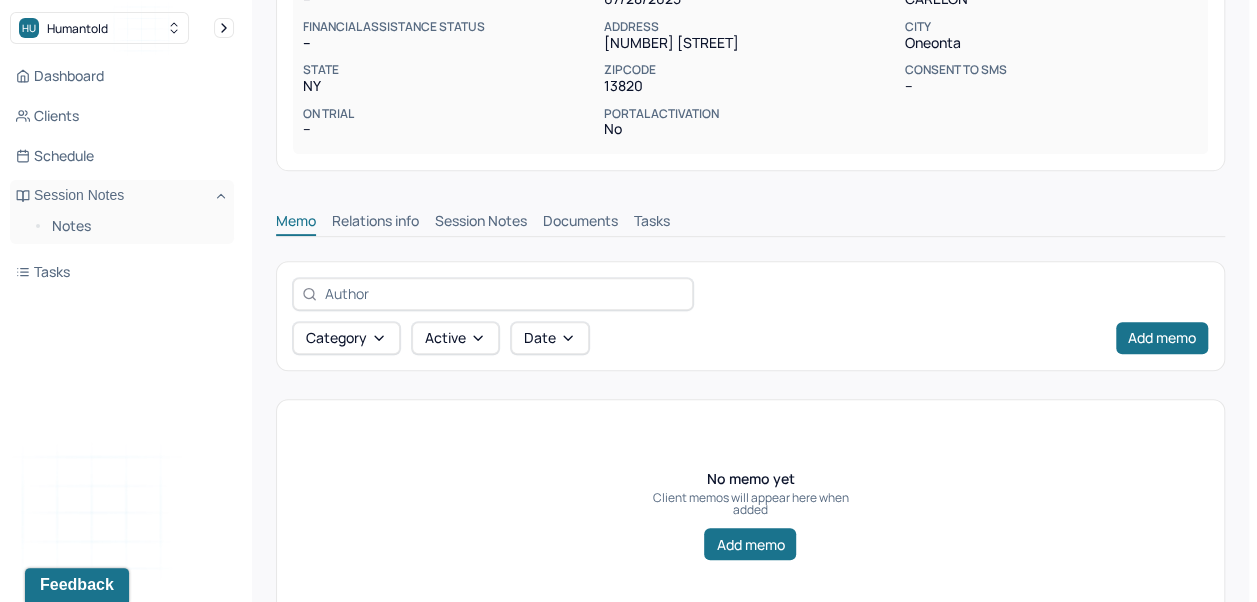 click on "Session Notes" at bounding box center [481, 223] 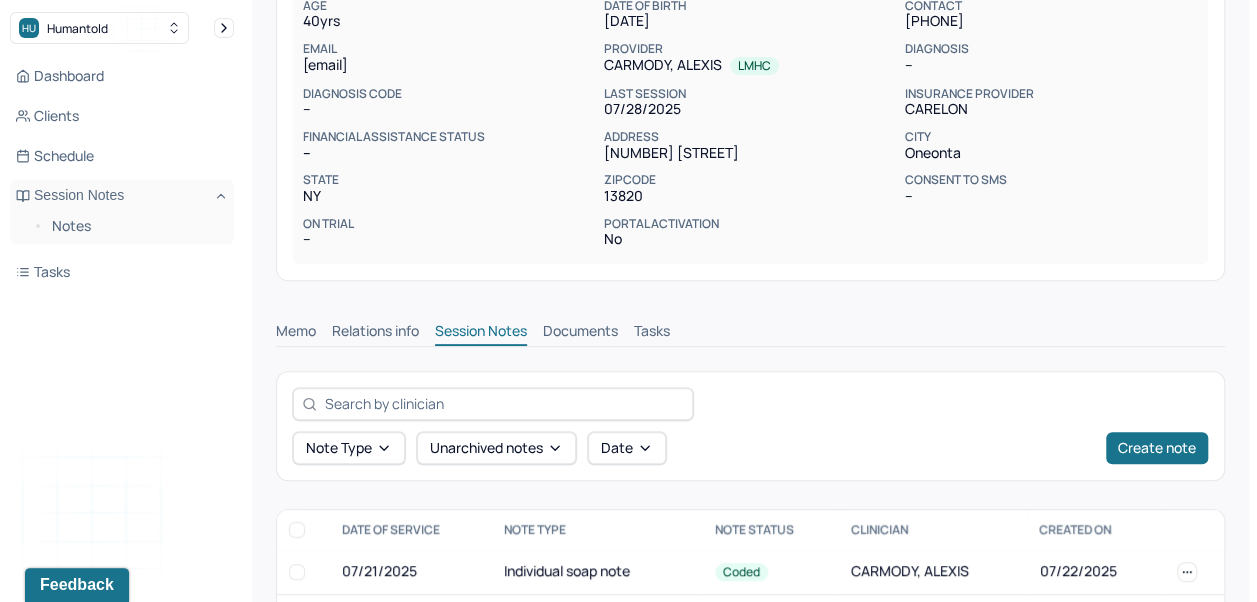 scroll, scrollTop: 0, scrollLeft: 0, axis: both 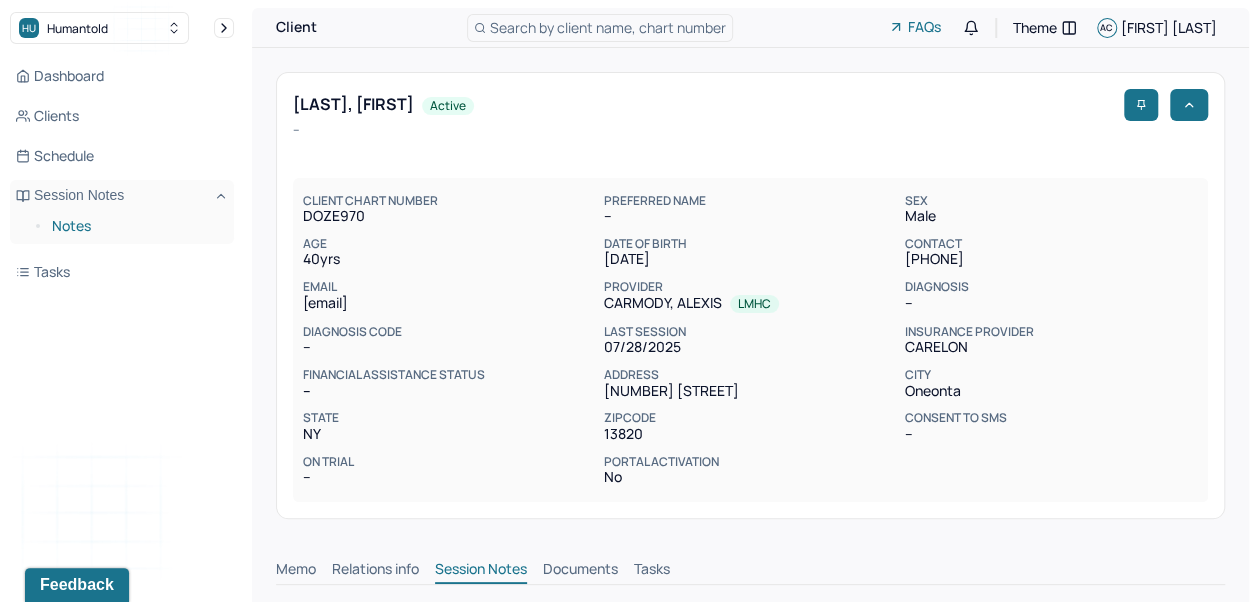 click on "Notes" at bounding box center (135, 226) 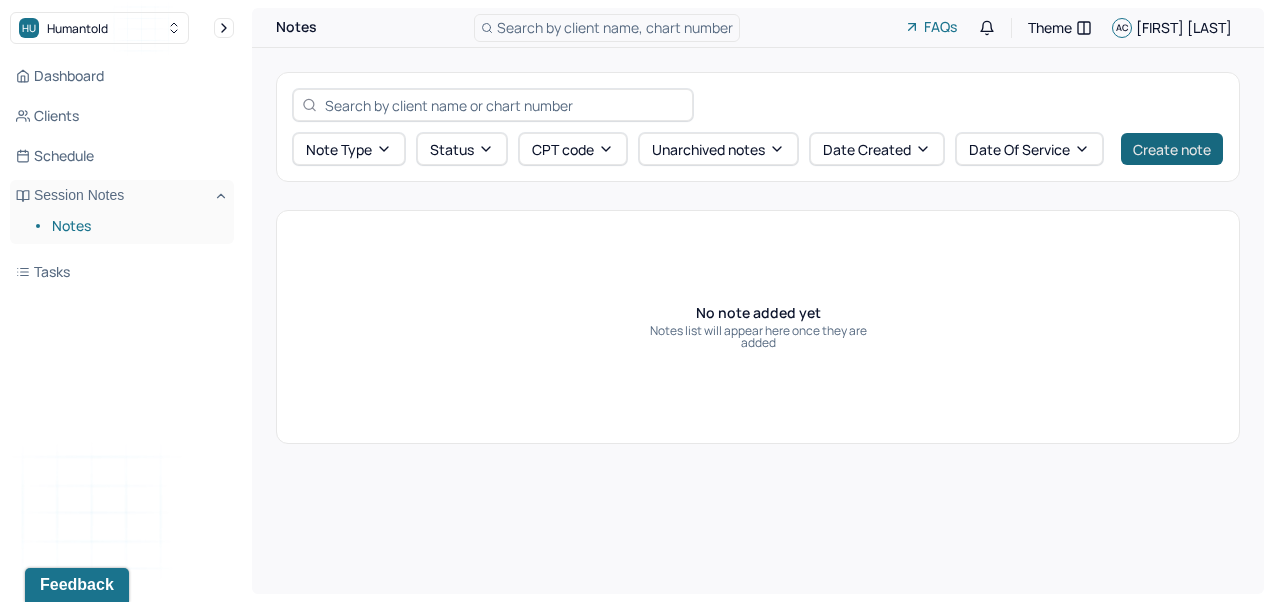 click on "Create note" at bounding box center (1172, 149) 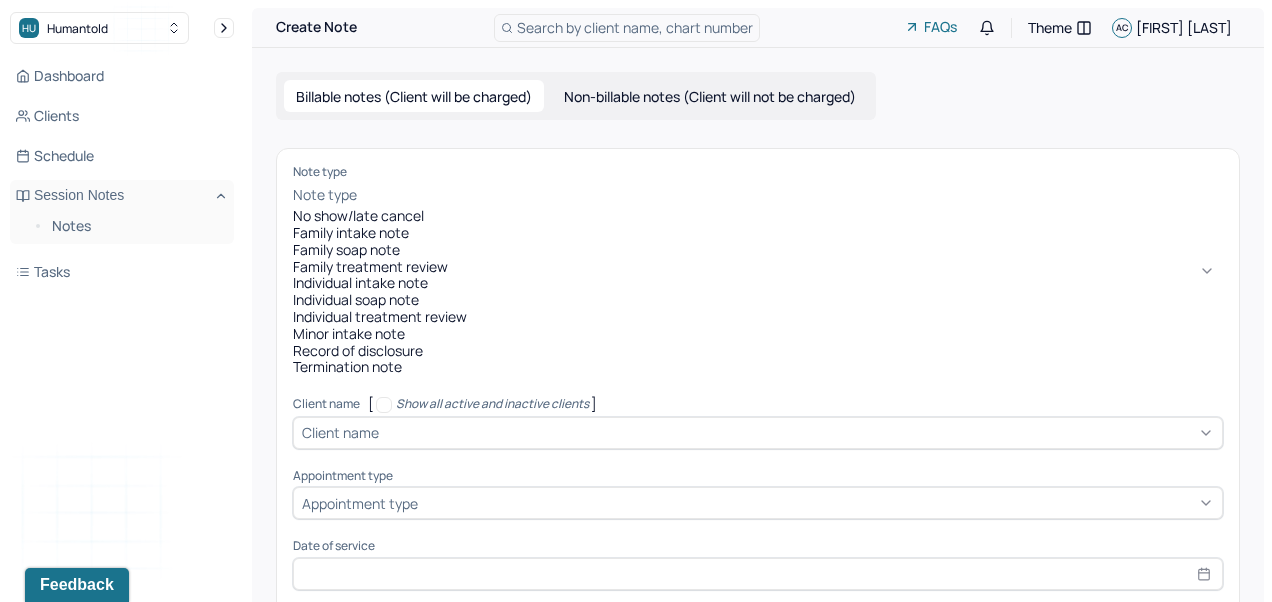 click on "Individual soap note" at bounding box center [758, 300] 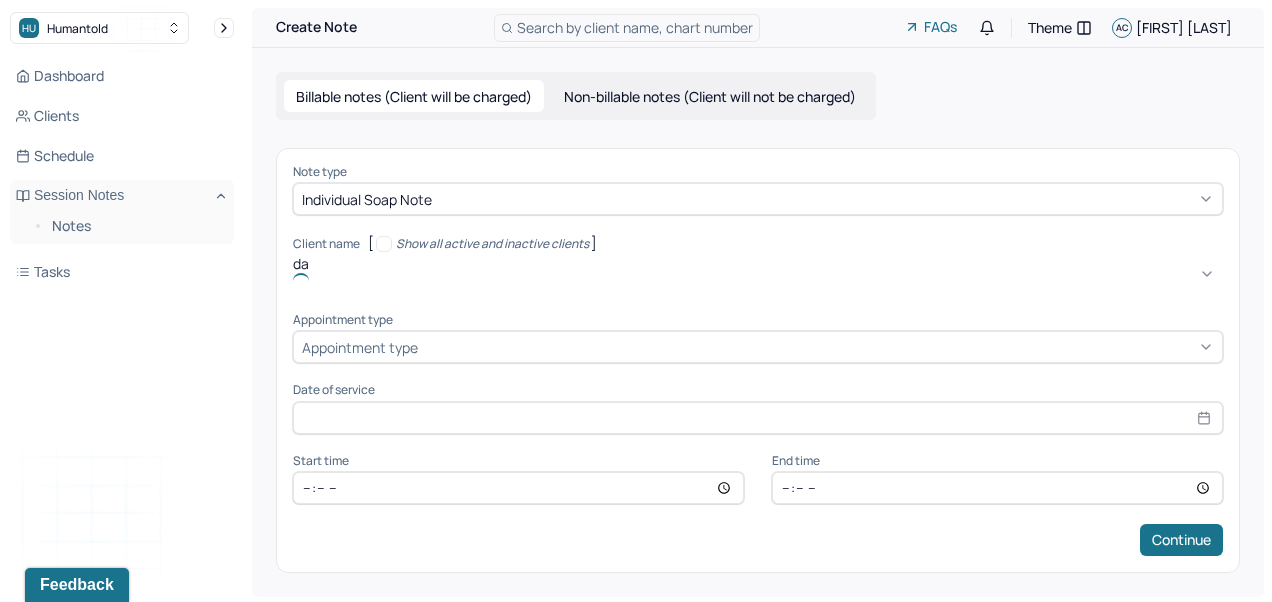 type on "dan" 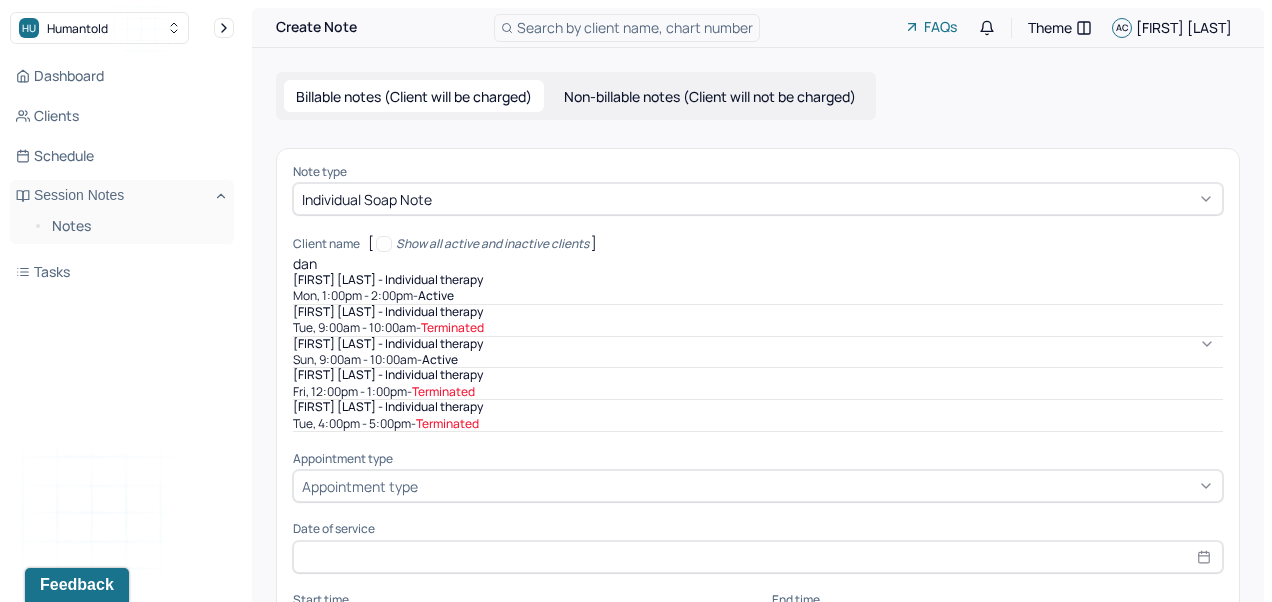 click on "[FIRST] [LAST] - Individual therapy" at bounding box center [388, 280] 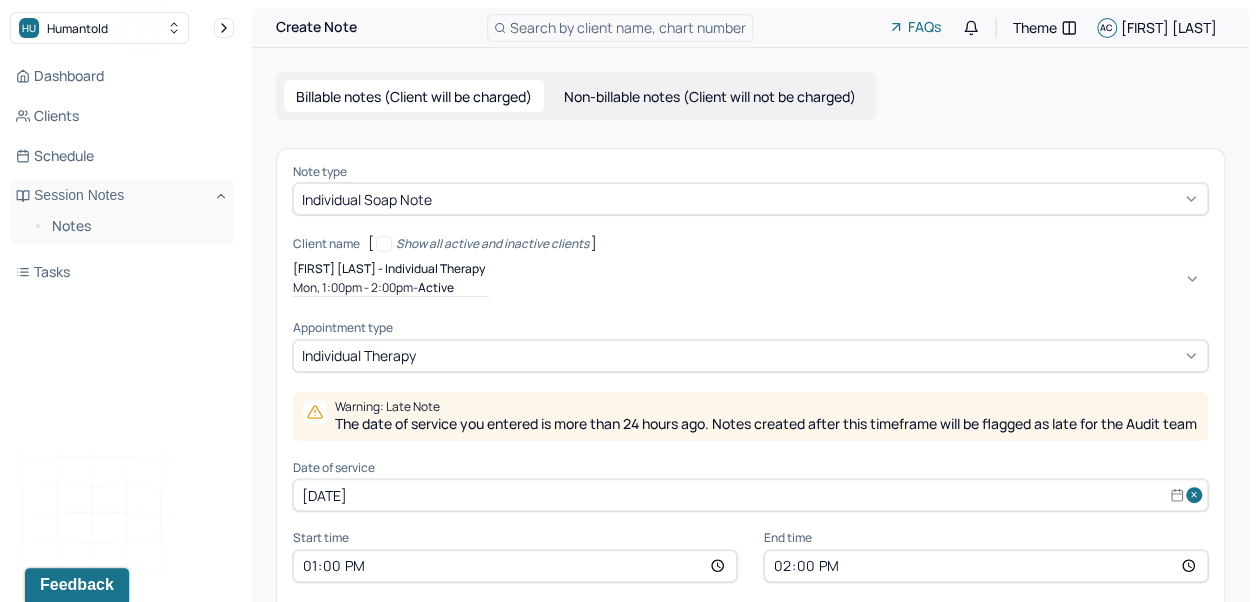 scroll, scrollTop: 96, scrollLeft: 0, axis: vertical 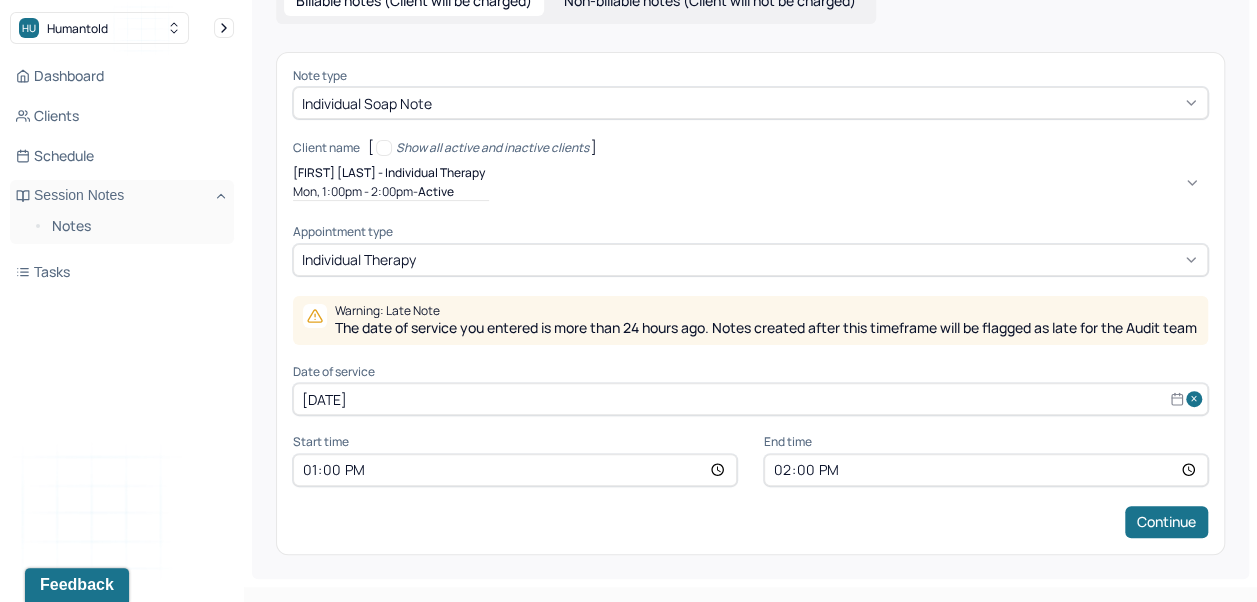click on "[DATE]" at bounding box center [750, 399] 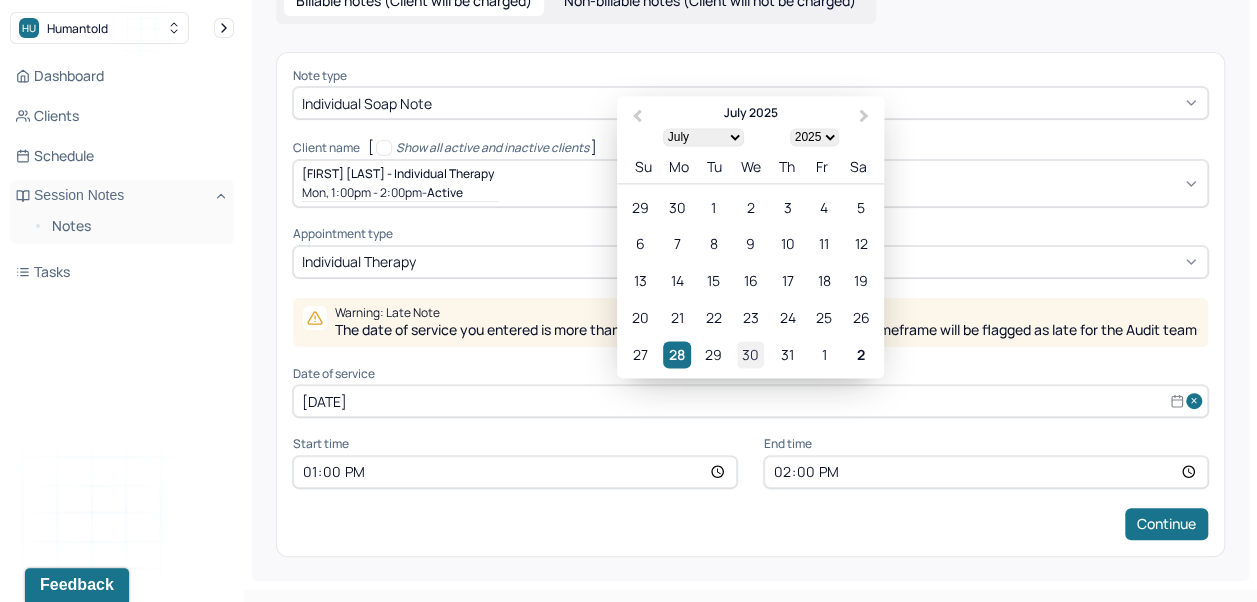 click on "30" at bounding box center [750, 354] 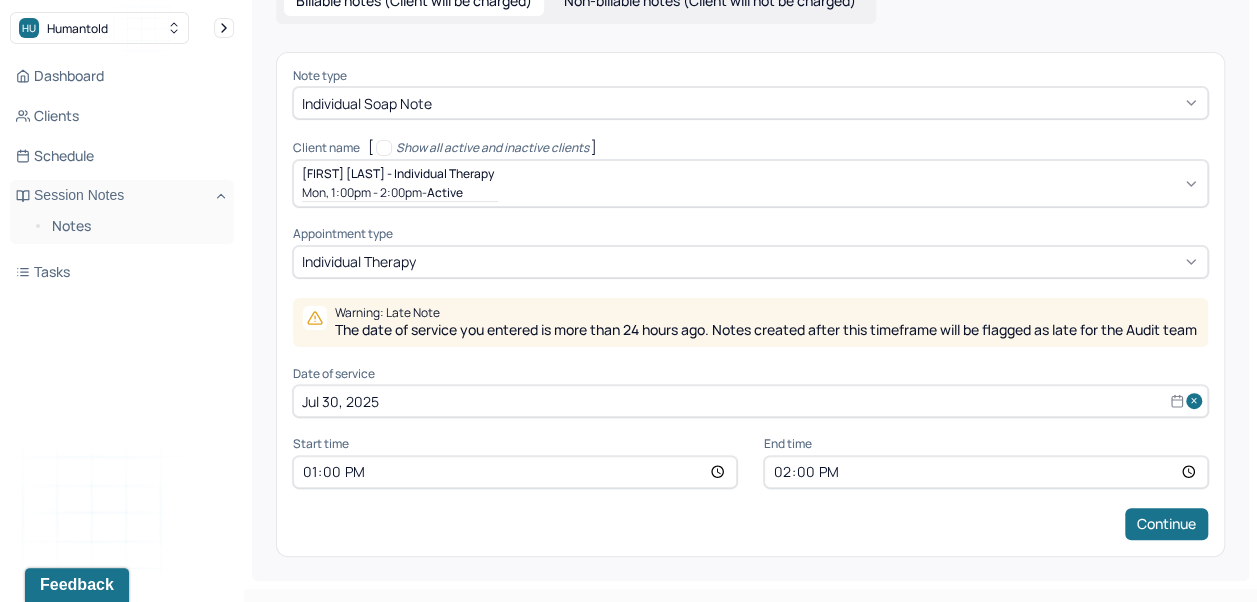 click on "13:00" at bounding box center (515, 472) 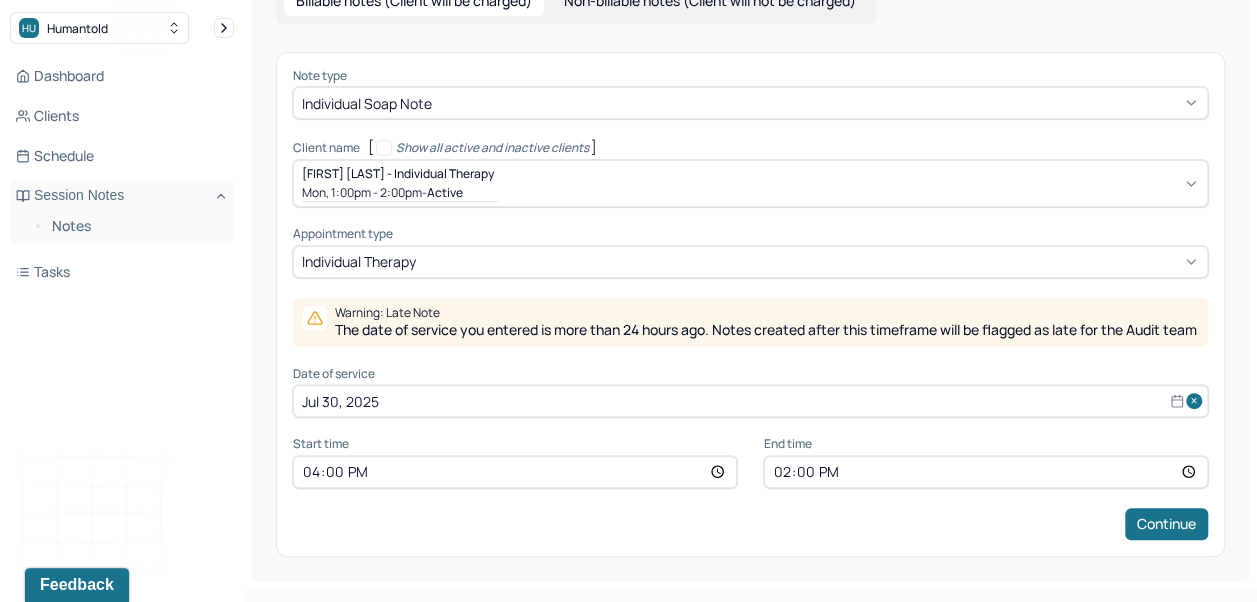 click on "14:00" at bounding box center (986, 472) 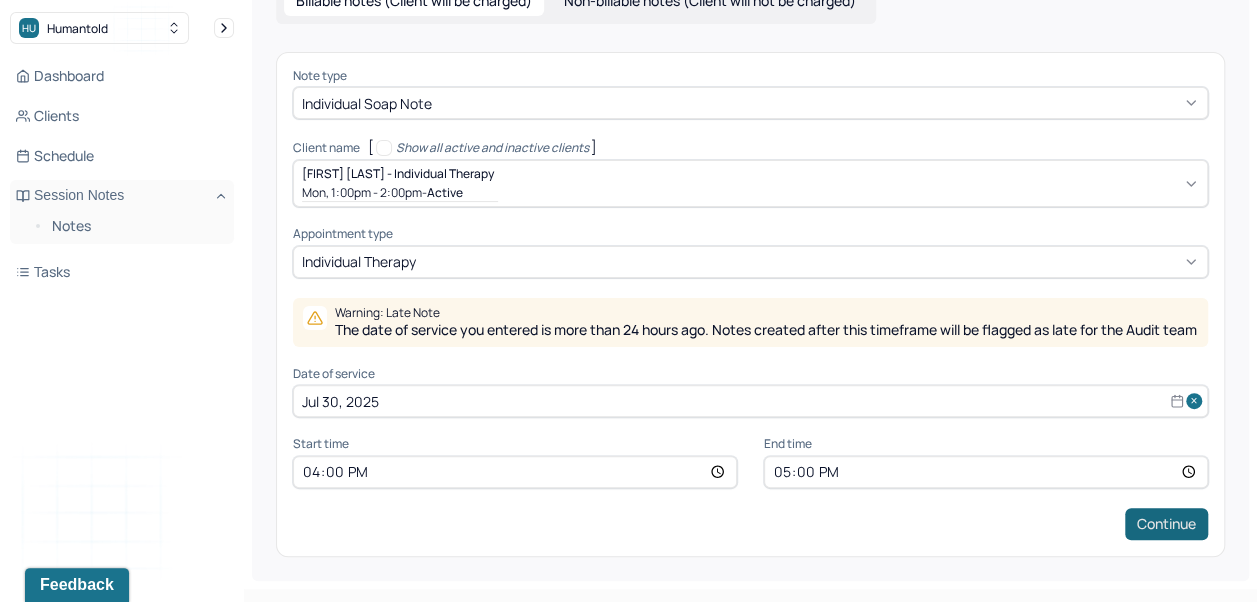 click on "Continue" at bounding box center [1166, 524] 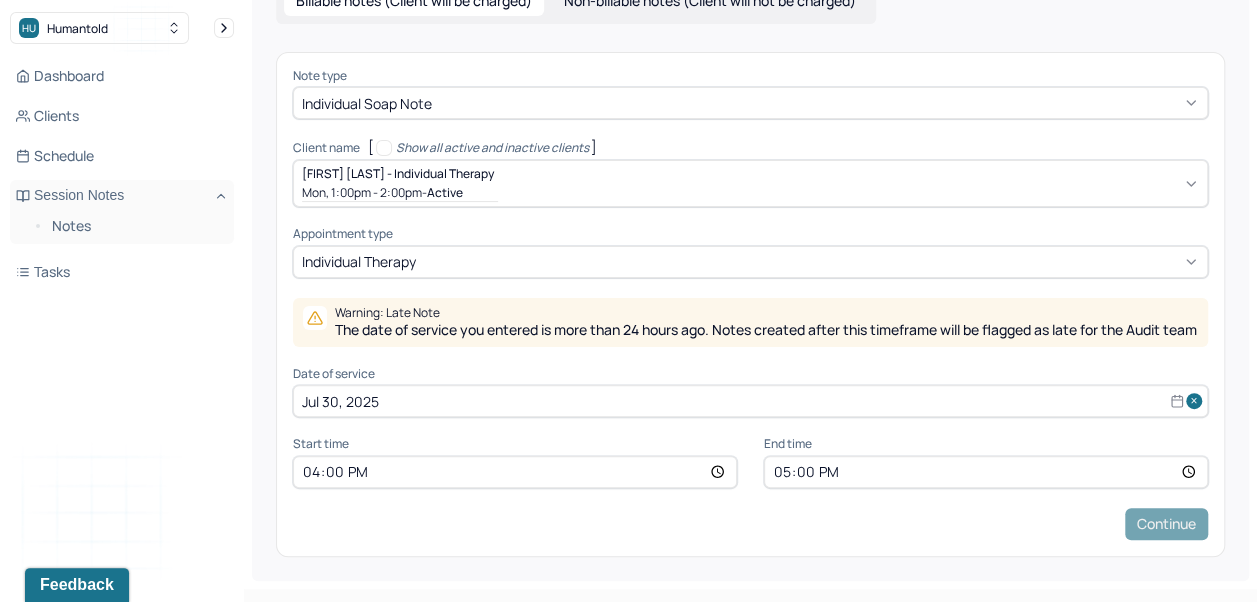 scroll, scrollTop: 0, scrollLeft: 0, axis: both 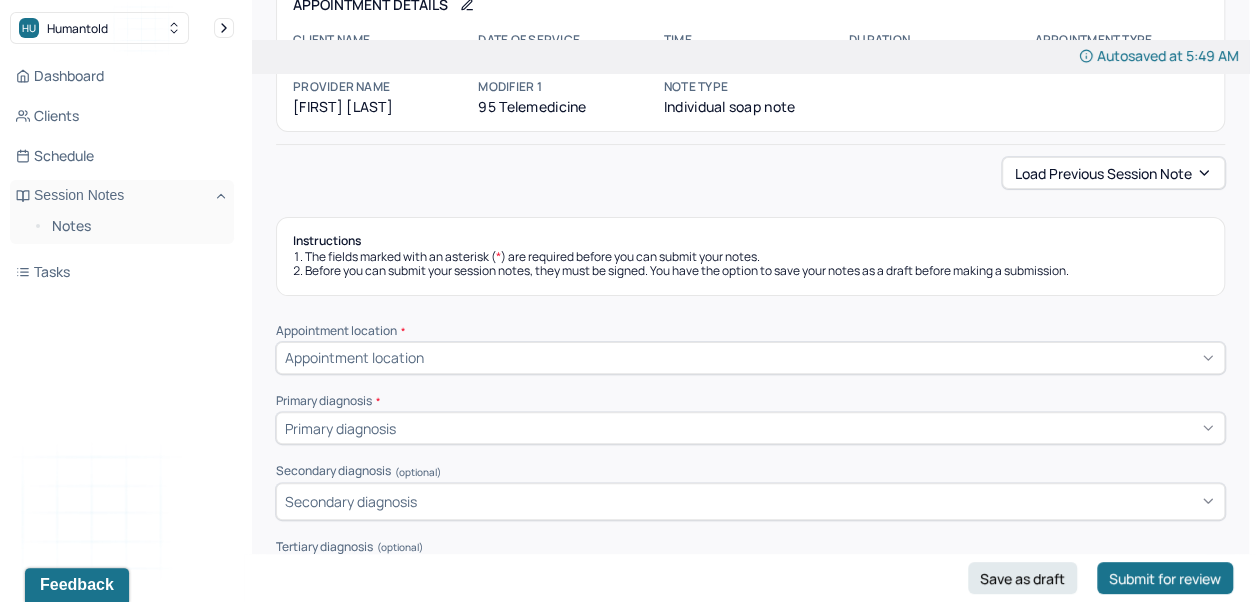 click on "Load previous session note" at bounding box center (1113, 173) 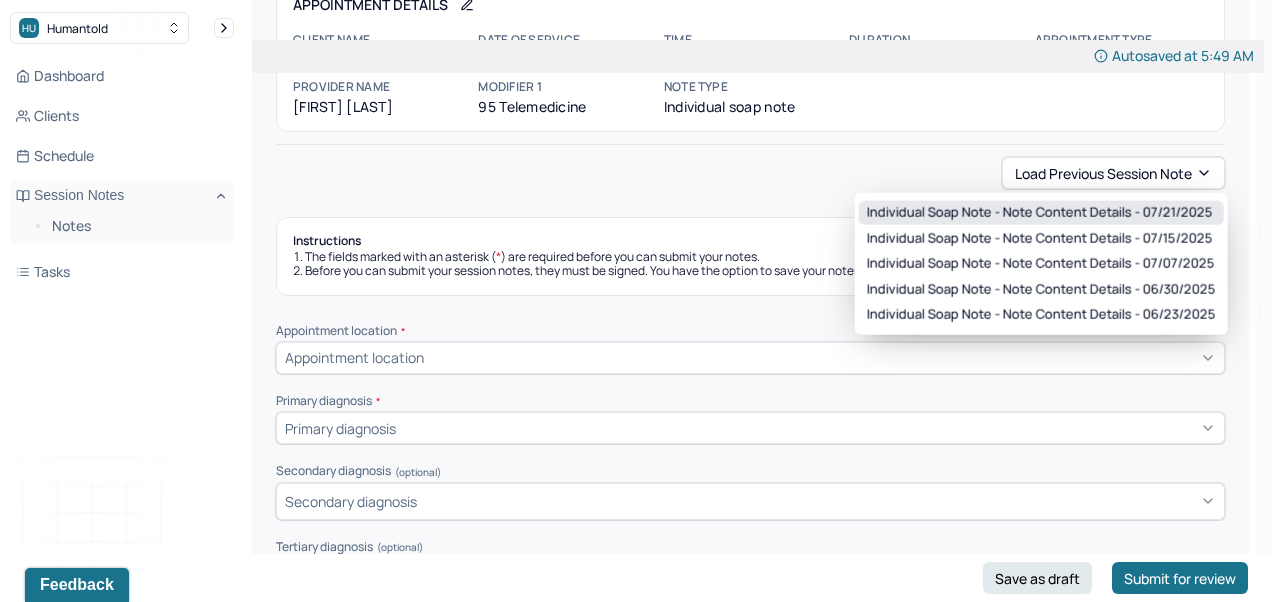 click on "Individual soap note   - Note content Details -   07/21/2025" at bounding box center (1040, 213) 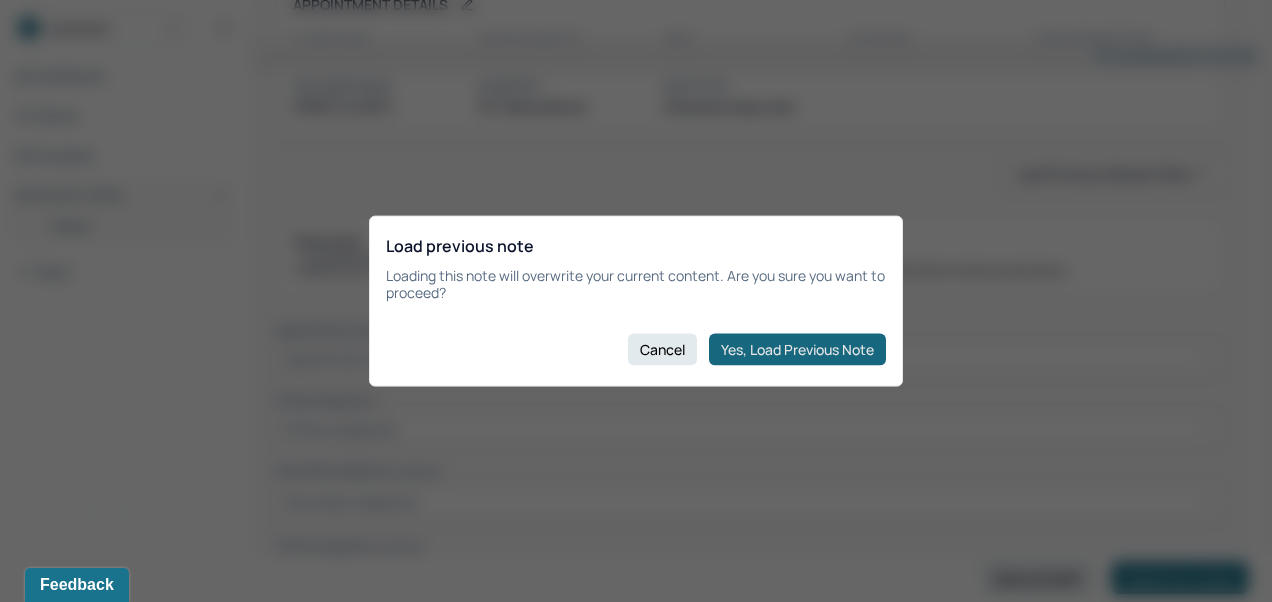 click on "Yes, Load Previous Note" at bounding box center [797, 349] 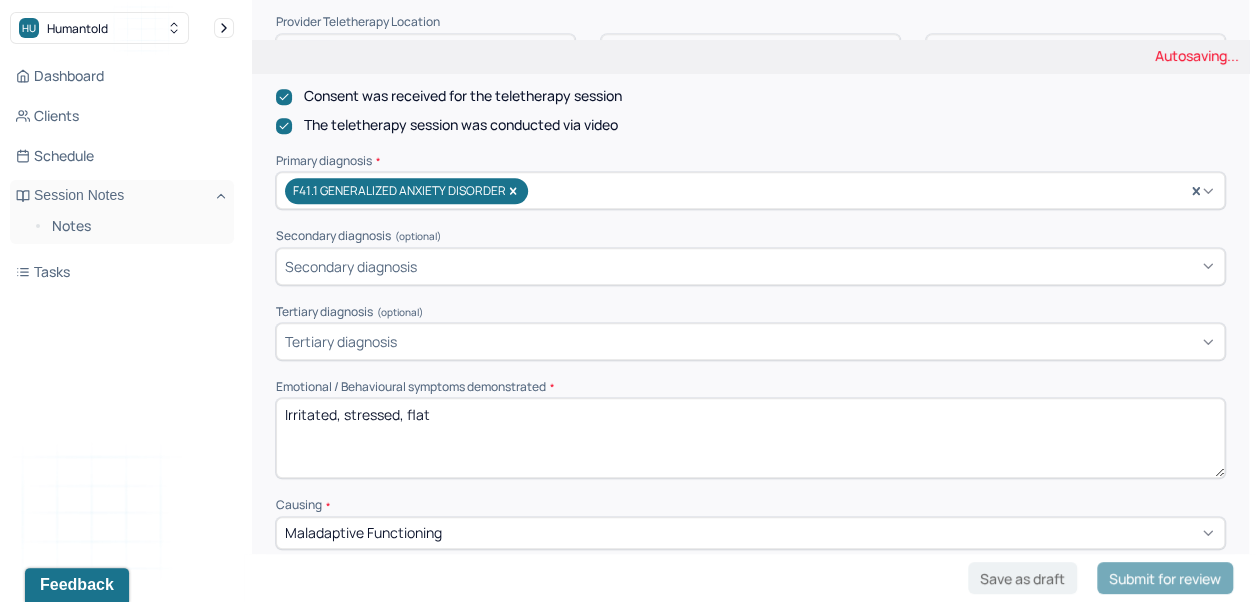 scroll, scrollTop: 568, scrollLeft: 0, axis: vertical 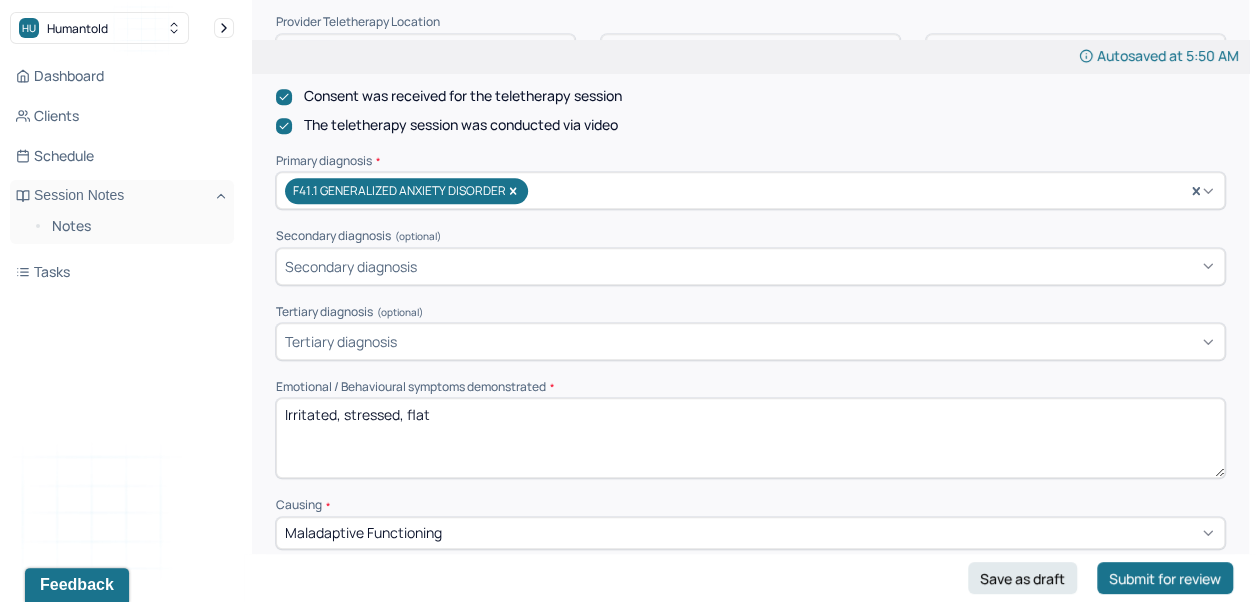 click on "Irritated, stressed, flat" at bounding box center [750, 438] 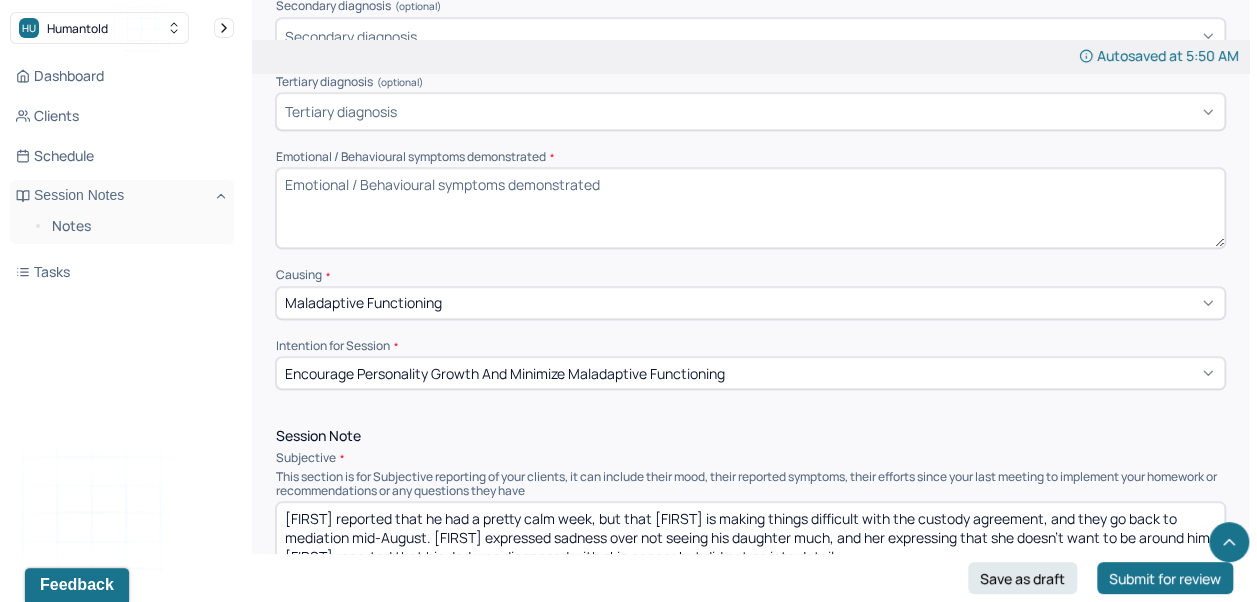 scroll, scrollTop: 800, scrollLeft: 0, axis: vertical 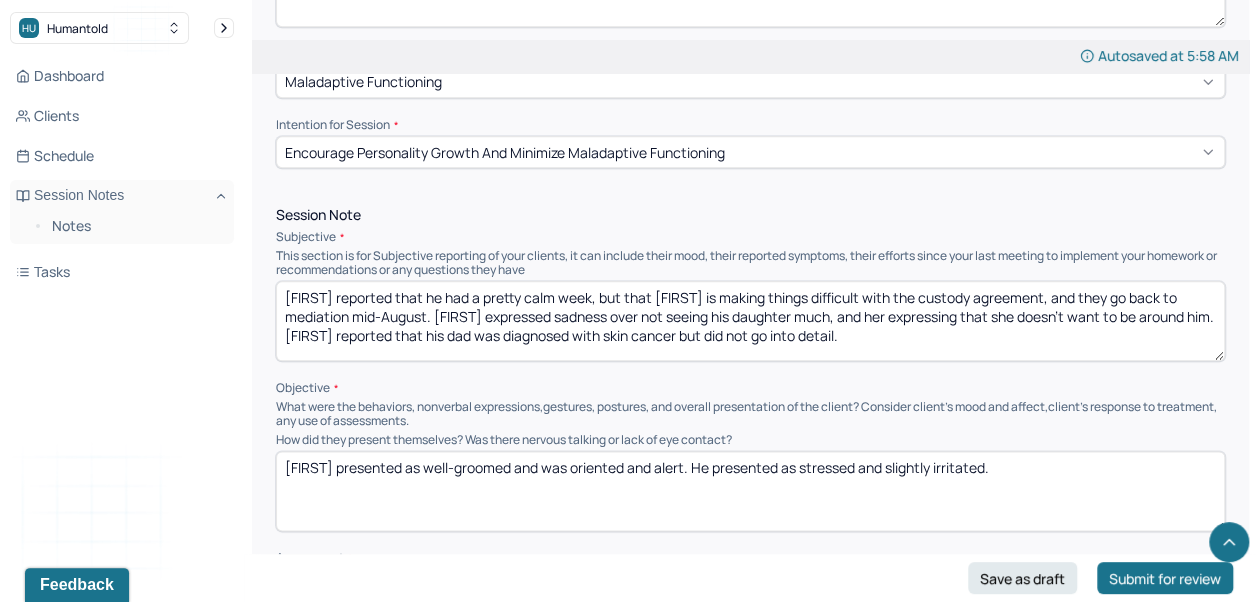 type on "Flat affect, irritation" 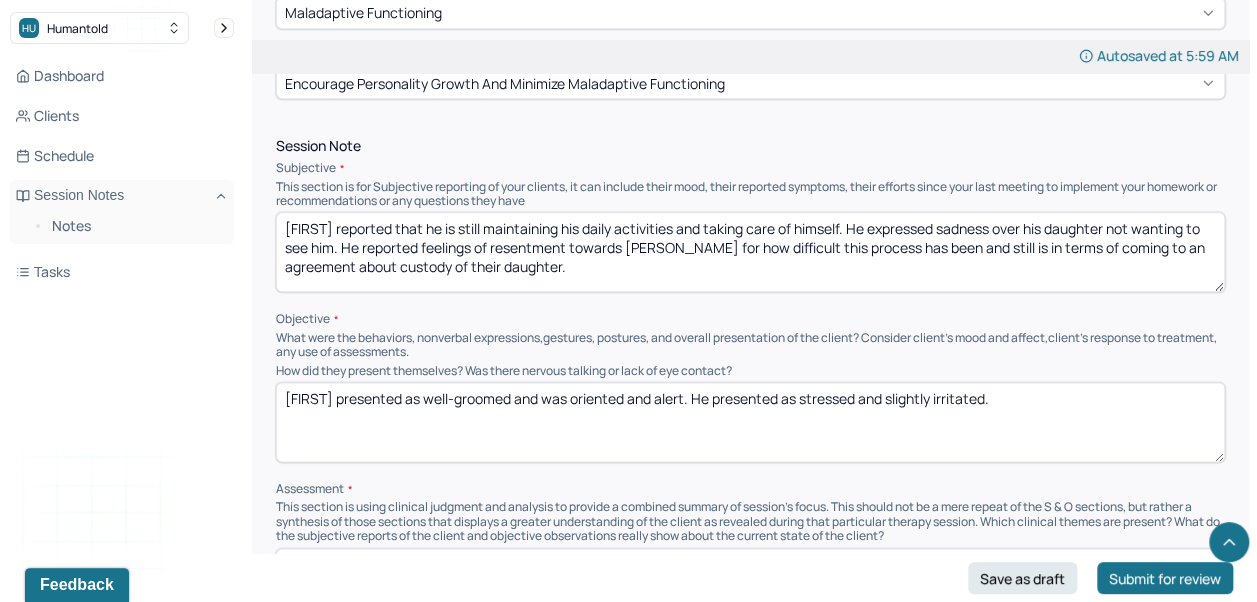 scroll, scrollTop: 1134, scrollLeft: 0, axis: vertical 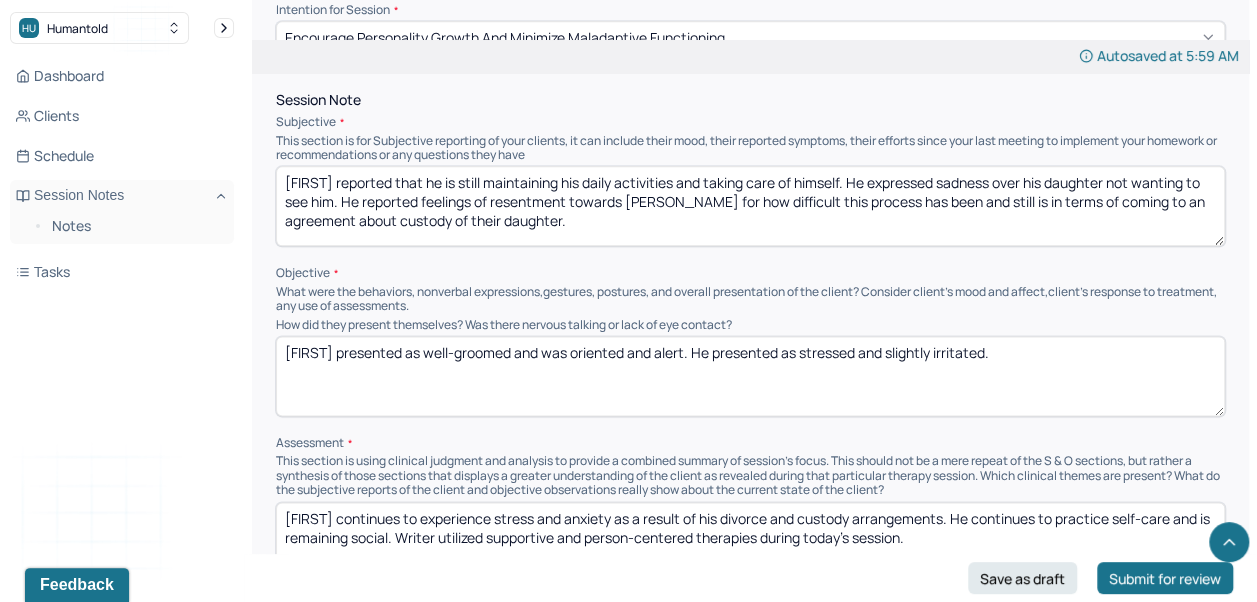 type on "[FIRST] reported that he is still maintaining his daily activities and taking care of himself. He expressed sadness over his daughter not wanting to see him. He reported feelings of resentment towards [NAME] for how difficult this process has been and still is in terms of coming to an agreement about custody of their daughter." 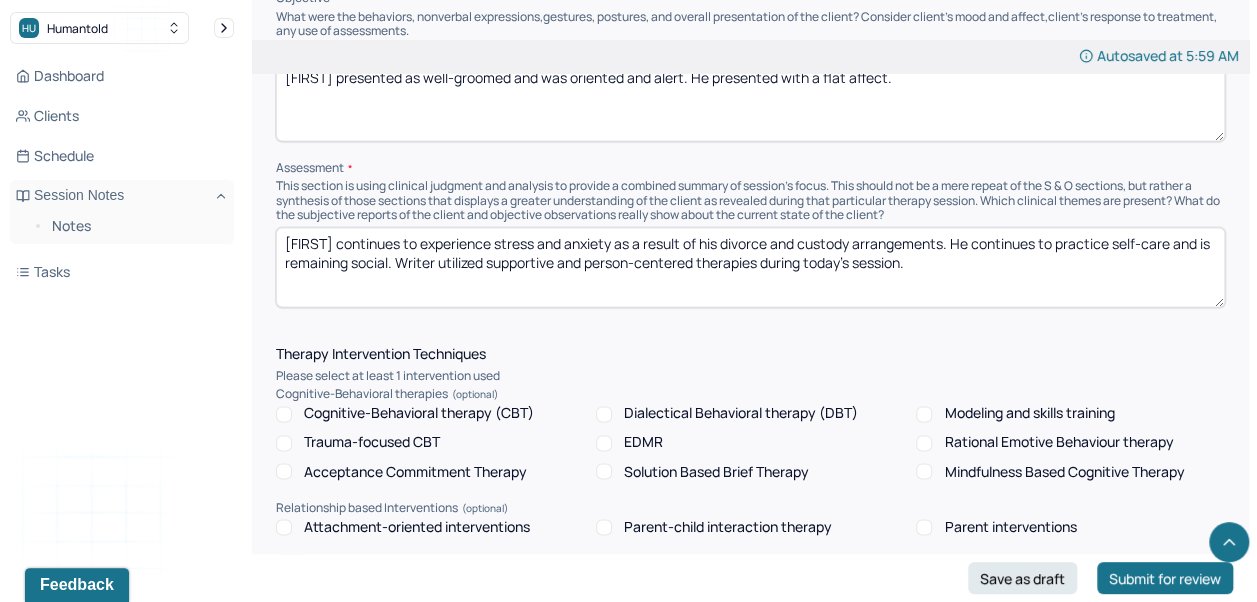 scroll, scrollTop: 1411, scrollLeft: 0, axis: vertical 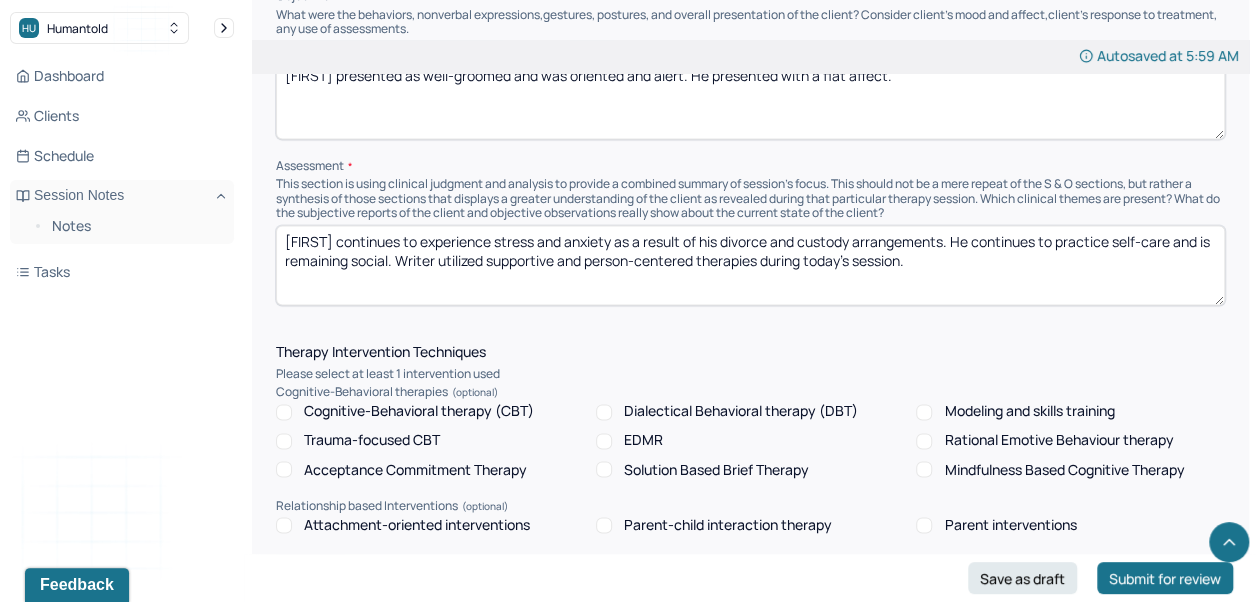 type on "[FIRST] presented as well-groomed and was oriented and alert. He presented with a flat affect." 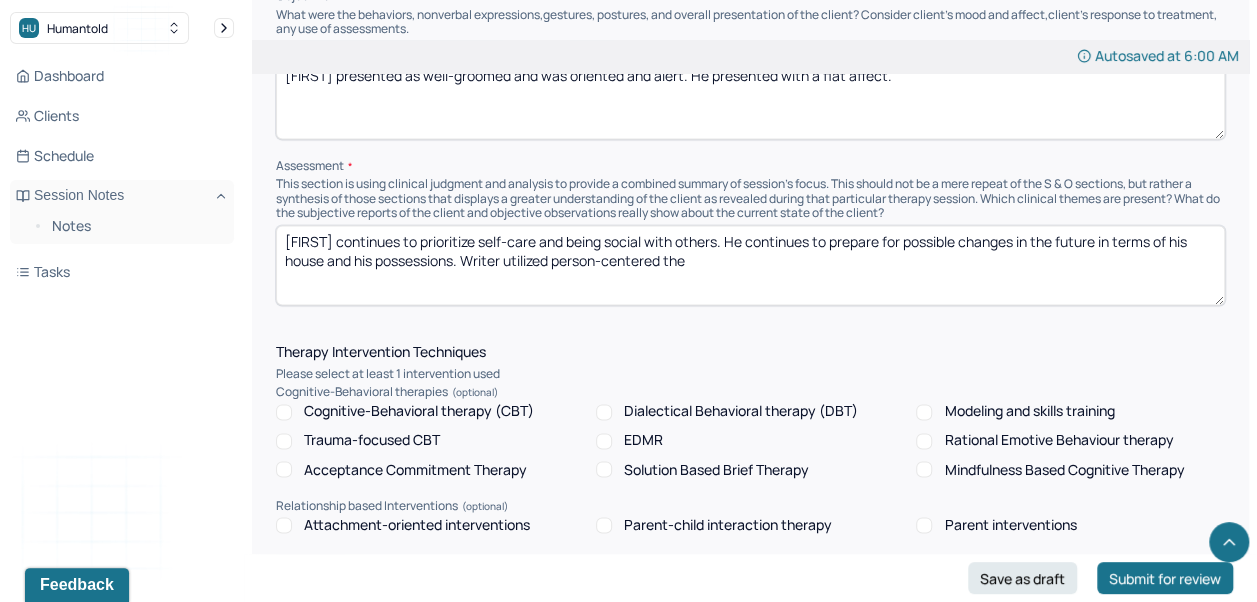 type on "Dan continues to prioritize self-care and being social with others. He continues to prepare for possible changes in the future in terms of his house and his possessions. Writer utilized person-centered ther" 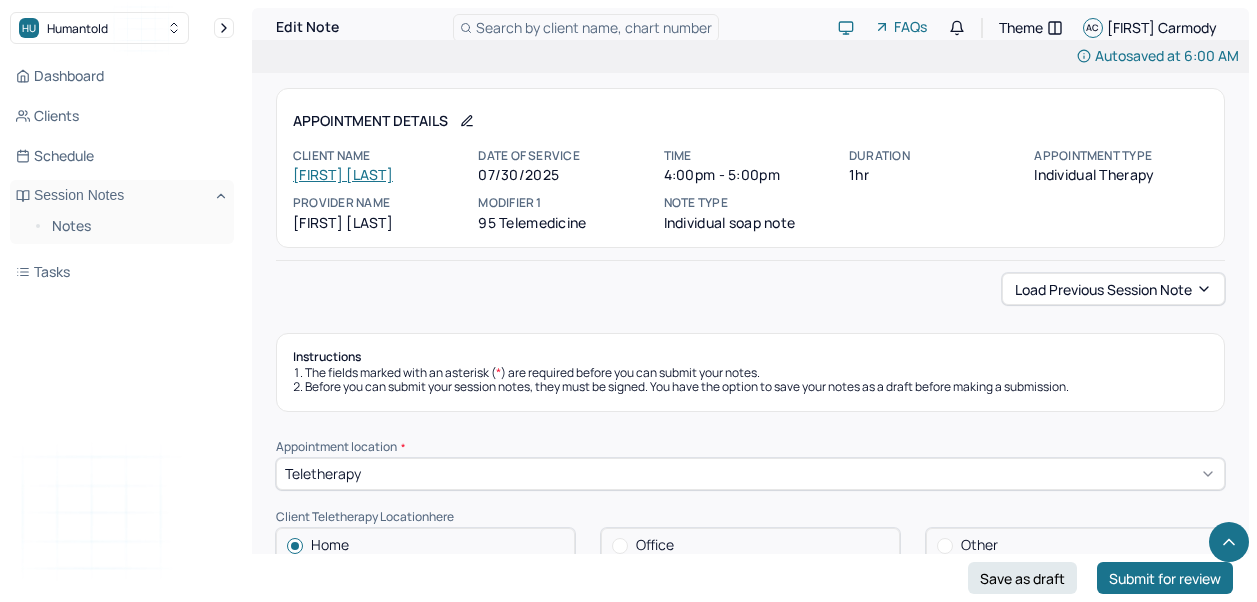 scroll, scrollTop: 1411, scrollLeft: 0, axis: vertical 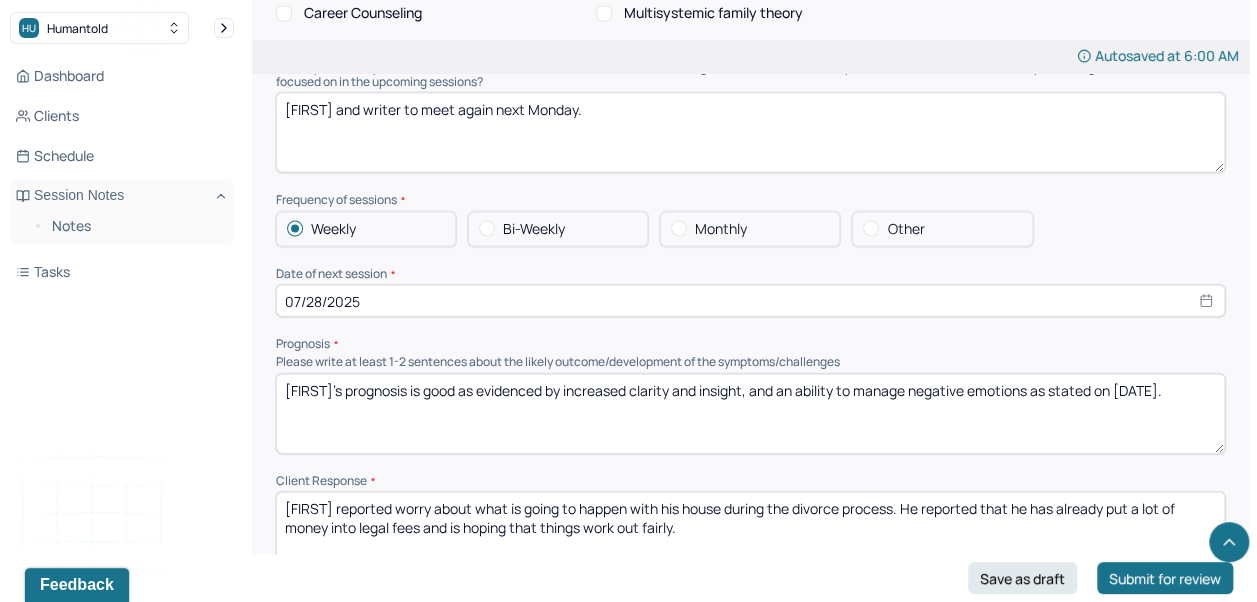 type on "[FIRST] continues to prioritize self-care and being social with others. He continues to prepare for possible changes in the future in terms of his house and his possessions. Writer utilized person-centered therapy with client." 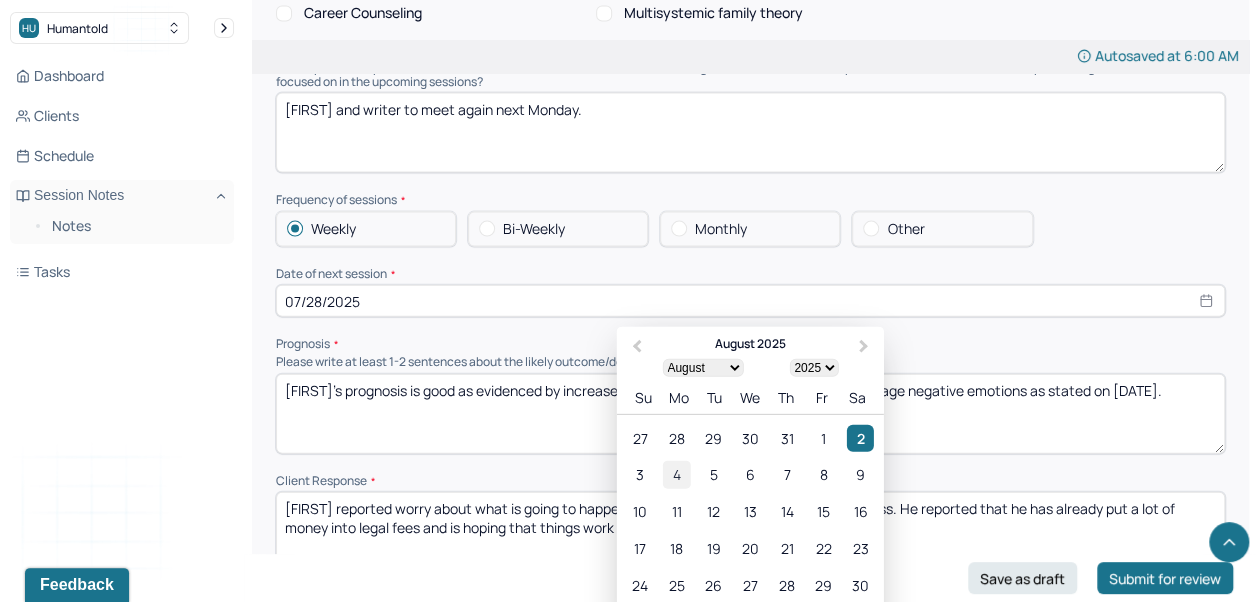 click on "4" at bounding box center [676, 475] 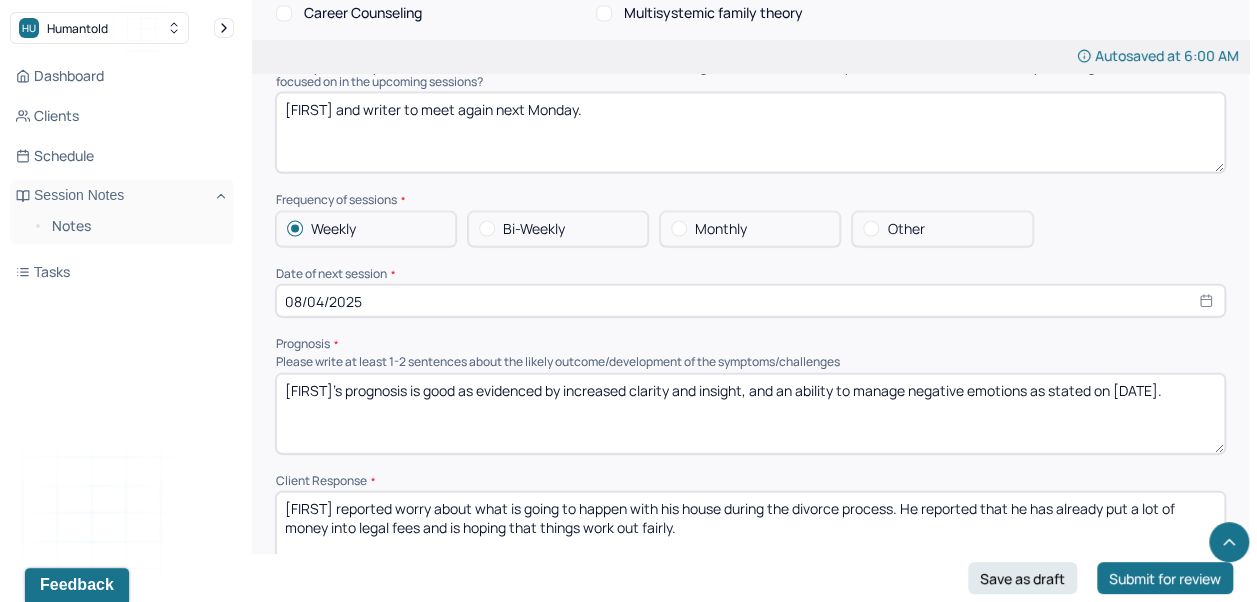 click on "[FIRST]'s prognosis is good as evidenced by increased clarity and insight, and an ability to manage negative emotions as stated on [DATE]." at bounding box center [750, 414] 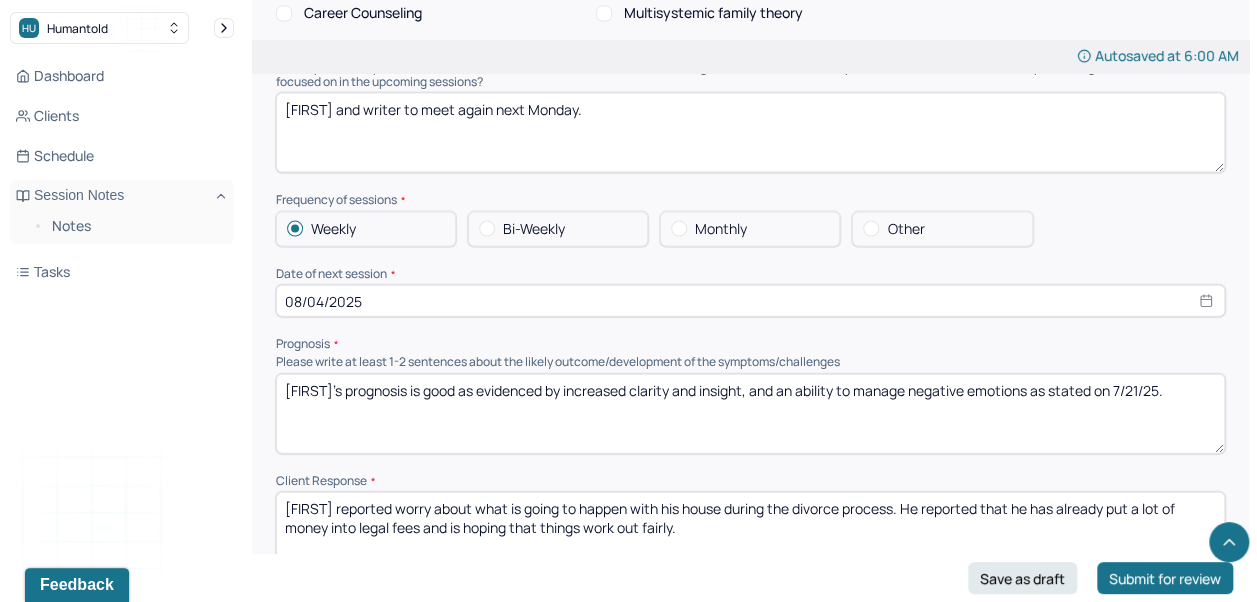 type on "[FIRST]'s prognosis is good as evidenced by increased clarity and insight, and an ability to manage negative emotions as stated on 7/21/25." 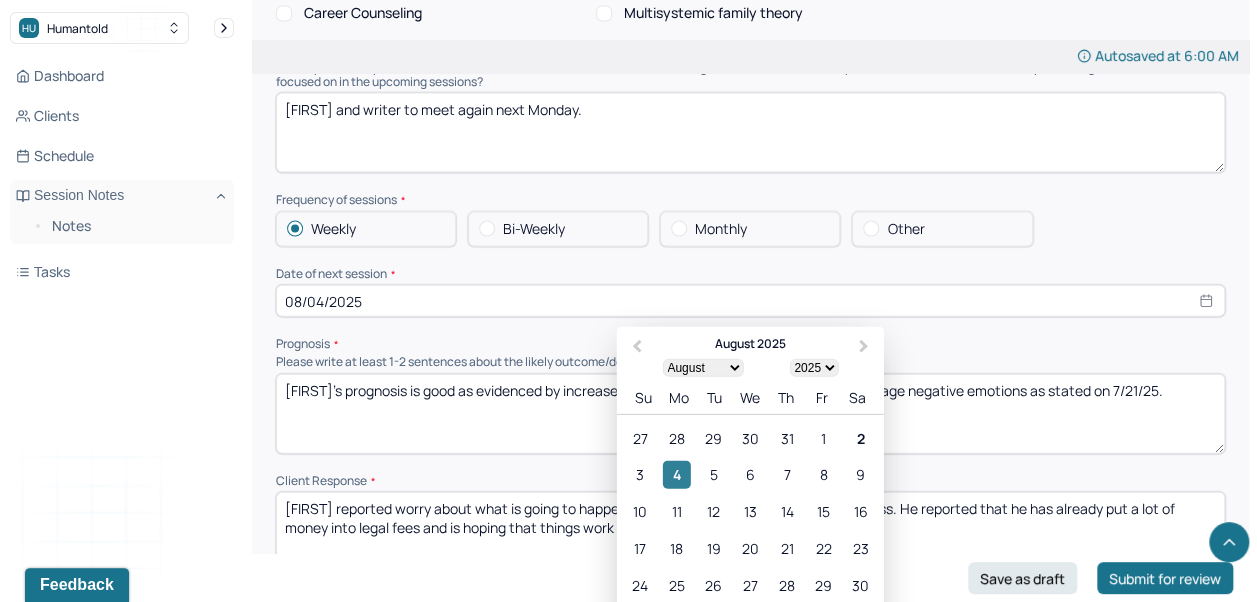 click on "4" at bounding box center (676, 475) 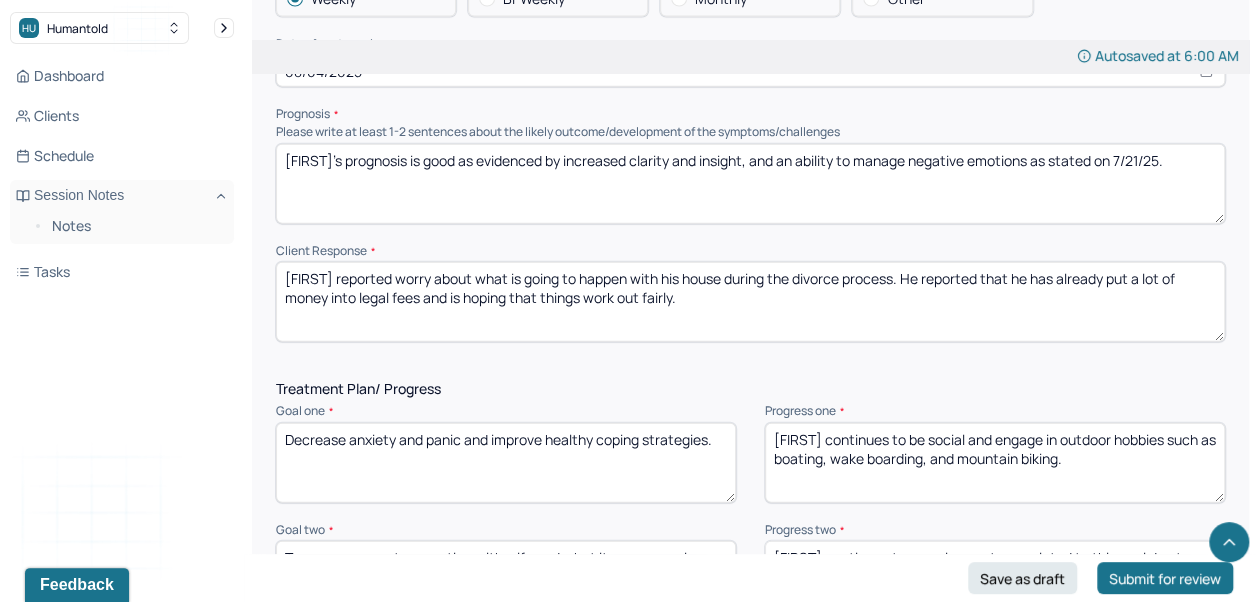 scroll, scrollTop: 2342, scrollLeft: 0, axis: vertical 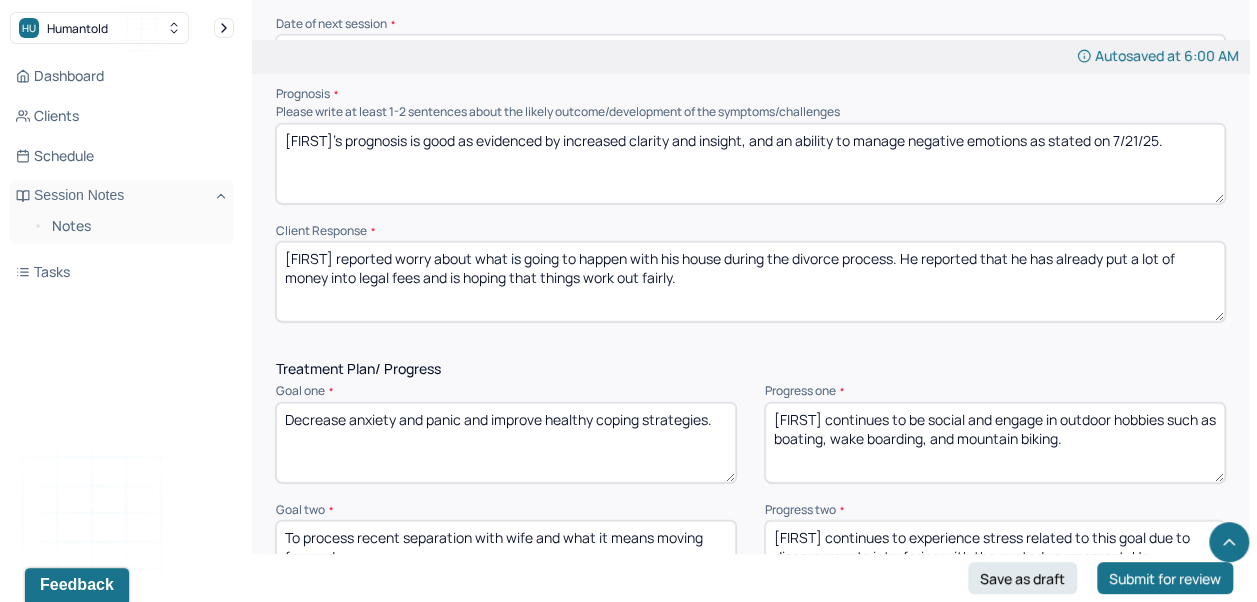 click on "[FIRST] reported worry about what is going to happen with his house during the divorce process. He reported that he has already put a lot of money into legal fees and is hoping that things work out fairly." at bounding box center (750, 282) 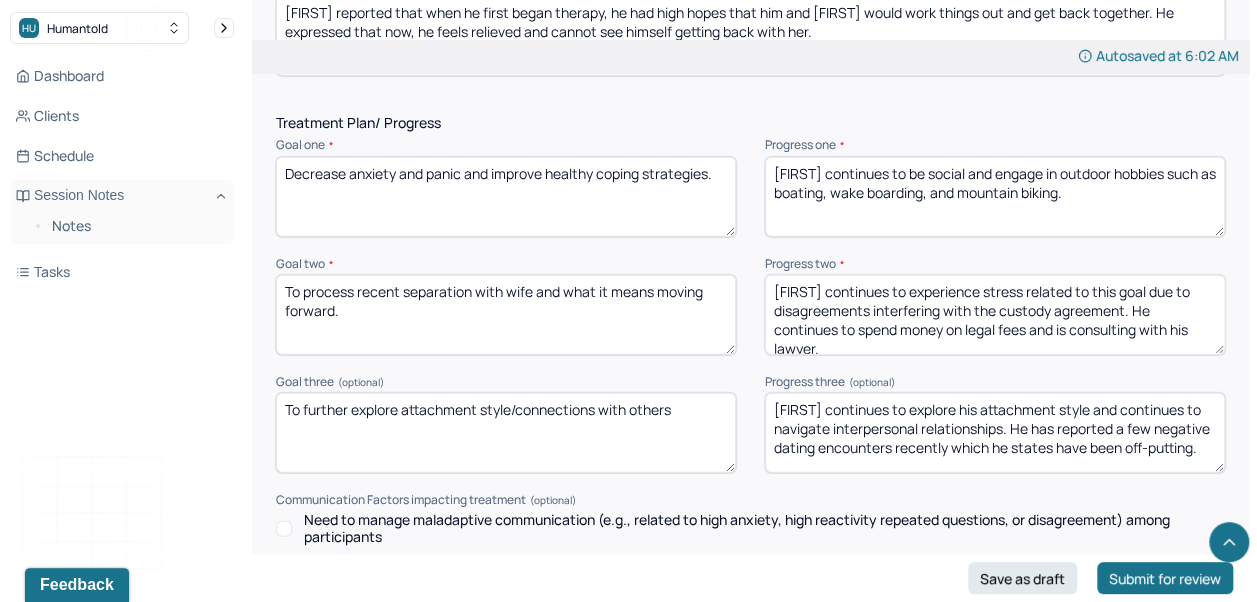 scroll, scrollTop: 2604, scrollLeft: 0, axis: vertical 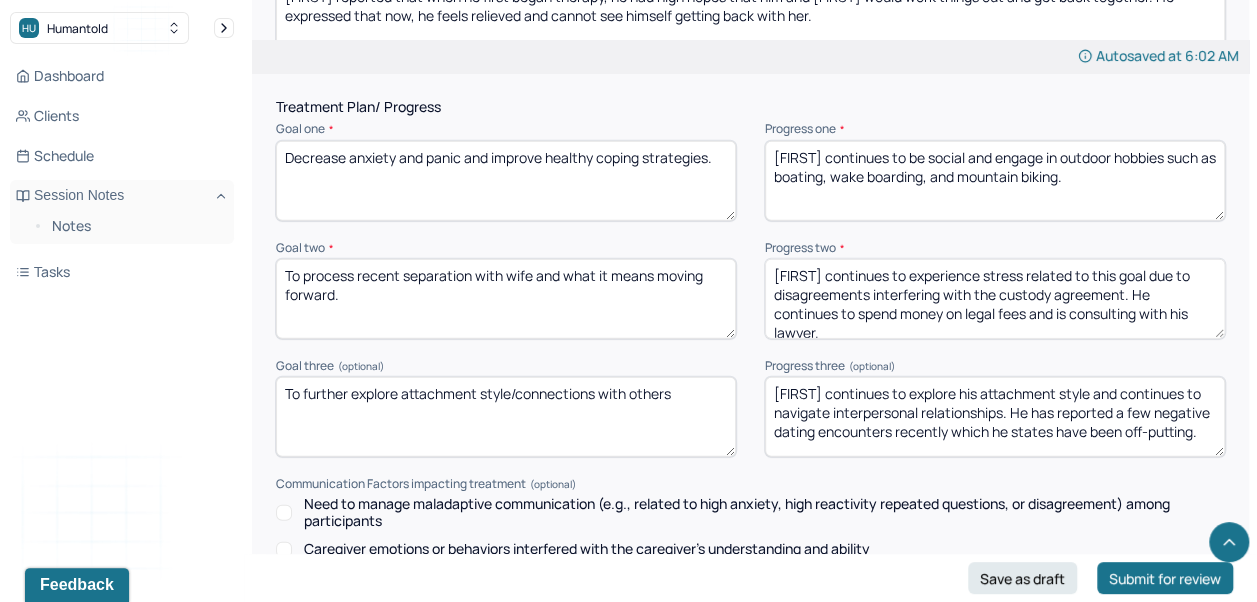 type on "[FIRST] reported that when he first began therapy, he had high hopes that him and [FIRST] would work things out and get back together. He expressed that now, he feels relieved and cannot see himself getting back with her." 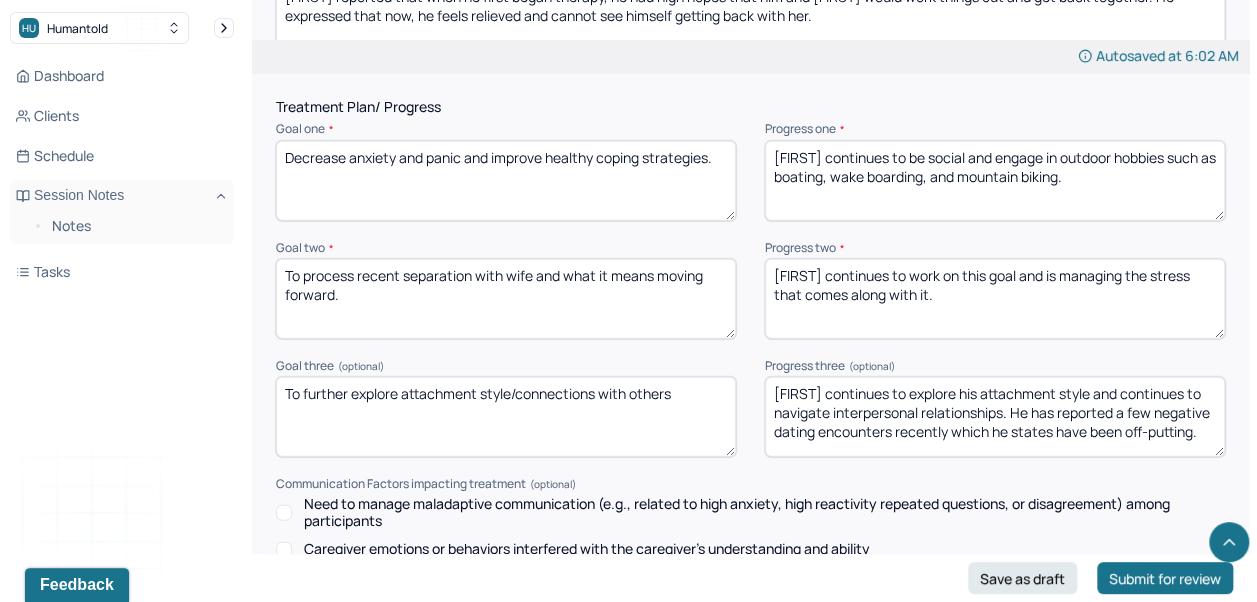 type on "[FIRST] continues to work on this goal and is managing the stress that comes along with it." 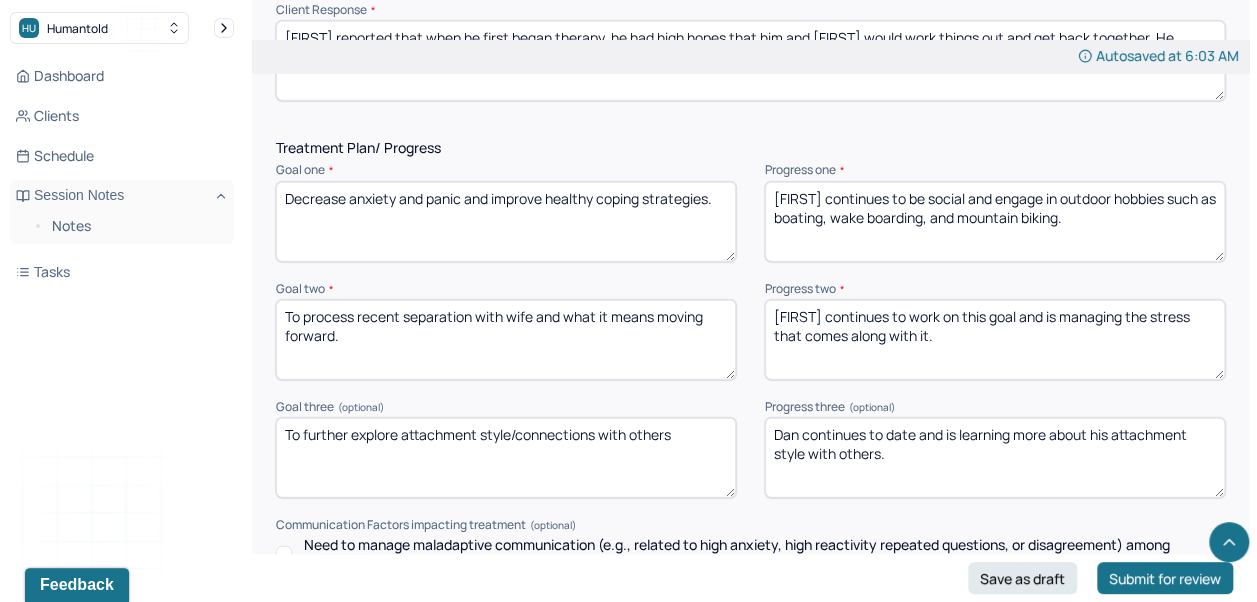 scroll, scrollTop: 2529, scrollLeft: 0, axis: vertical 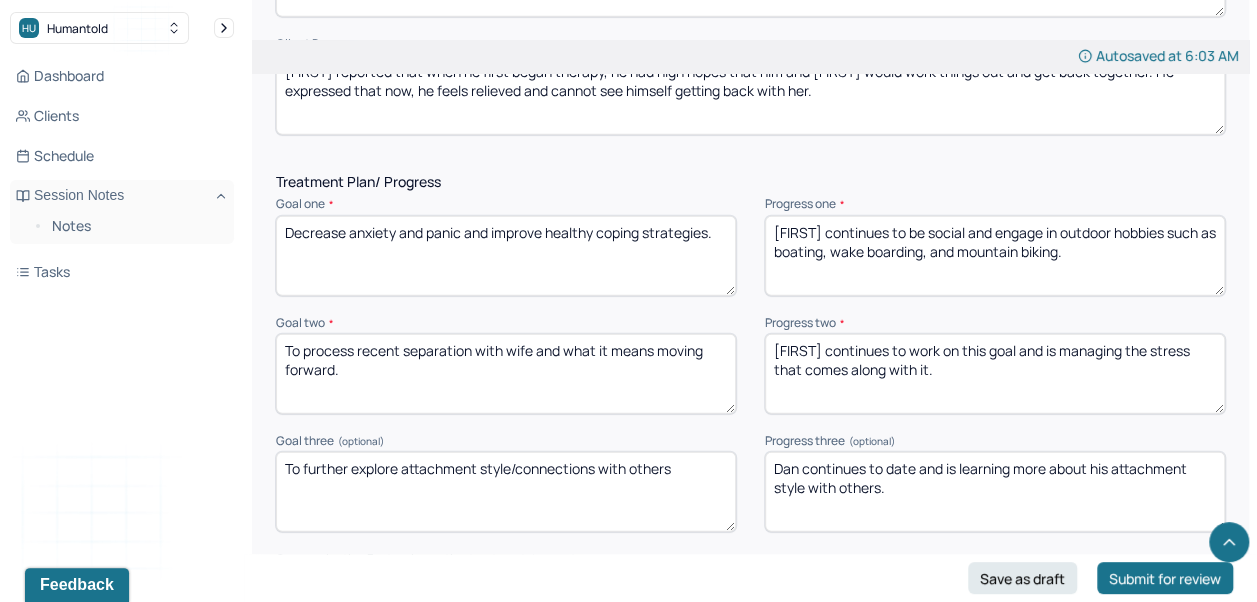 type on "Dan continues to date and is learning more about his attachment style with others." 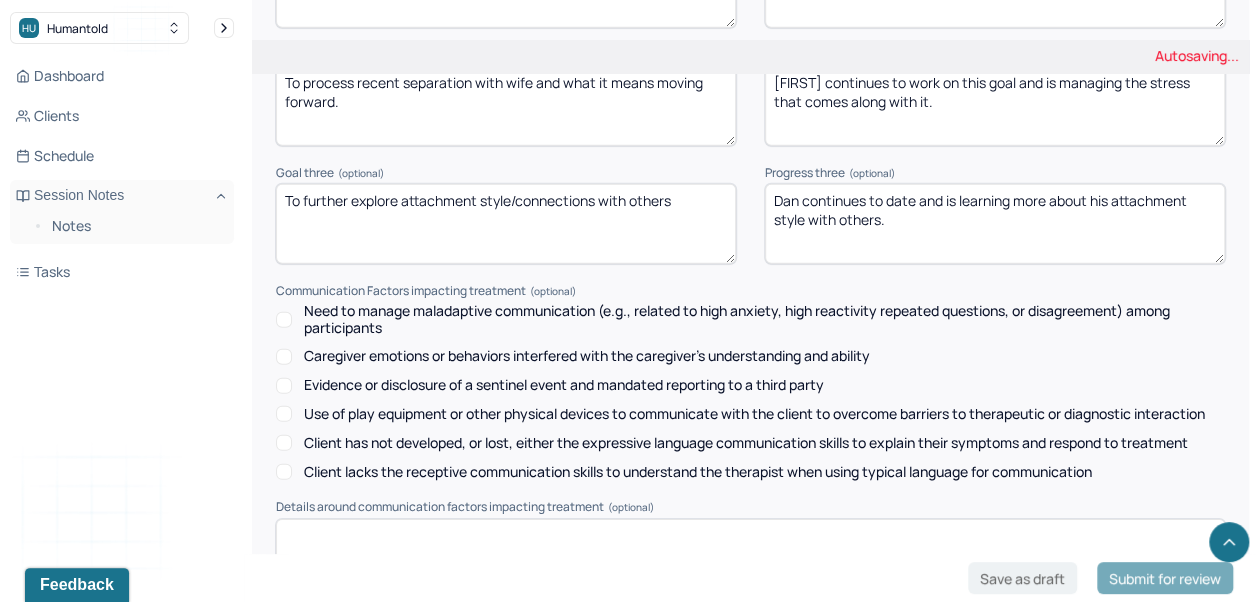 scroll, scrollTop: 3003, scrollLeft: 0, axis: vertical 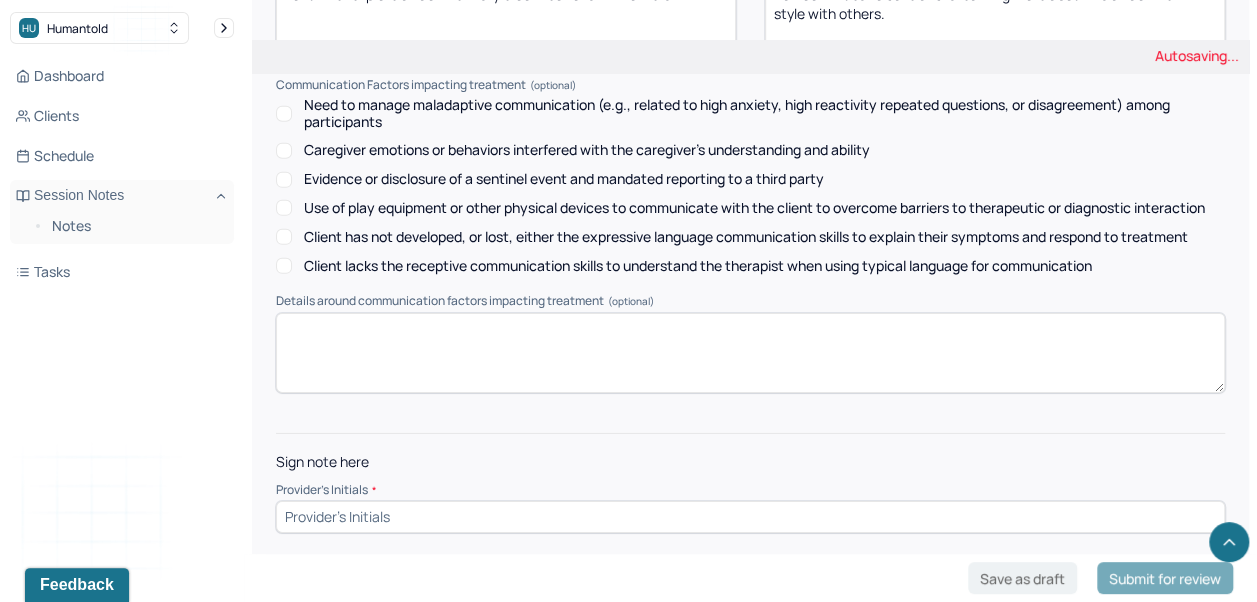type on "[FIRST] continues to do outdoor activities, go on dates, and stay connected with friends on the weekends." 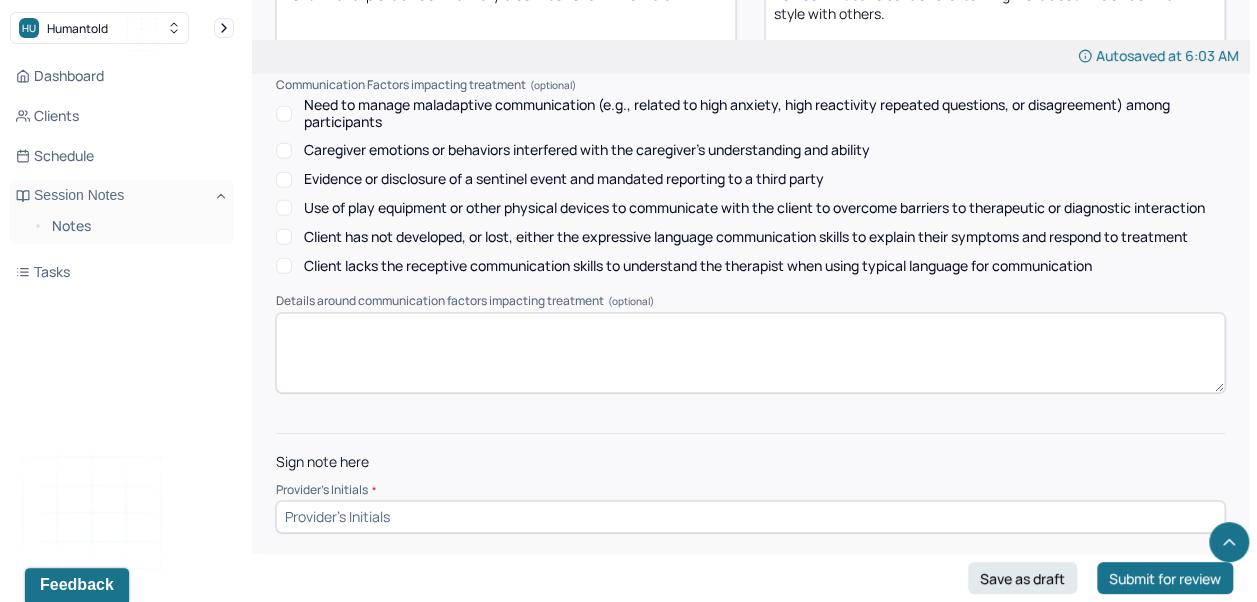 type on "C" 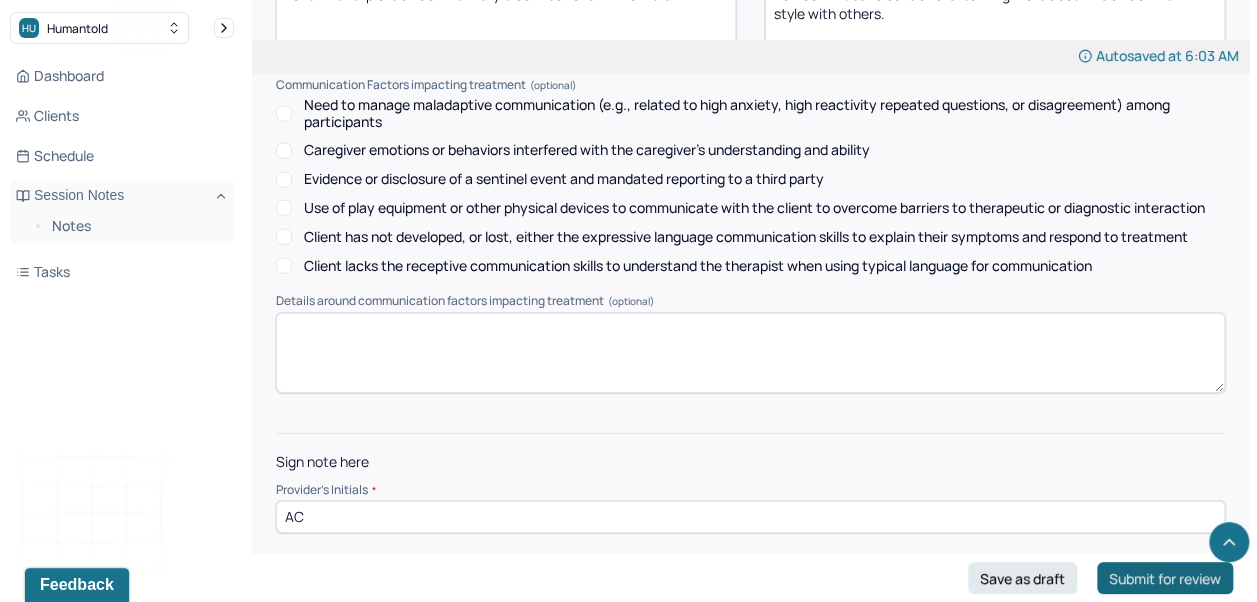 type on "AC" 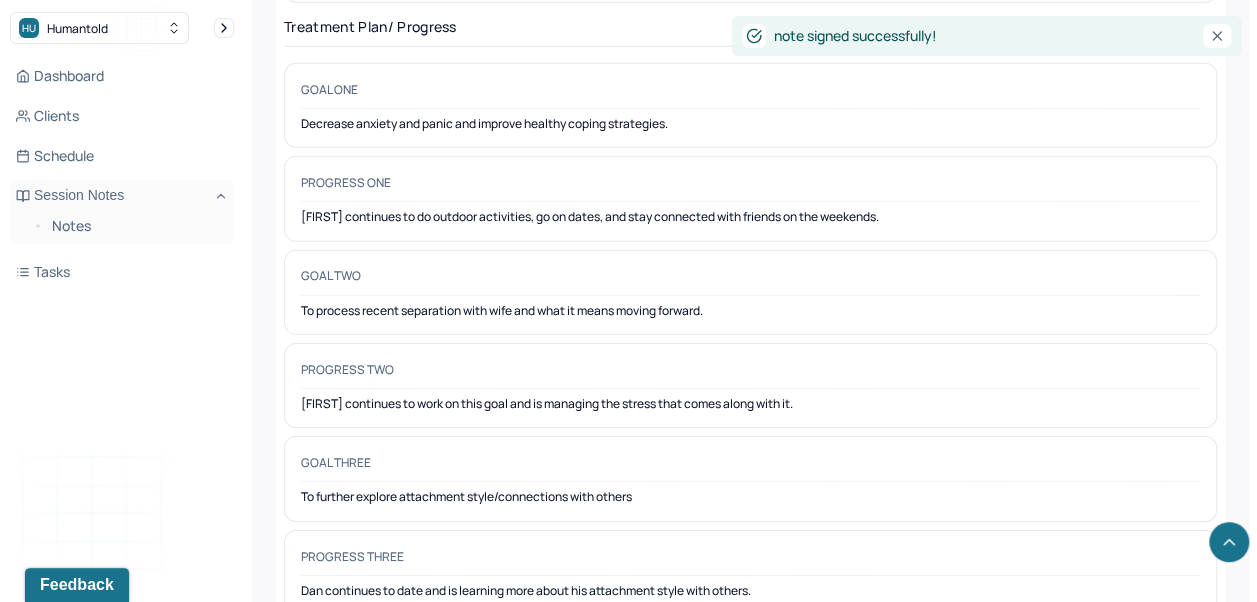 click on "Dashboard" at bounding box center [122, 76] 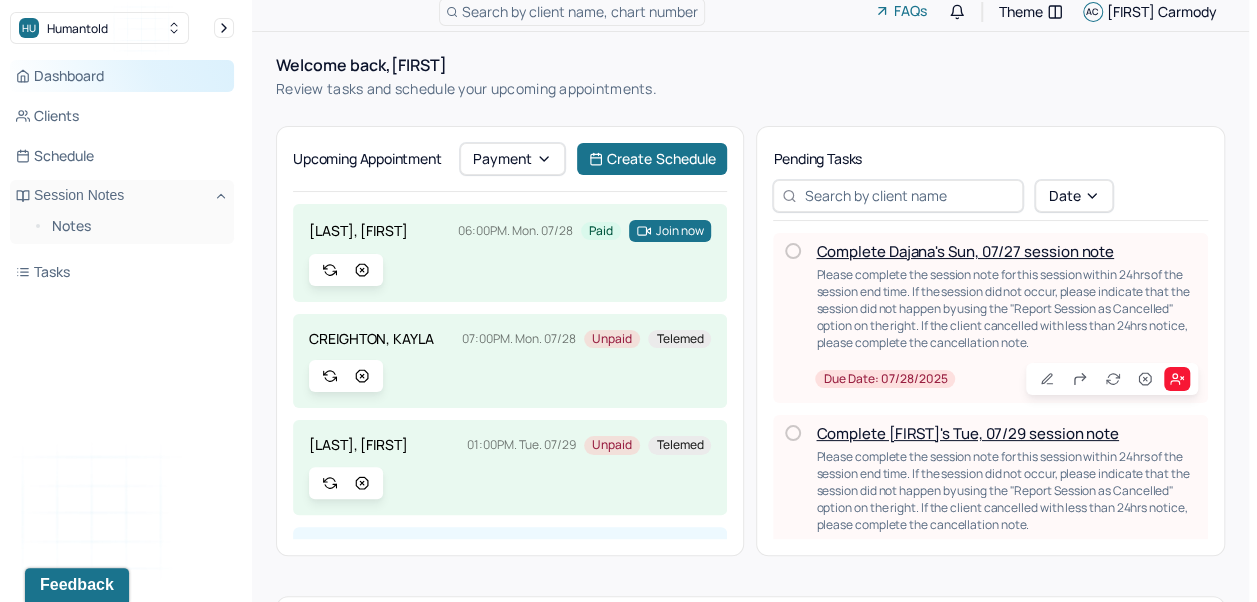 scroll, scrollTop: 0, scrollLeft: 0, axis: both 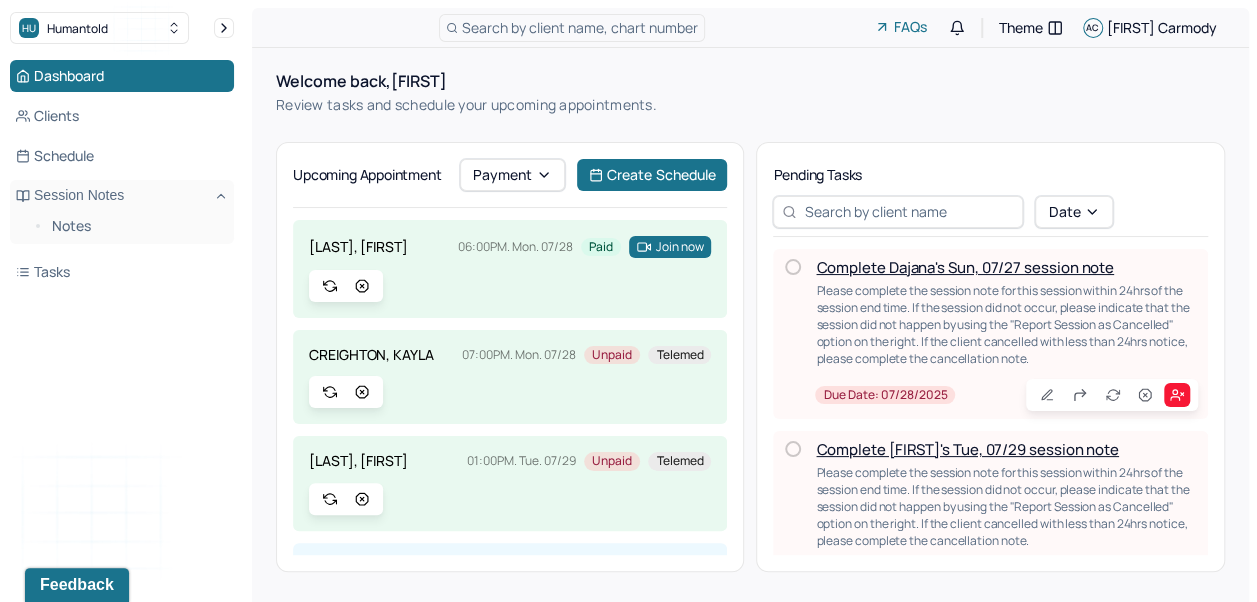 click on "Search by client name, chart number" at bounding box center [572, 28] 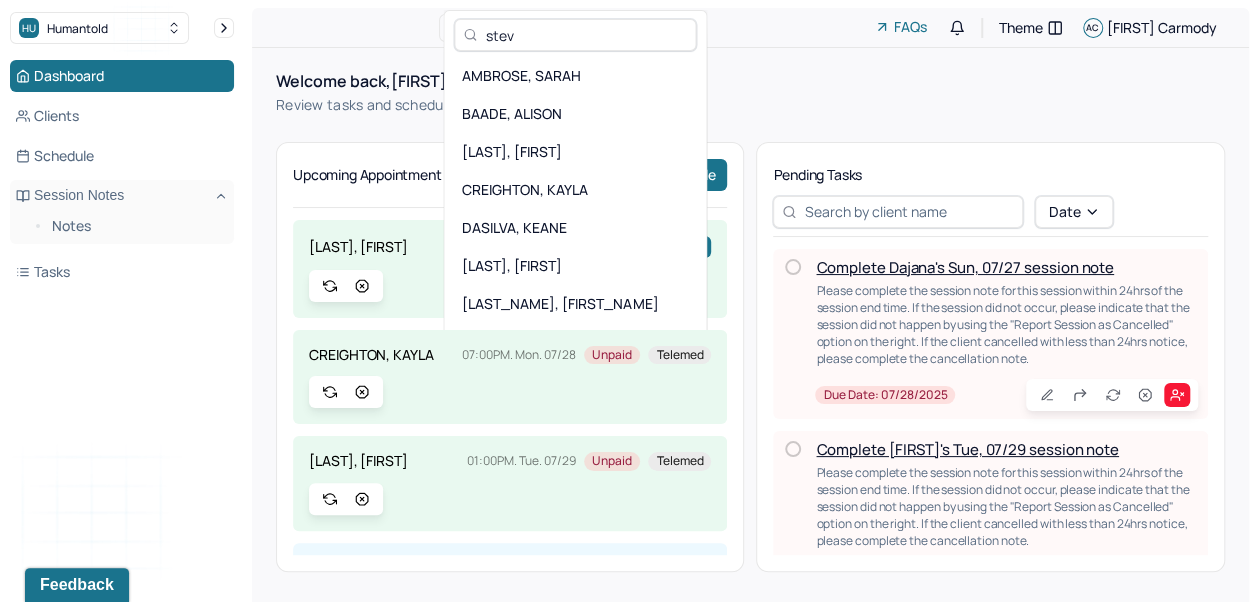 type on "steve" 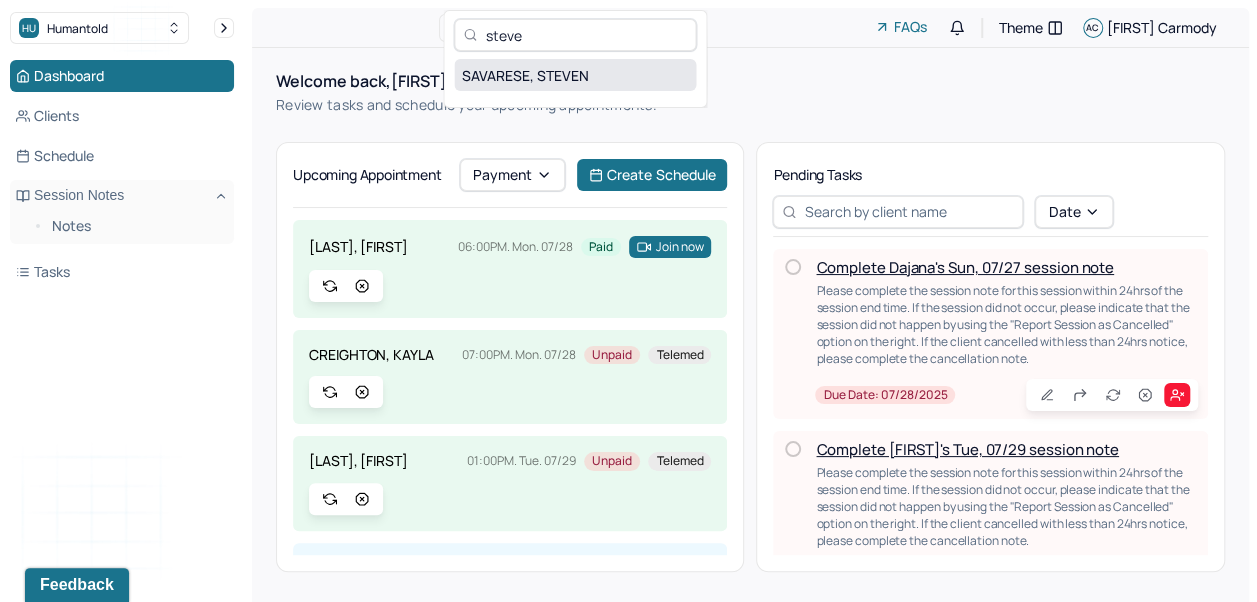 click on "SAVARESE, STEVEN" at bounding box center (575, 75) 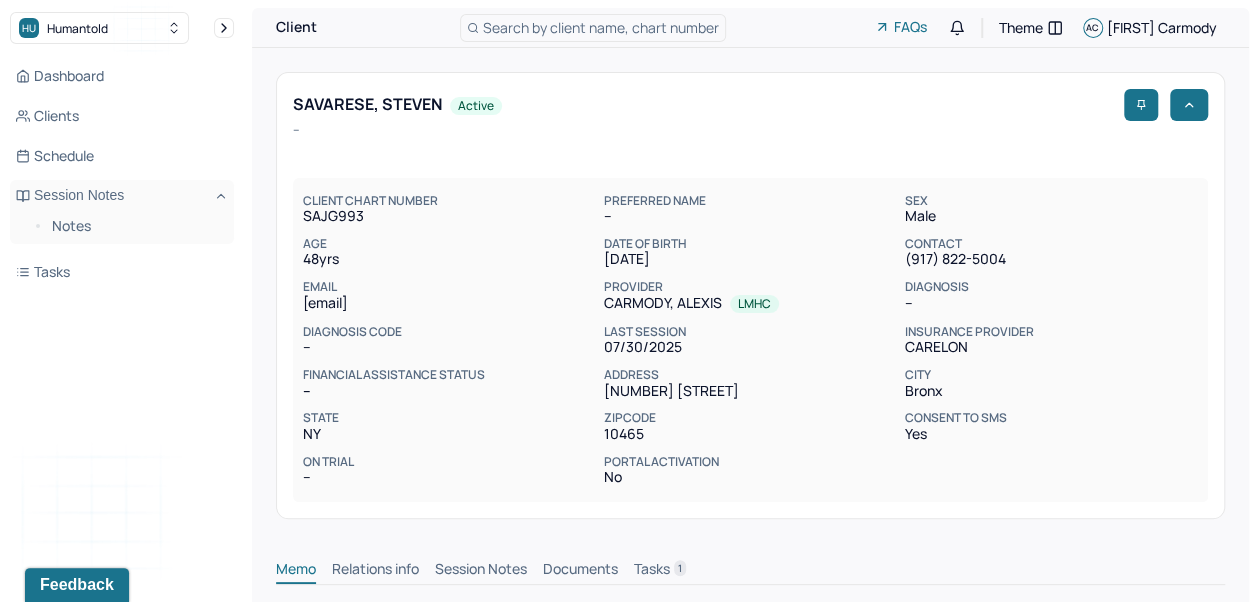 scroll, scrollTop: 0, scrollLeft: 0, axis: both 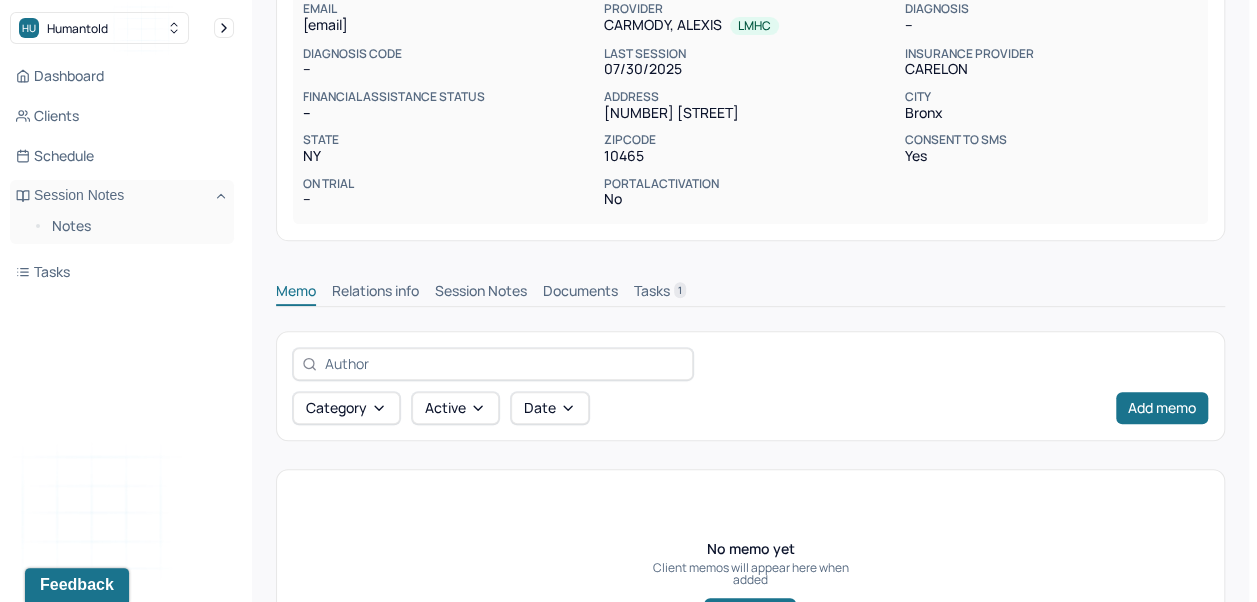 click on "Memo Relations info Session Notes Documents Tasks 1" at bounding box center [750, 286] 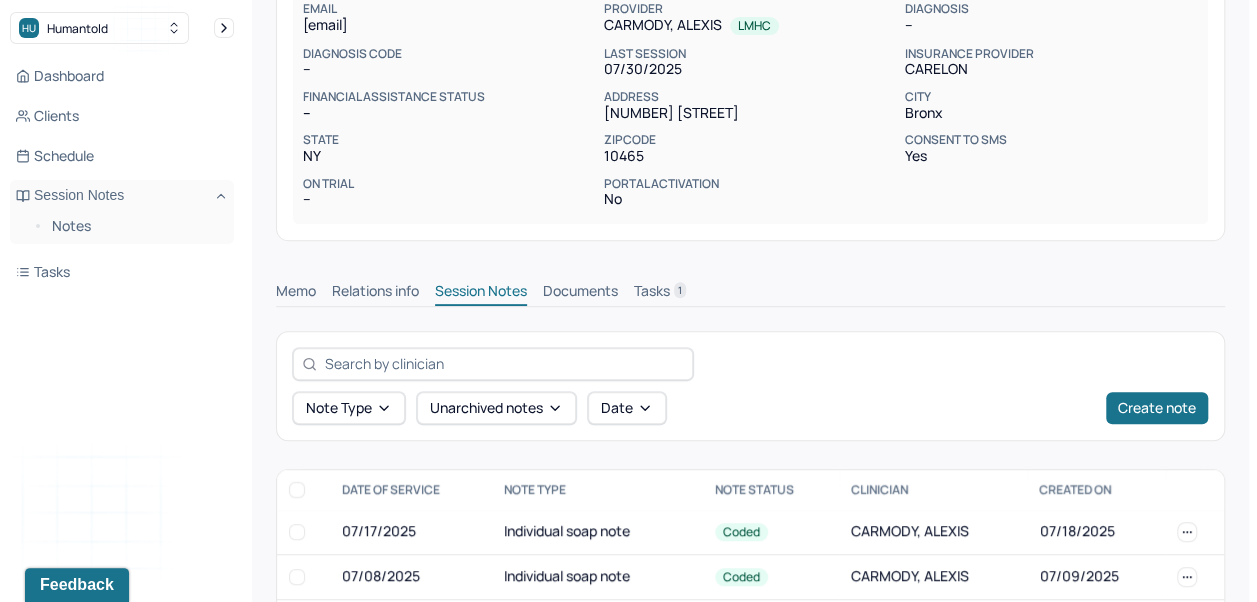 scroll, scrollTop: 6, scrollLeft: 0, axis: vertical 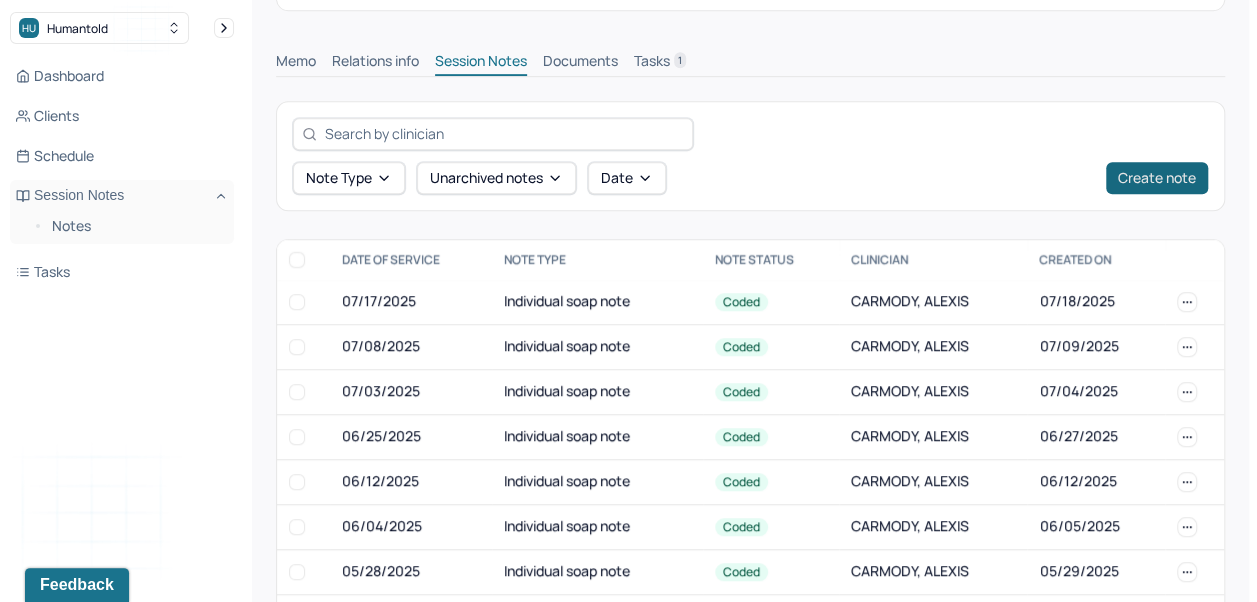 click on "Create note" at bounding box center [1157, 178] 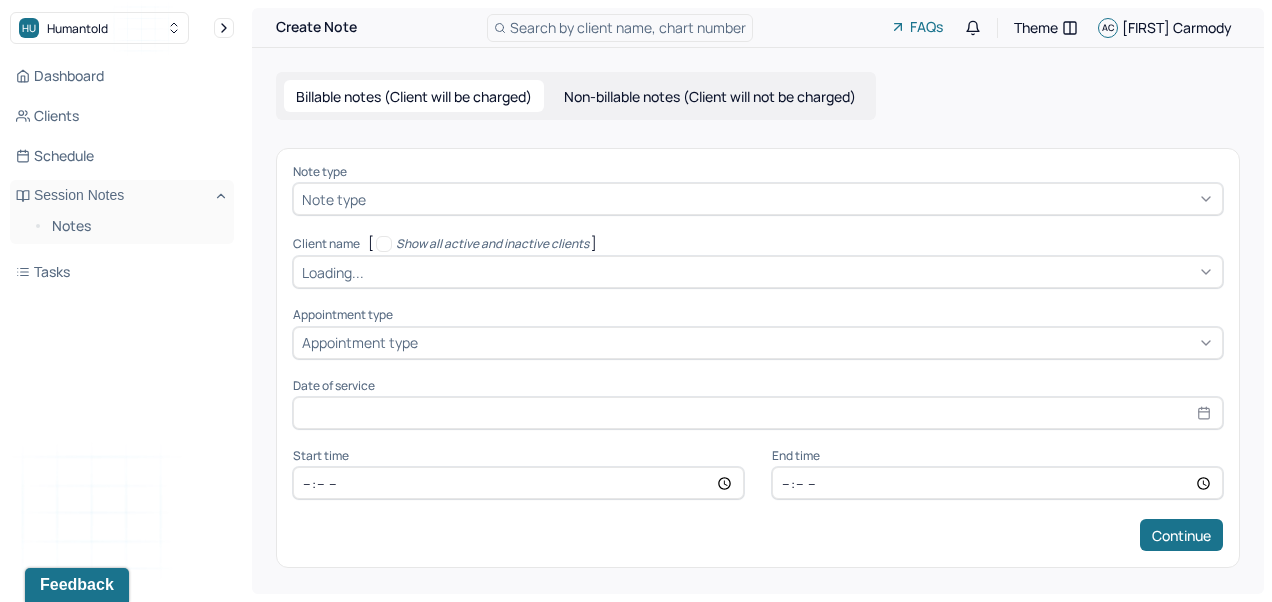 click on "Note type" at bounding box center (758, 172) 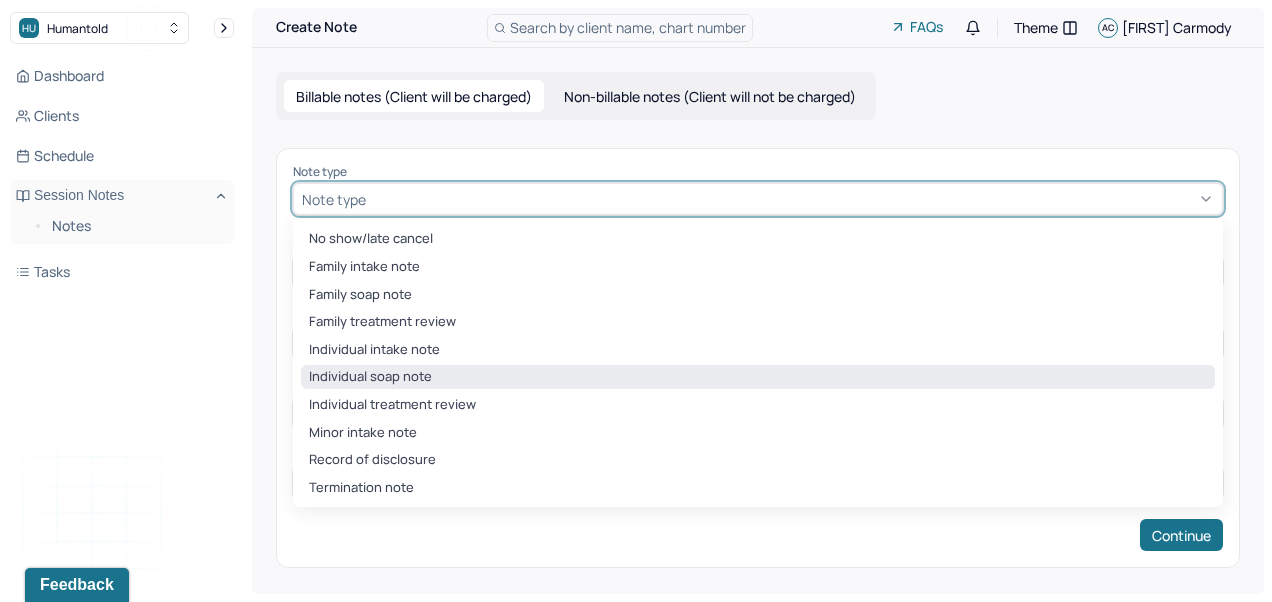 click on "Individual soap note" at bounding box center (758, 377) 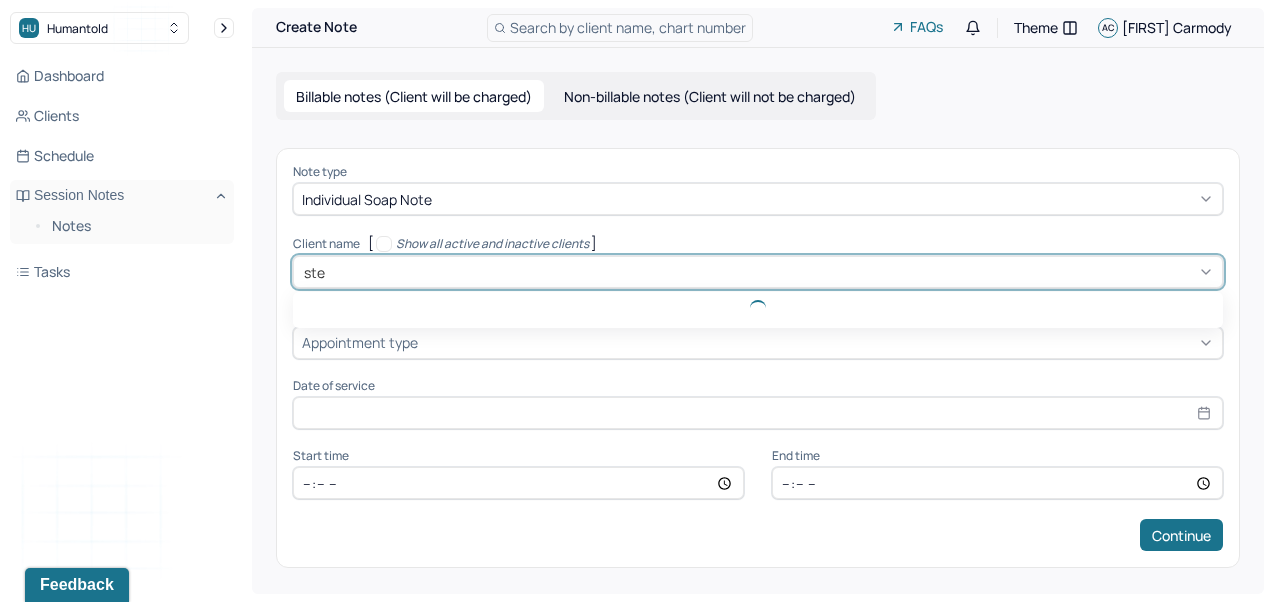 type on "stev" 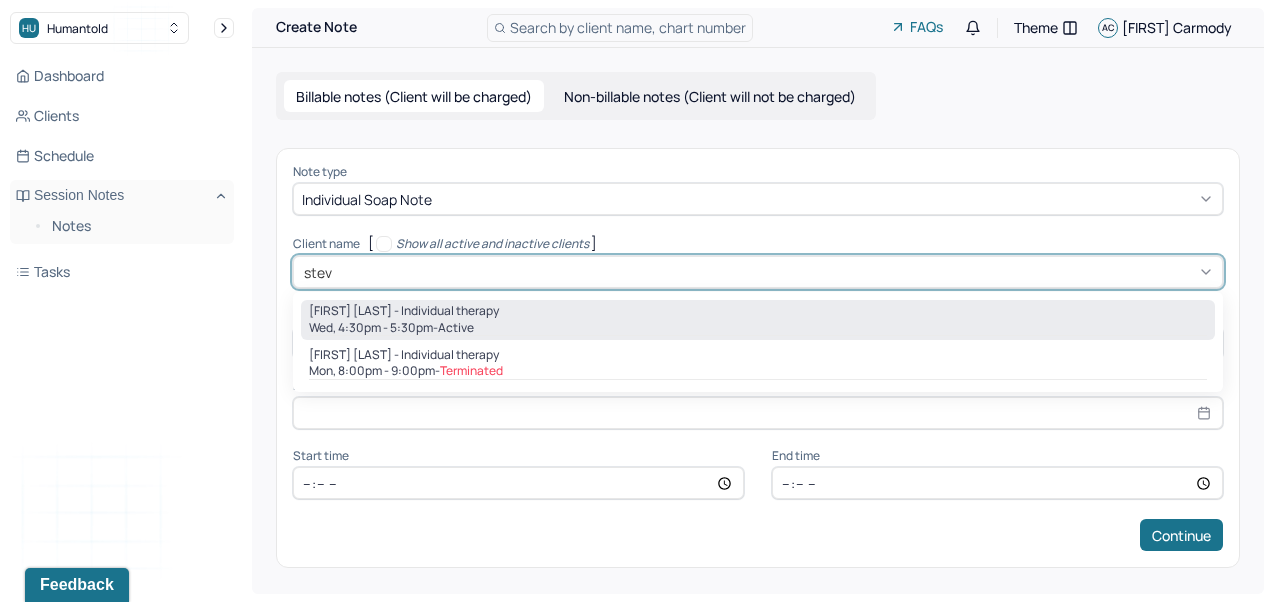 click on "[FIRST] [LAST] - Individual therapy" at bounding box center (404, 311) 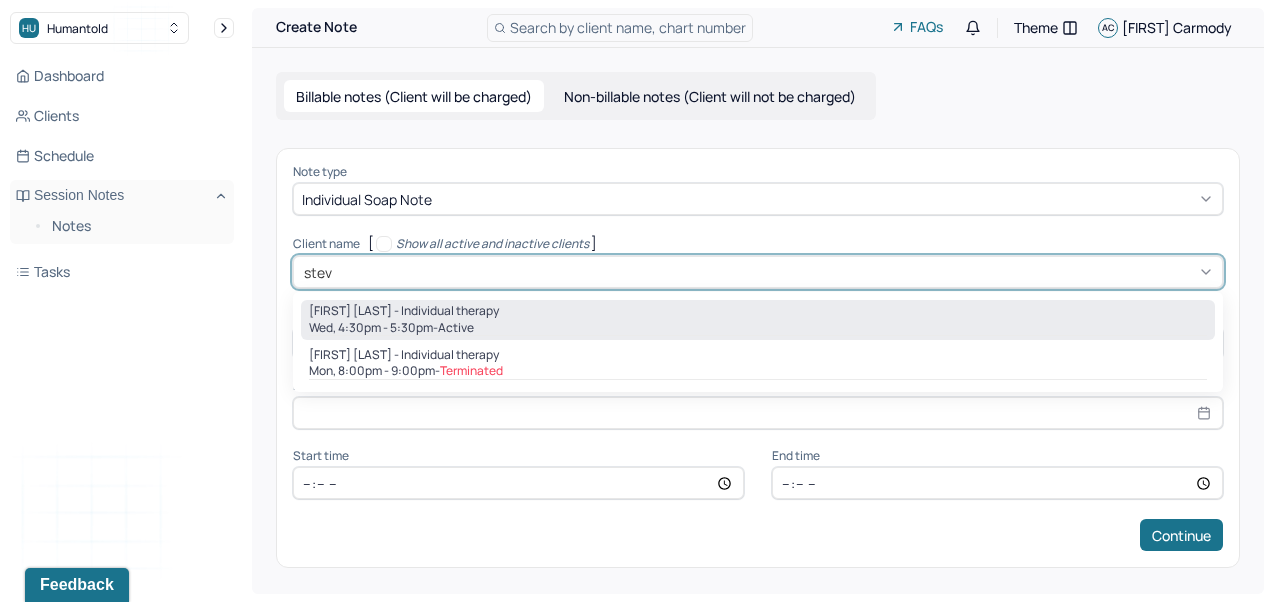 type 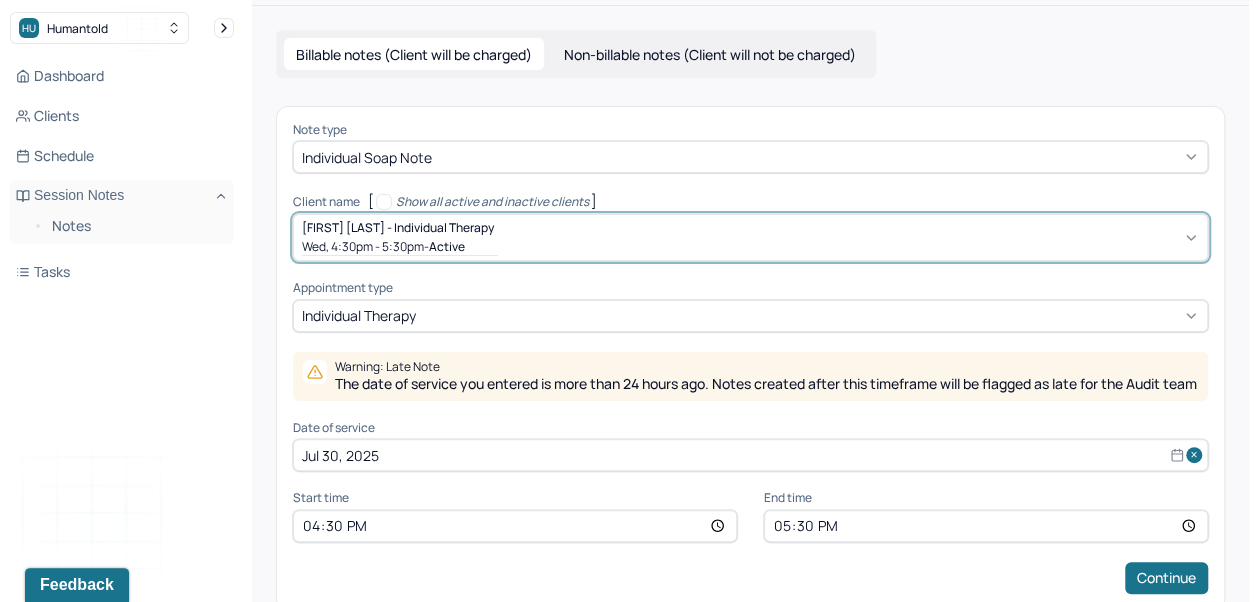 scroll, scrollTop: 96, scrollLeft: 0, axis: vertical 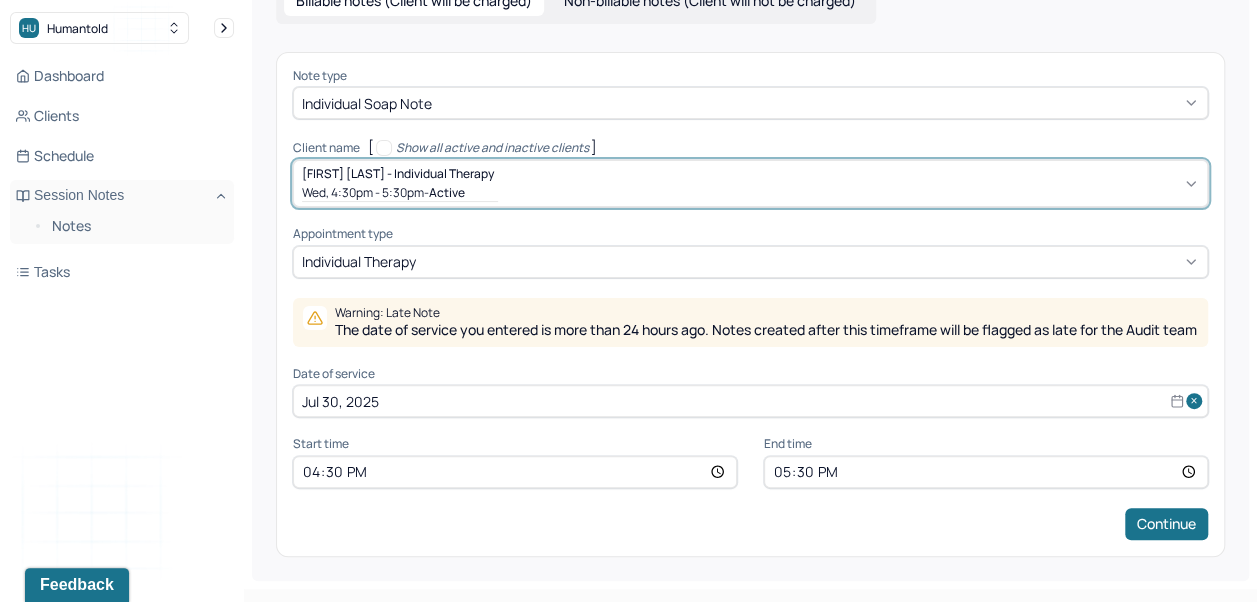 click on "16:30" at bounding box center [515, 472] 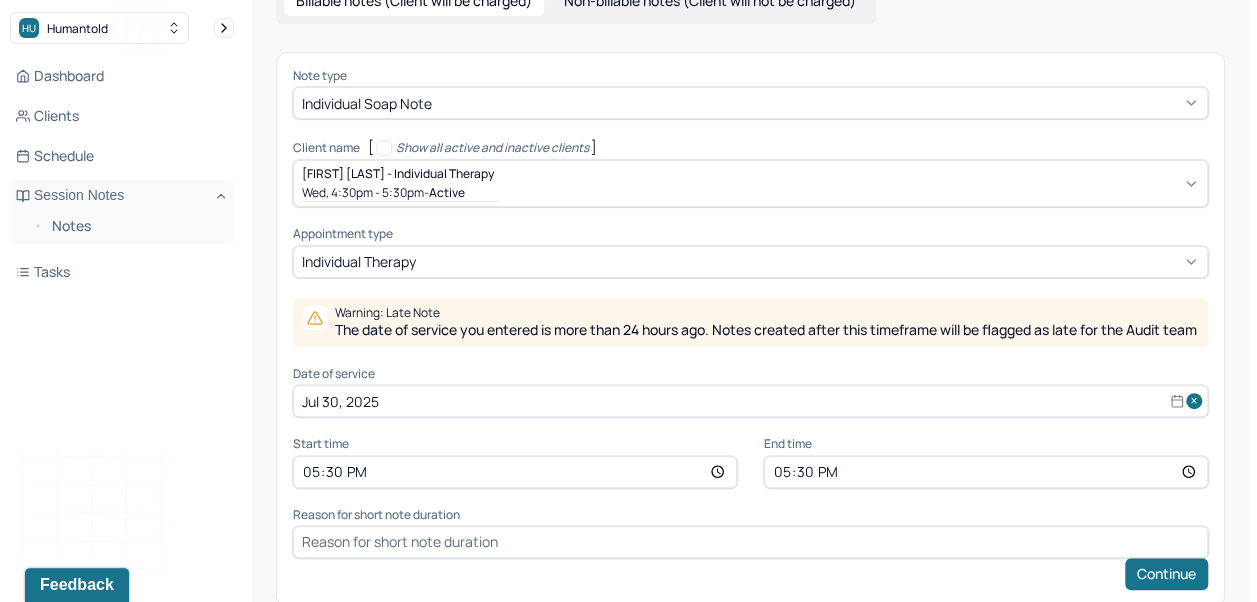 type on "17:00" 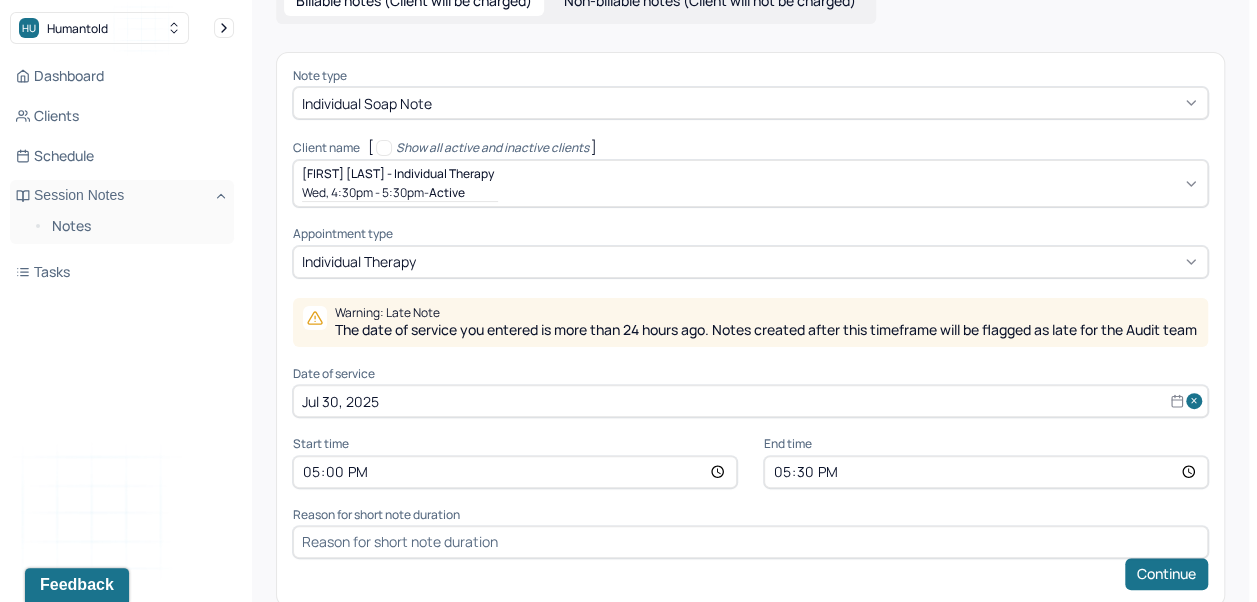 click on "17:30" at bounding box center (986, 472) 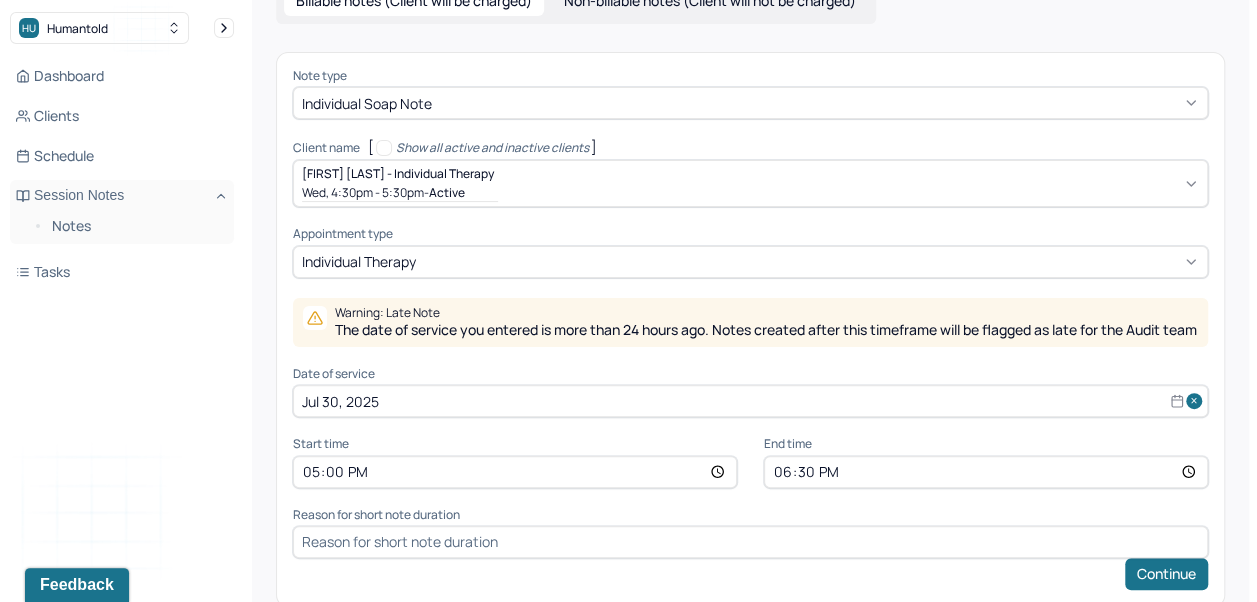 type on "18:00" 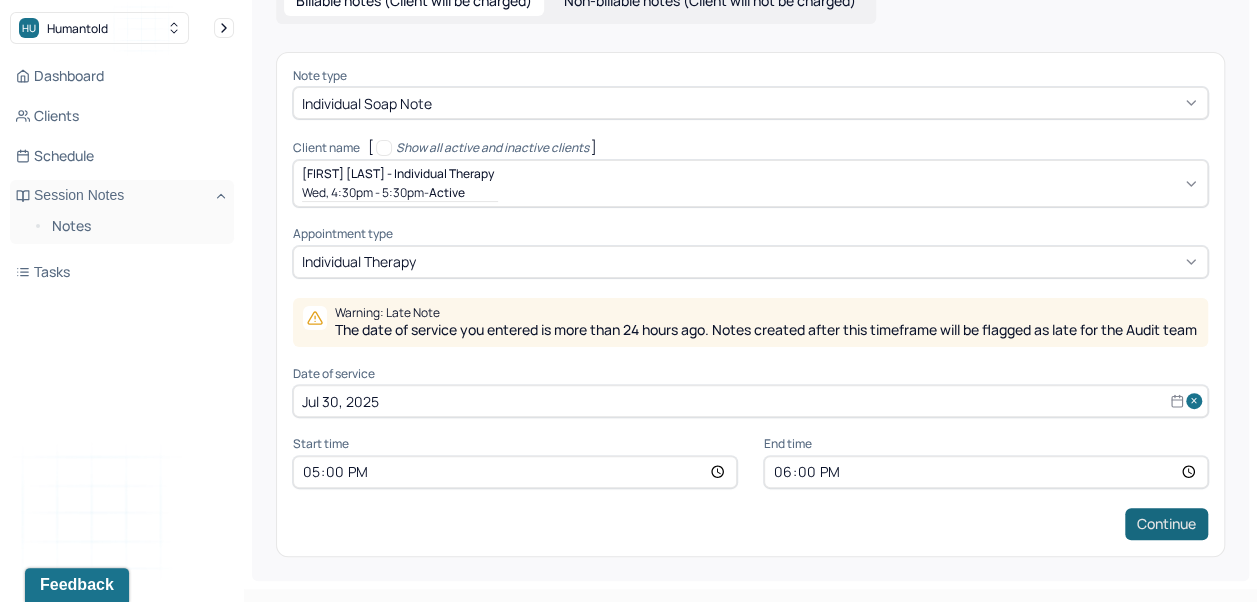 click on "Continue" at bounding box center [1166, 524] 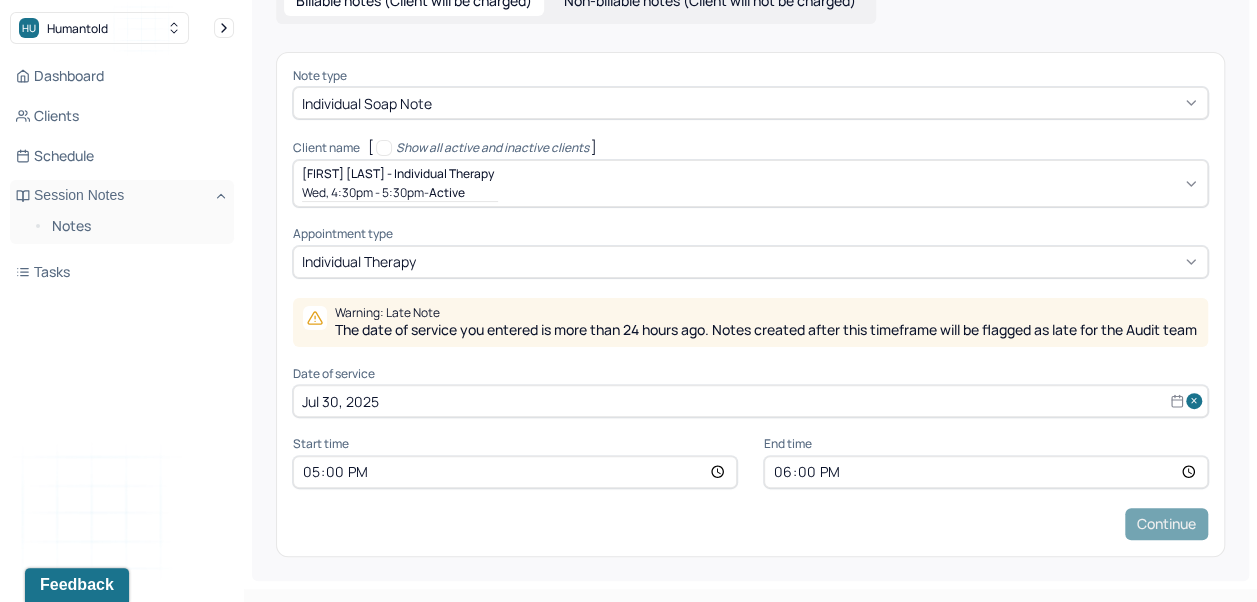 scroll, scrollTop: 0, scrollLeft: 0, axis: both 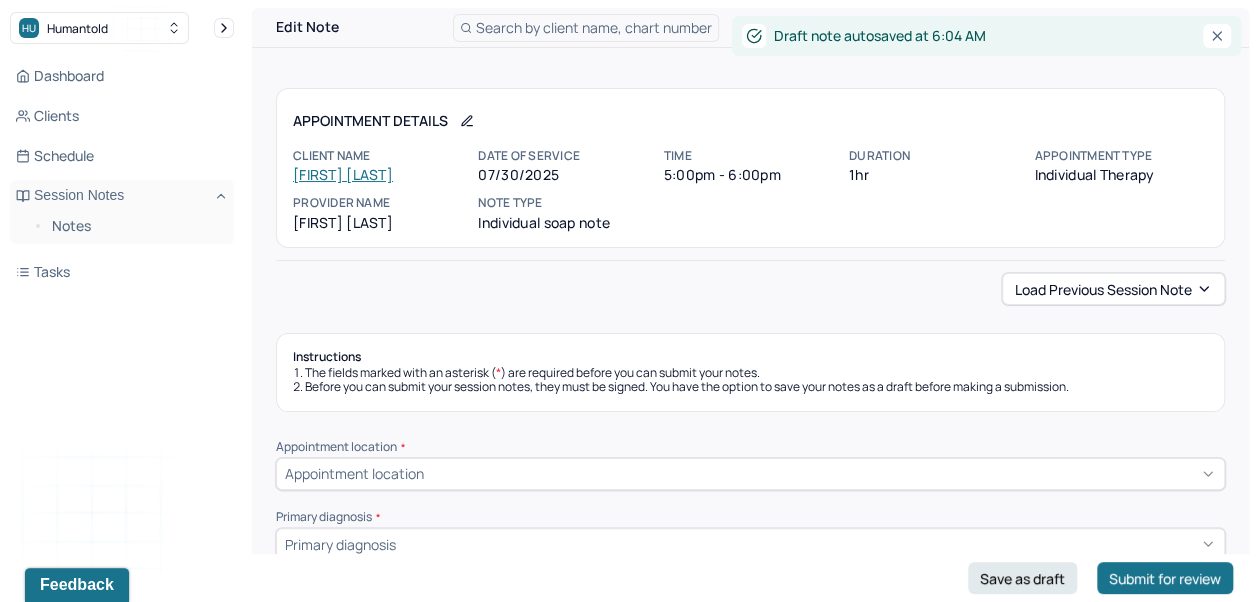 click on "Load previous session note" at bounding box center (1113, 289) 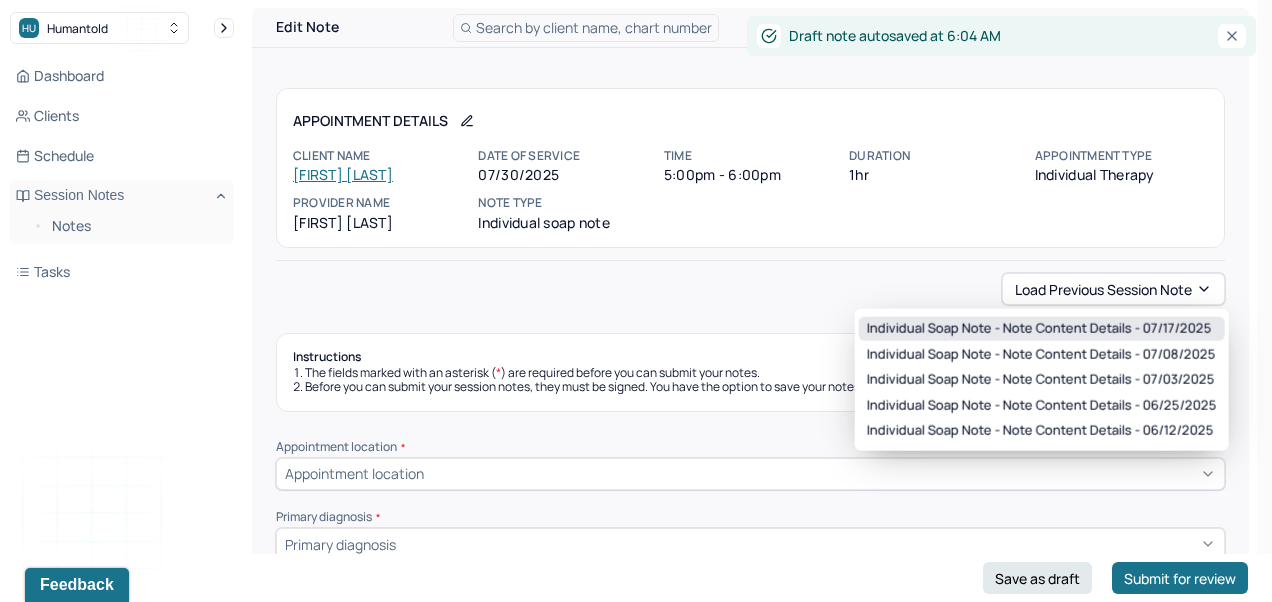 click on "Individual soap note   - Note content Details -   07/17/2025" at bounding box center (1039, 329) 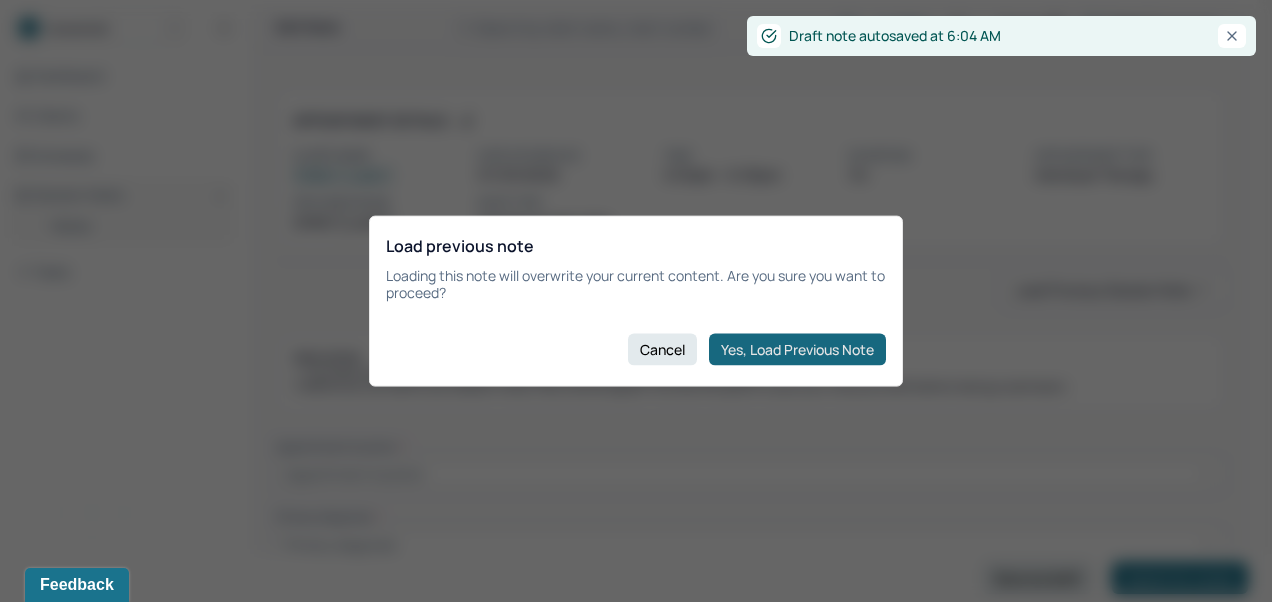 click on "Yes, Load Previous Note" at bounding box center (797, 349) 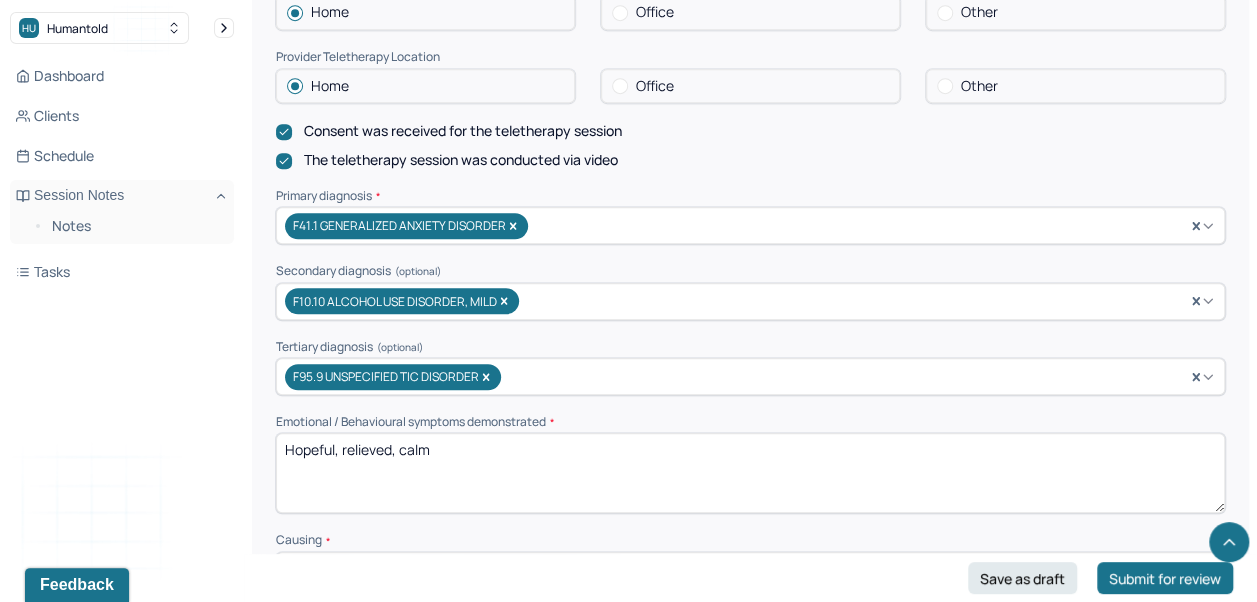 scroll, scrollTop: 768, scrollLeft: 0, axis: vertical 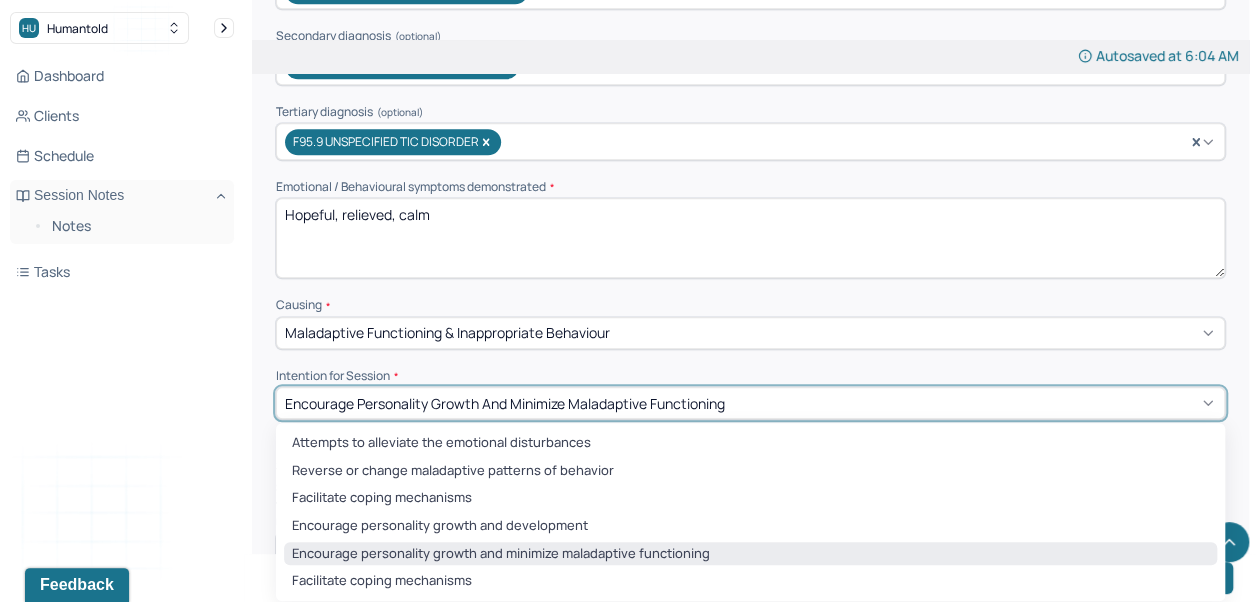 click on "Causing *" at bounding box center (750, 305) 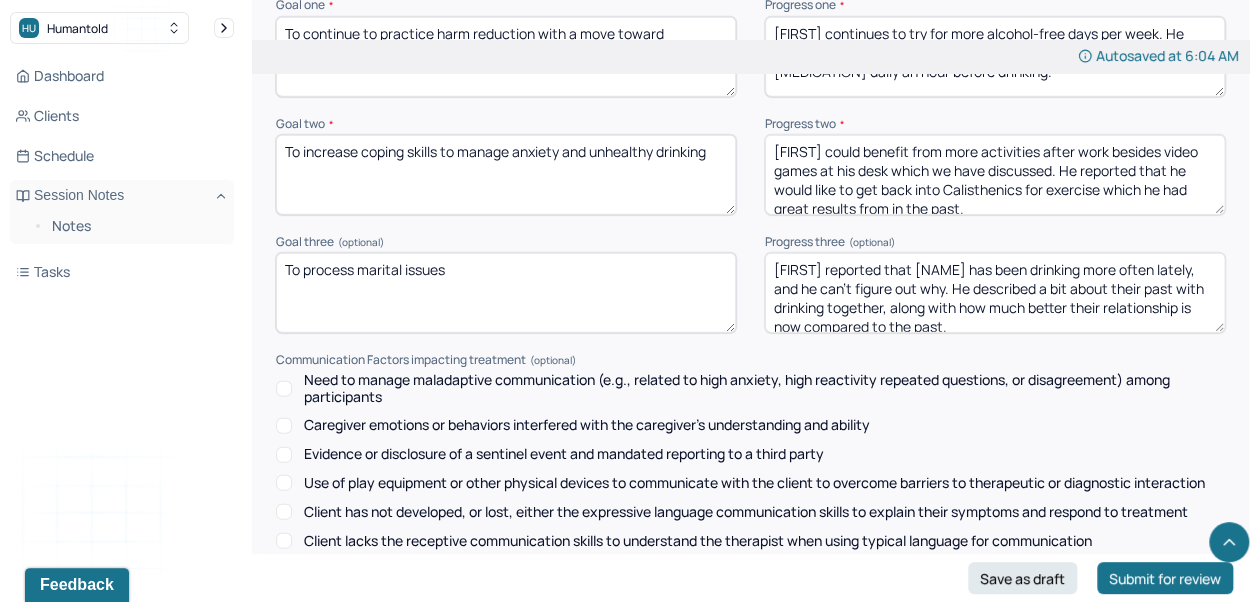 scroll, scrollTop: 3003, scrollLeft: 0, axis: vertical 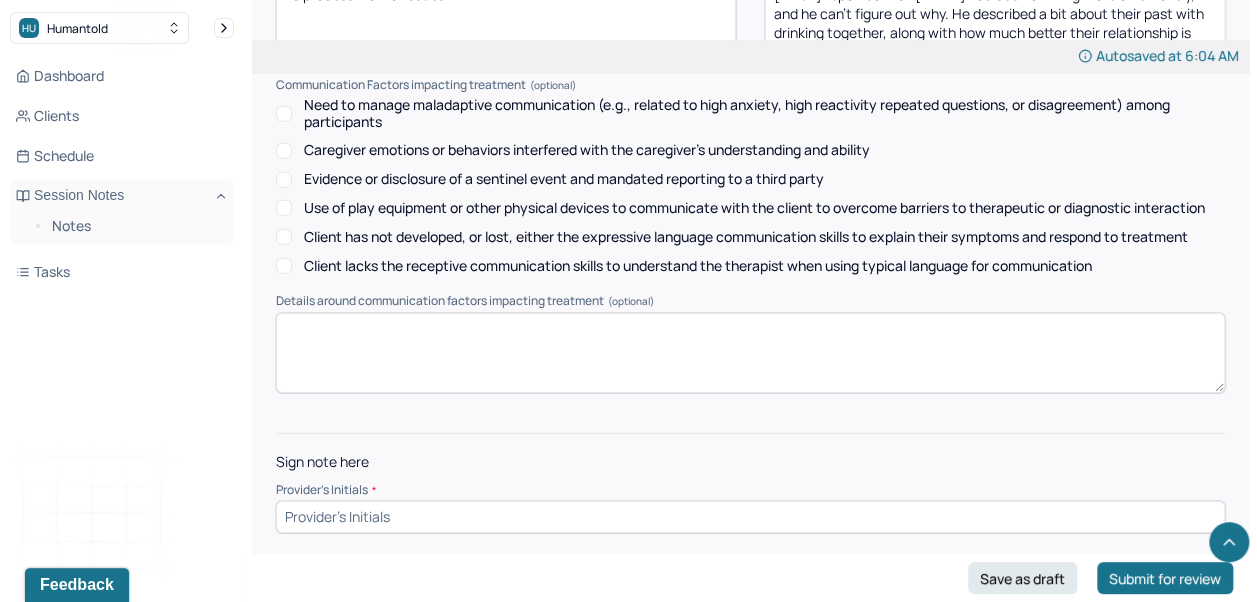 click at bounding box center [750, 517] 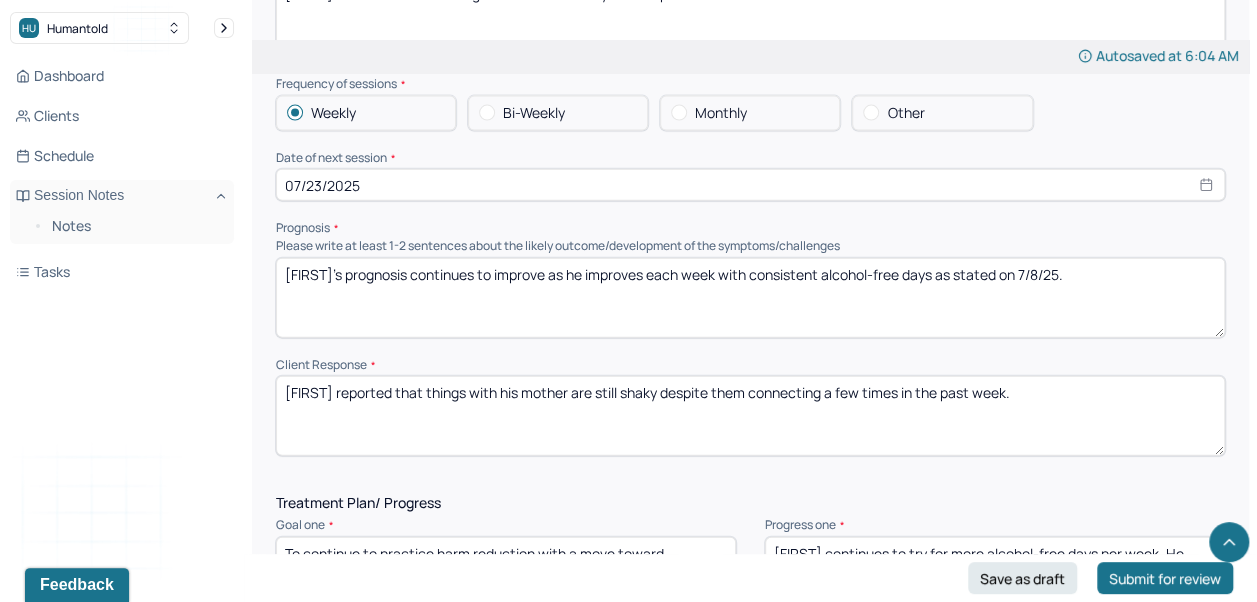 scroll, scrollTop: 2209, scrollLeft: 0, axis: vertical 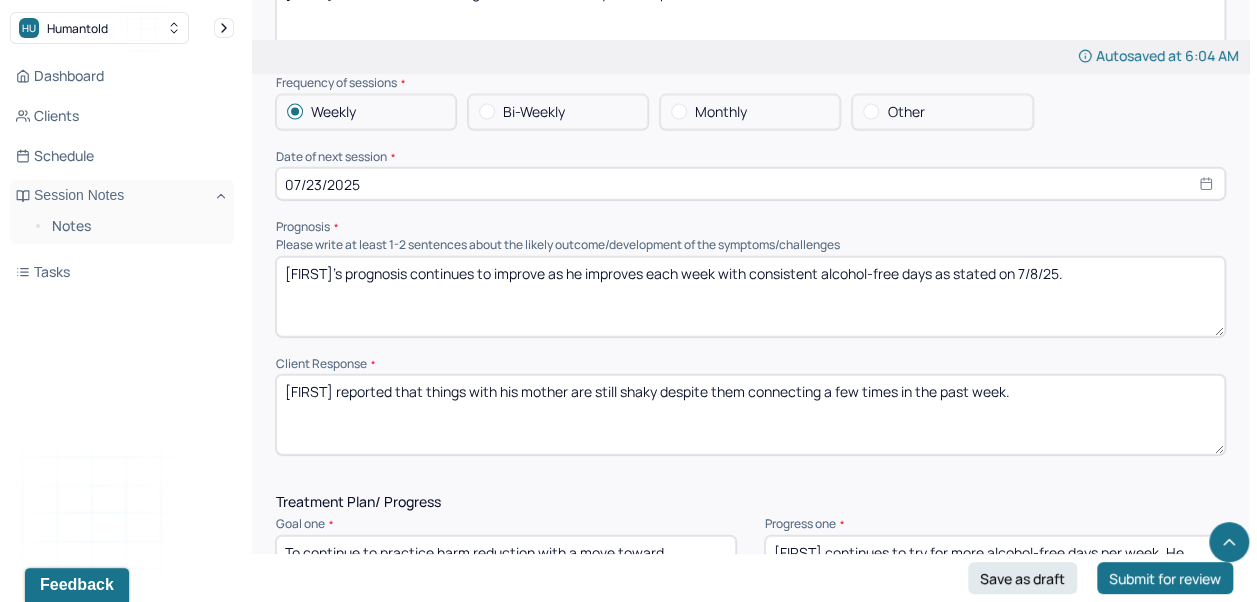 type on "AC" 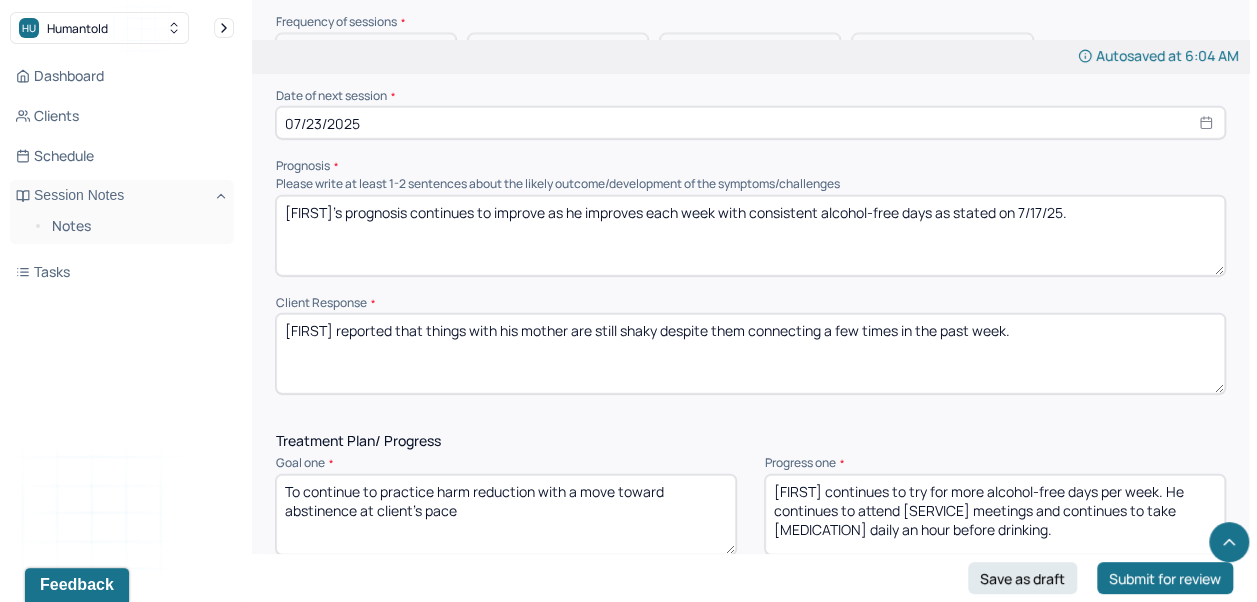 scroll, scrollTop: 2295, scrollLeft: 0, axis: vertical 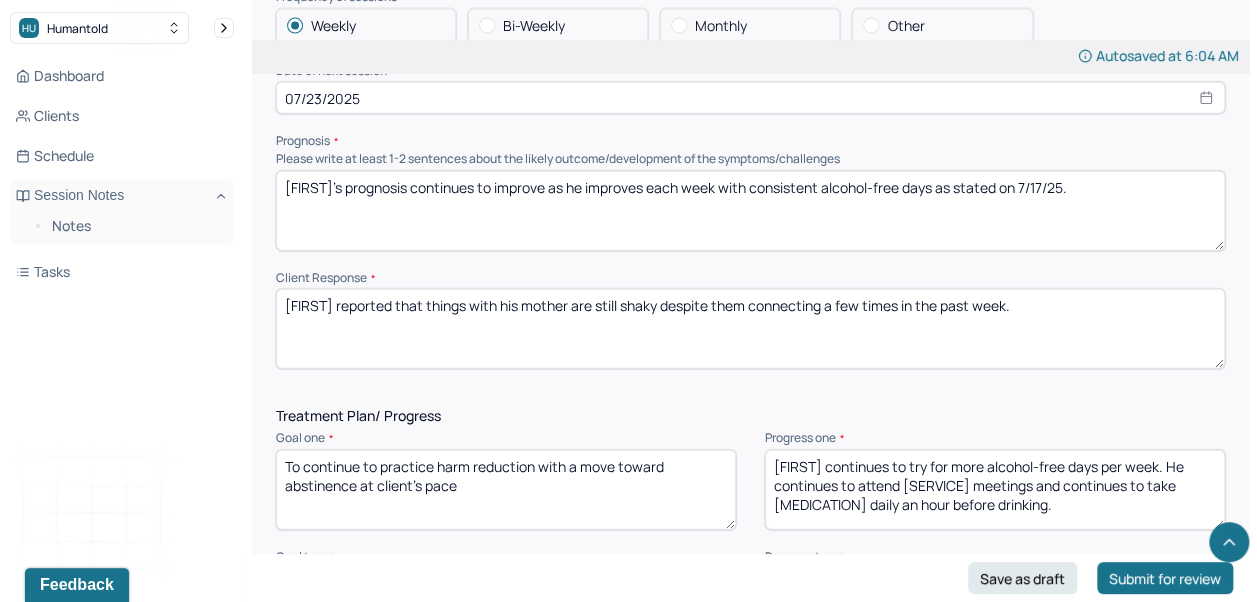 click on "[FIRST]'s prognosis continues to improve as he improves each week with consistent alcohol-free days as stated on 7/17/25." at bounding box center (750, 211) 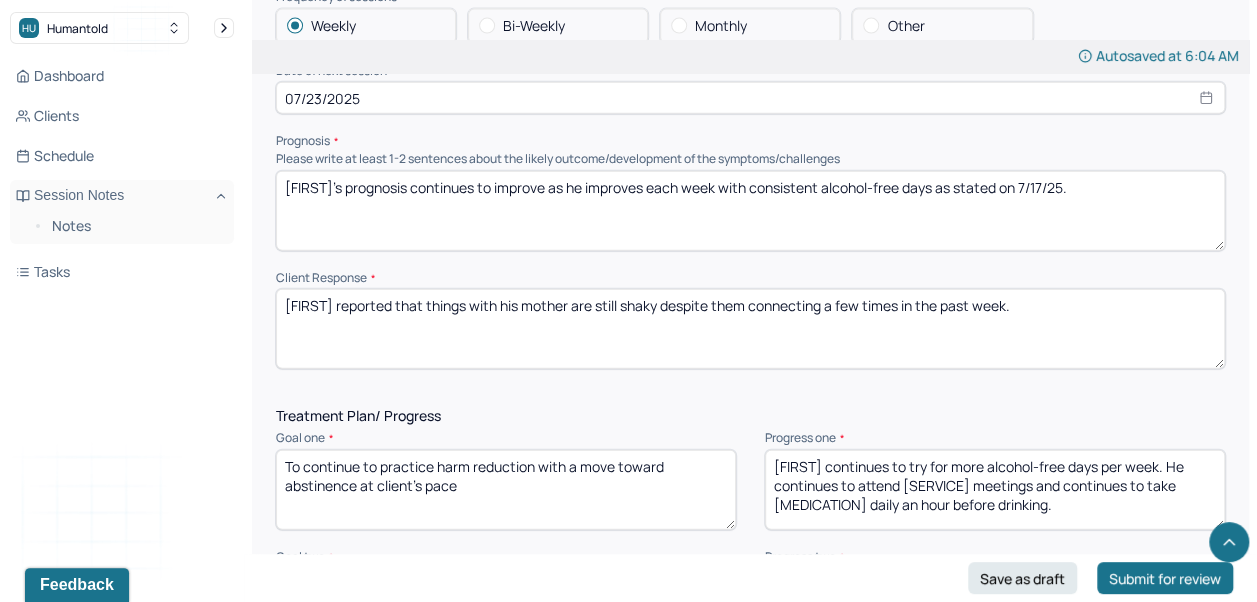 click on "[FIRST]'s prognosis continues to improve as he improves each week with consistent alcohol-free days as stated on 7/17/25." at bounding box center [750, 211] 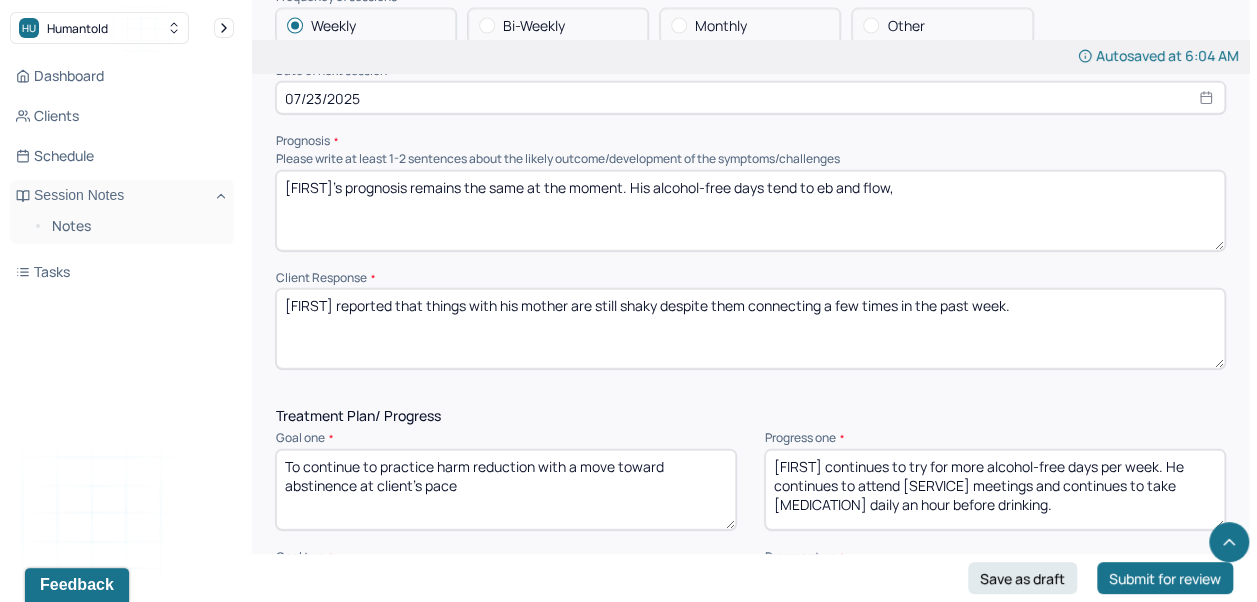 click on "[FIRST]'s prognosis remains the same at the moment. His alcohol-free days tend to eb and flow," at bounding box center (750, 211) 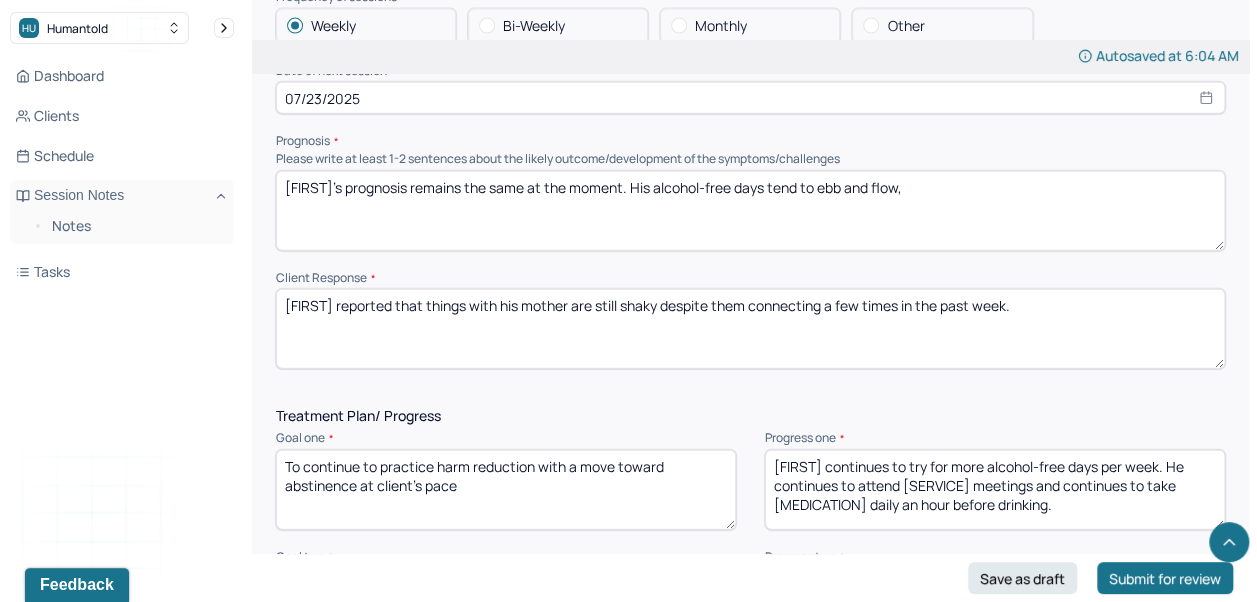 click on "[FIRST]'s prognosis remains the same at the moment. His alcohol-free days tend to eb and flow," at bounding box center [750, 211] 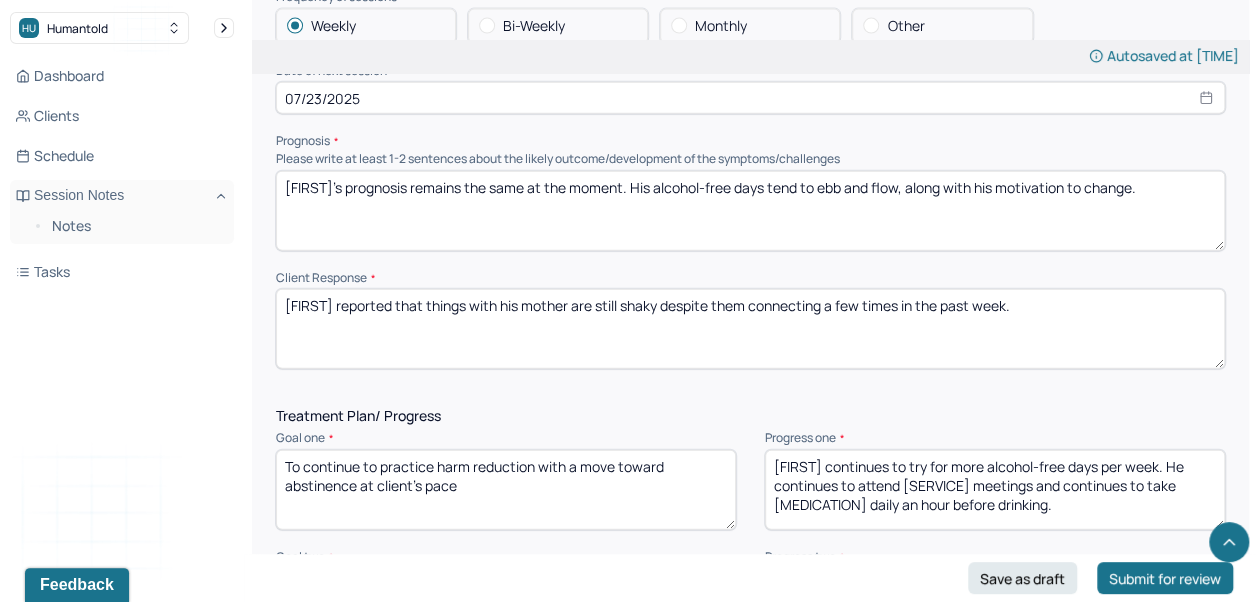 type on "[FIRST]'s prognosis remains the same at the moment. His alcohol-free days tend to ebb and flow, along with his motivation to change." 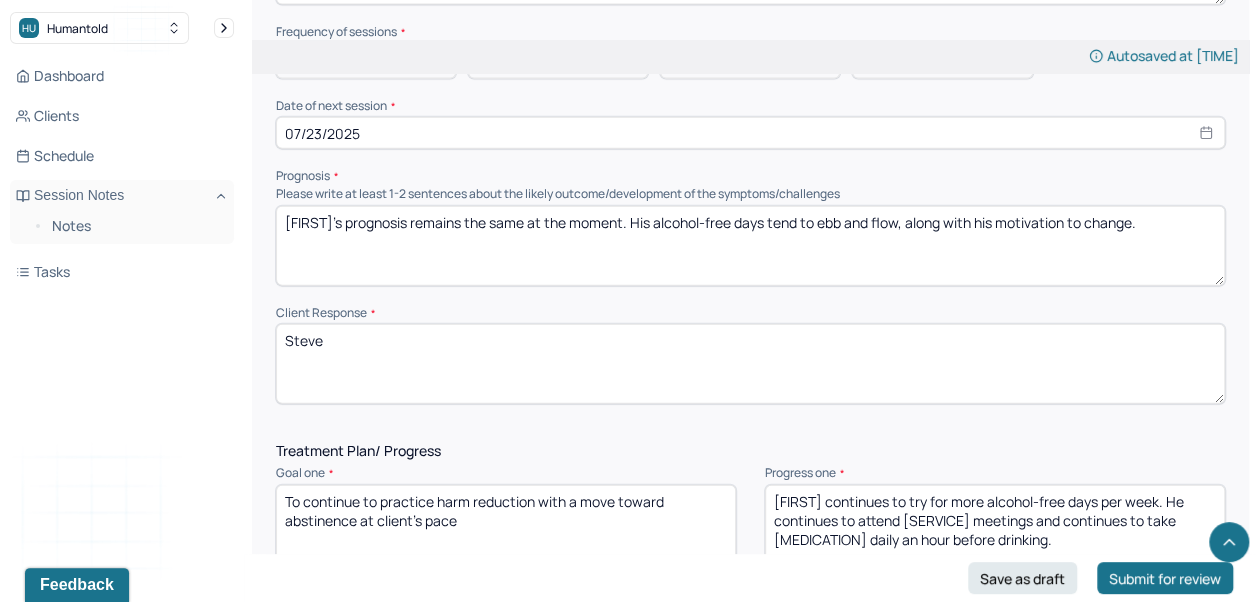 scroll, scrollTop: 2382, scrollLeft: 0, axis: vertical 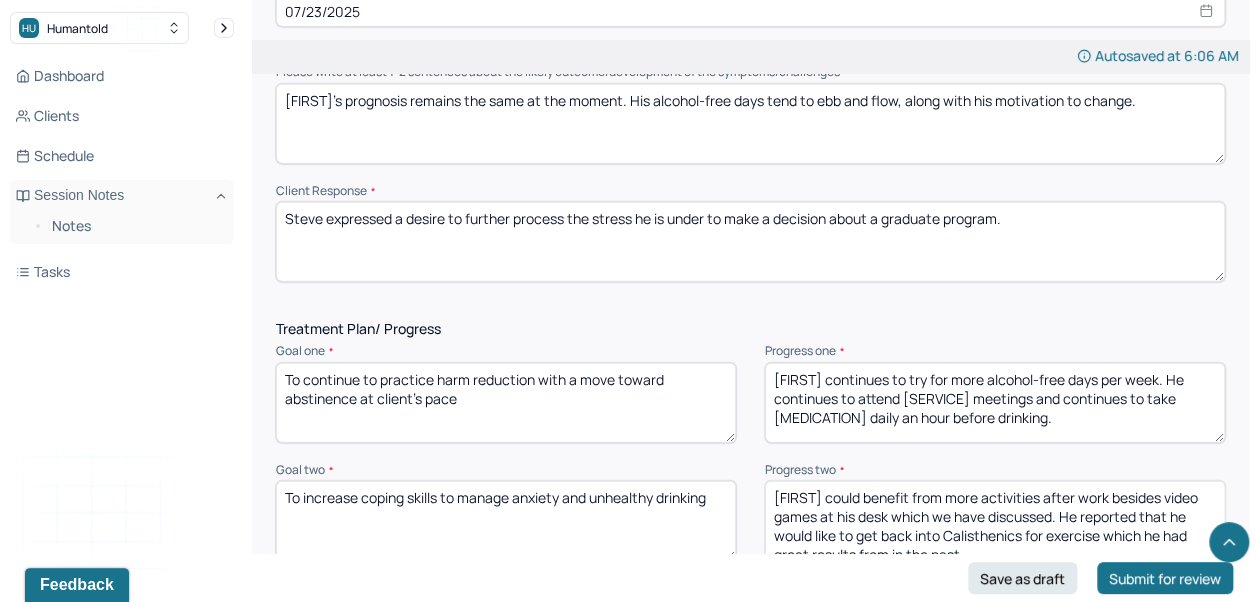 type on "Steve expressed a desire to further process the stress he is under to make a decision about a graduate program." 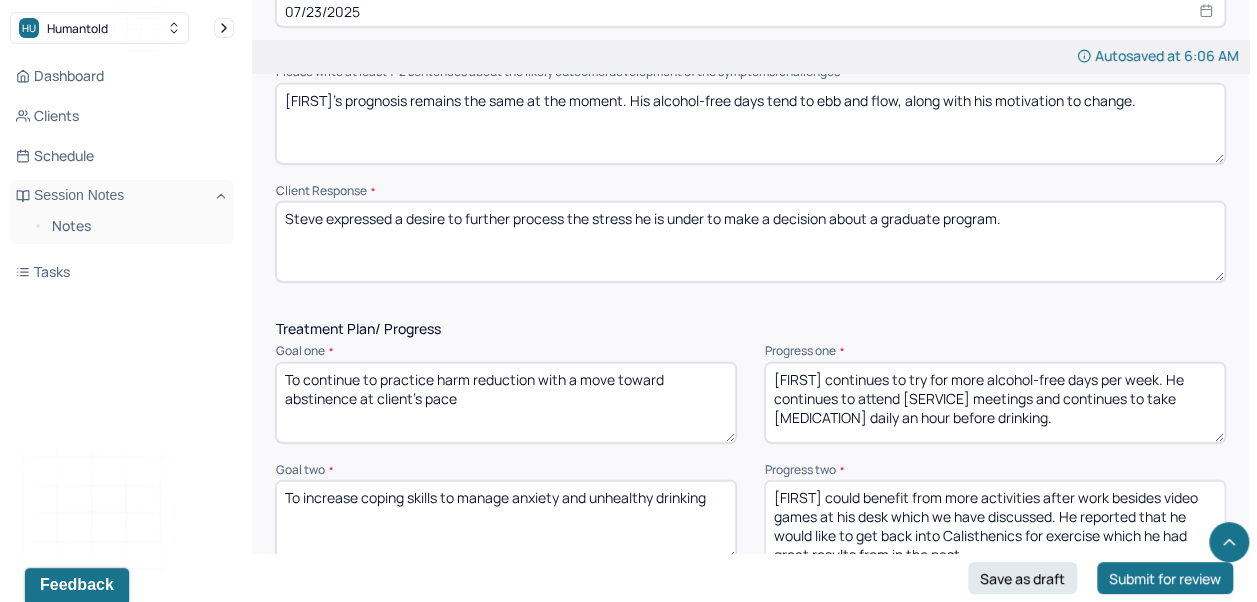 click on "Dashboard Clients Schedule Session Notes Notes Tasks AC Alexis Carmody provider Logout" at bounding box center (122, 321) 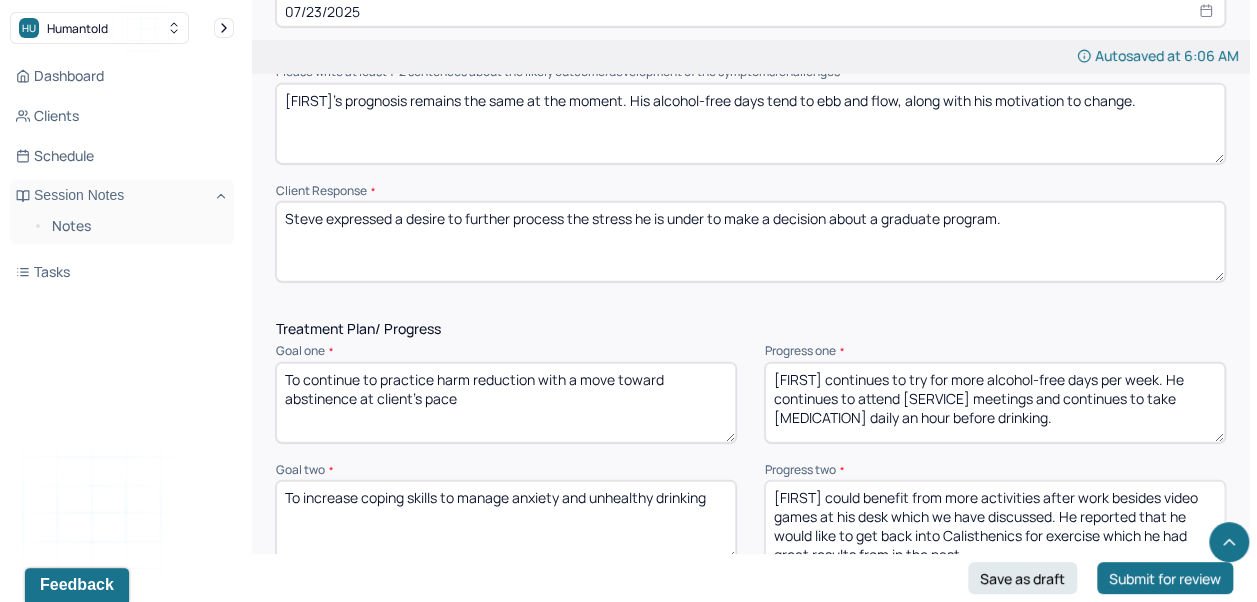 scroll, scrollTop: 8, scrollLeft: 0, axis: vertical 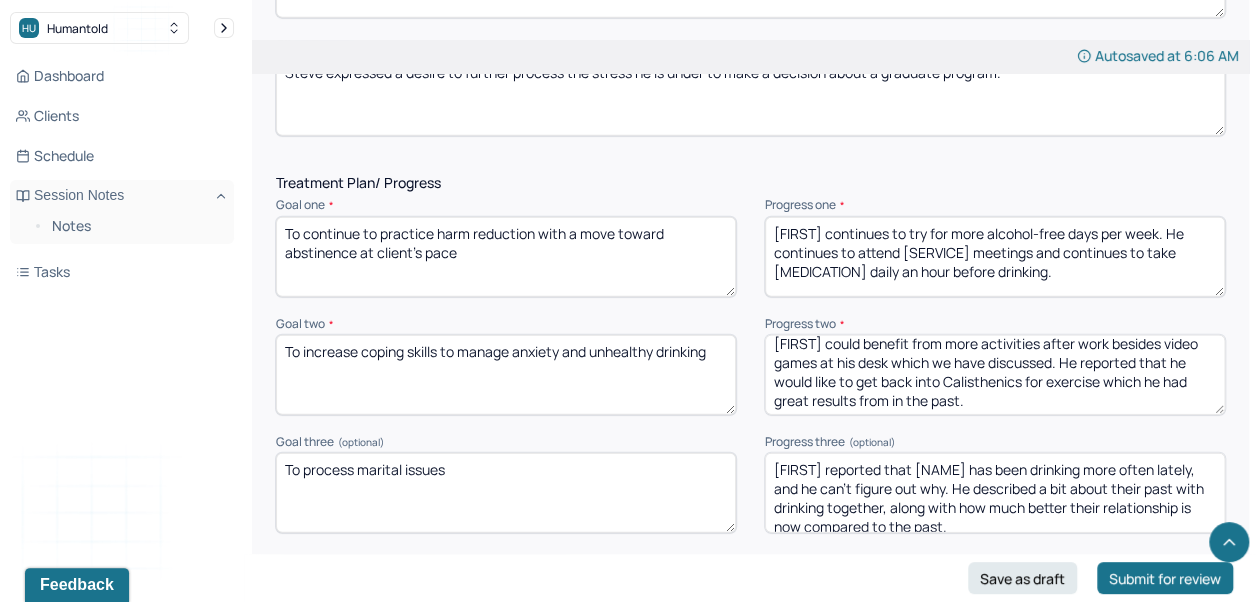 click on "[FIRST] continues to try for more alcohol-free days per week. He continues to attend [SERVICE] meetings and continues to take [MEDICATION] daily an hour before drinking." at bounding box center [995, 257] 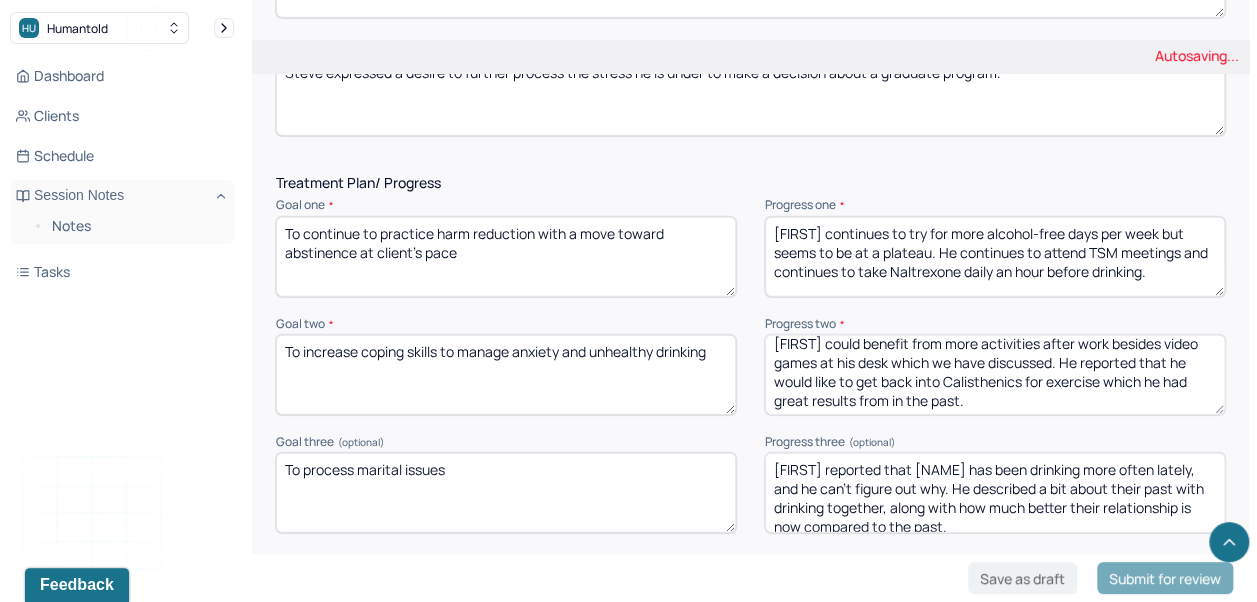 click on "[FIRST] continues to try for more alcohol-free days per week. He continues to attend [SERVICE] meetings and continues to take [MEDICATION] daily an hour before drinking." at bounding box center [995, 257] 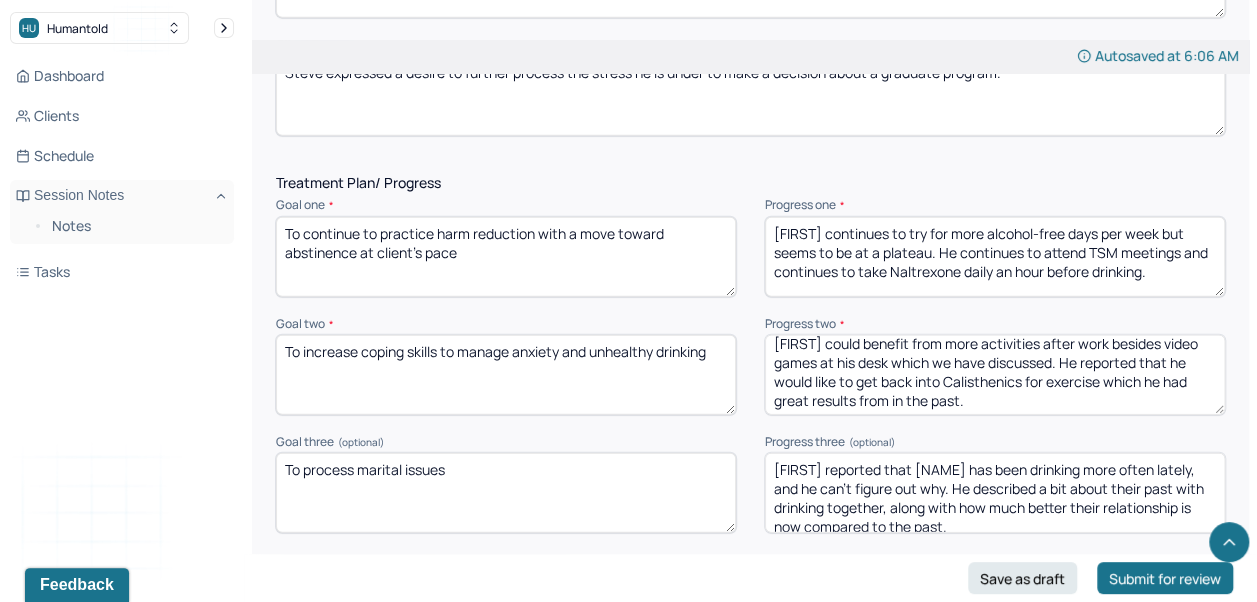 click on "[FIRST] continues to try for more alcohol-free days per week. He continues to attend [SERVICE] meetings and continues to take [MEDICATION] daily an hour before drinking." at bounding box center [995, 257] 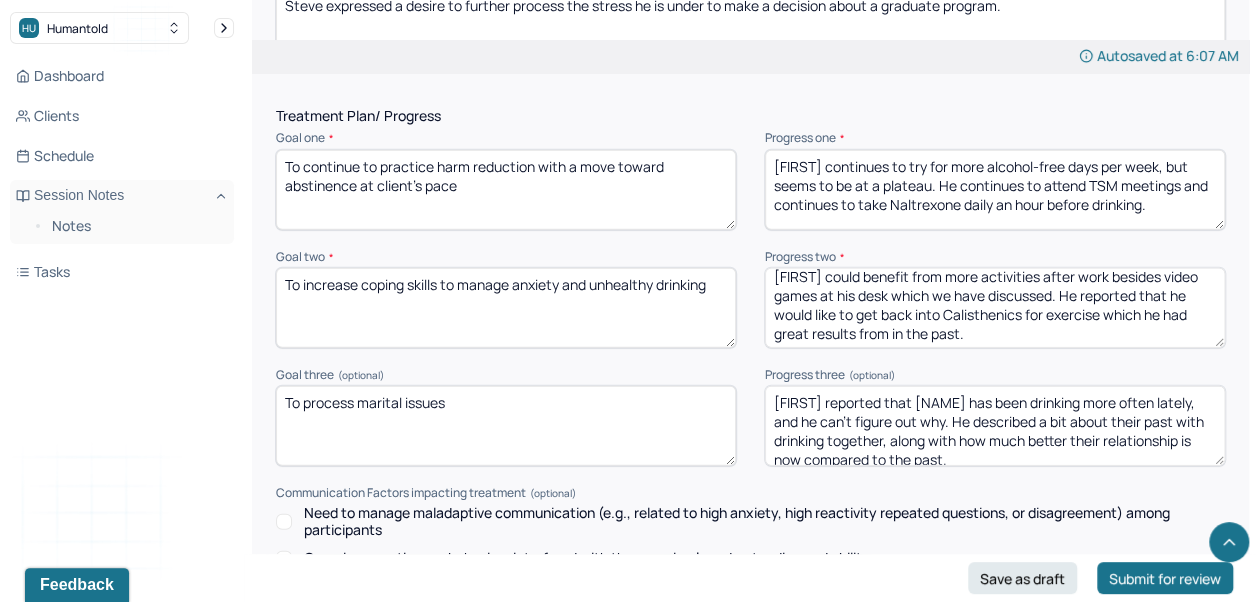 scroll, scrollTop: 2596, scrollLeft: 0, axis: vertical 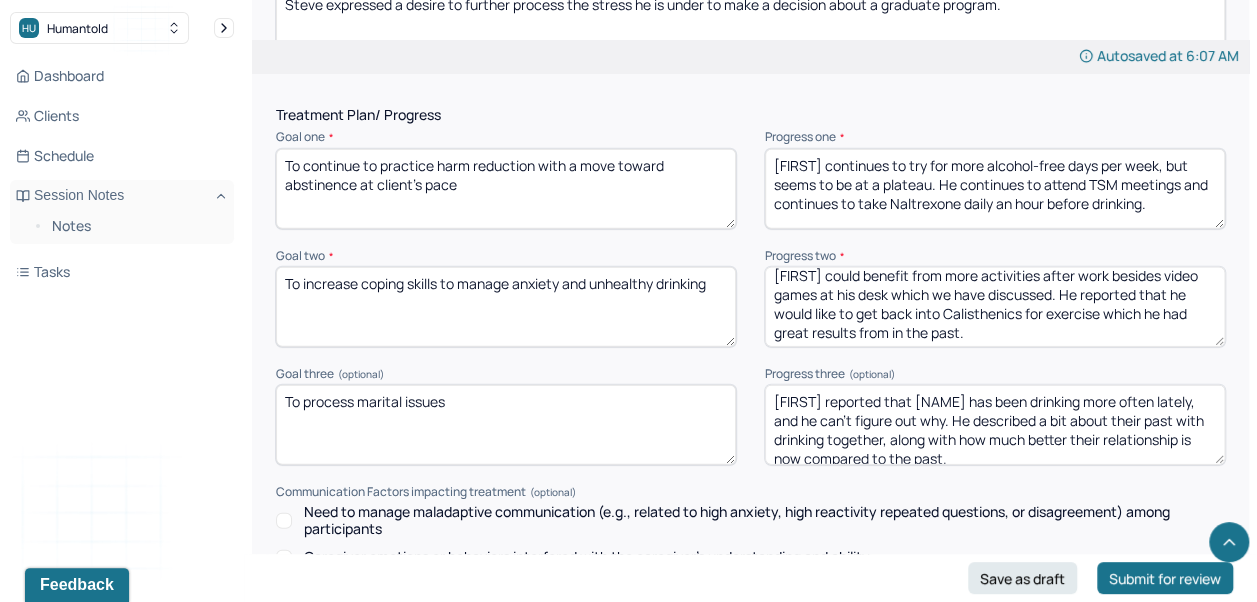 type on "[FIRST] continues to try for more alcohol-free days per week, but seems to be at a plateau. He continues to attend TSM meetings and continues to take Naltrexone daily an hour before drinking." 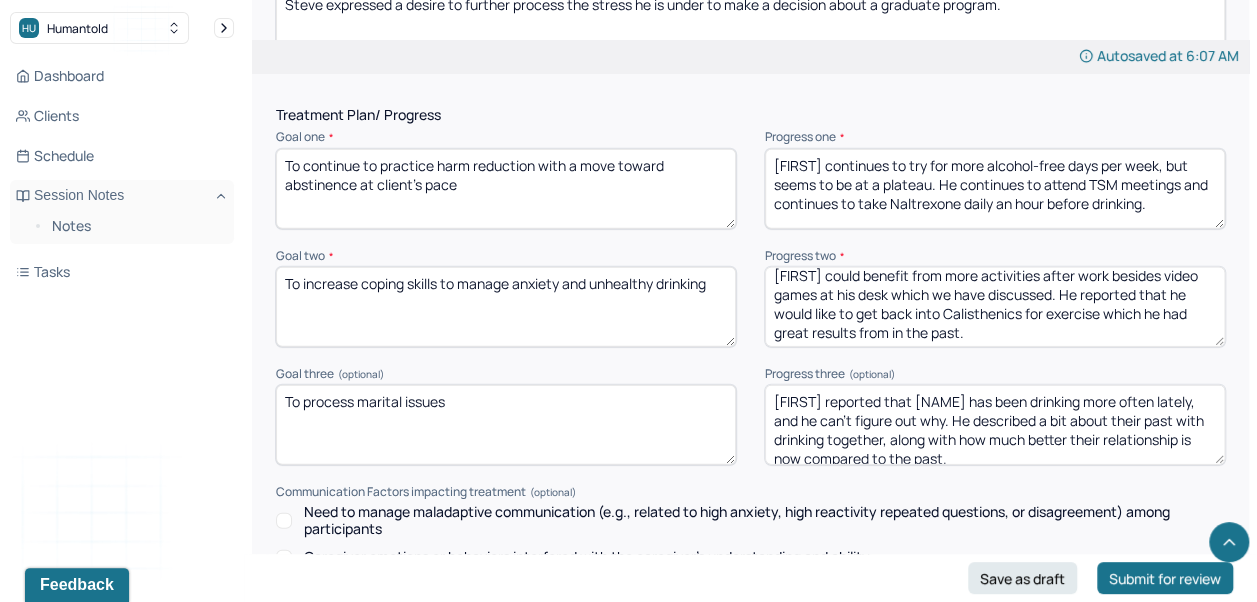 scroll, scrollTop: 8, scrollLeft: 0, axis: vertical 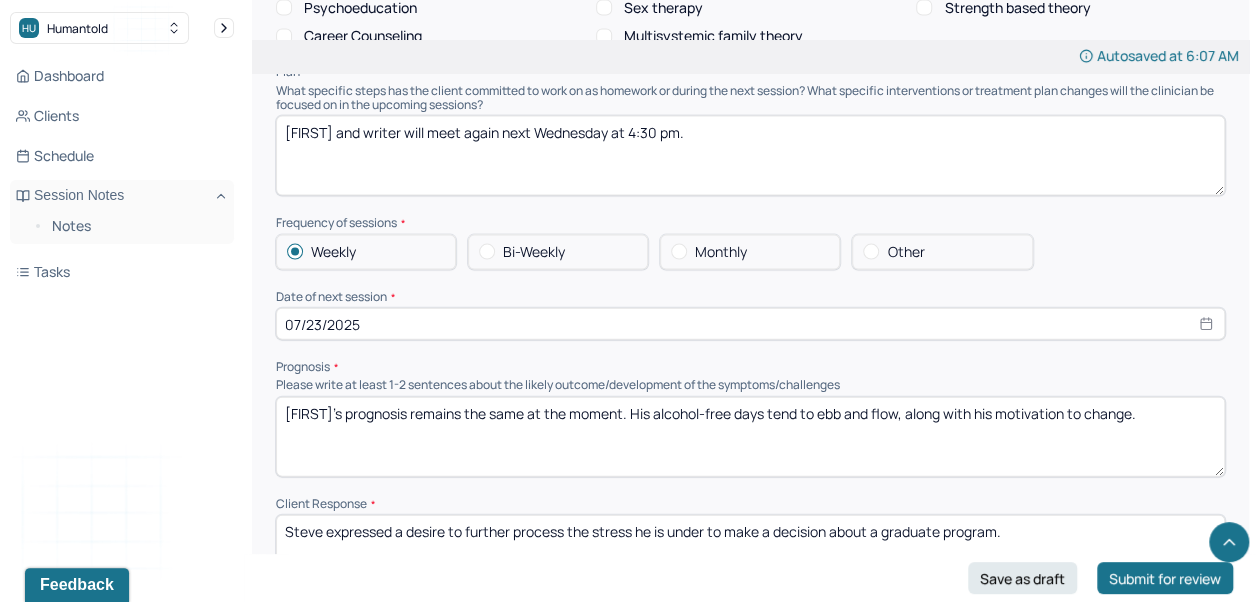 click on "07/23/2025" at bounding box center [750, 324] 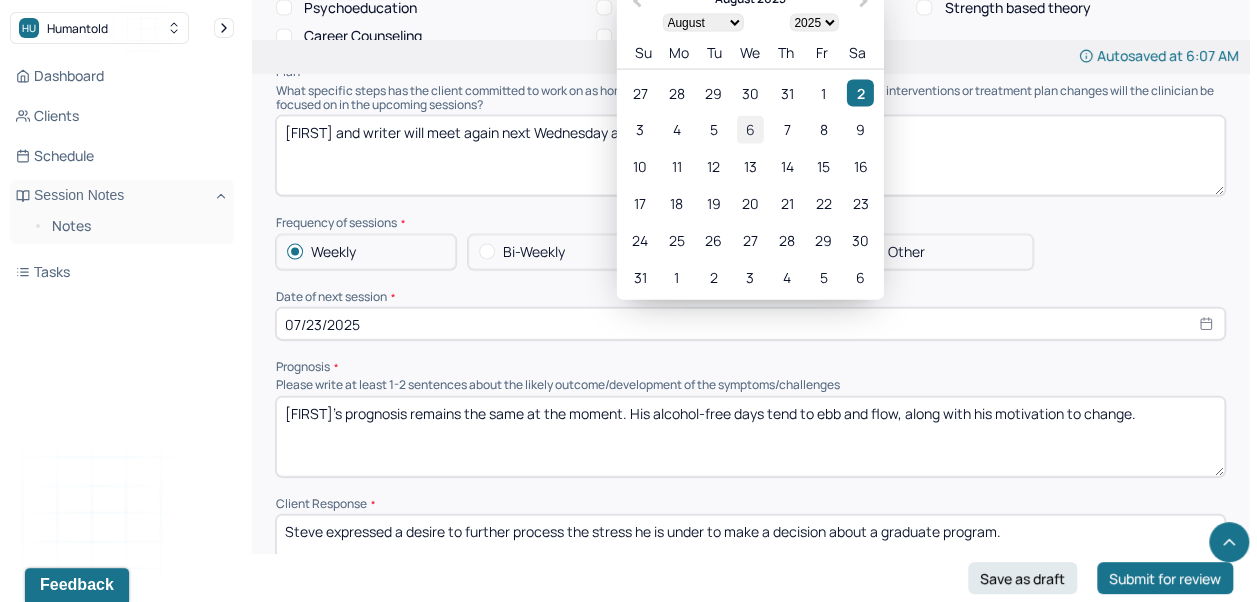 click on "6" at bounding box center [750, 130] 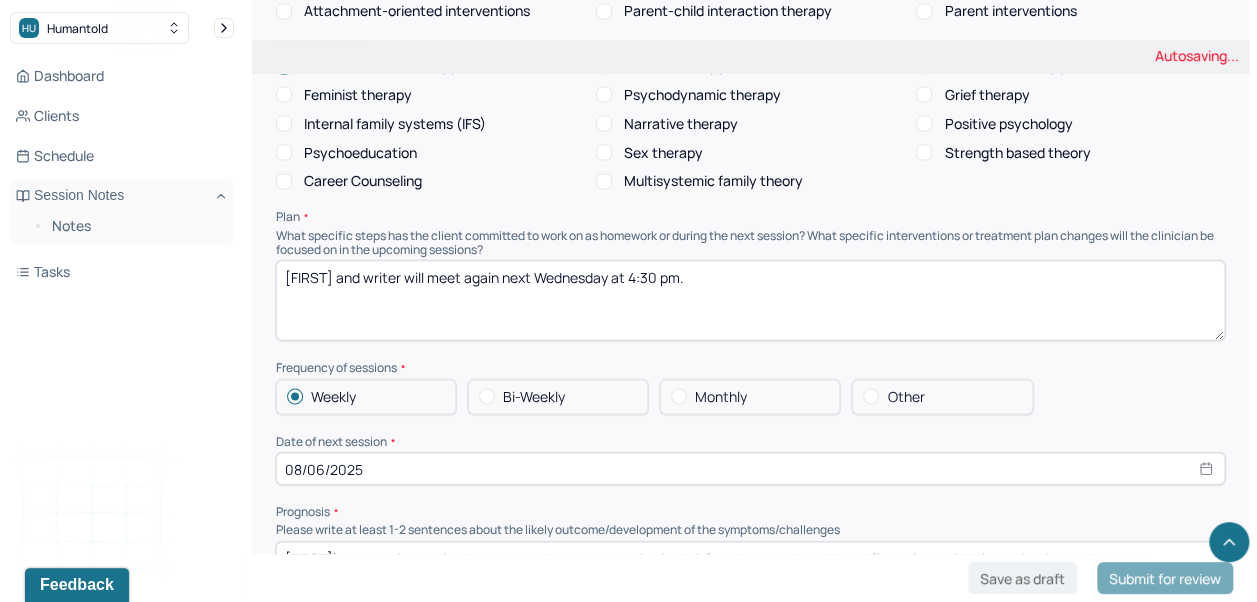scroll, scrollTop: 1919, scrollLeft: 0, axis: vertical 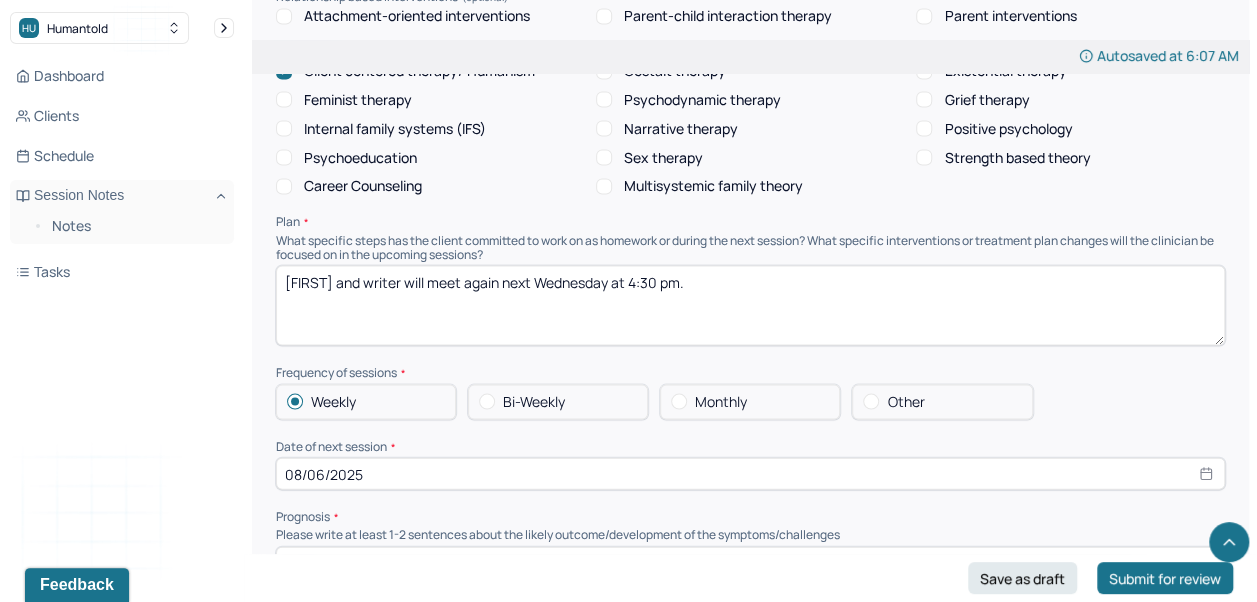 click on "[FIRST] and writer will meet again next Wednesday at 4:30 pm." at bounding box center [750, 306] 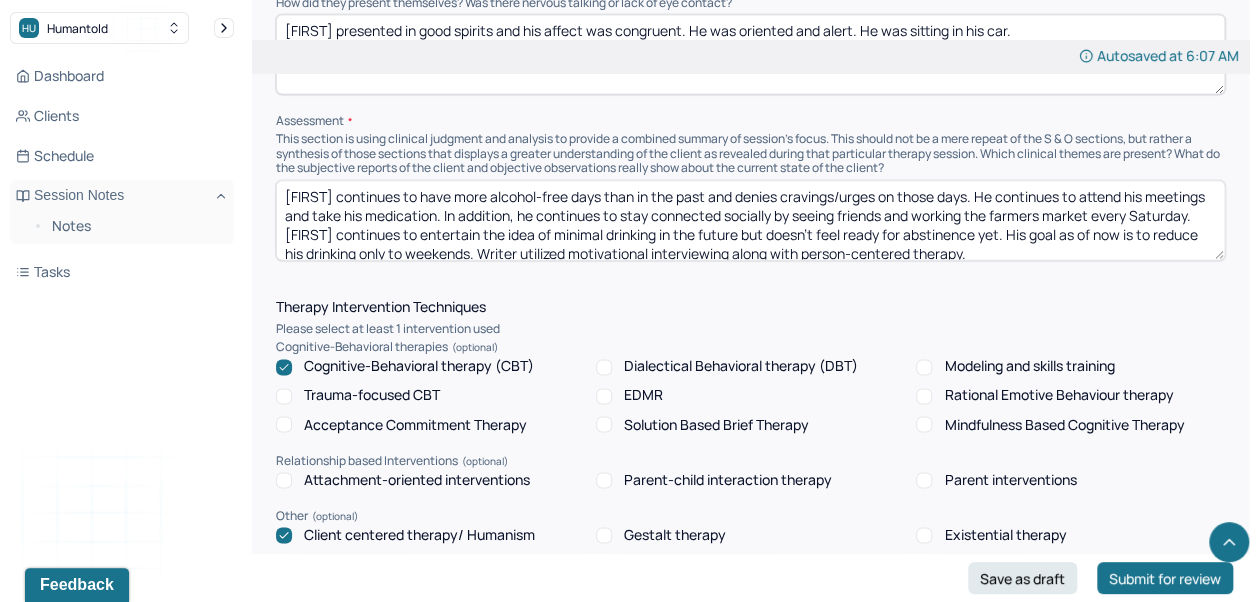 scroll, scrollTop: 1454, scrollLeft: 0, axis: vertical 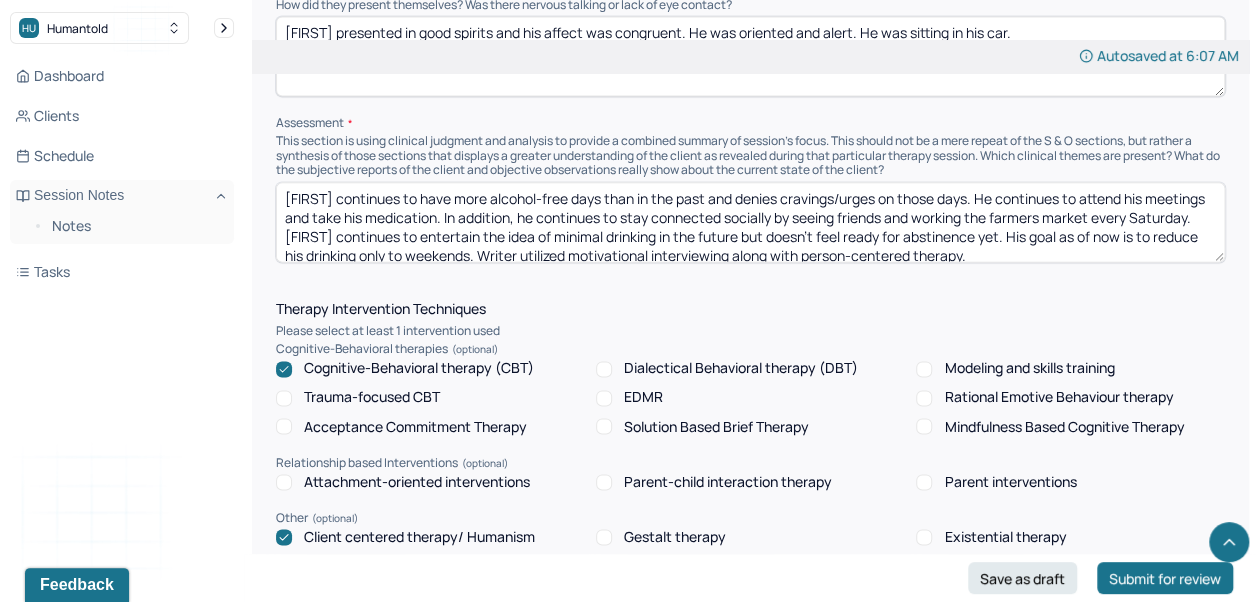 type on "[FIRST] and writer will meet again next Wednesday." 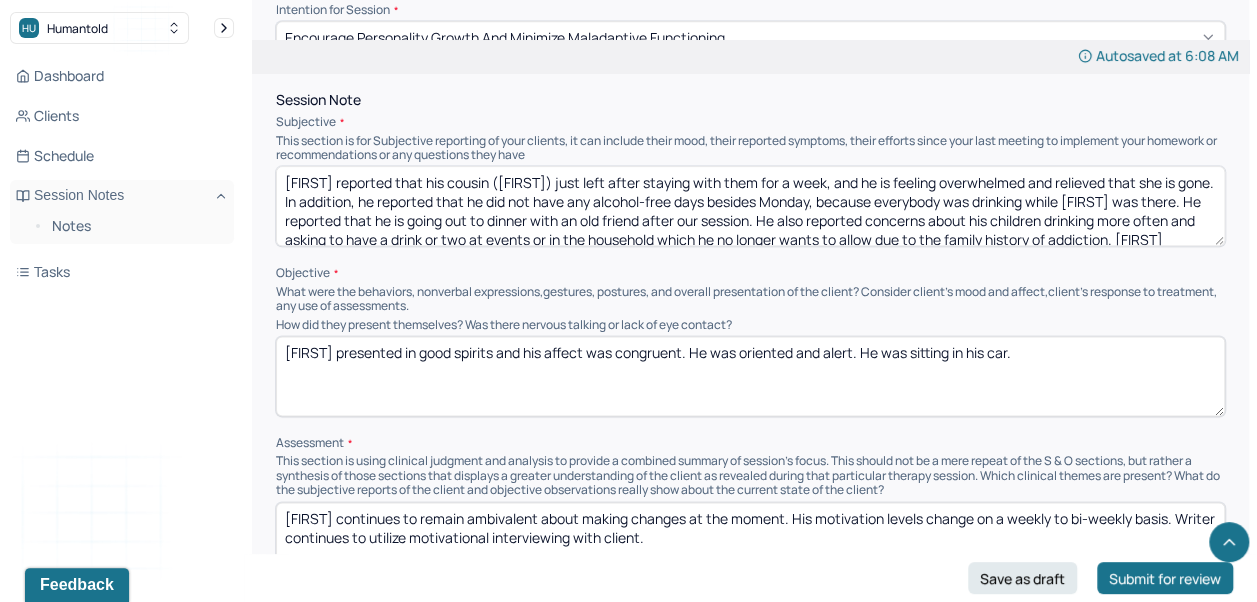 scroll, scrollTop: 1178, scrollLeft: 0, axis: vertical 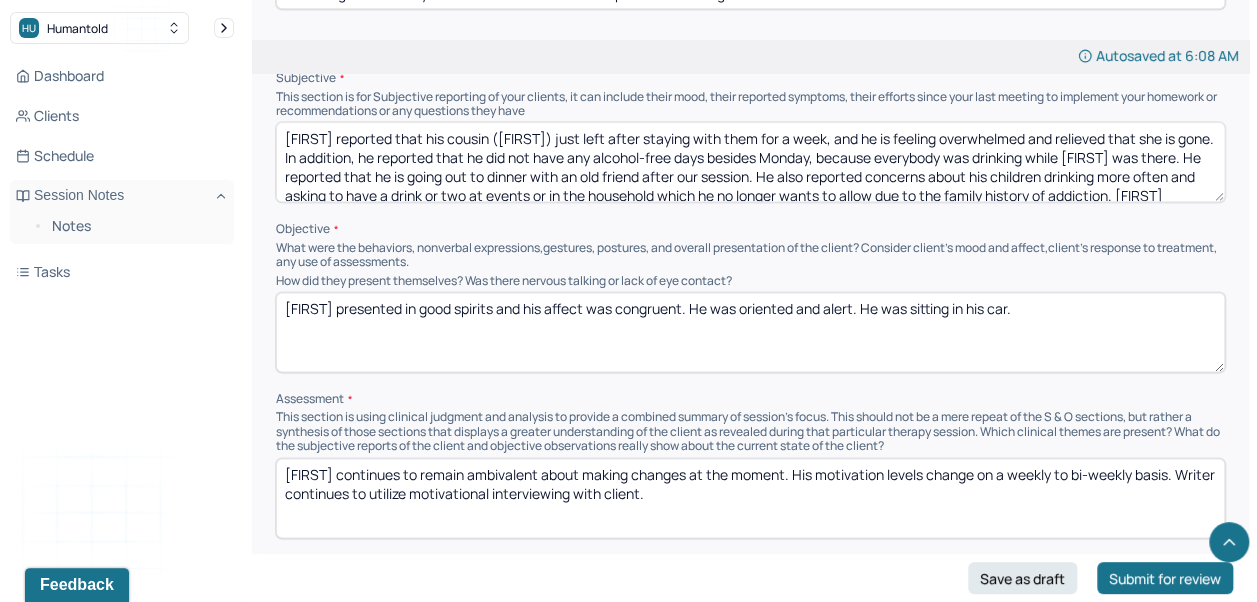 type on "[FIRST] continues to remain ambivalent about making changes at the moment. His motivation levels change on a weekly to bi-weekly basis. Writer continues to utilize motivational interviewing with client." 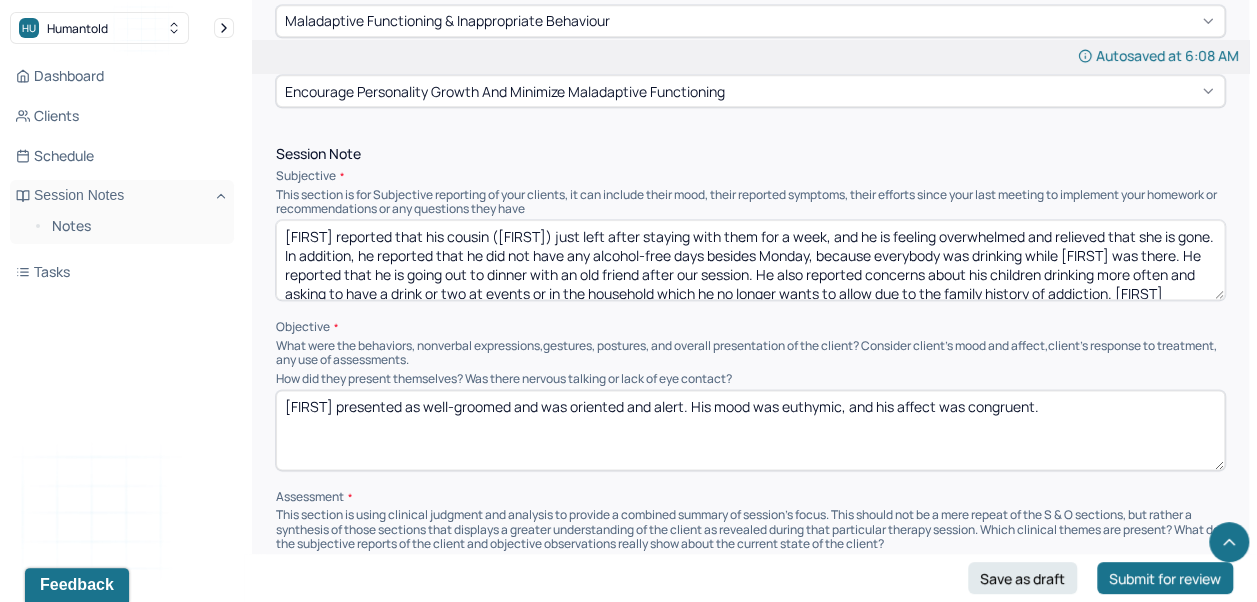 scroll, scrollTop: 1022, scrollLeft: 0, axis: vertical 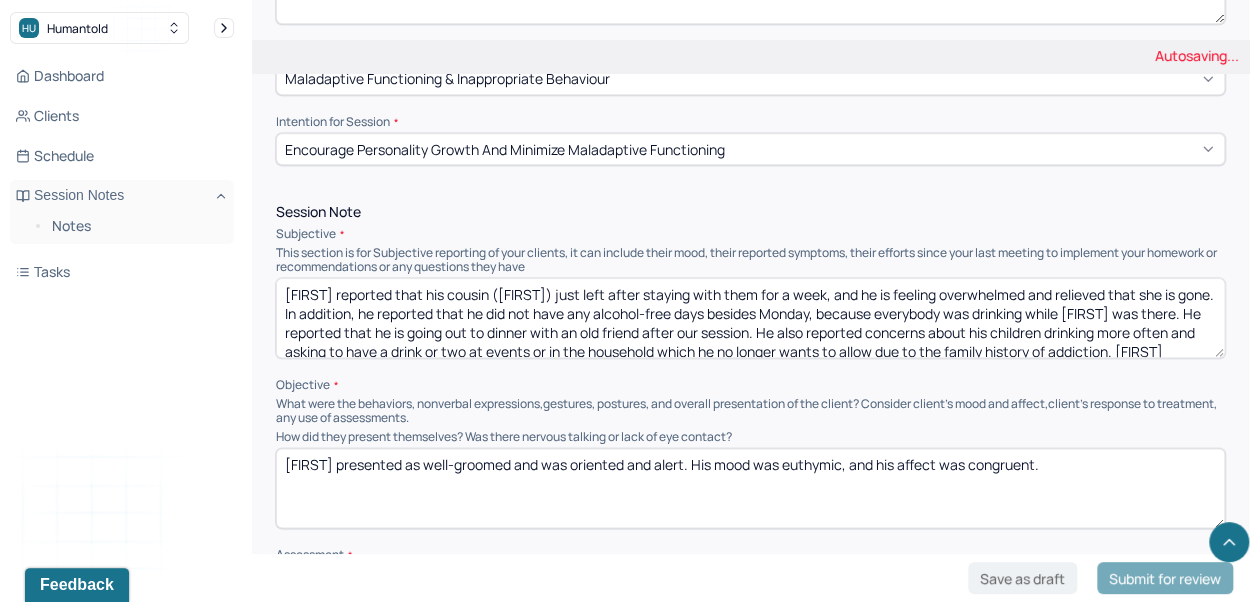 type on "[FIRST] presented as well-groomed and was oriented and alert. His mood was euthymic, and his affect was congruent." 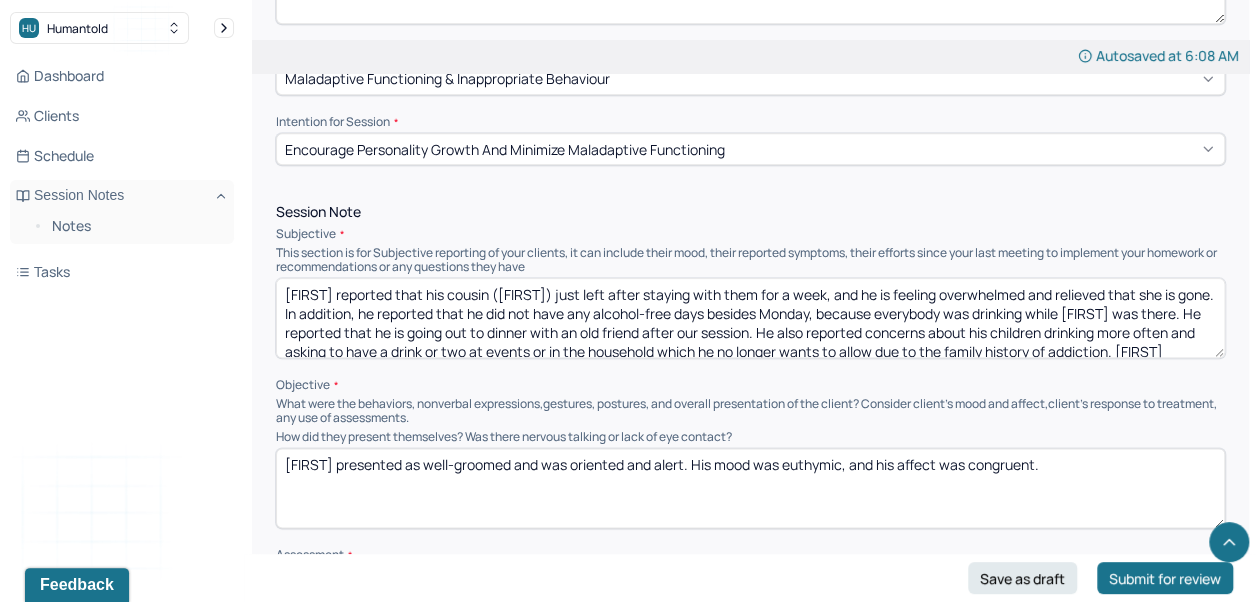click on "[FIRST] reported that his cousin ([FIRST]) just left after staying with them for a week, and he is feeling overwhelmed and relieved that she is gone. In addition, he reported that he did not have any alcohol-free days besides Monday, because everybody was drinking while [FIRST] was there. He reported that he is going out to dinner with an old friend after our session. He also reported concerns about his children drinking more often and asking to have a drink or two at events or in the household which he no longer wants to allow due to the family history of addiction. [FIRST] reported that he is going to PA for the weekend to a wedding and expects to probably drink there." at bounding box center [750, 318] 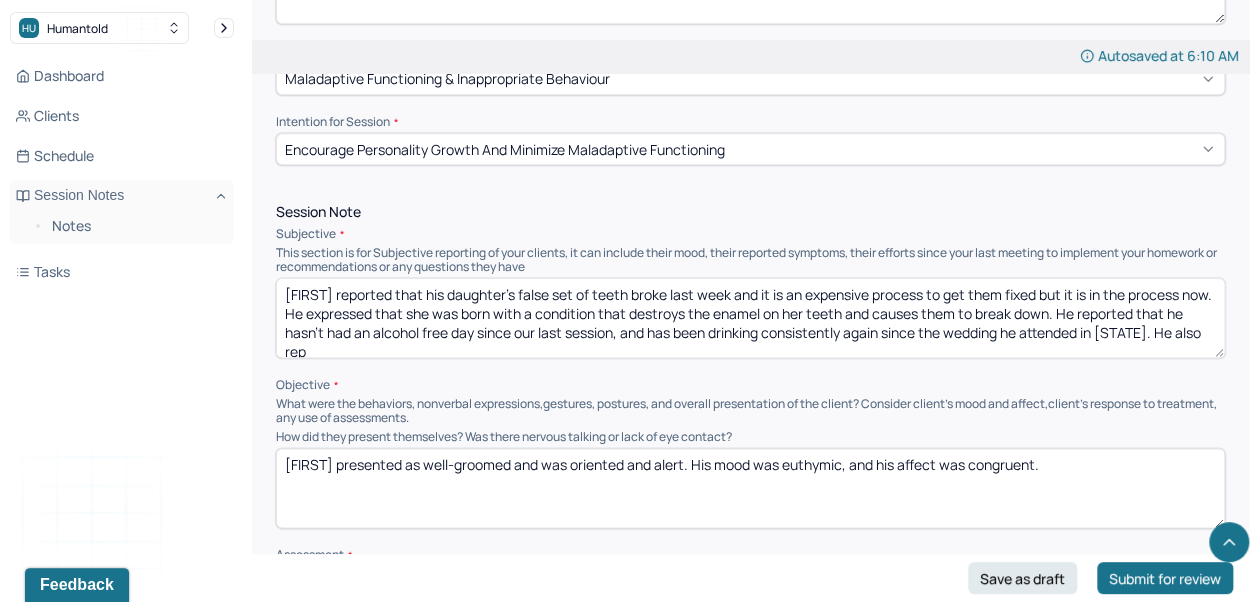 scroll, scrollTop: 2, scrollLeft: 0, axis: vertical 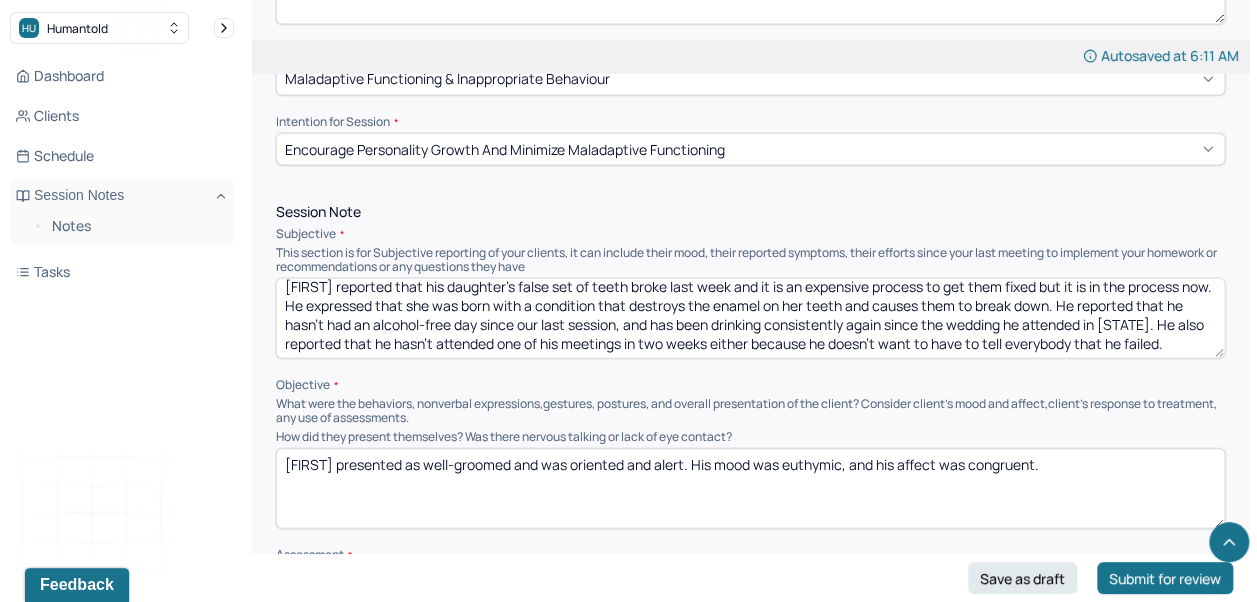 click on "[FIRST] reported that his daughter's false set of teeth broke last week and it is an expensive process to get them fixed but it is in the process now. He expressed that she was born with a condition that destroys the enamel on her teeth and causes them to break down. He reported that he hasn't had an alcohol-free day since our last session, and has been drinking consistently again since the wedding he attended in [STATE]. He also reported that he hasn't attended one of his meetings in two weeks either because he doesn't want to have to tell everybody that he failed." at bounding box center [750, 318] 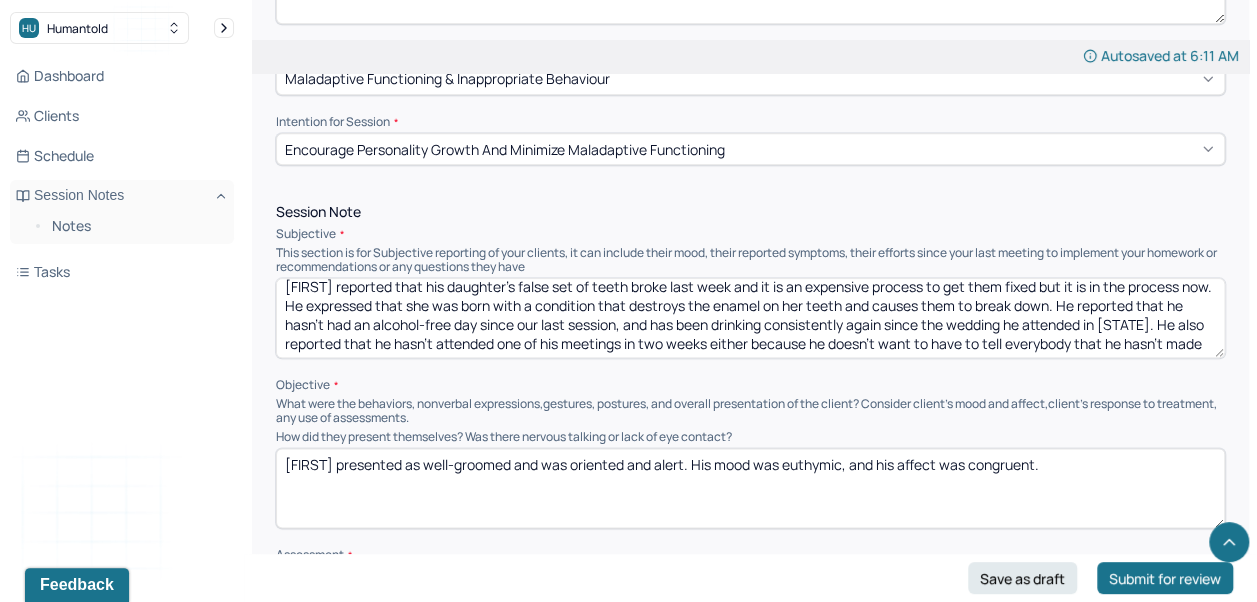 scroll, scrollTop: 20, scrollLeft: 0, axis: vertical 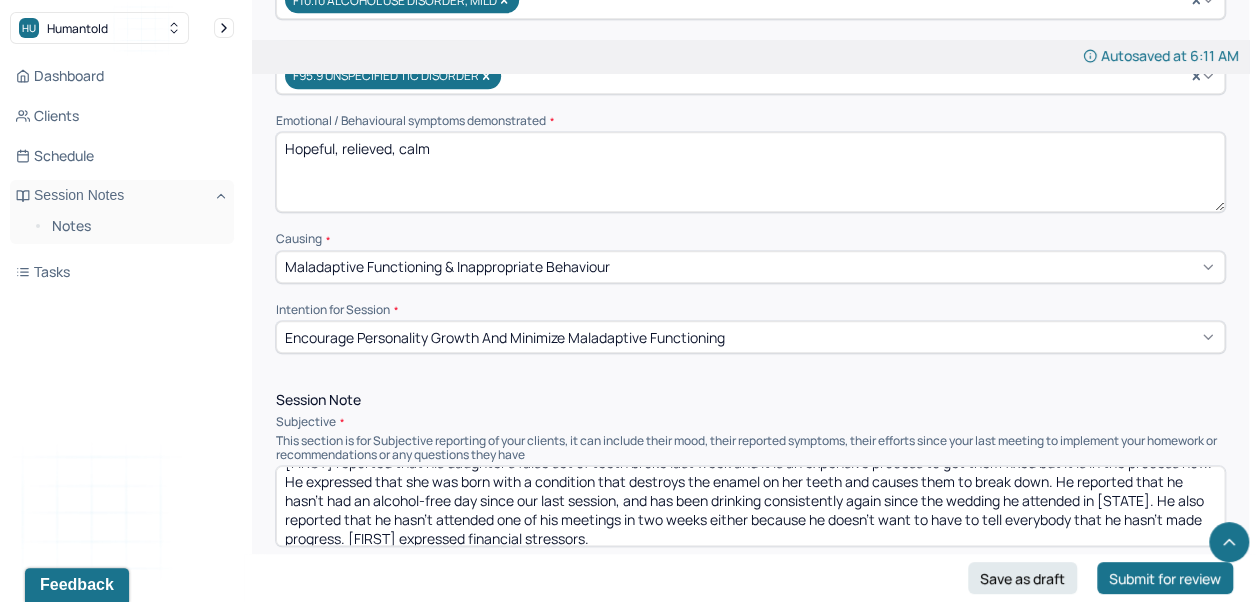 type on "[FIRST] reported that his daughter's false set of teeth broke last week and it is an expensive process to get them fixed but it is in the process now. He expressed that she was born with a condition that destroys the enamel on her teeth and causes them to break down. He reported that he hasn't had an alcohol-free day since our last session, and has been drinking consistently again since the wedding he attended in [STATE]. He also reported that he hasn't attended one of his meetings in two weeks either because he doesn't want to have to tell everybody that he hasn't made progress. [FIRST] expressed financial stressors." 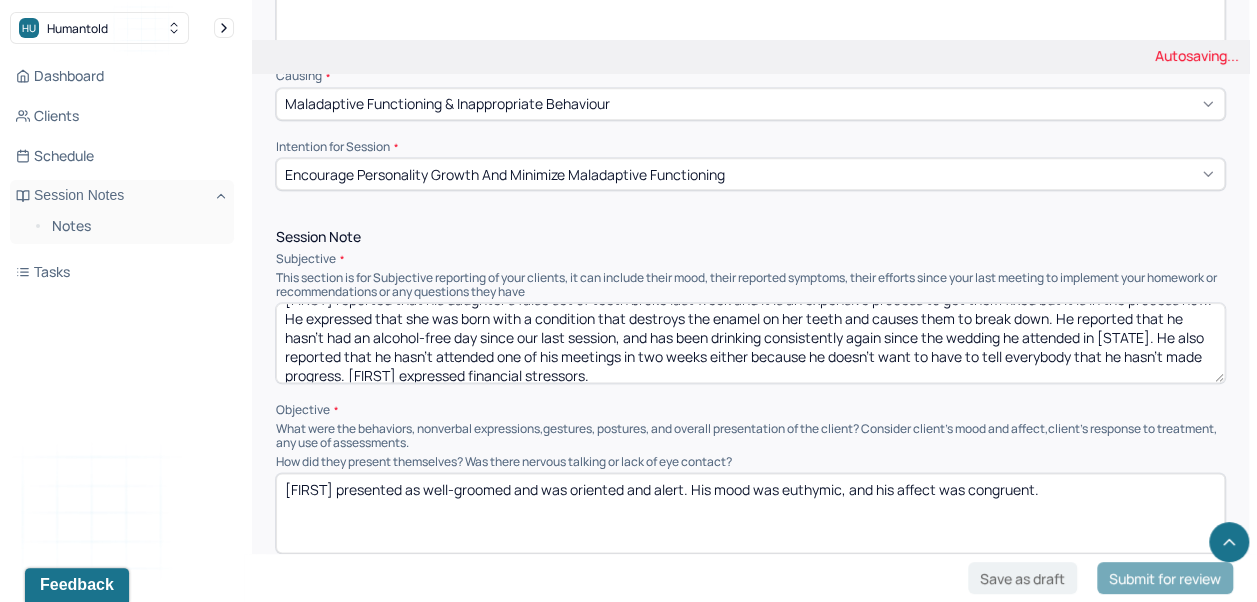 scroll, scrollTop: 1001, scrollLeft: 0, axis: vertical 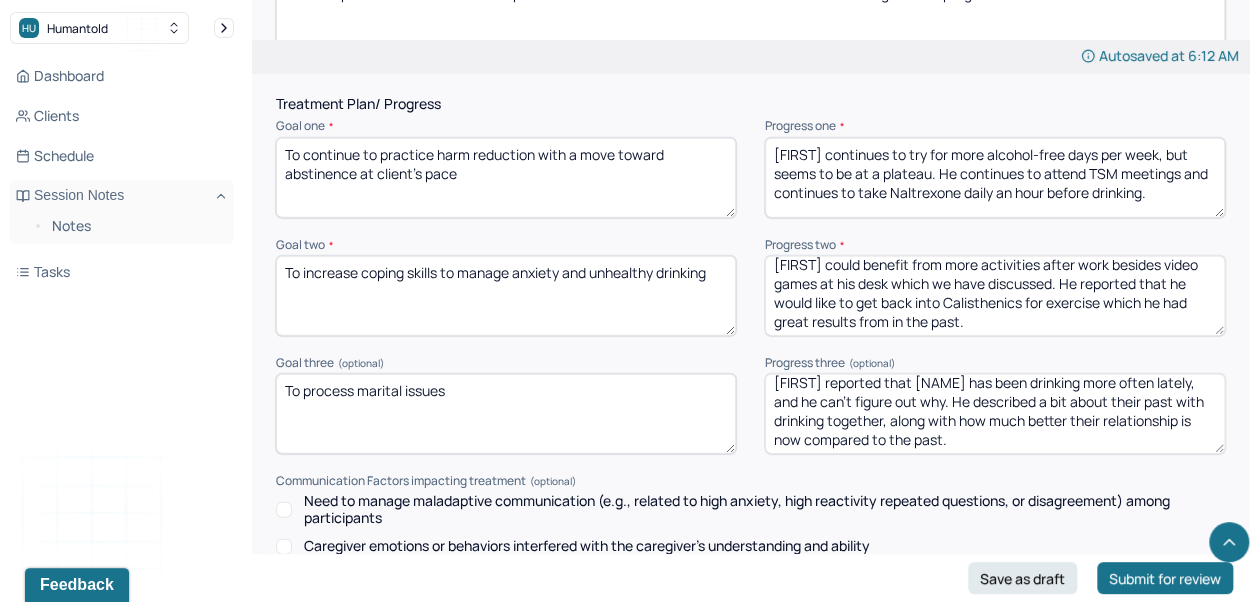 type on "Stressed/overwhelmed, worried, ambivalent" 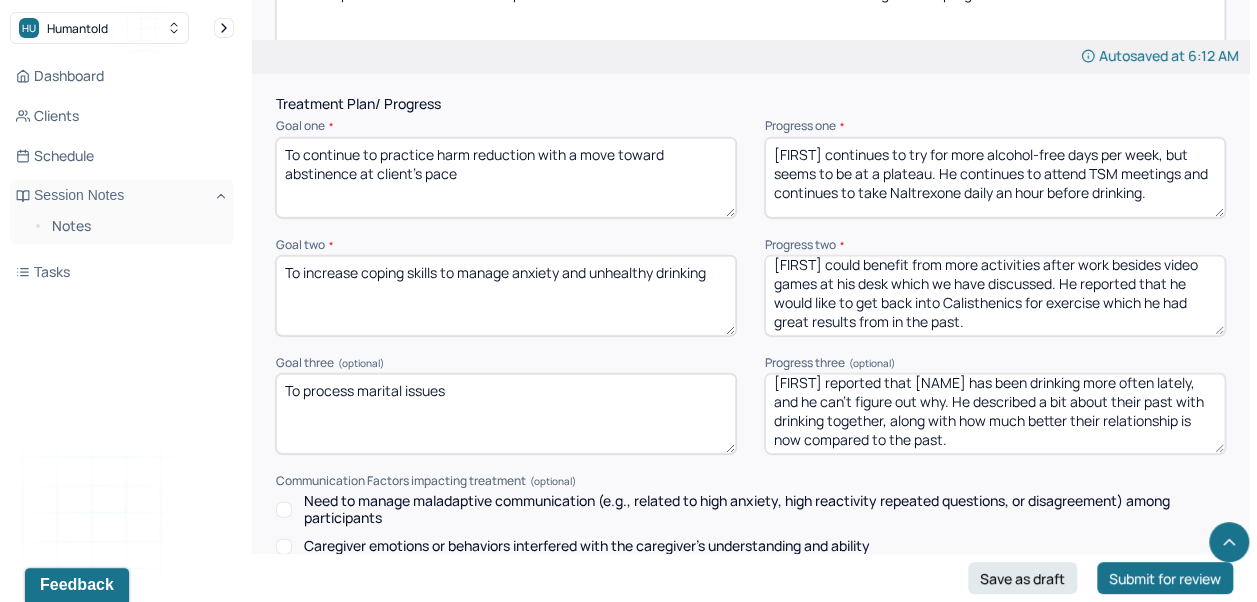 drag, startPoint x: 956, startPoint y: 165, endPoint x: 1204, endPoint y: 169, distance: 248.03226 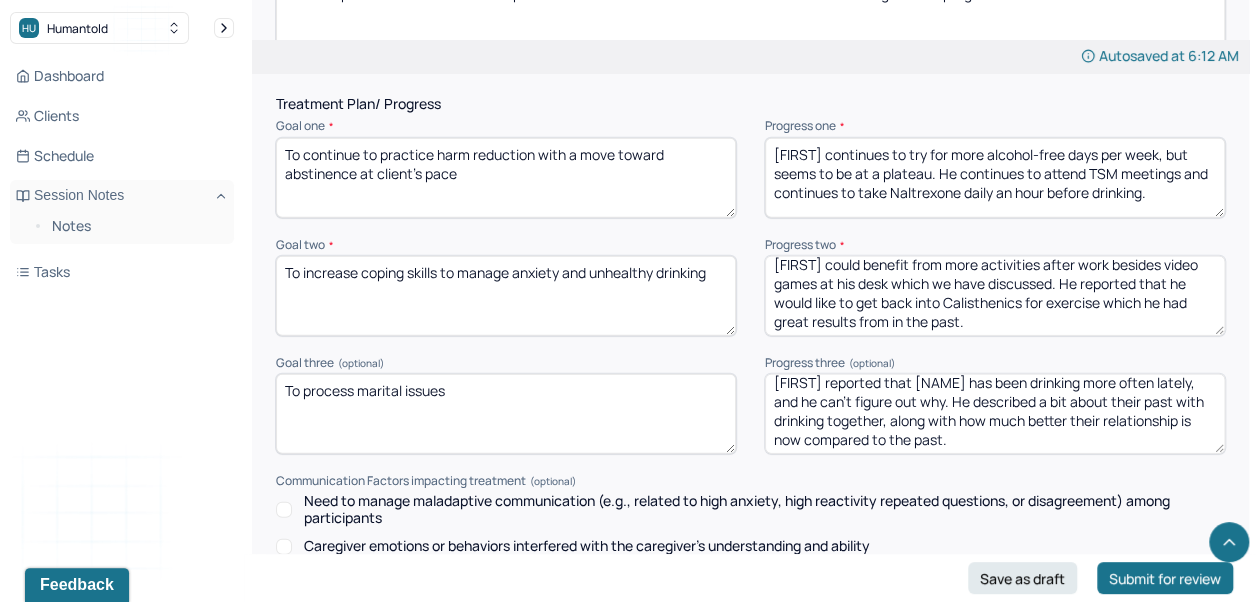 click on "[FIRST] continues to try for more alcohol-free days per week, but seems to be at a plateau. He continues to attend TSM meetings and continues to take Naltrexone daily an hour before drinking." at bounding box center (995, 178) 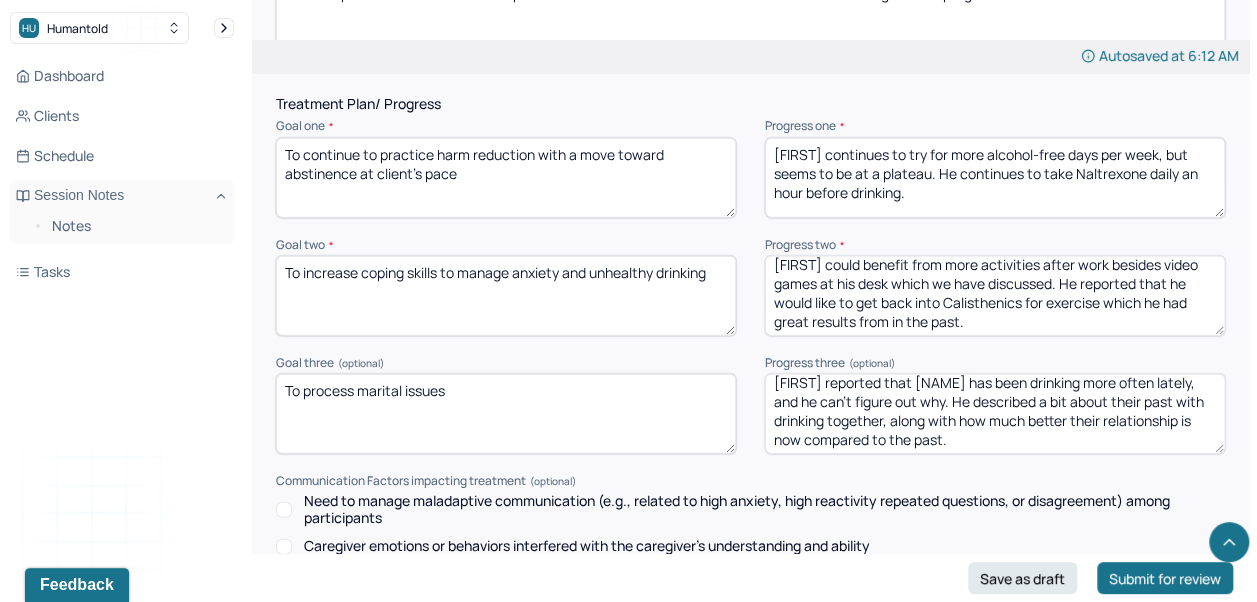 click on "[FIRST] continues to try for more alcohol-free days per week, but seems to be at a plateau. He continues to attend TSM meetings and continues to take Naltrexone daily an hour before drinking." at bounding box center (995, 178) 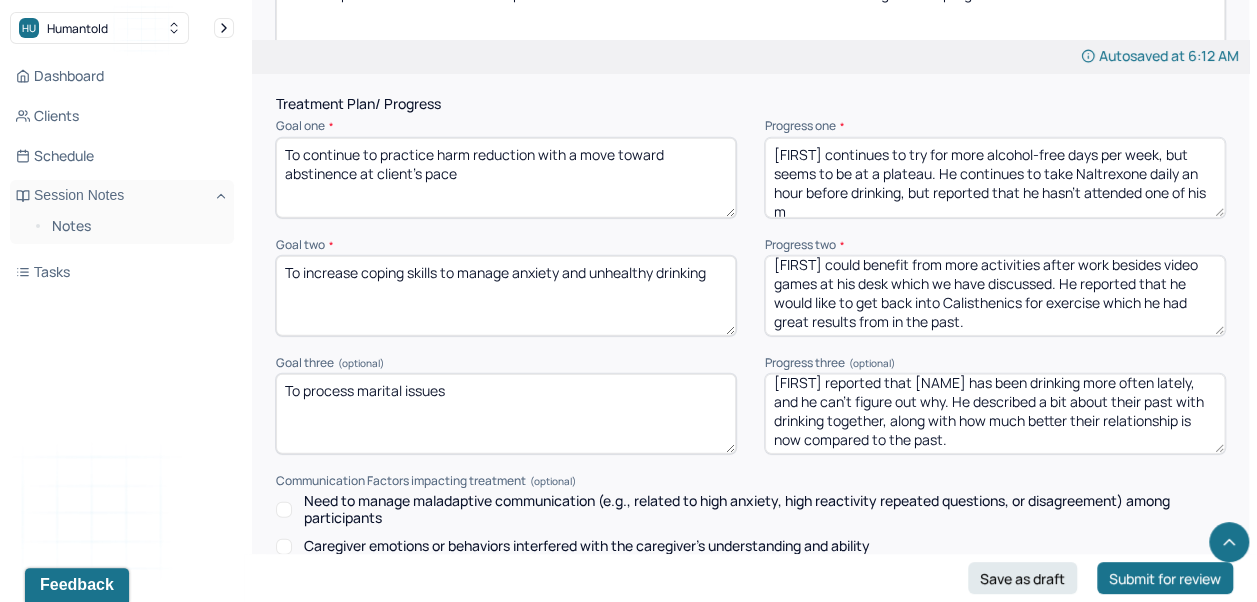 scroll, scrollTop: 2, scrollLeft: 0, axis: vertical 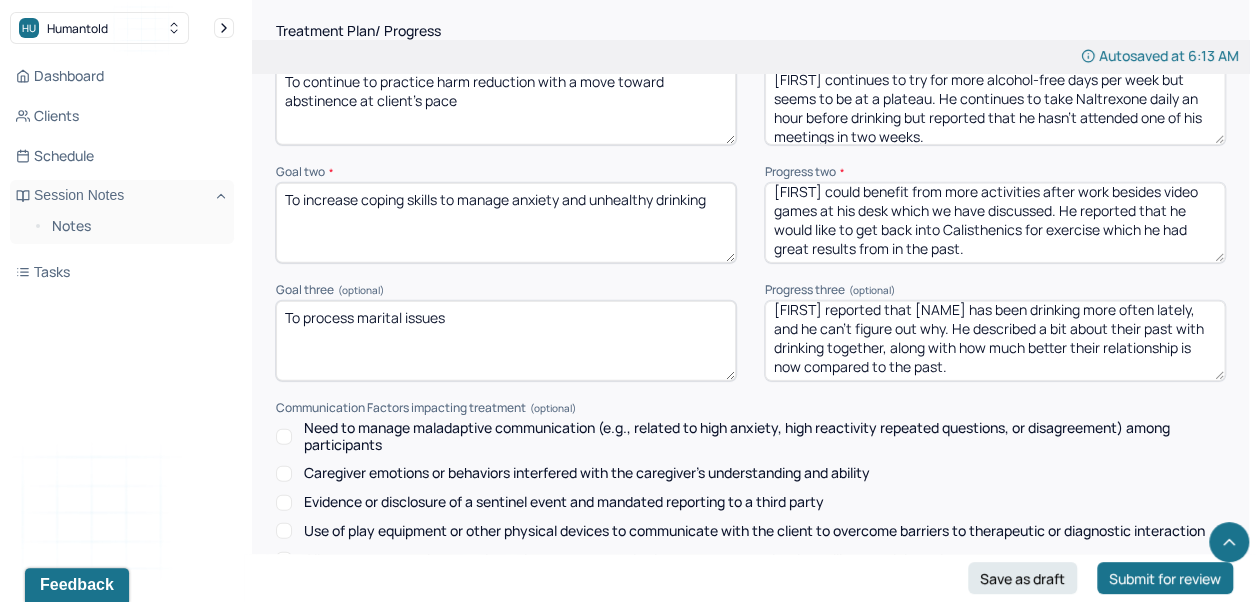 type on "[FIRST] continues to try for more alcohol-free days per week but seems to be at a plateau. He continues to take Naltrexone daily an hour before drinking but reported that he hasn't attended one of his meetings in two weeks." 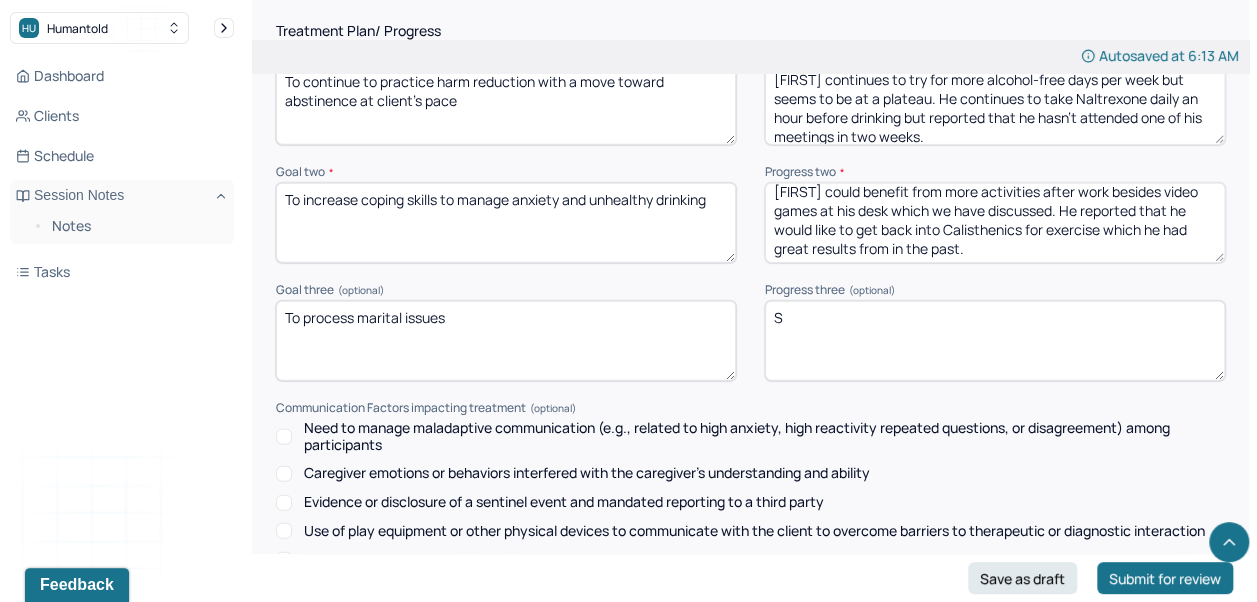 scroll, scrollTop: 0, scrollLeft: 0, axis: both 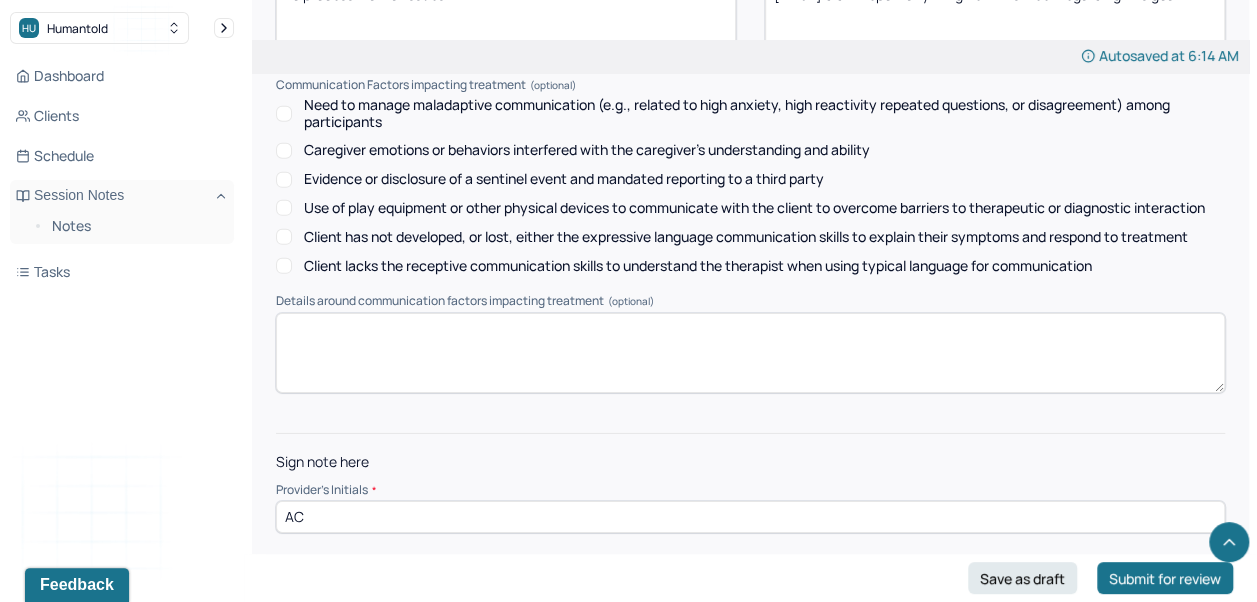 type on "[FIRST] didn't report anything new this week regarding this goal." 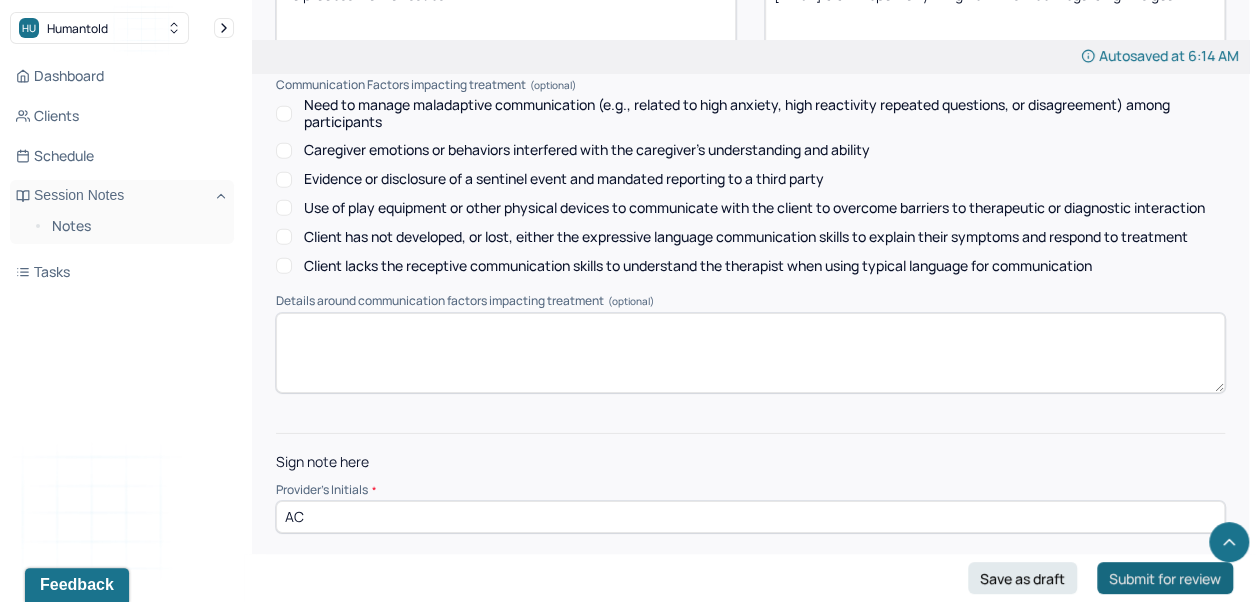 click on "Submit for review" at bounding box center (1165, 578) 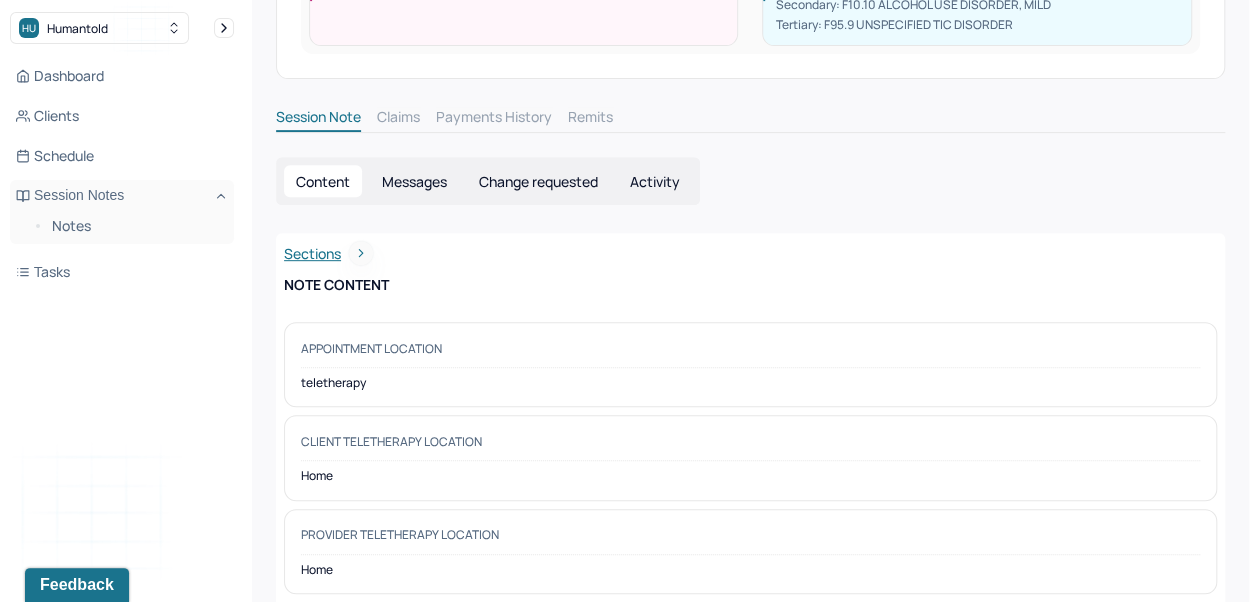 scroll, scrollTop: 0, scrollLeft: 0, axis: both 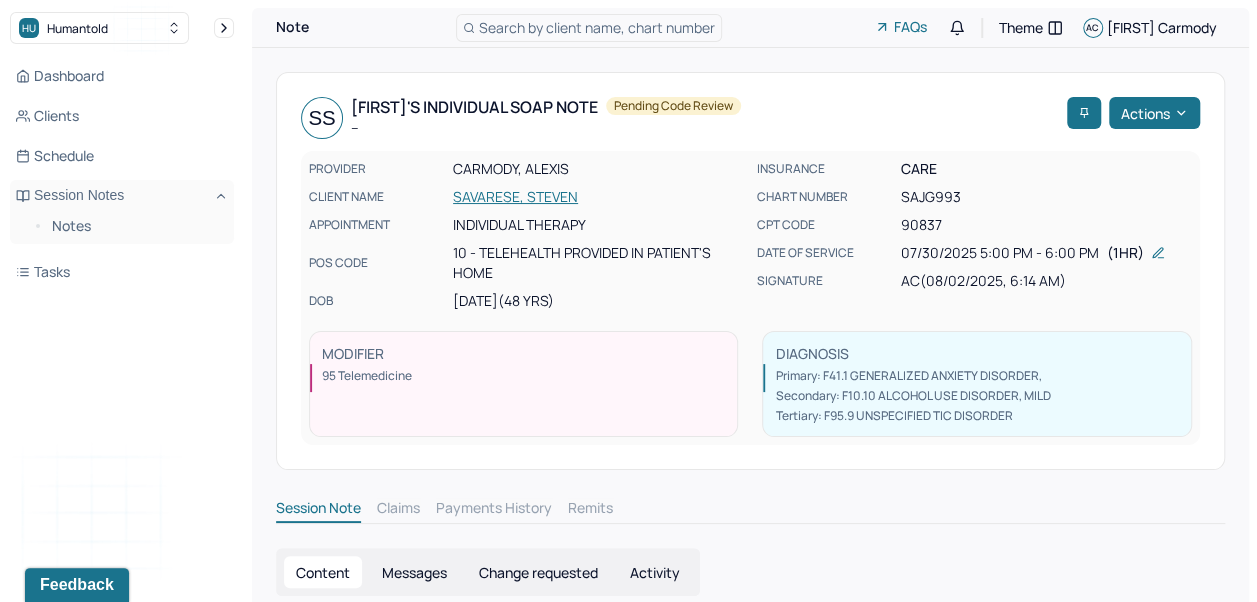 click on "Search by client name, chart number" at bounding box center [589, 28] 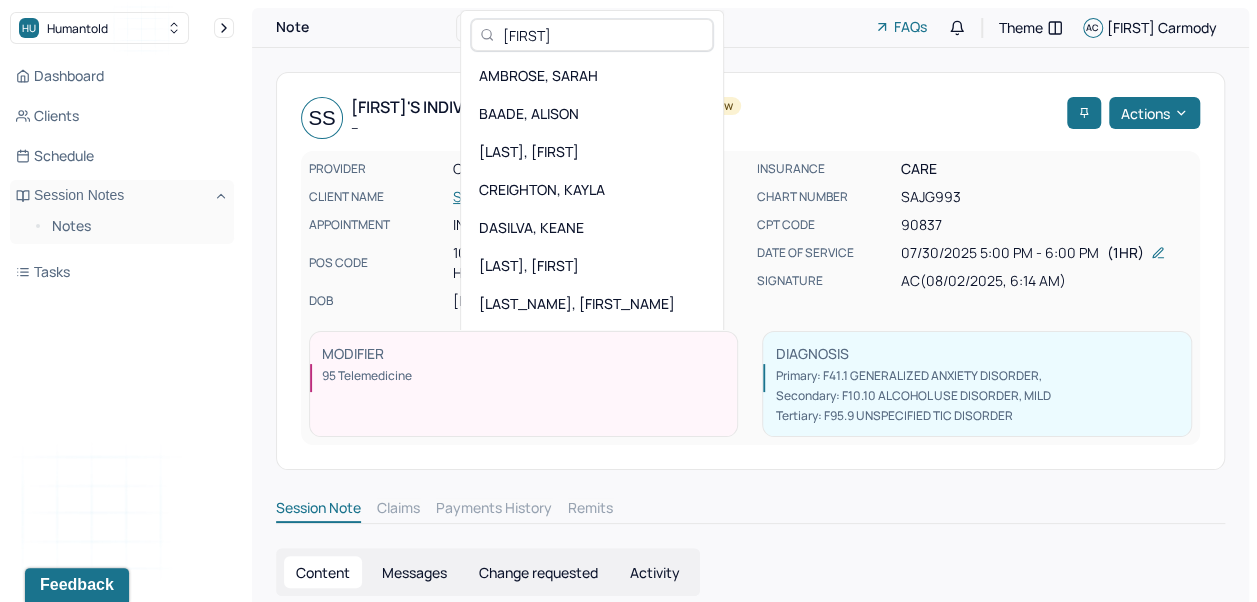 type on "[FIRST]" 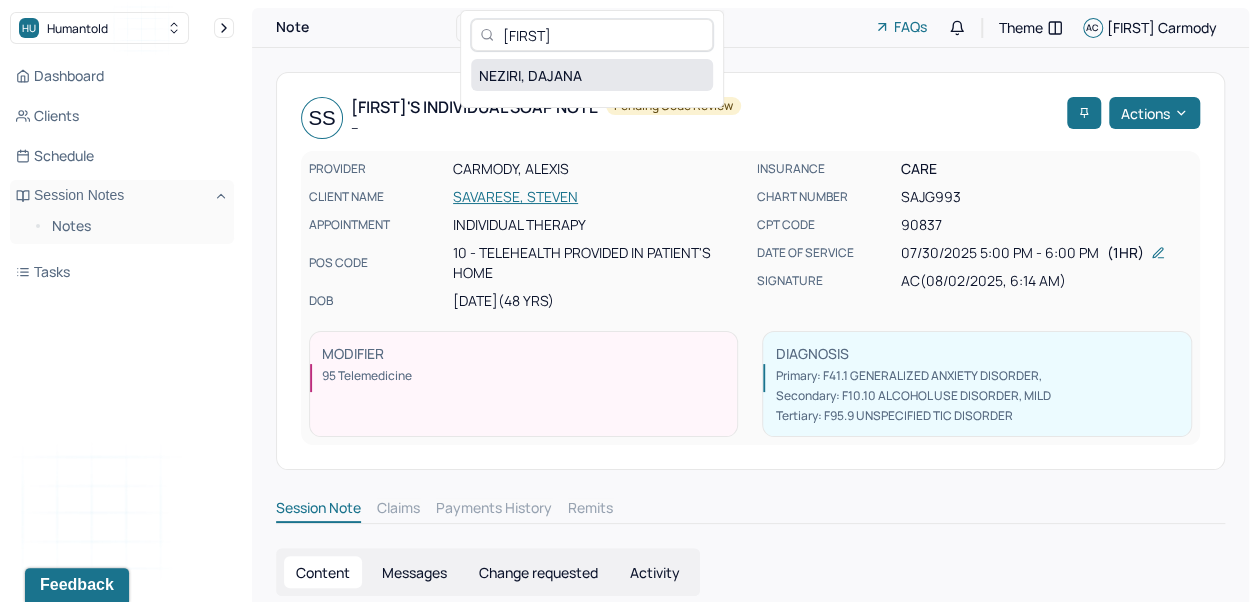 click on "NEZIRI, DAJANA" at bounding box center [592, 75] 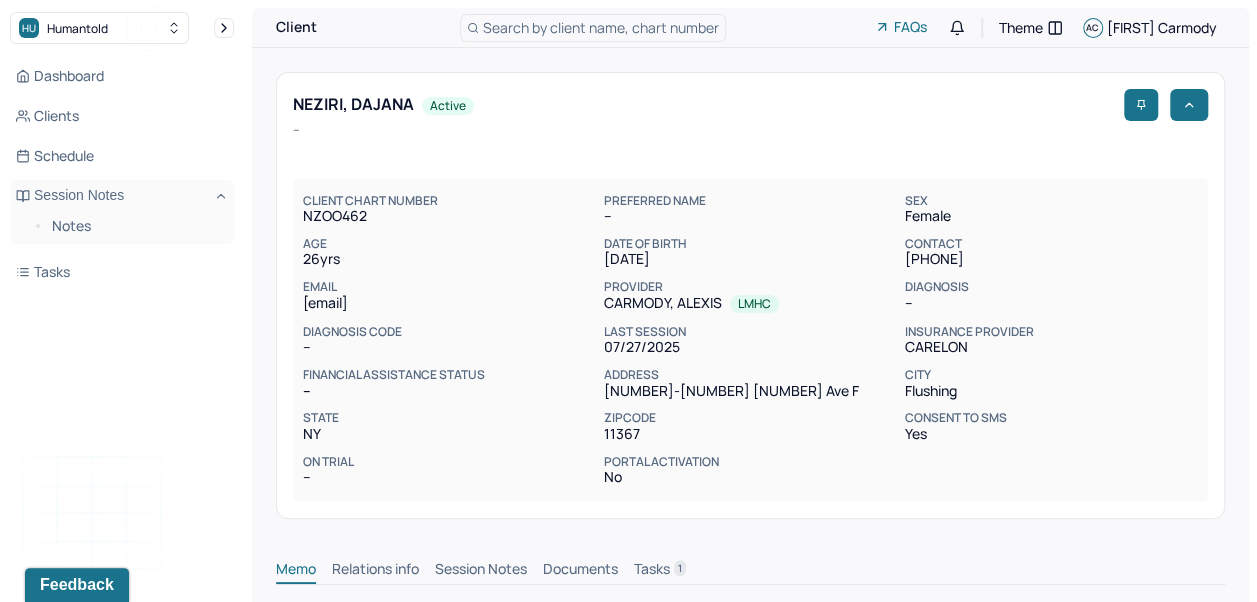 scroll, scrollTop: 0, scrollLeft: 0, axis: both 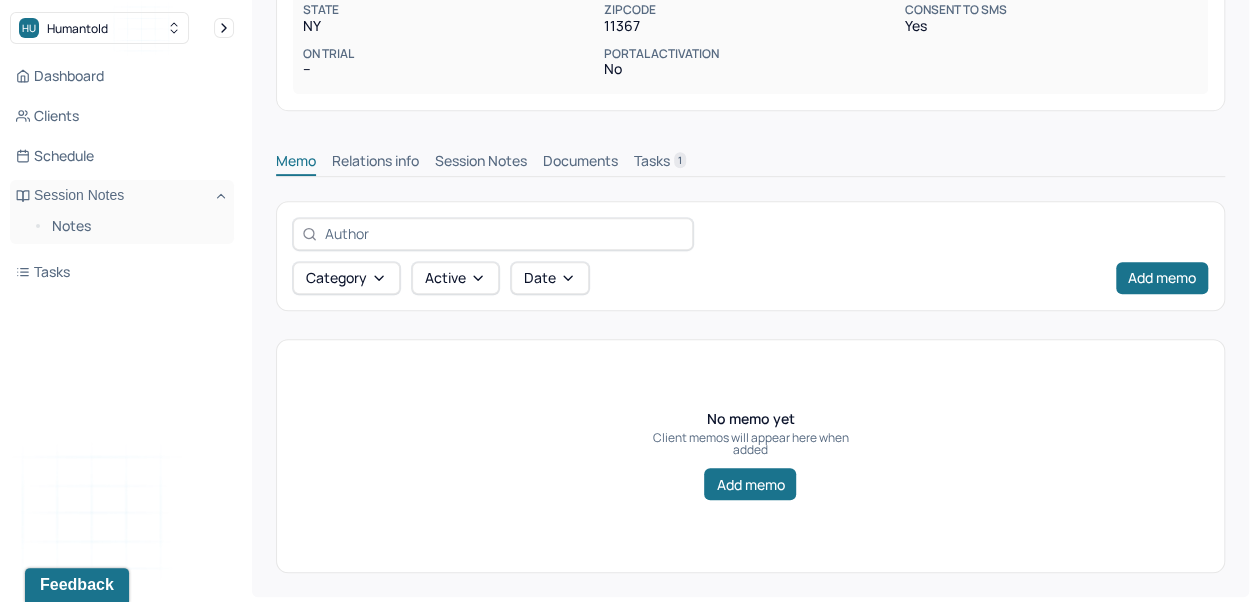 click on "Session Notes" at bounding box center (481, 163) 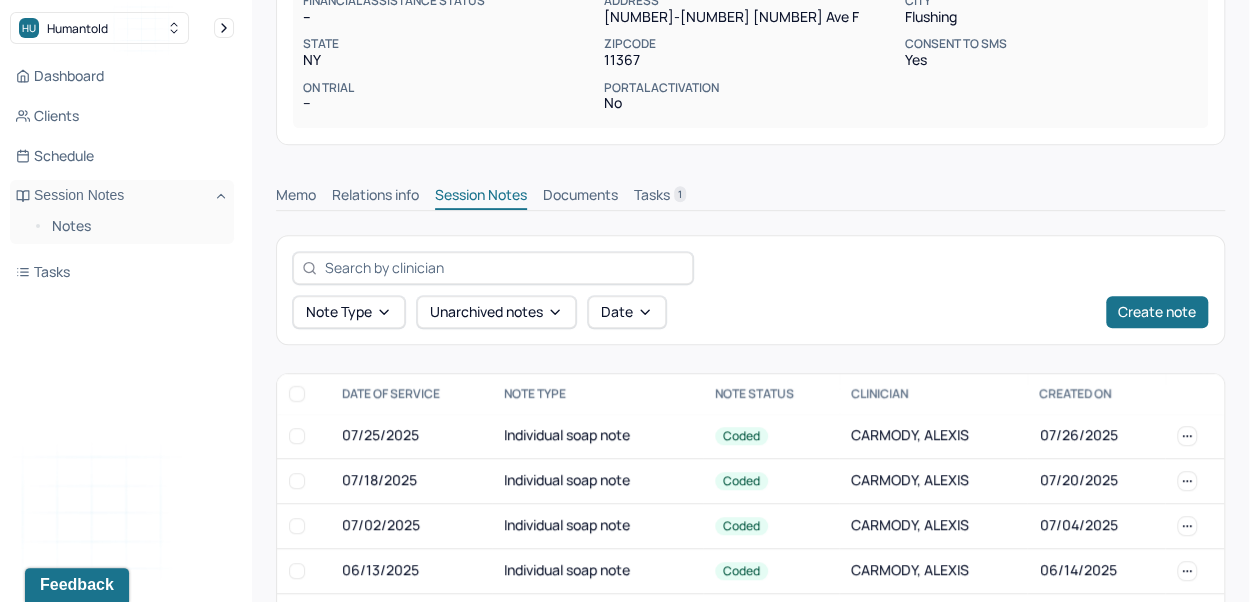 scroll, scrollTop: 408, scrollLeft: 0, axis: vertical 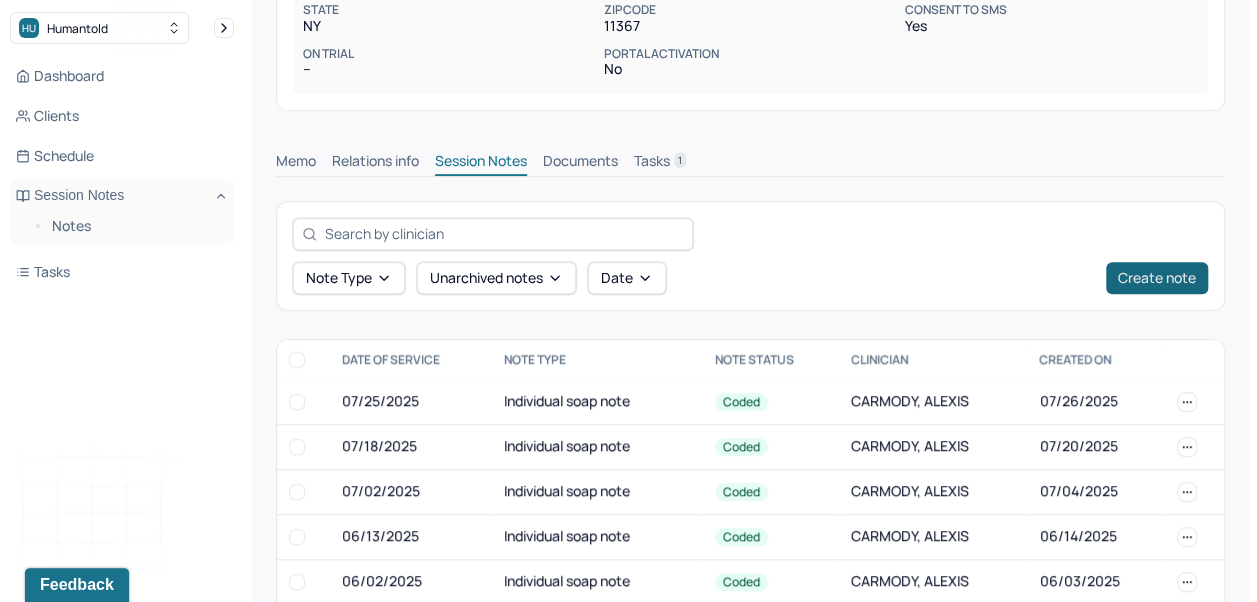 click on "Create note" at bounding box center (1157, 278) 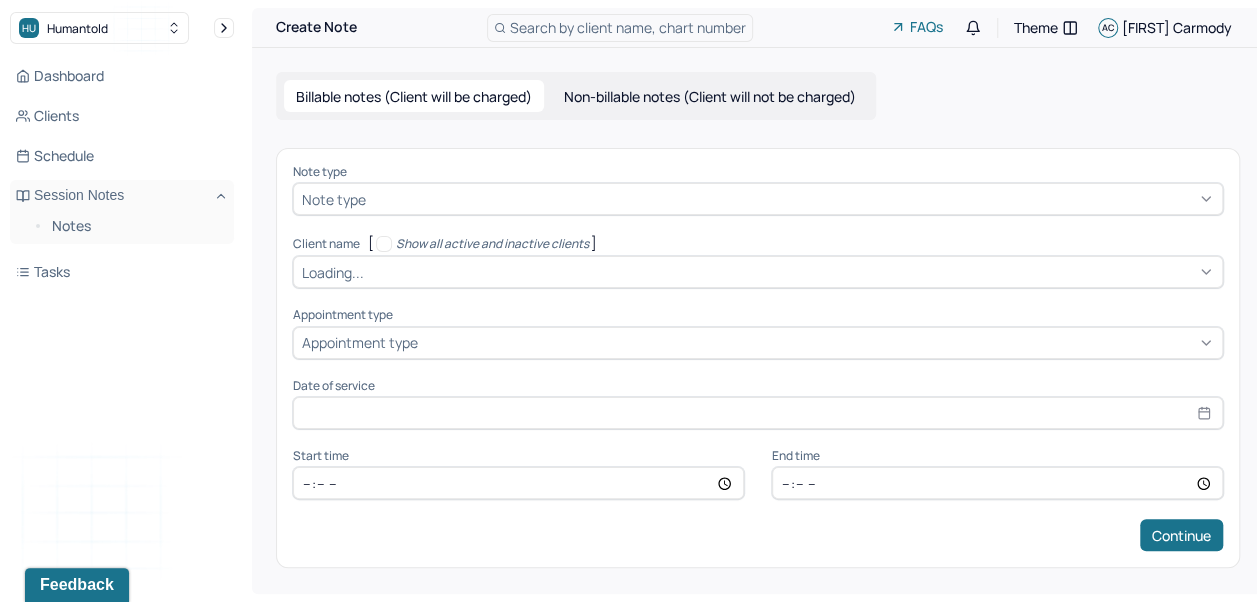 scroll, scrollTop: 0, scrollLeft: 0, axis: both 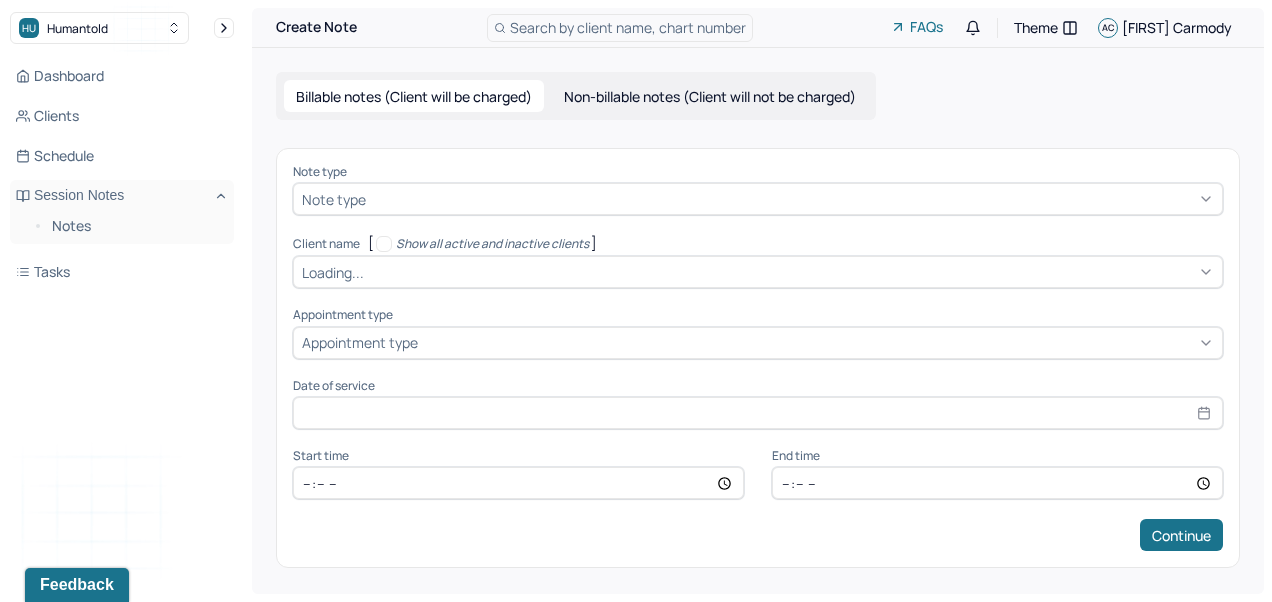 click on "Note type Note type" at bounding box center (758, 190) 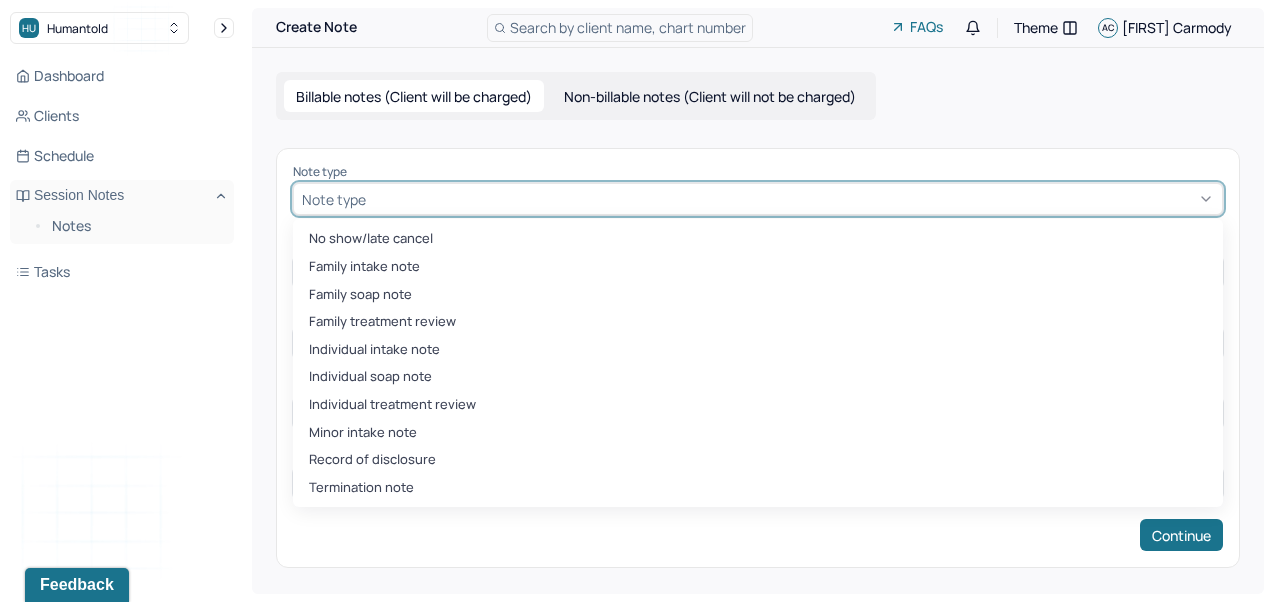 click on "Individual soap note" at bounding box center [758, 377] 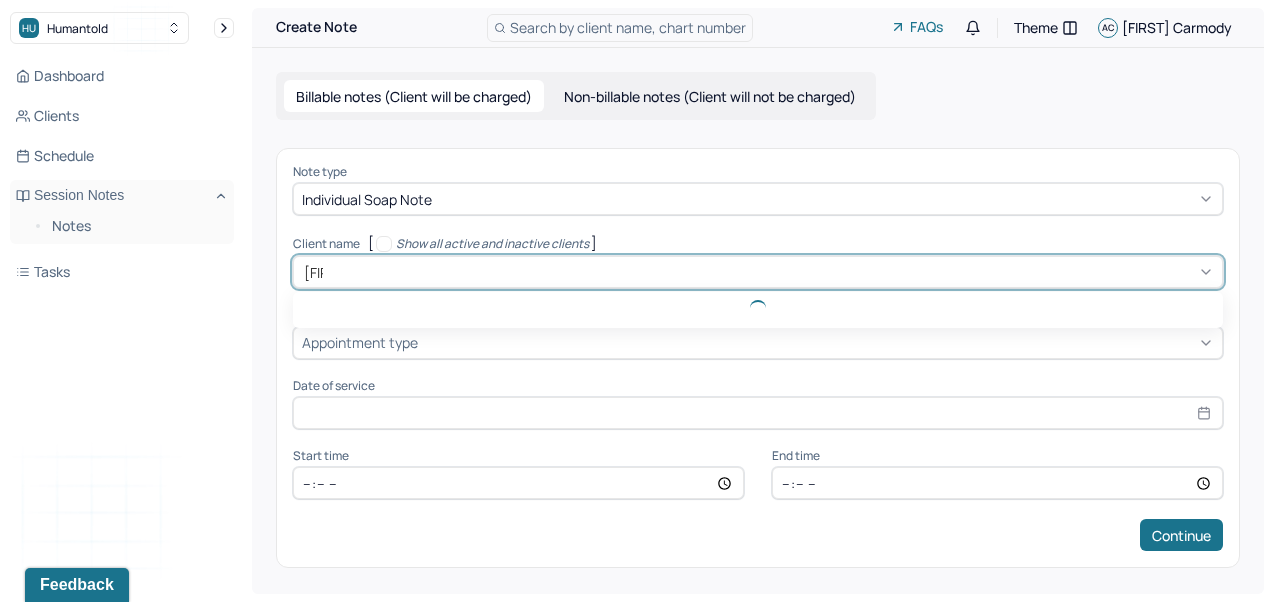 type on "[FIRST]" 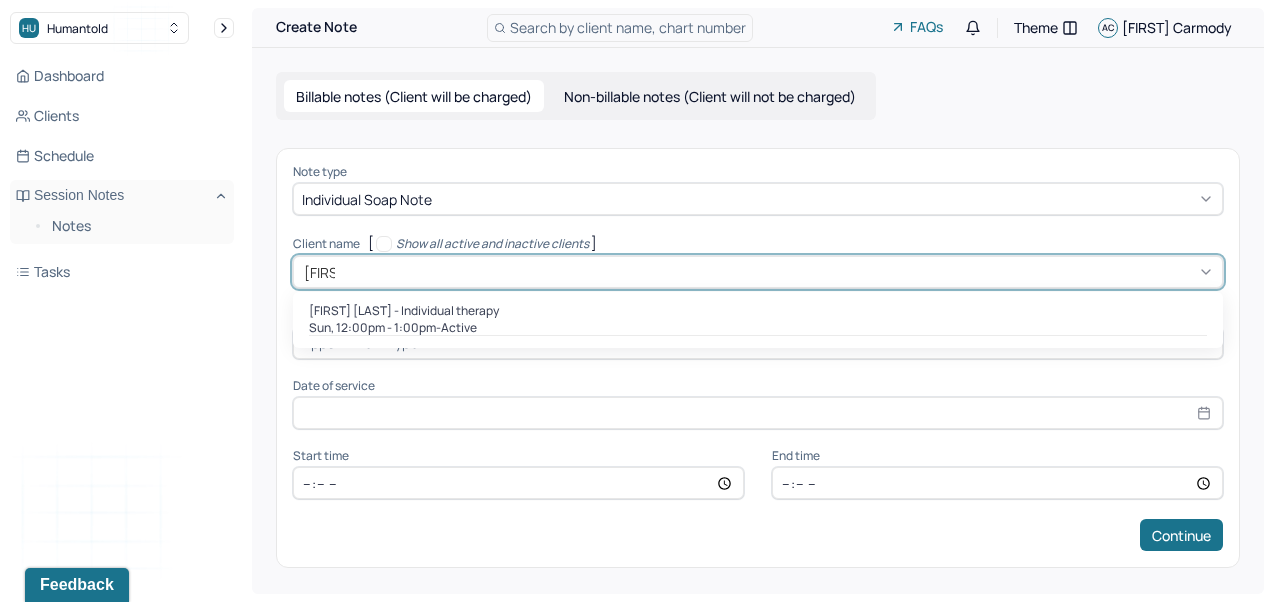 click on "[FIRST] [LAST] - Individual therapy" at bounding box center [404, 311] 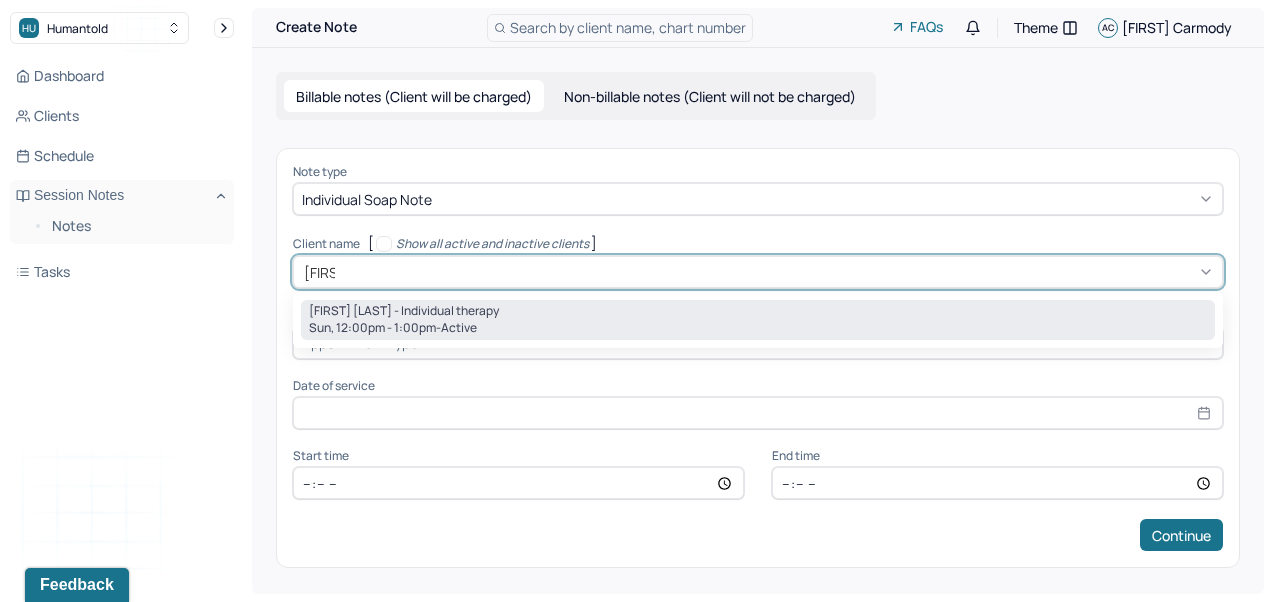 type 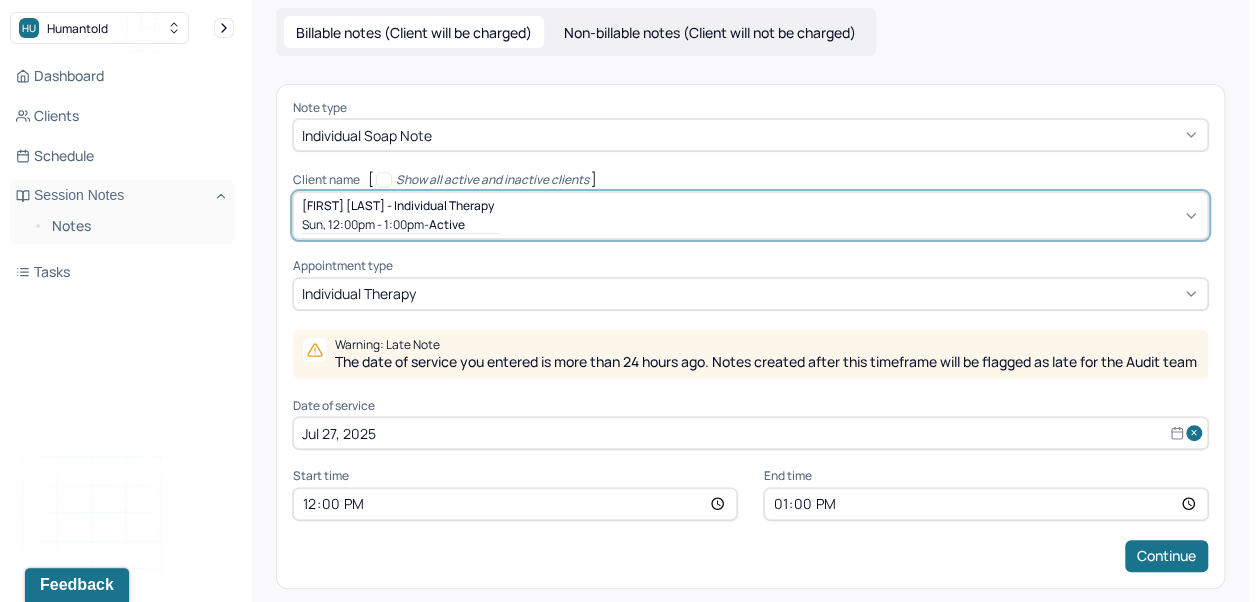 scroll, scrollTop: 96, scrollLeft: 0, axis: vertical 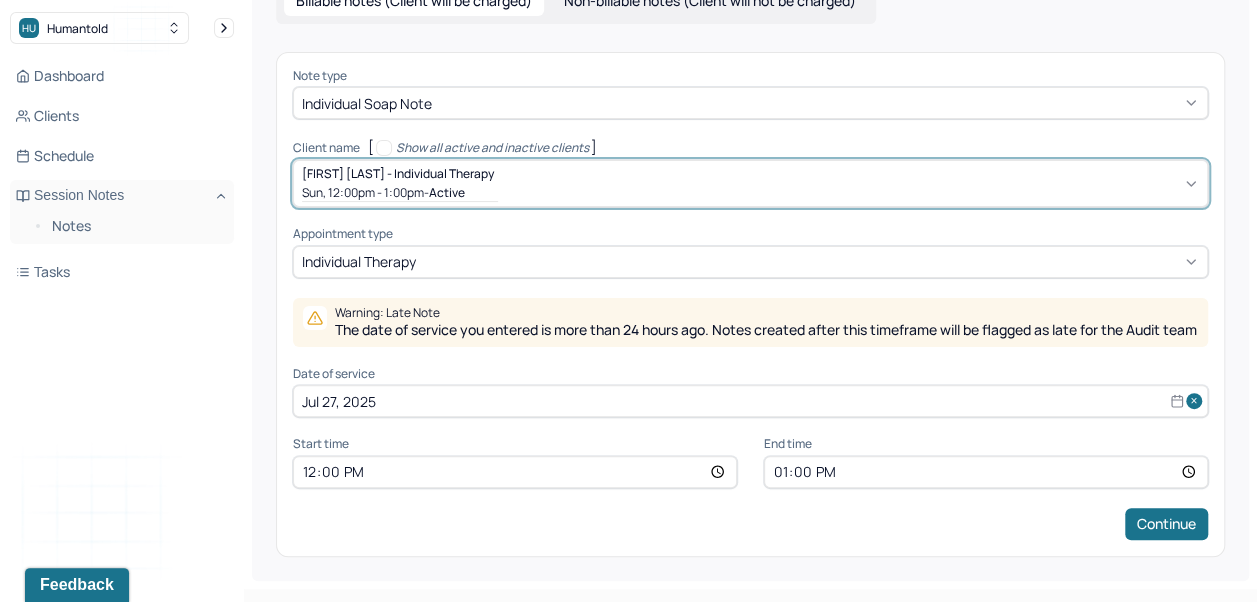 click on "Jul 27, 2025" at bounding box center [750, 401] 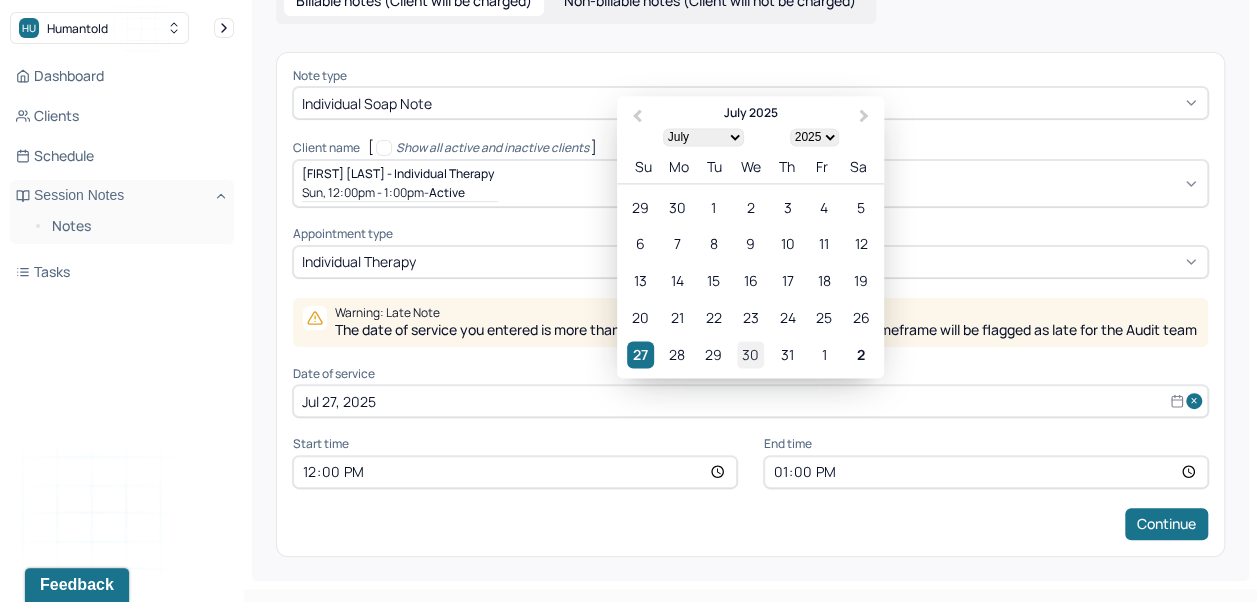 click on "30" at bounding box center [750, 354] 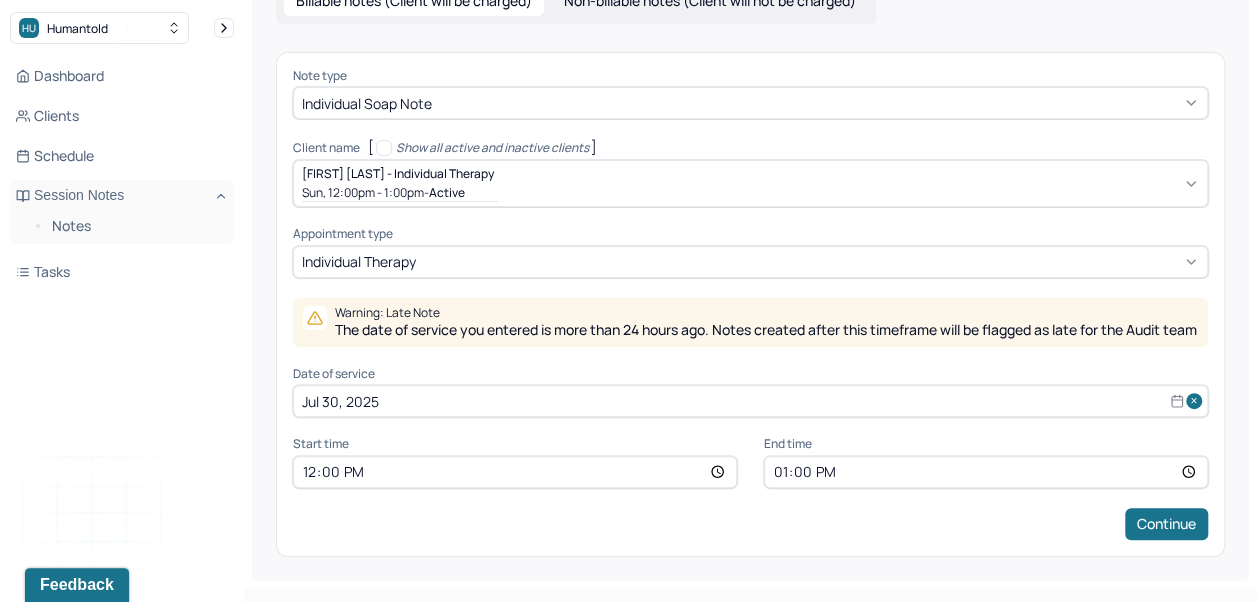 click on "12:00" at bounding box center [515, 472] 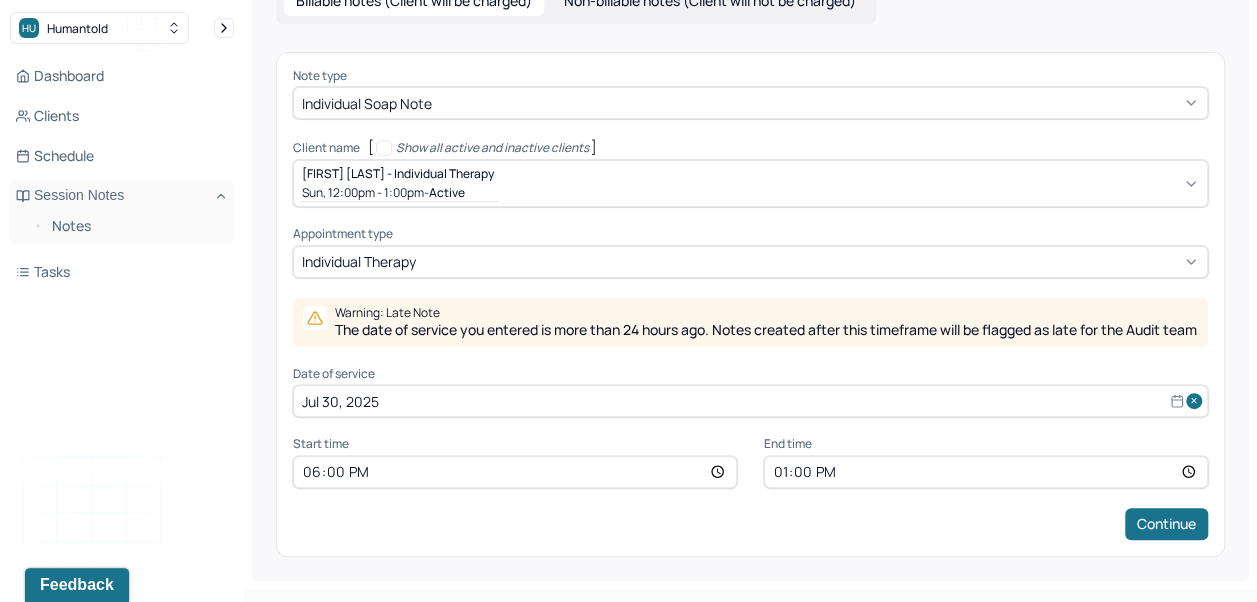 click on "13:00" at bounding box center [986, 472] 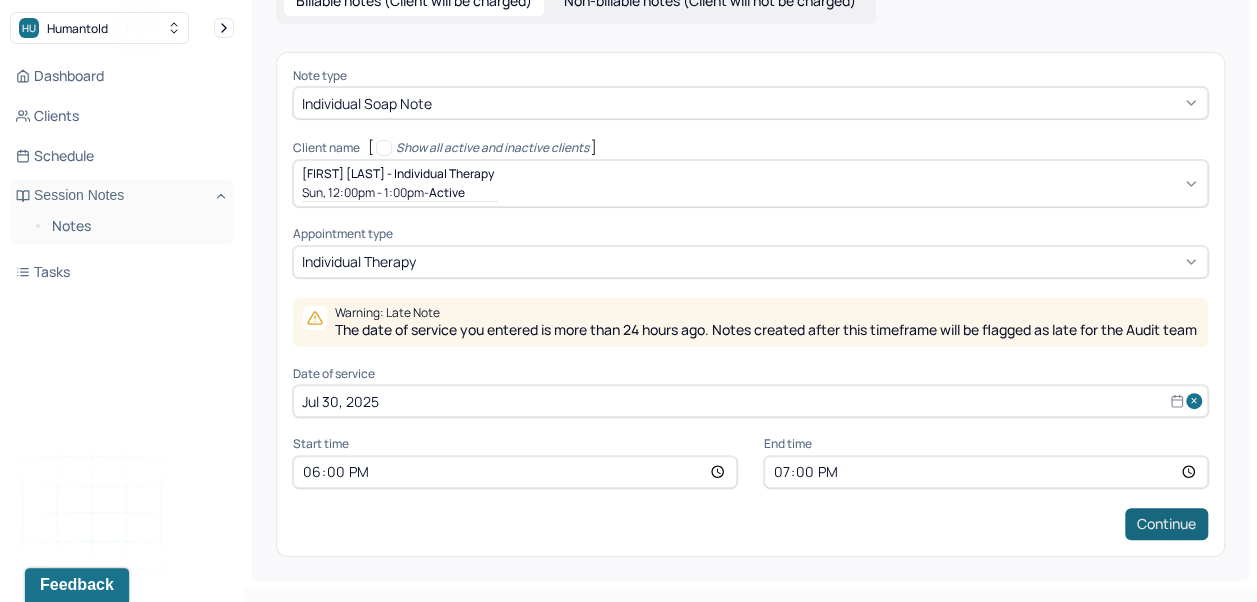 click on "Continue" at bounding box center (1166, 524) 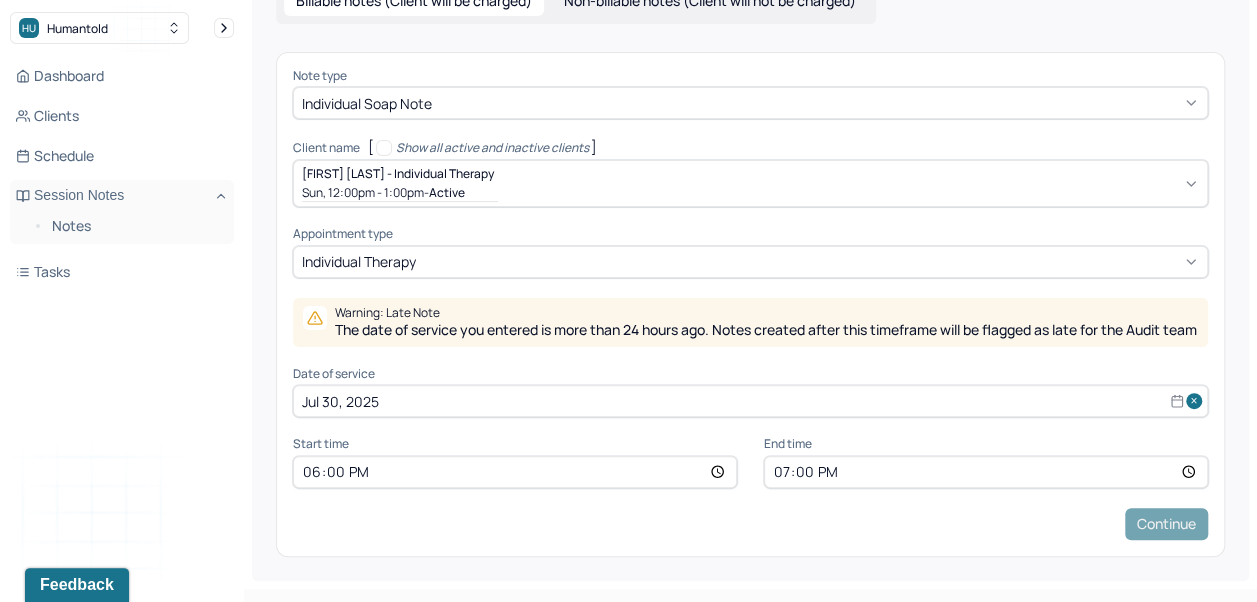 scroll, scrollTop: 0, scrollLeft: 0, axis: both 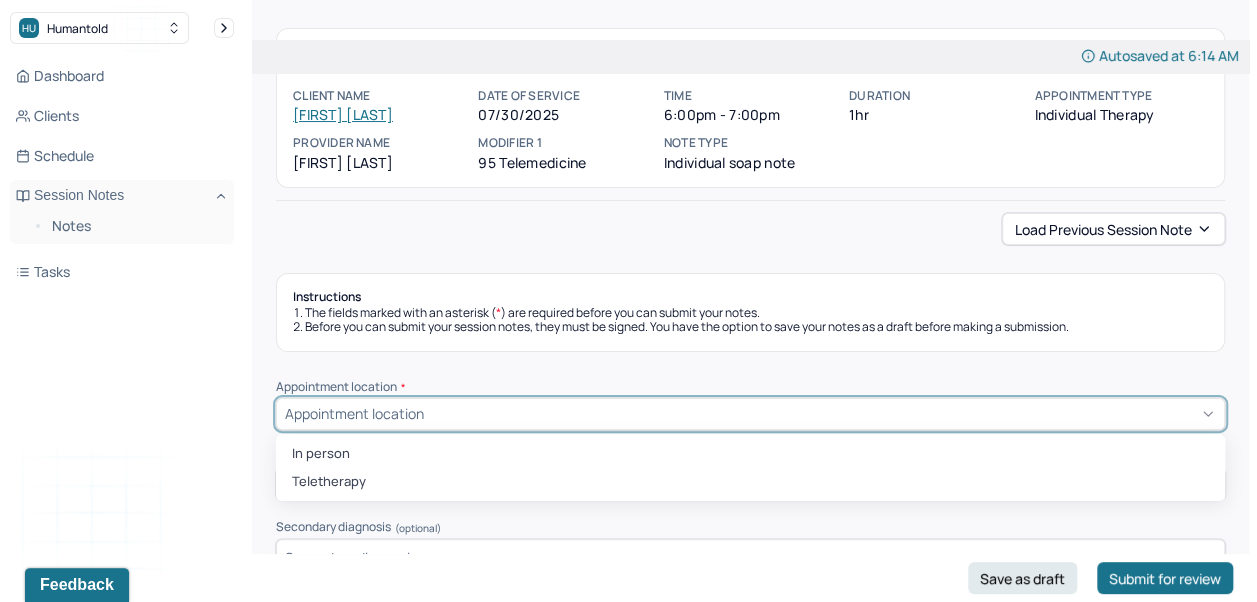 click on "Load previous session note" at bounding box center [1113, 229] 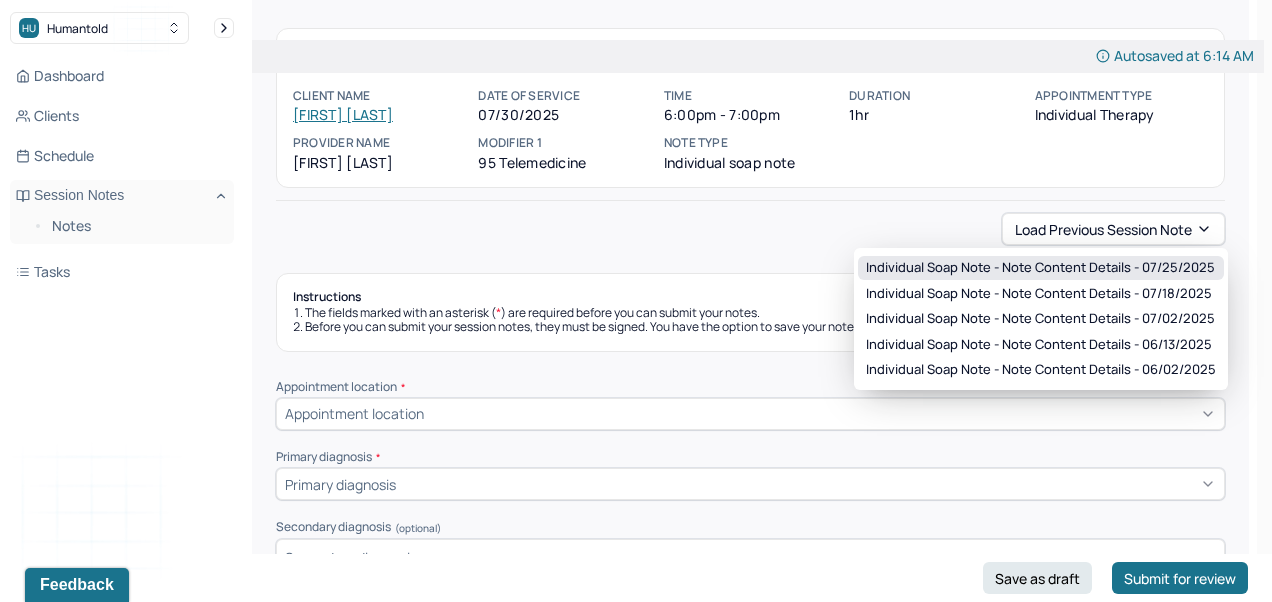 click on "Individual soap note   - Note content Details -   07/25/2025" at bounding box center (1040, 268) 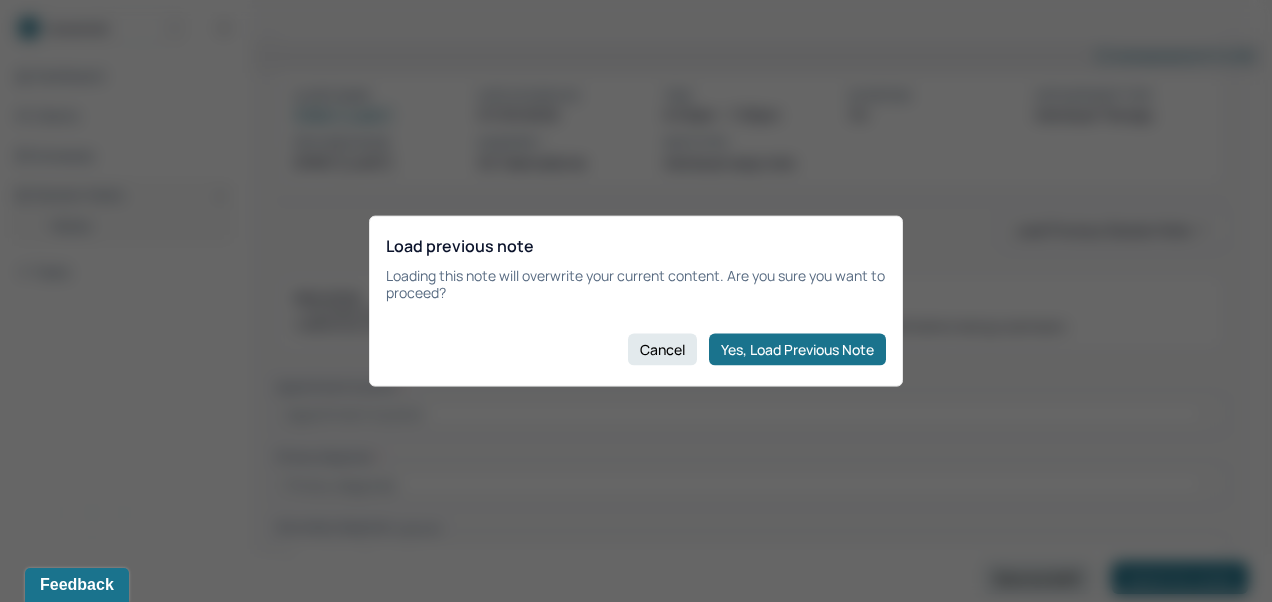 click on "Yes, Load Previous Note" at bounding box center [797, 349] 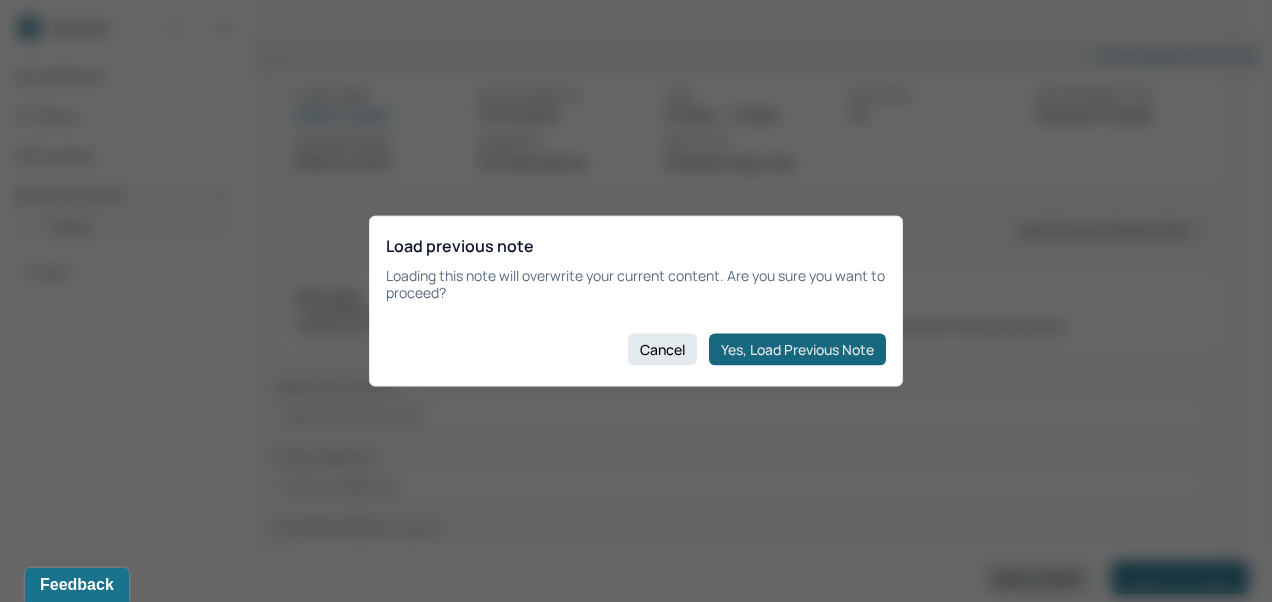 type on "Rumination, intrusive/racing thoughts, anxiety/worry, frustration" 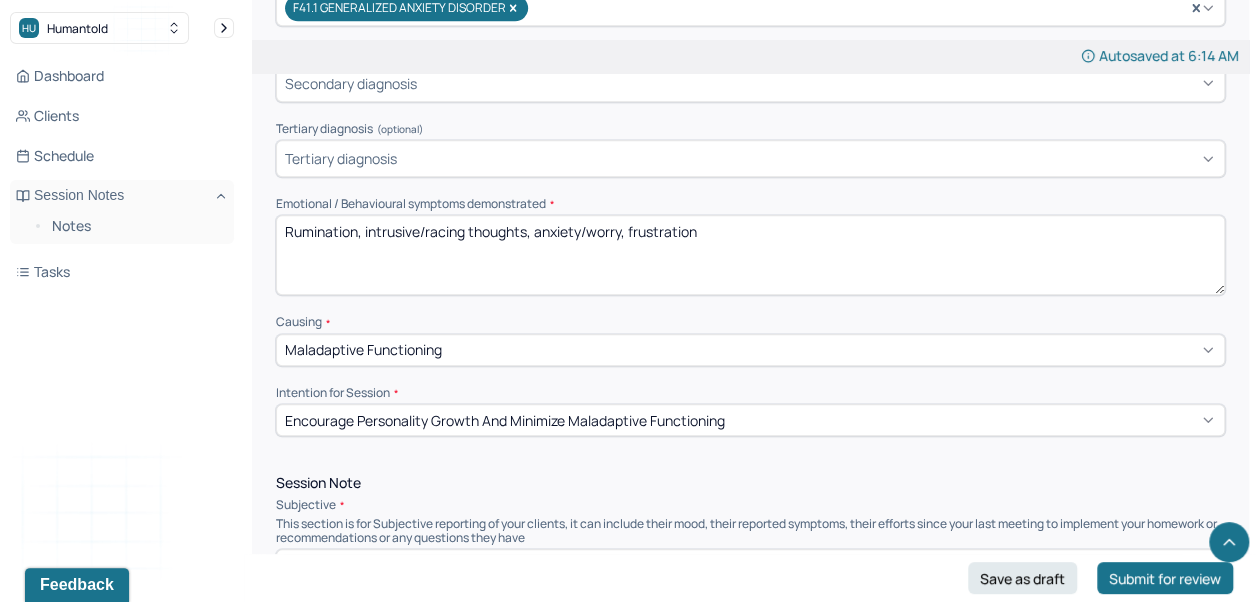 scroll, scrollTop: 759, scrollLeft: 0, axis: vertical 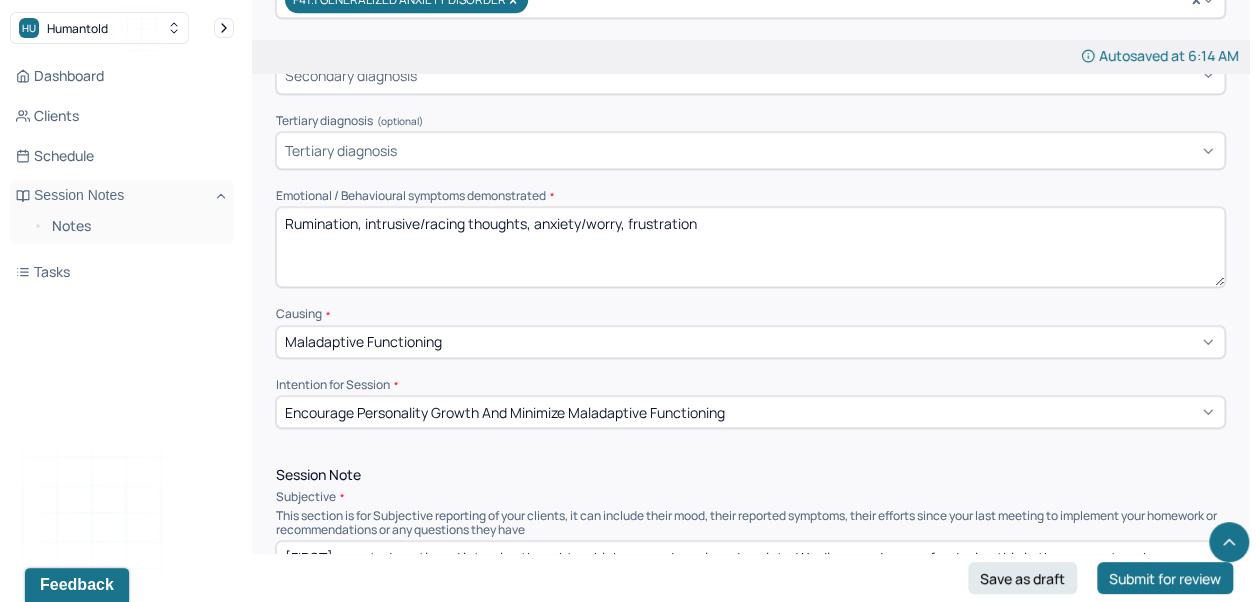 click on "Rumination, intrusive/racing thoughts, anxiety/worry, frustration" at bounding box center [750, 247] 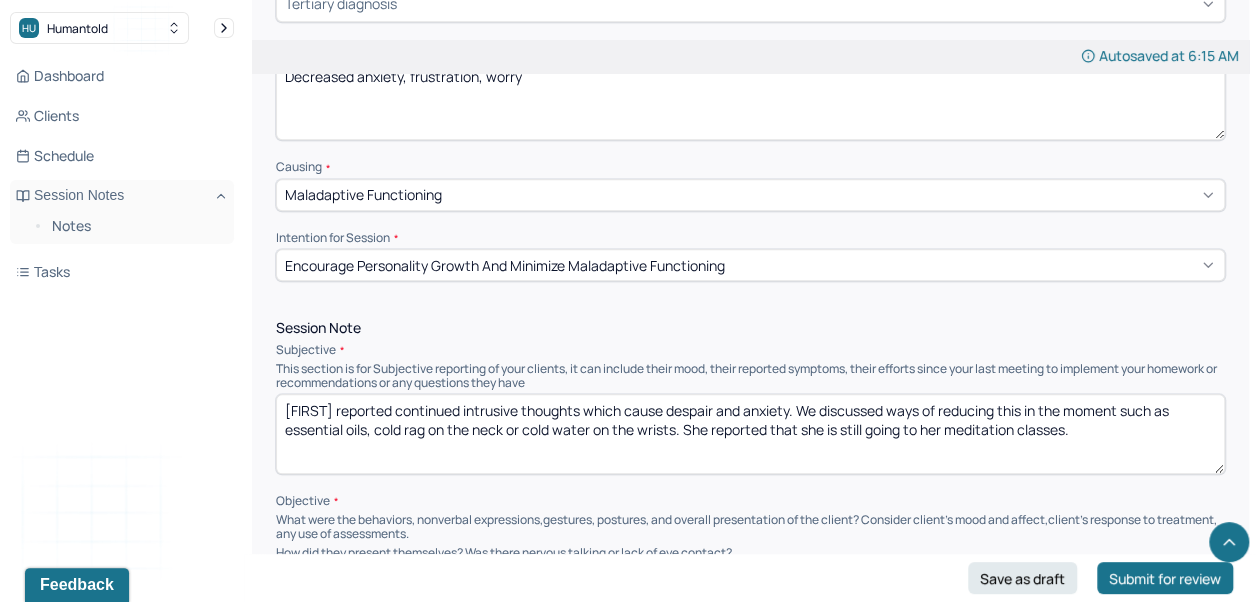 scroll, scrollTop: 976, scrollLeft: 0, axis: vertical 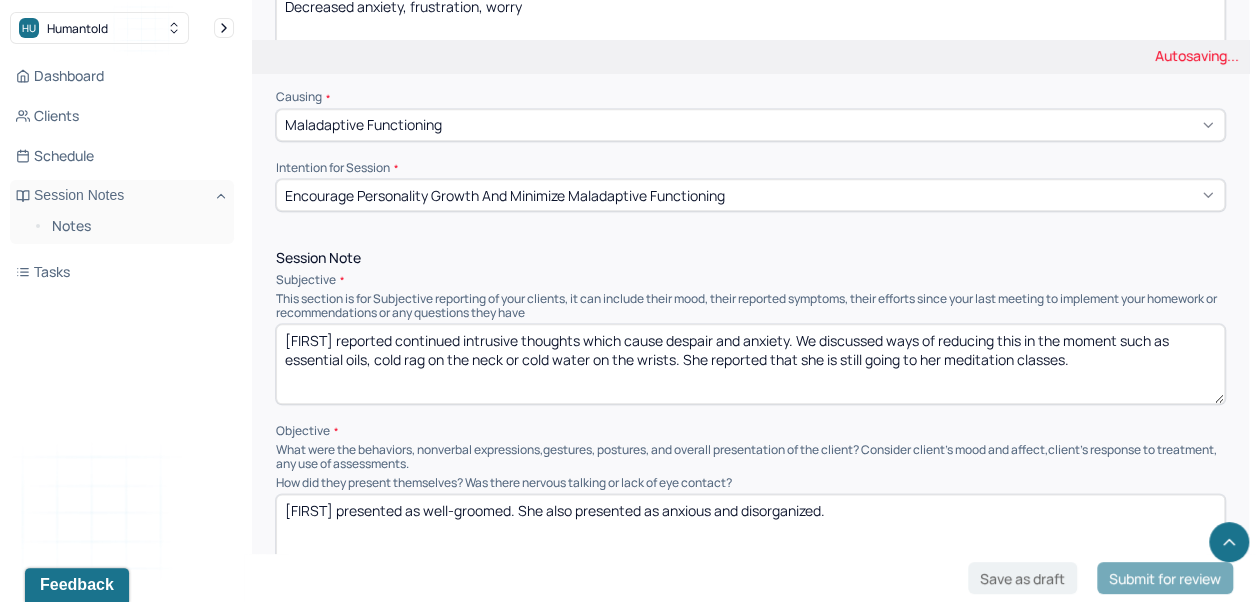 type on "Decreased anxiety, frustration, worry" 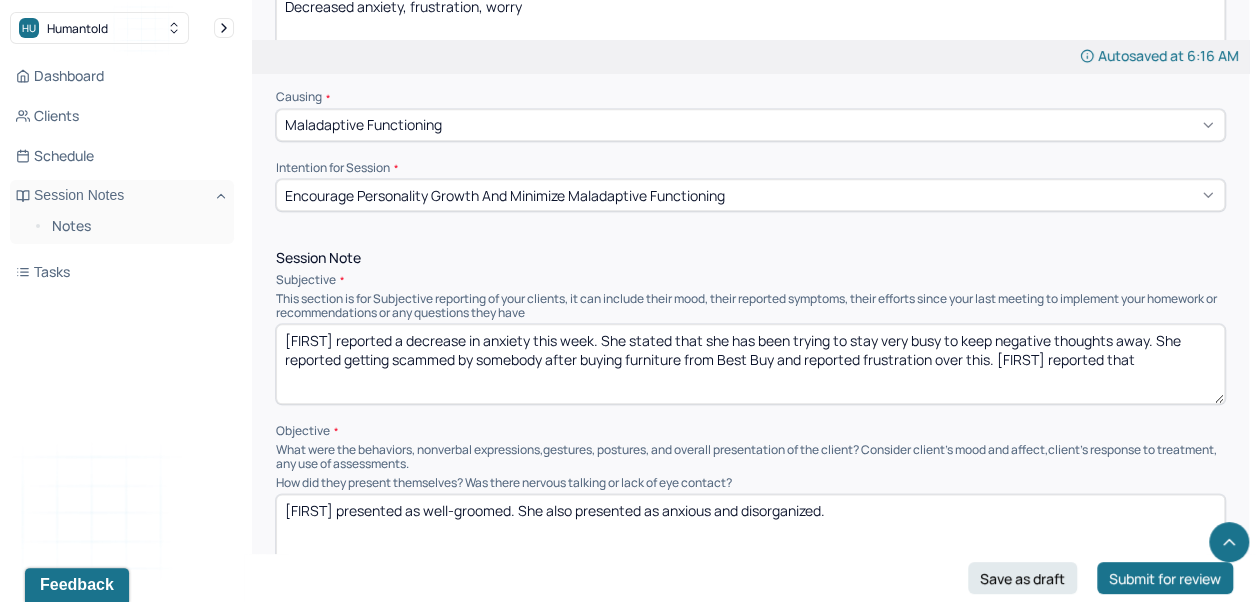 click on "[FIRST] reported a decrease in anxiety this week. She stated that she has been trying to stay very busy to keep negative thoughts away. She reported getting scammed by somebody after buying furniture from Best Buy, and reported frustration over this. [FIRST] reported that" at bounding box center [750, 364] 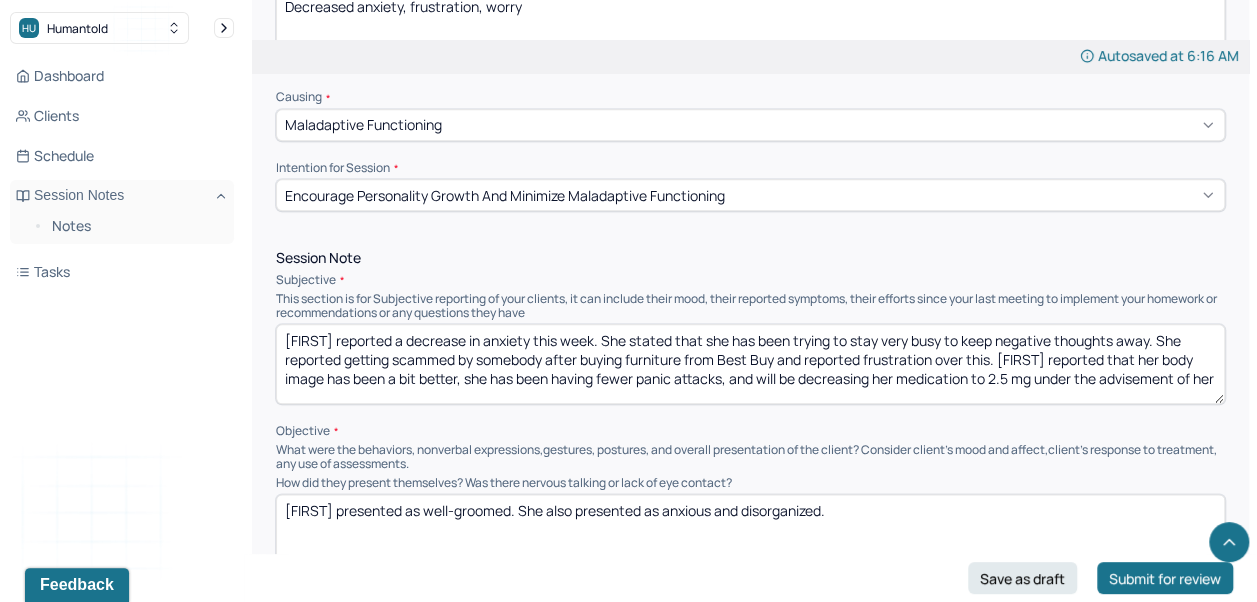 scroll, scrollTop: 2, scrollLeft: 0, axis: vertical 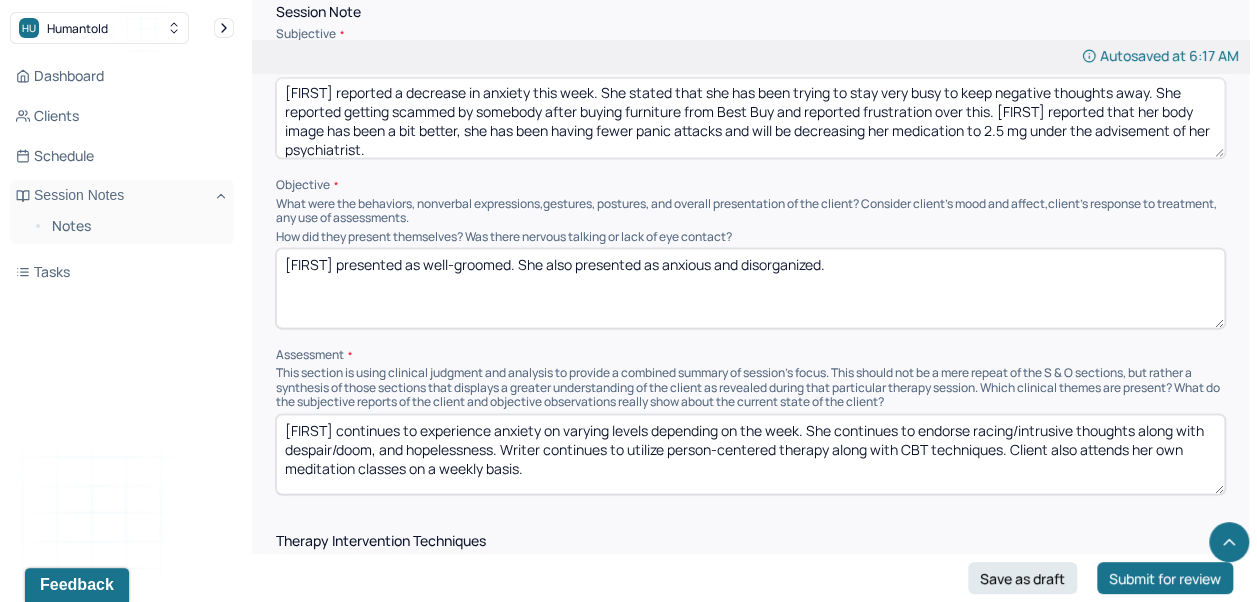type on "[FIRST] reported a decrease in anxiety this week. She stated that she has been trying to stay very busy to keep negative thoughts away. She reported getting scammed by somebody after buying furniture from Best Buy and reported frustration over this. [FIRST] reported that her body image has been a bit better, she has been having fewer panic attacks and will be decreasing her medication to 2.5 mg under the advisement of her psychiatrist." 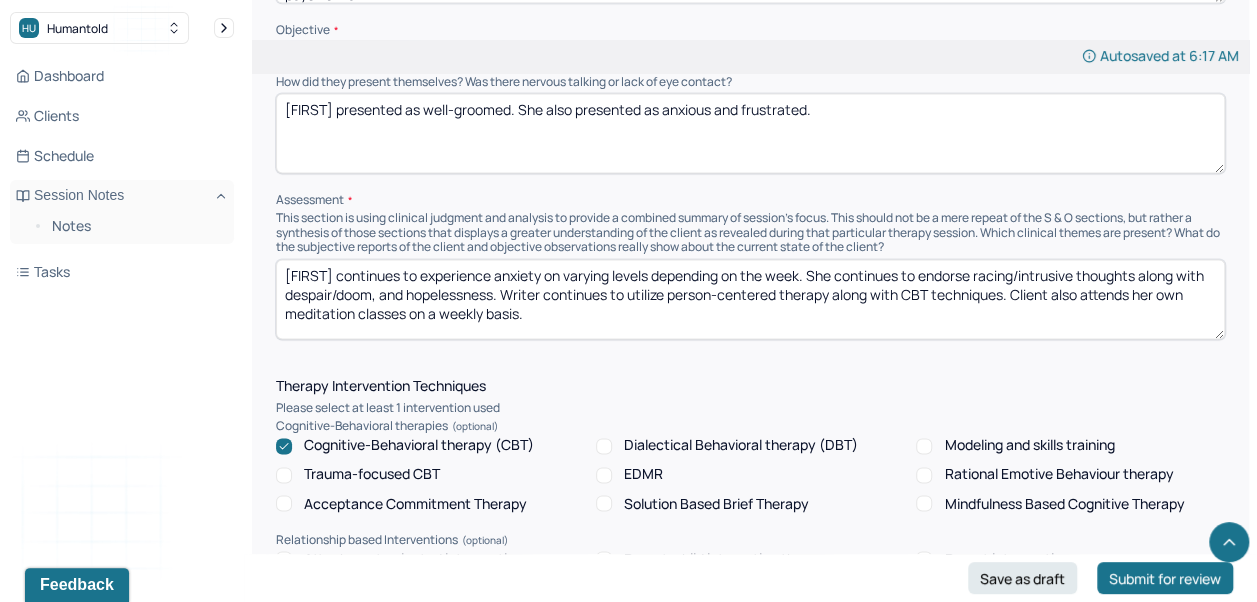 scroll, scrollTop: 1428, scrollLeft: 0, axis: vertical 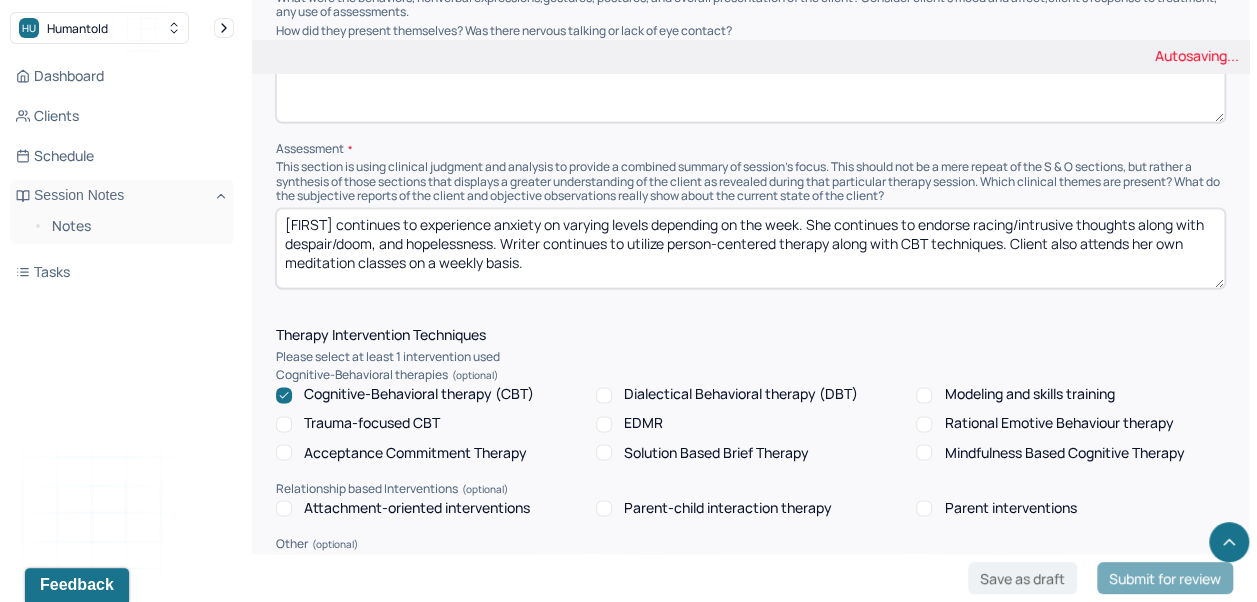 type on "[FIRST] presented as well-groomed. She also presented as anxious and frustrated." 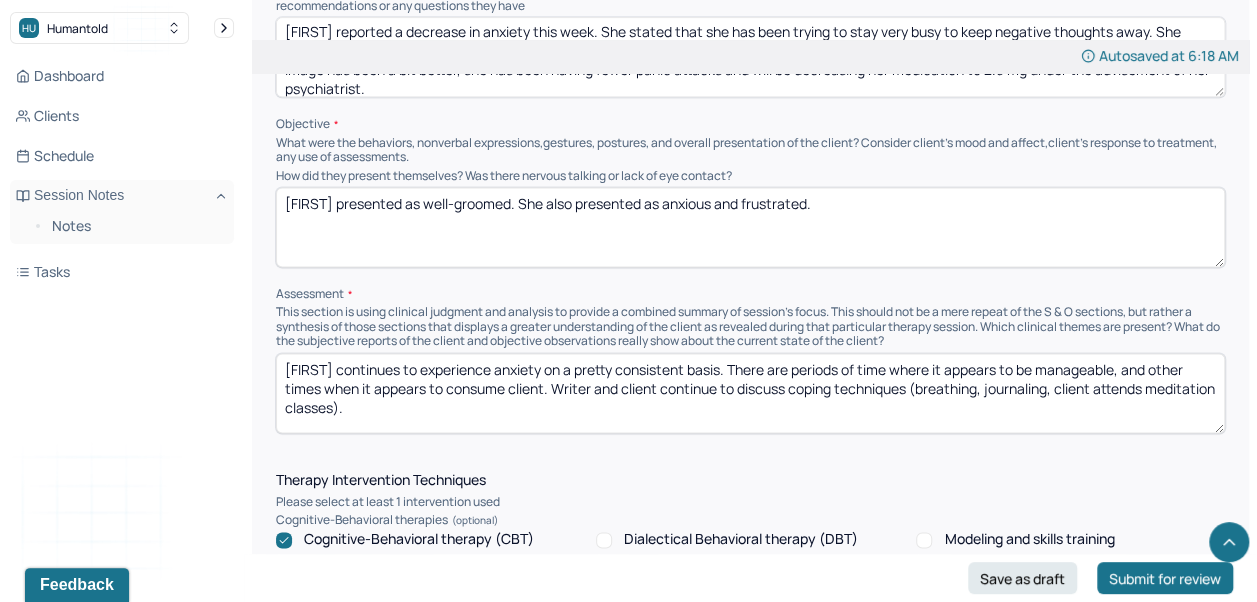 type on "[FIRST] continues to experience anxiety on a pretty consistent basis. There are periods of time where it appears to be manageable, and other times when it appears to consume client. Writer and client continue to discuss coping techniques (breathing, journaling, client attends meditation classes)." 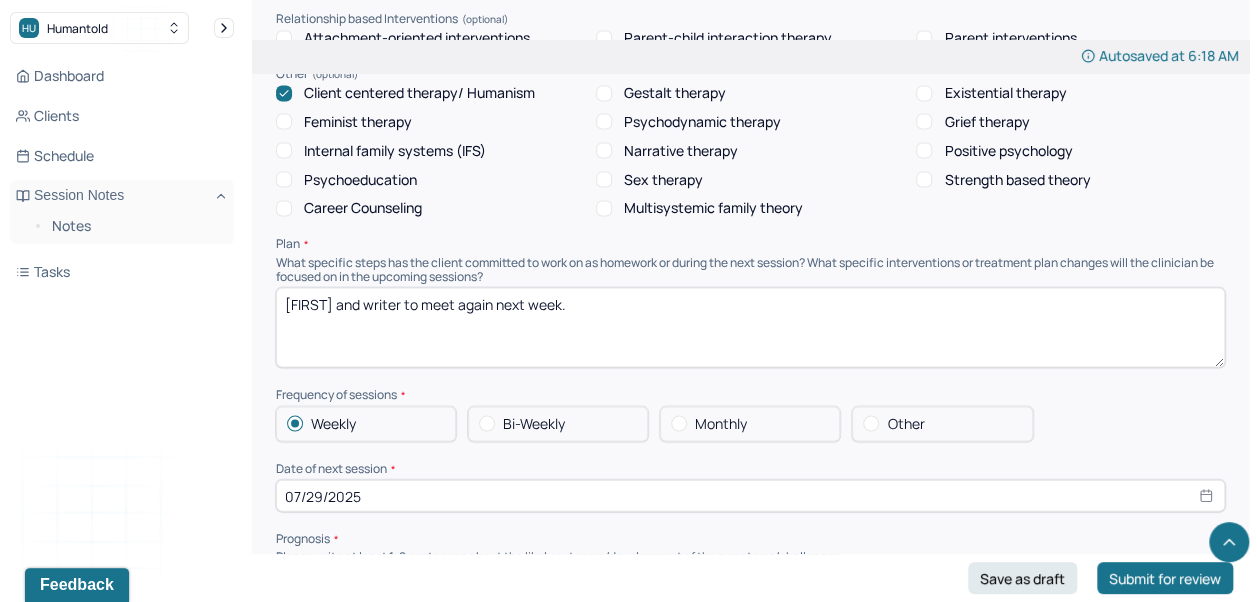 scroll, scrollTop: 1902, scrollLeft: 0, axis: vertical 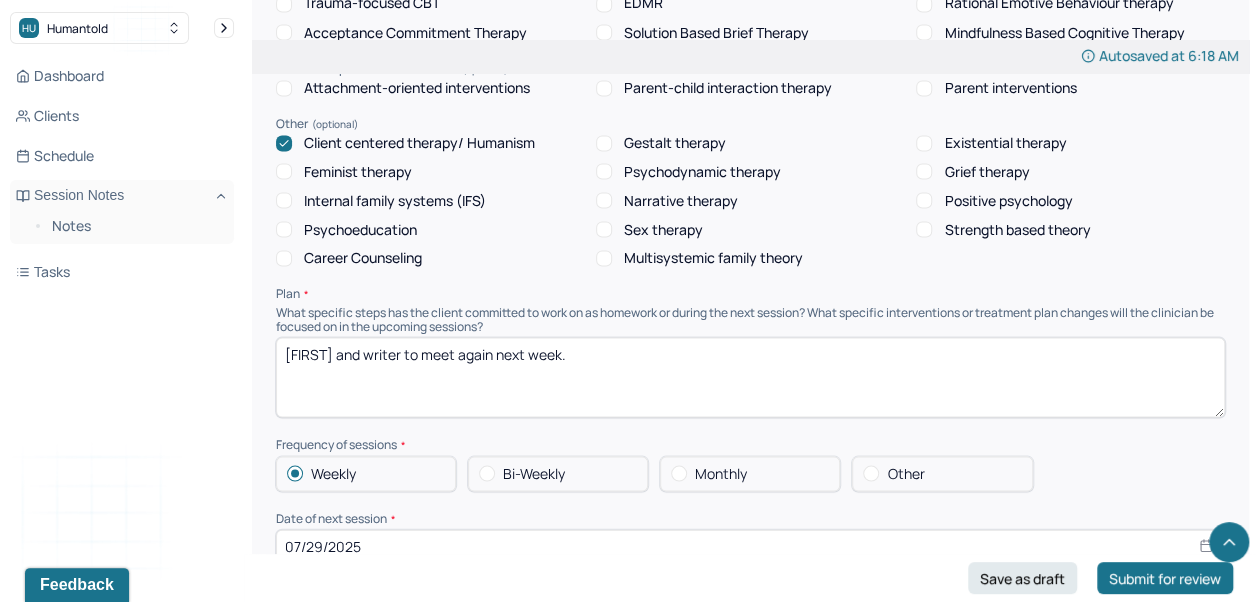 click on "[FIRST] and writer to meet again next week." at bounding box center [750, 377] 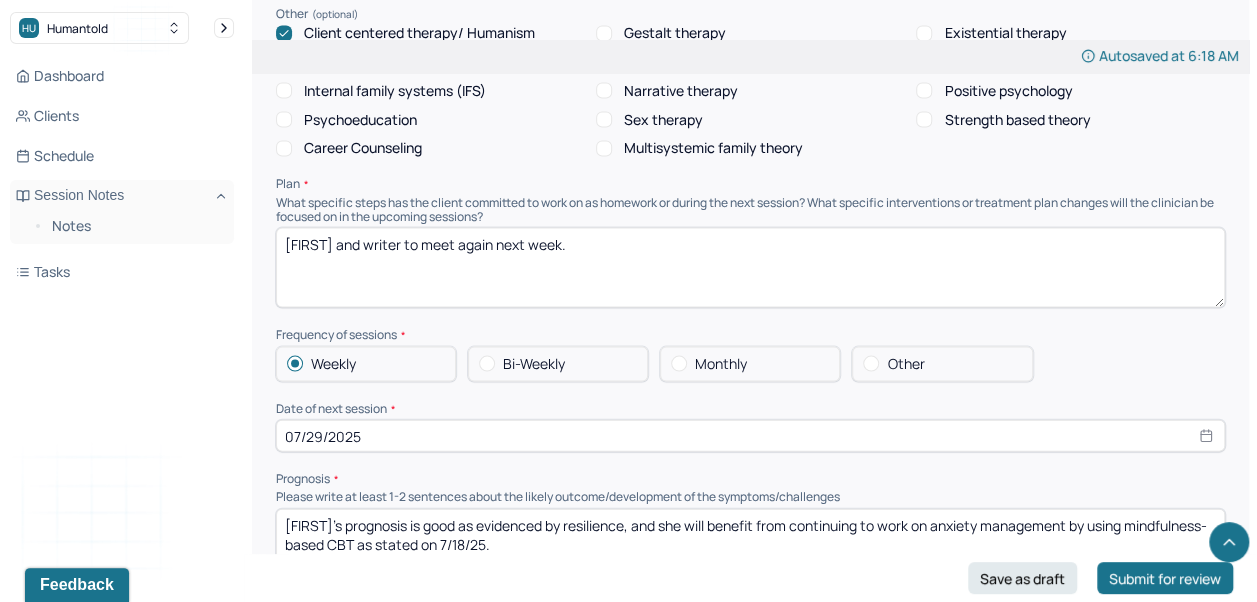 scroll, scrollTop: 1998, scrollLeft: 0, axis: vertical 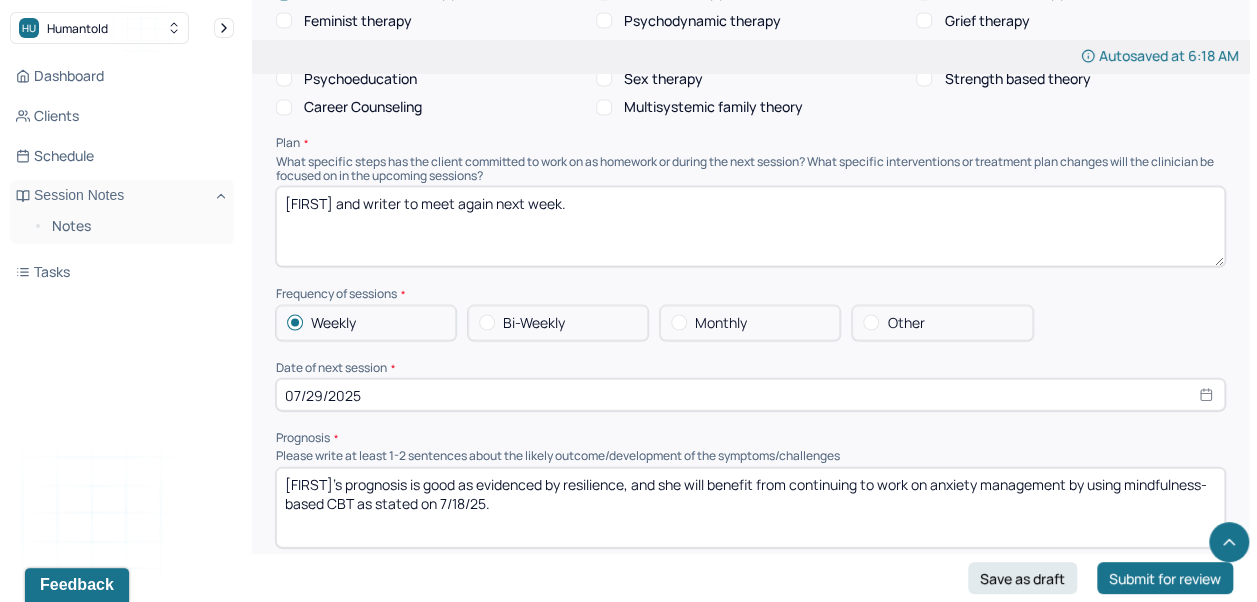 click on "07/29/2025" at bounding box center (750, 395) 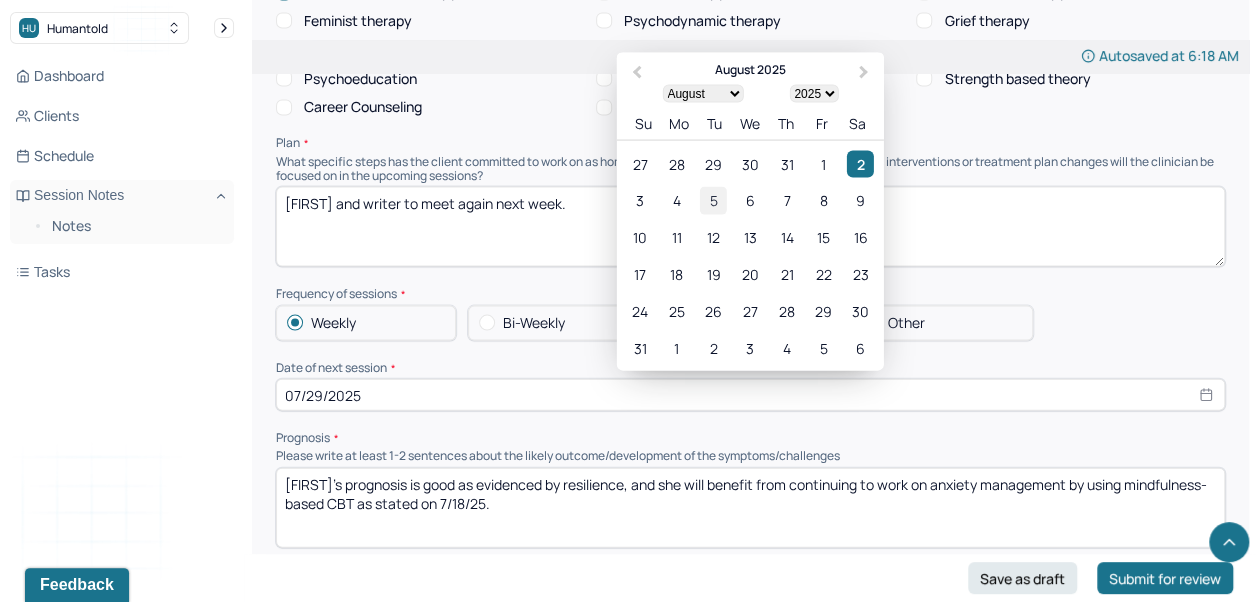 click on "5" at bounding box center (713, 201) 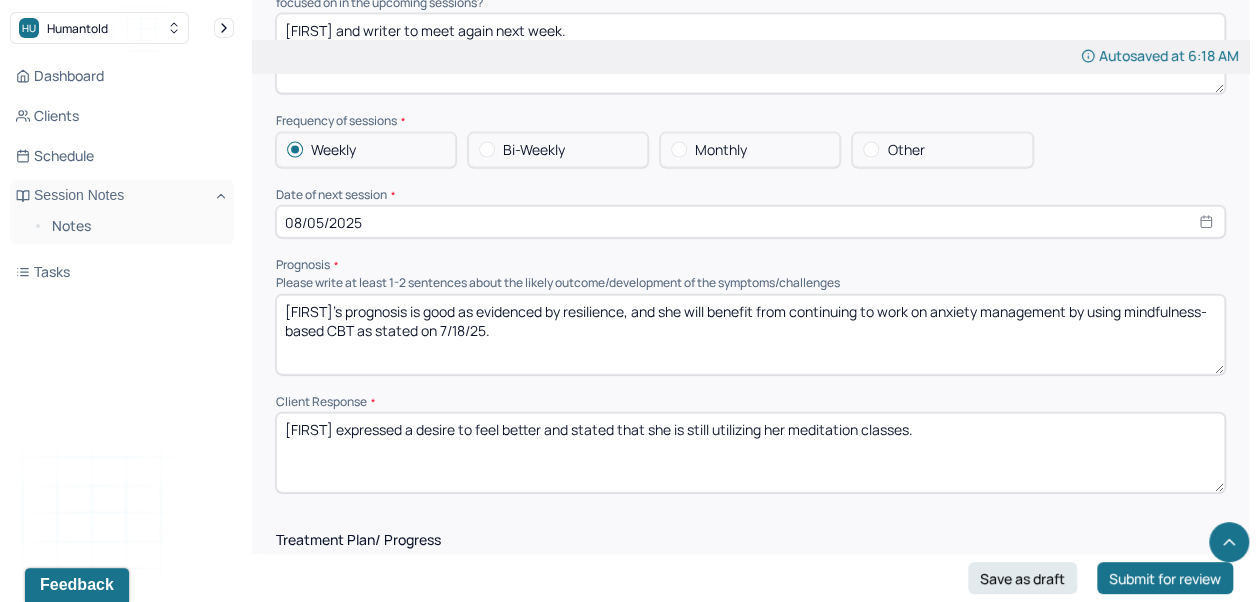 scroll, scrollTop: 2173, scrollLeft: 0, axis: vertical 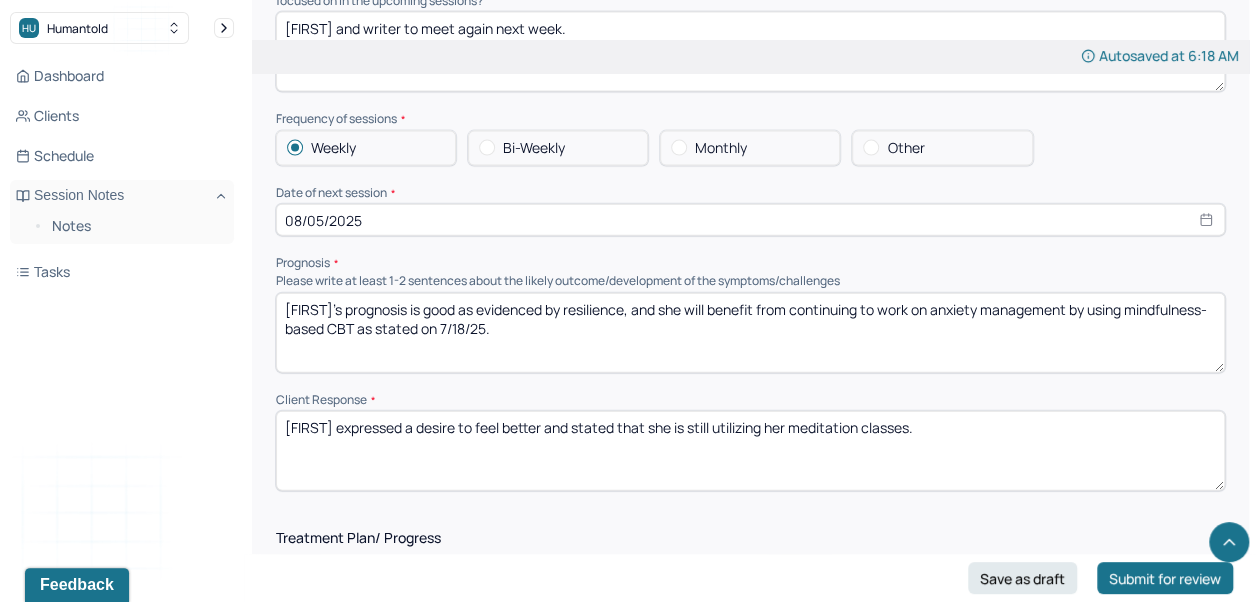 click on "[FIRST]'s prognosis is good as evidenced by resilience, and she will benefit from continuing to work on anxiety management by using mindfulness-based CBT as stated on 7/18/25." at bounding box center (750, 333) 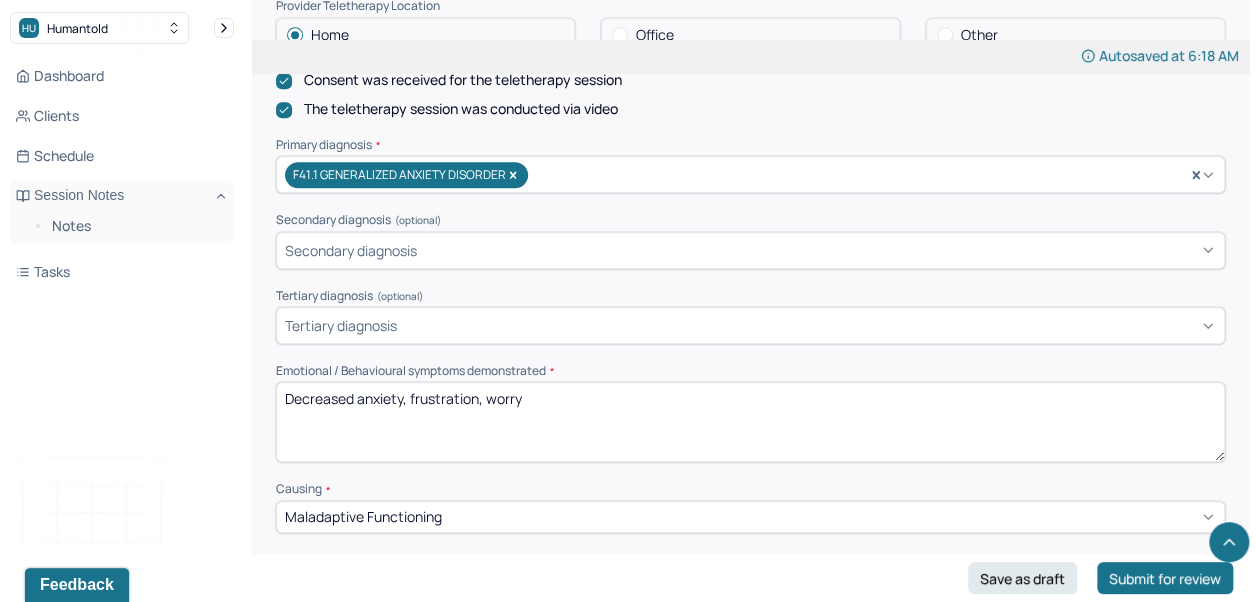 scroll, scrollTop: 0, scrollLeft: 0, axis: both 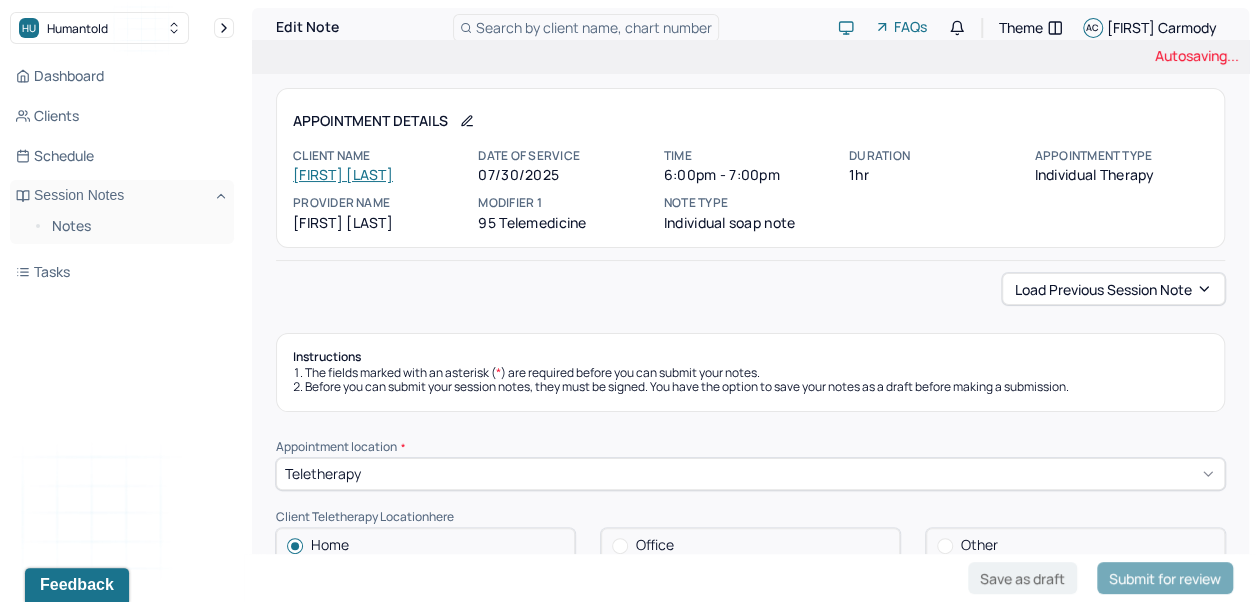type on "[FIRST]'s prognosis is good as evidenced by resilience, and she will benefit from continuing to work on anxiety management by using mindfulness-based CBT as stated on [DATE]." 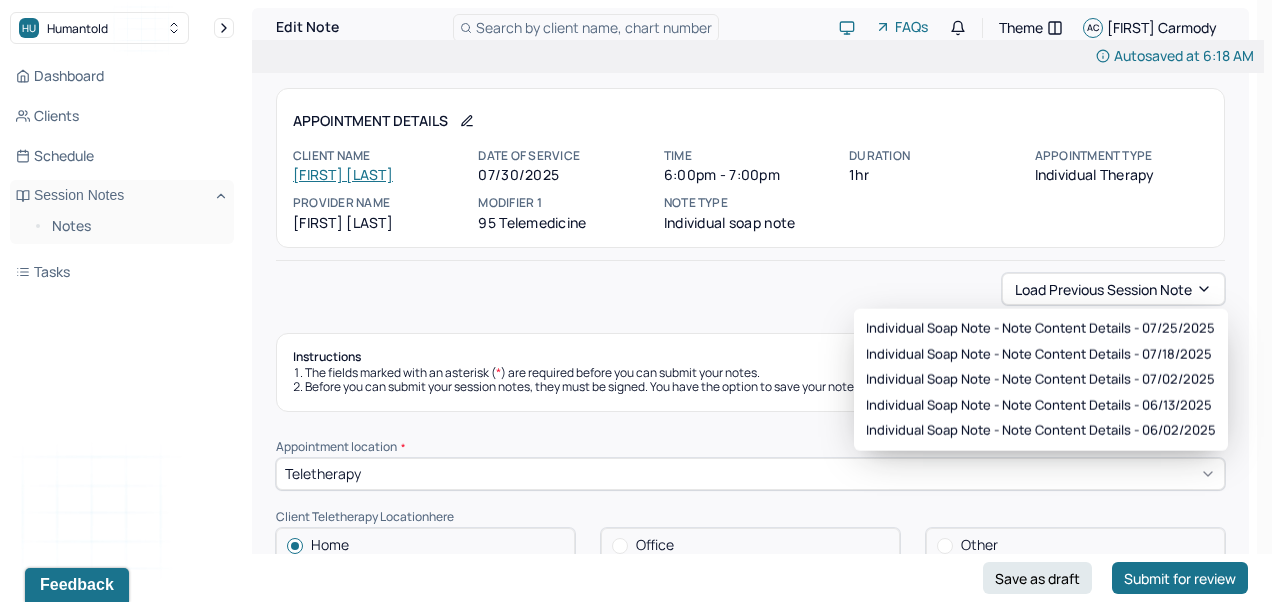 click on "Load previous session note Instructions The fields marked with an asterisk ( * ) are required before you can submit your notes. Before you can submit your session notes, they must be signed. You have the option to save your notes as a draft before making a submission. Appointment location * Teletherapy Client Teletherapy Location here Home Office Other Provider Teletherapy Location Home Office Other Consent was received for the teletherapy session The teletherapy session was conducted via video Primary diagnosis * F41.1 GENERALIZED ANXIETY DISORDER Secondary diagnosis (optional) Secondary diagnosis Tertiary diagnosis (optional) Tertiary diagnosis Emotional / Behavioural symptoms demonstrated * Decreased anxiety, frustration, worry Causing * Maladaptive Functioning Intention for Session * Encourage personality growth and minimize maladaptive functioning Session Note Subjective Objective How did they present themselves? Was there nervous talking or lack of eye contact? Assessment Therapy Intervention Techniques" at bounding box center (750, 1904) 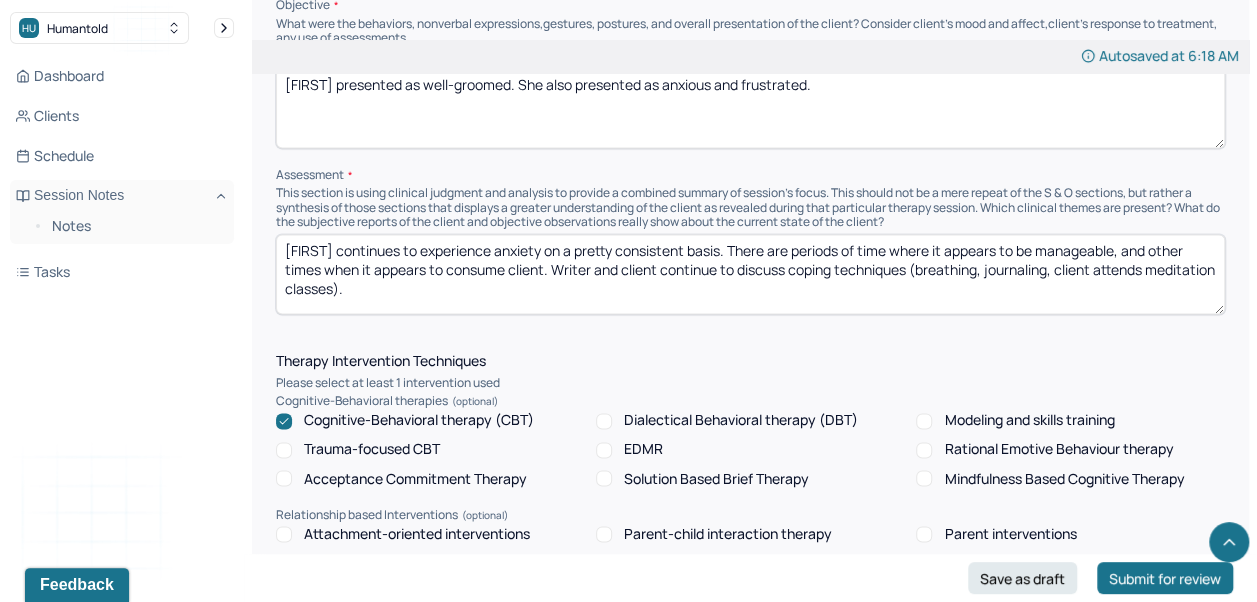 click on "Parent-child interaction therapy" at bounding box center (728, 533) 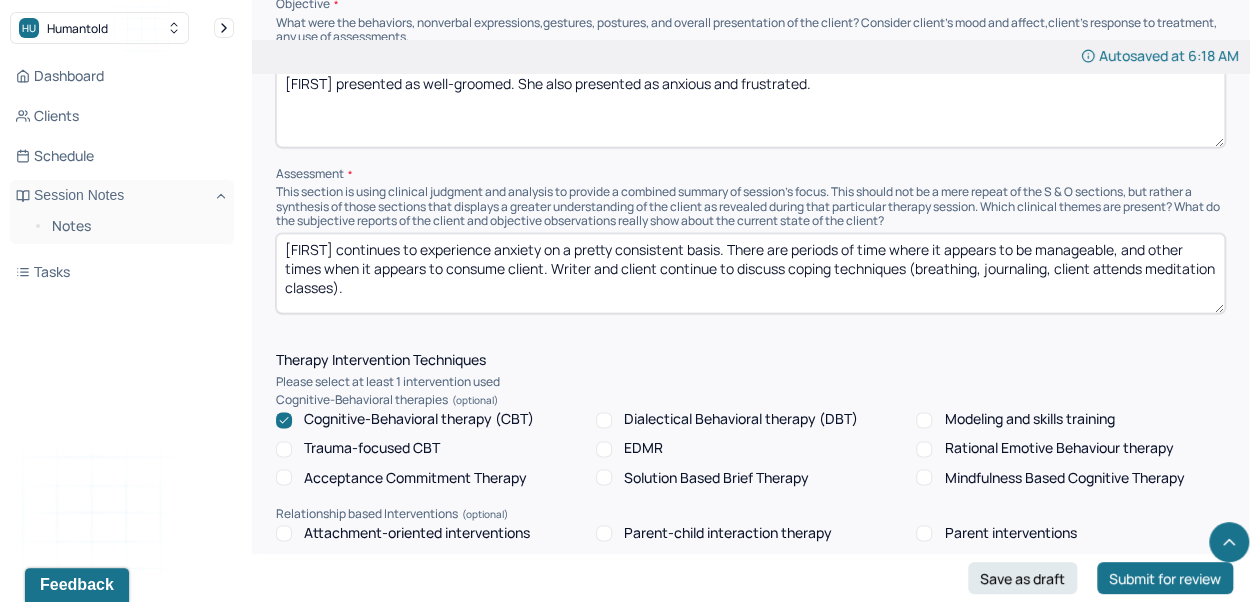 click on "Parent-child interaction therapy" at bounding box center [604, 533] 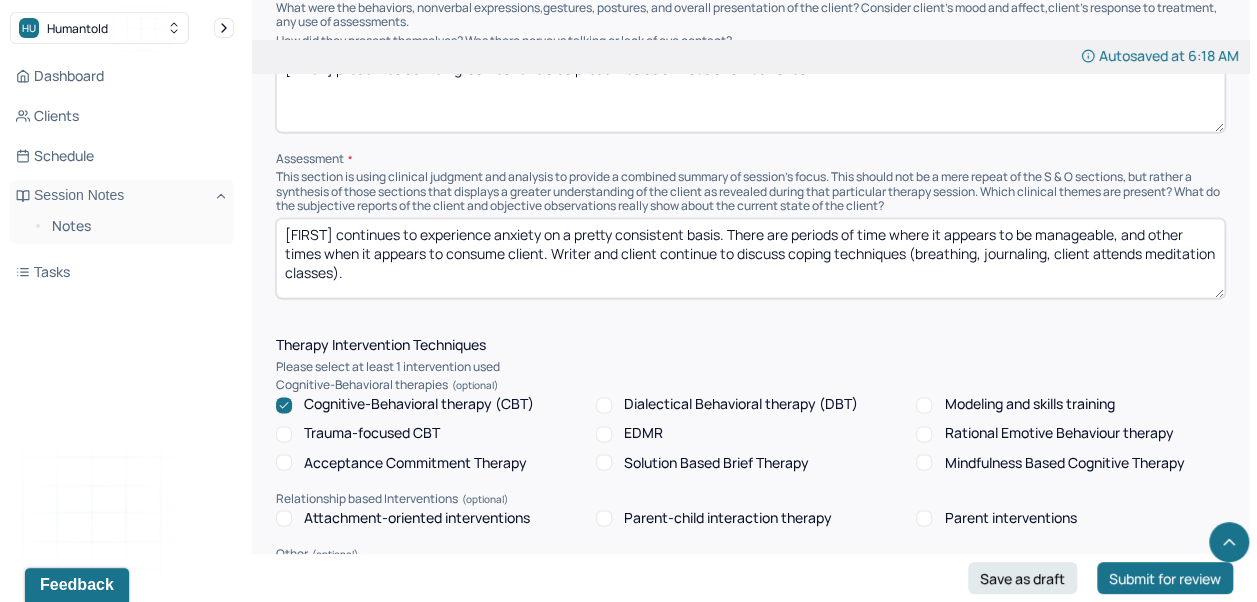 checkbox on "true" 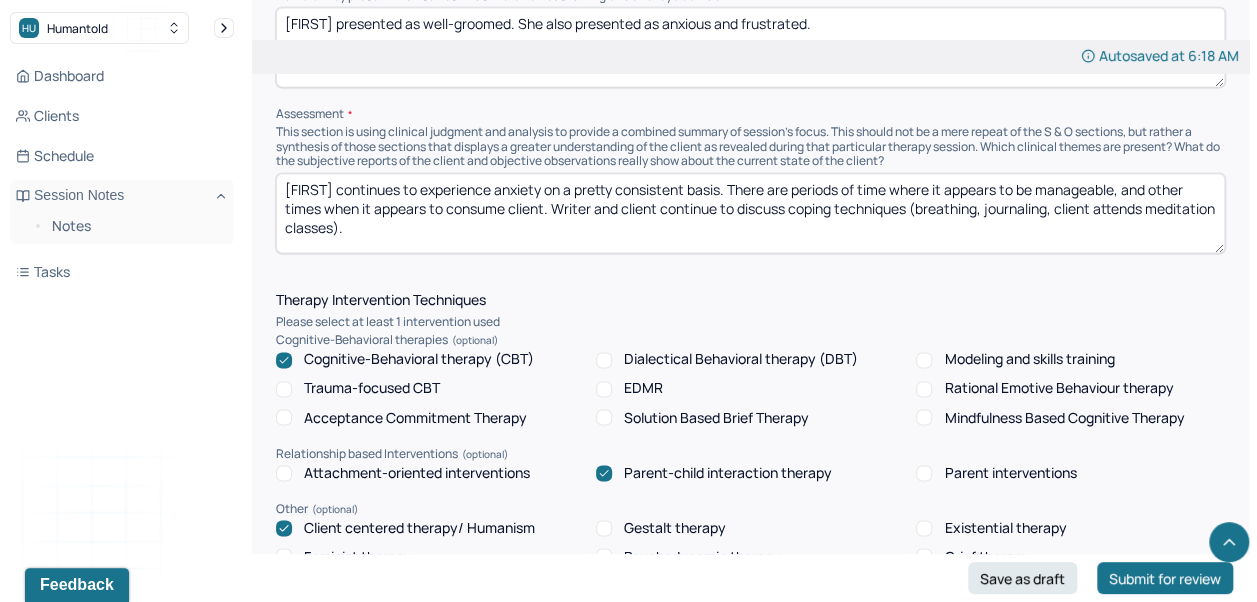 click on "Solution Based Brief Therapy" at bounding box center [716, 417] 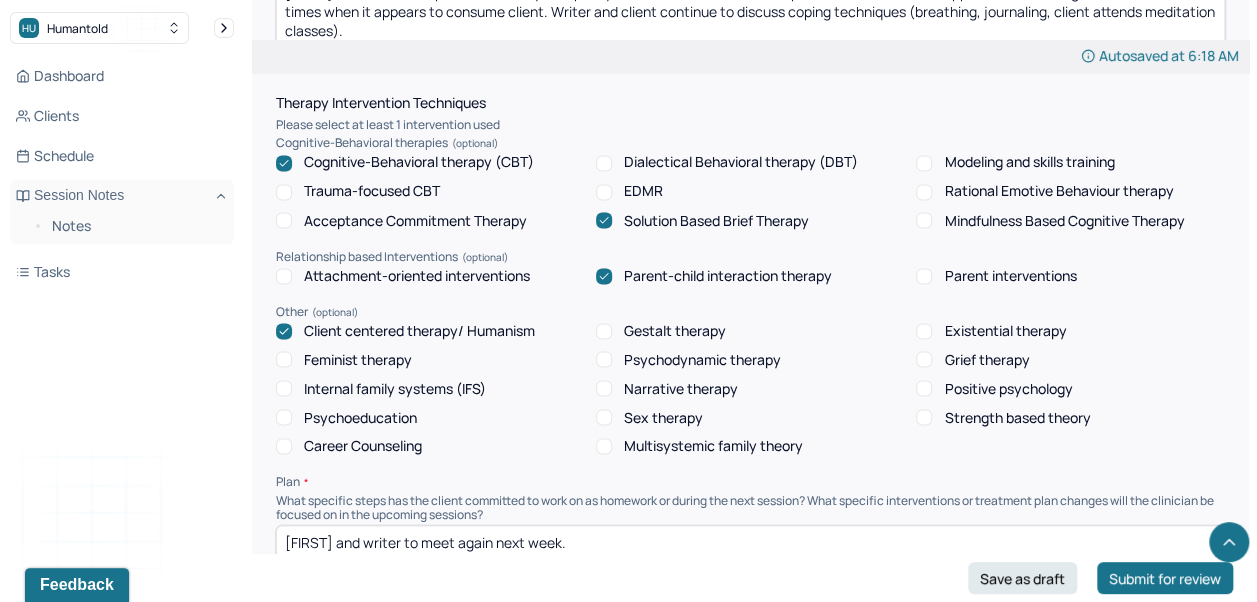 scroll, scrollTop: 1629, scrollLeft: 0, axis: vertical 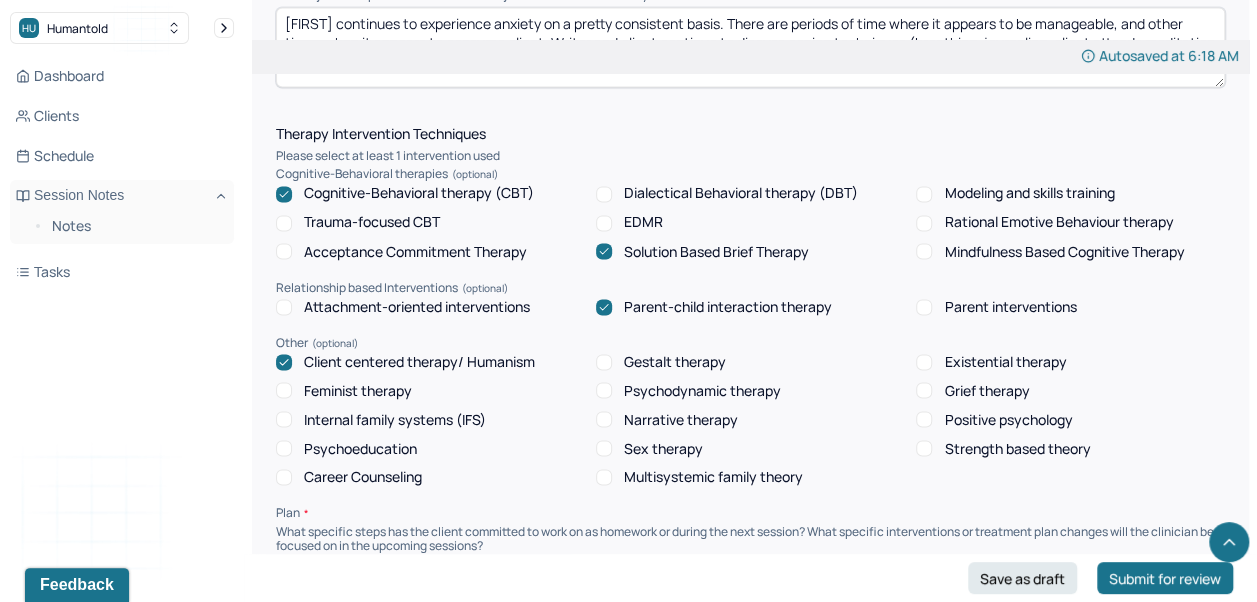 click on "Solution Based Brief Therapy" at bounding box center (716, 251) 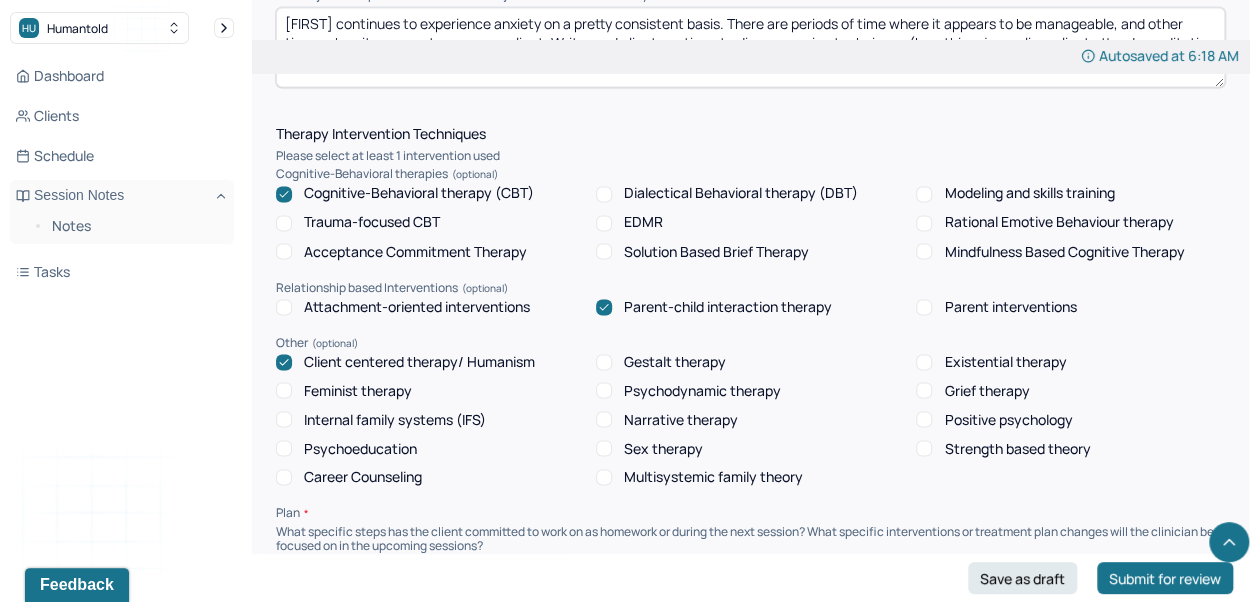 click on "Parent-child interaction therapy" at bounding box center [728, 306] 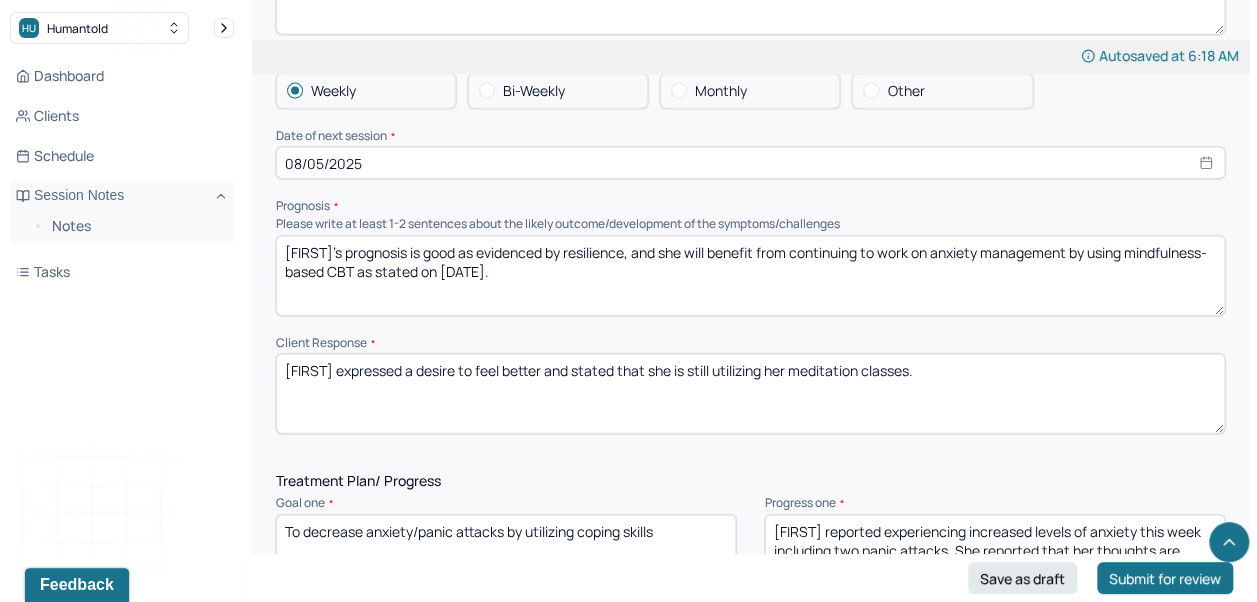 scroll, scrollTop: 2225, scrollLeft: 0, axis: vertical 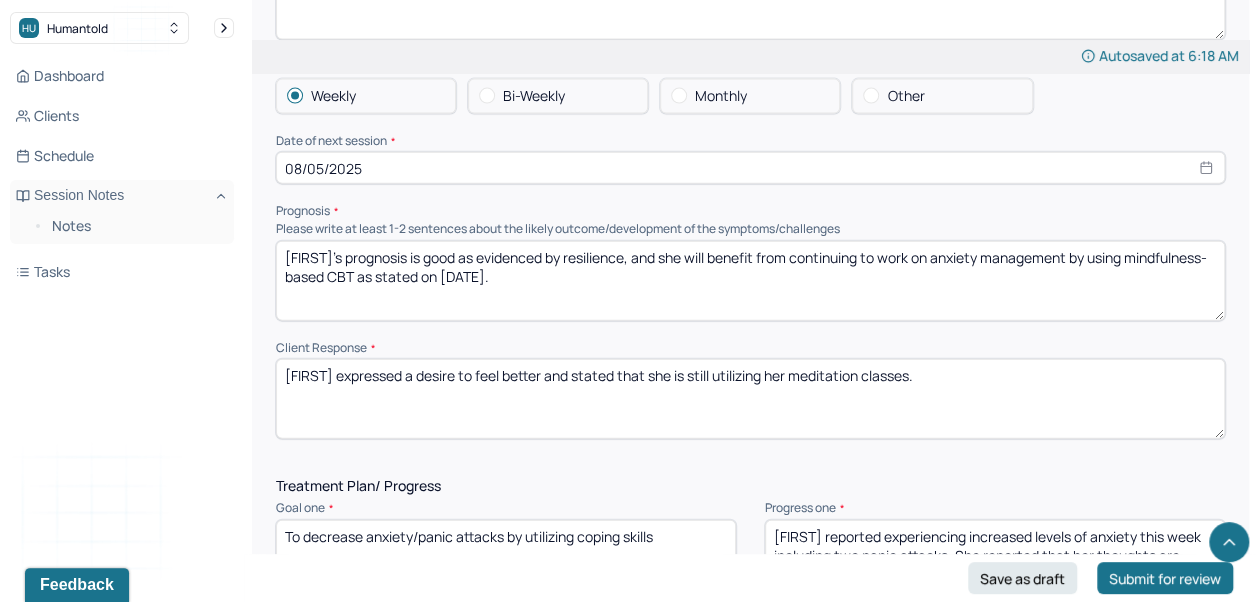 click on "[FIRST]'s prognosis is good as evidenced by resilience, and she will benefit from continuing to work on anxiety management by using mindfulness-based CBT as stated on [DATE]." at bounding box center [750, 281] 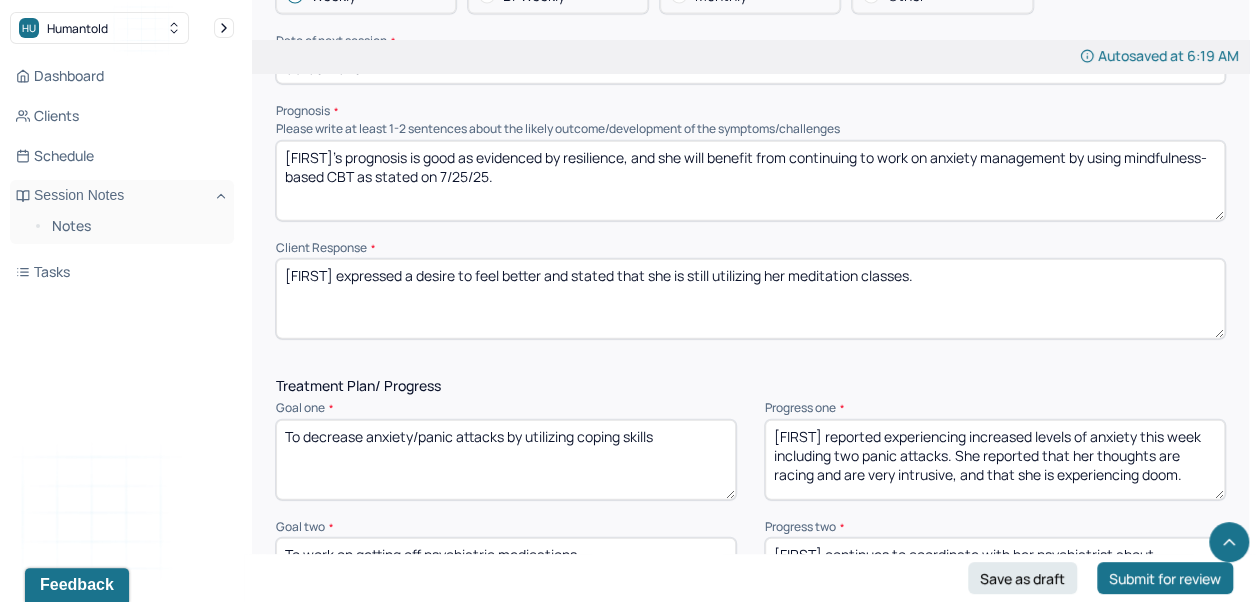 scroll, scrollTop: 2332, scrollLeft: 0, axis: vertical 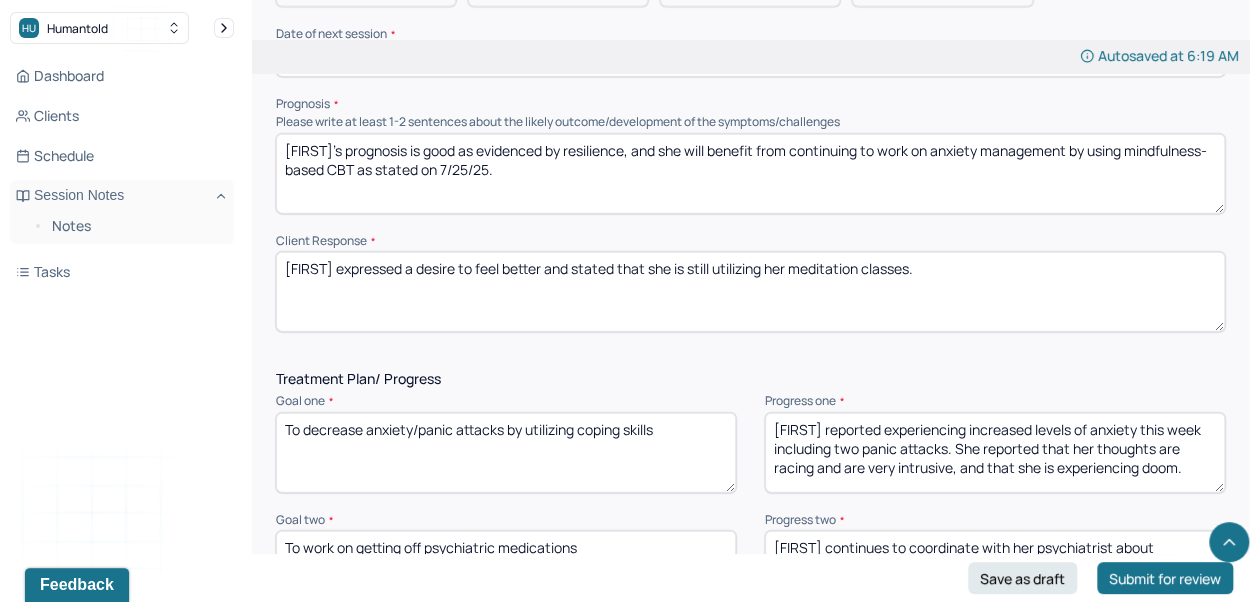 type on "[FIRST]'s prognosis is good as evidenced by resilience, and she will benefit from continuing to work on anxiety management by using mindfulness-based CBT as stated on 7/25/25." 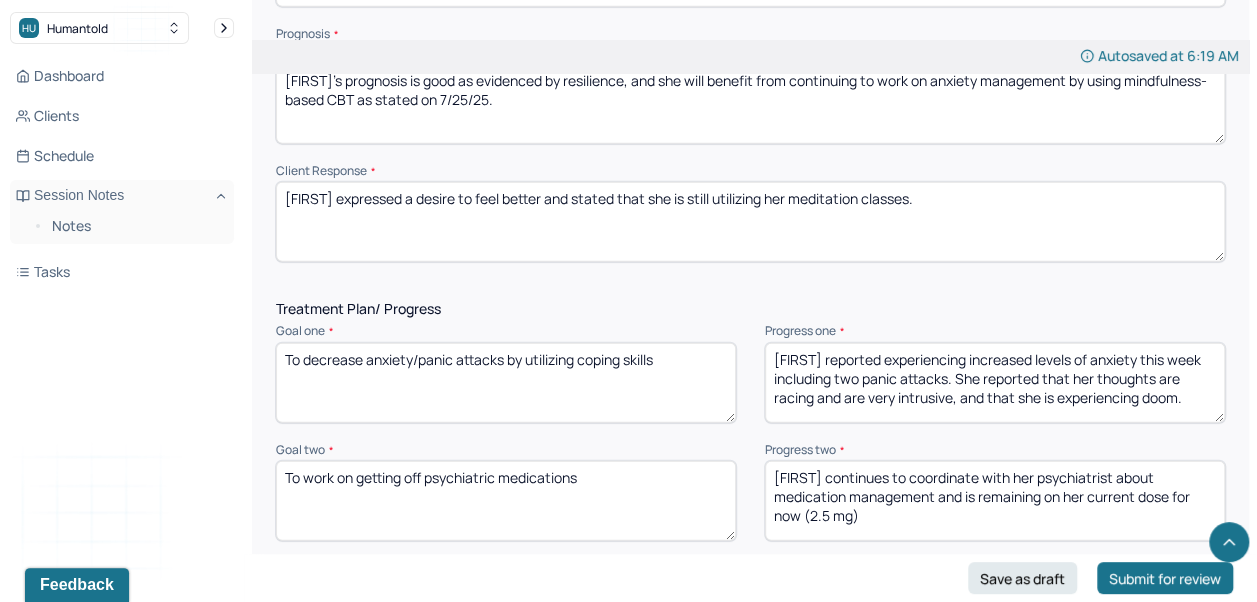 scroll, scrollTop: 2594, scrollLeft: 0, axis: vertical 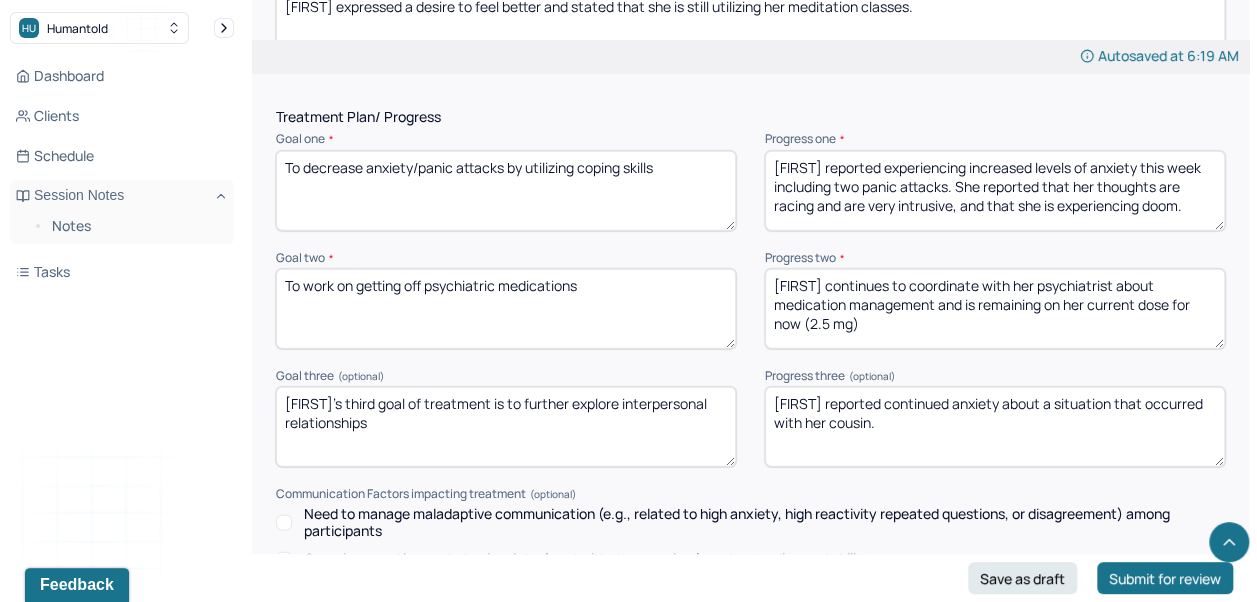 click on "[FIRST] reported experiencing increased levels of anxiety this week including two panic attacks. She reported that her thoughts are racing and are very intrusive, and that she is experiencing doom." at bounding box center (995, 191) 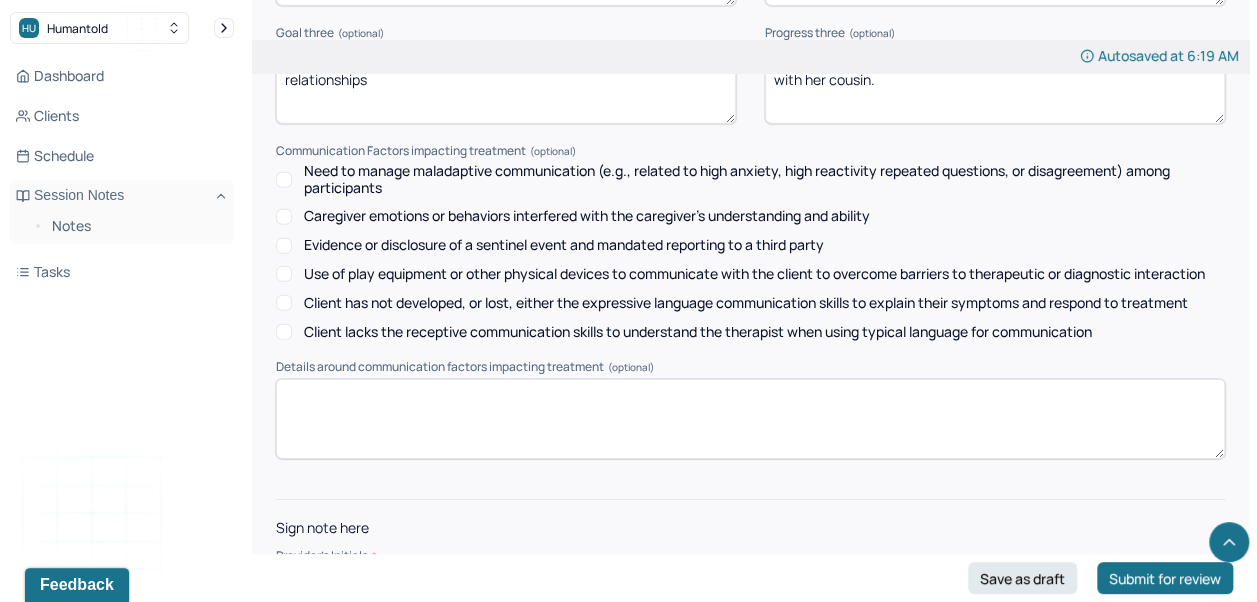 scroll, scrollTop: 3003, scrollLeft: 0, axis: vertical 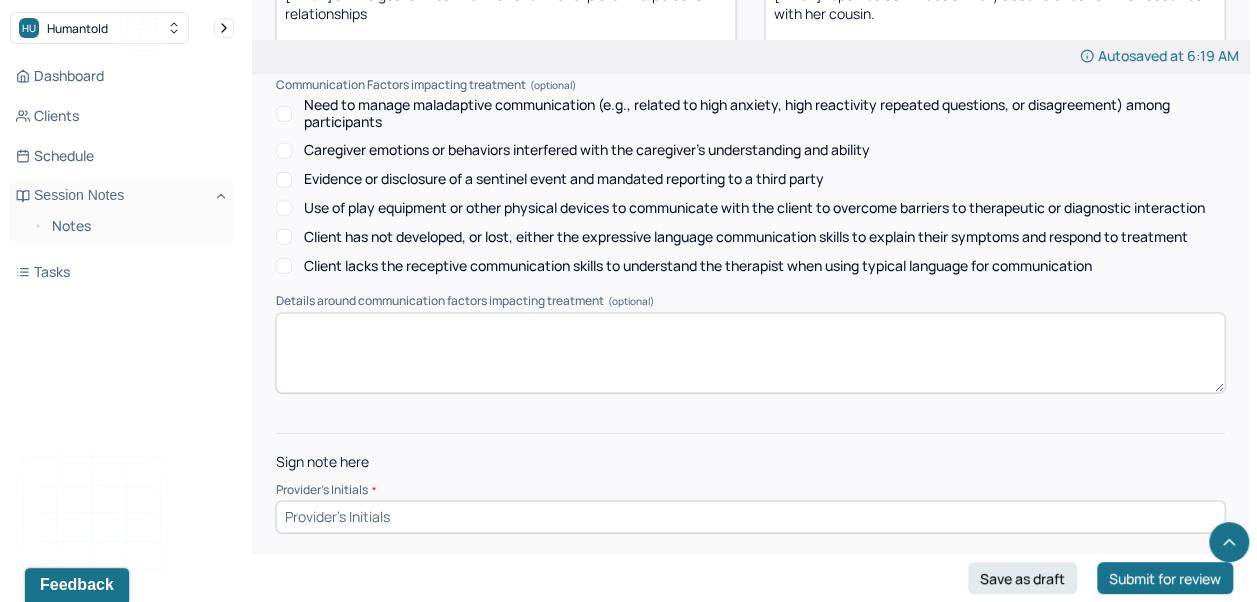 type on "[FIRST] reported decreased panic attacks and levels of anxiety this past week. Reported that she is still attending her meditation classes on a weekly basis." 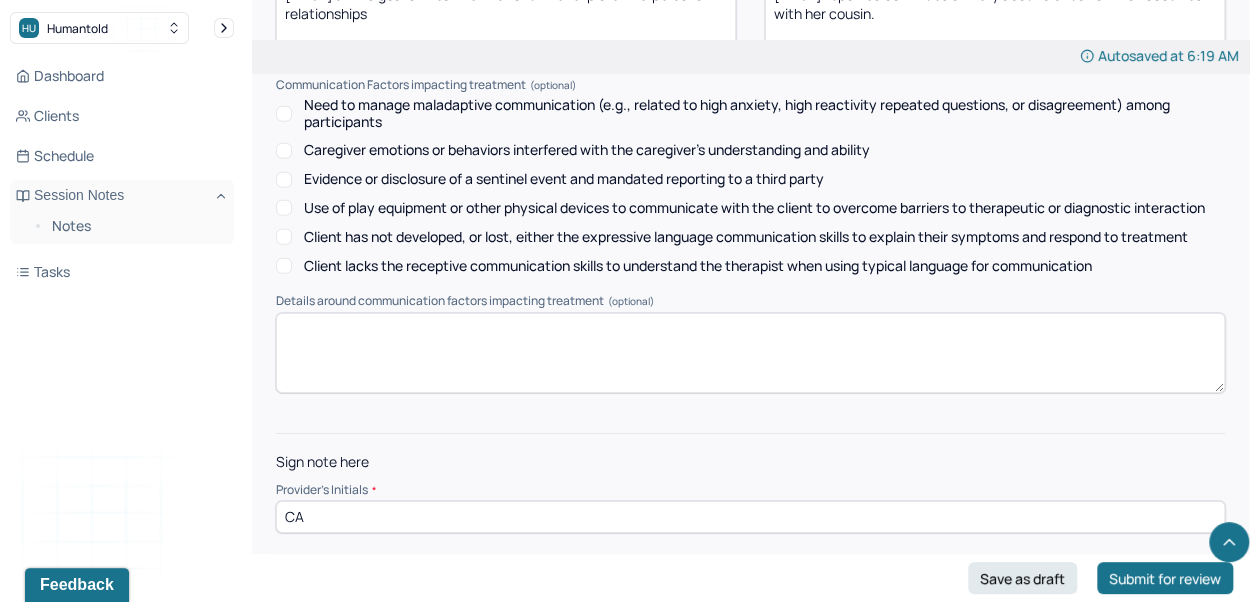 type on "C" 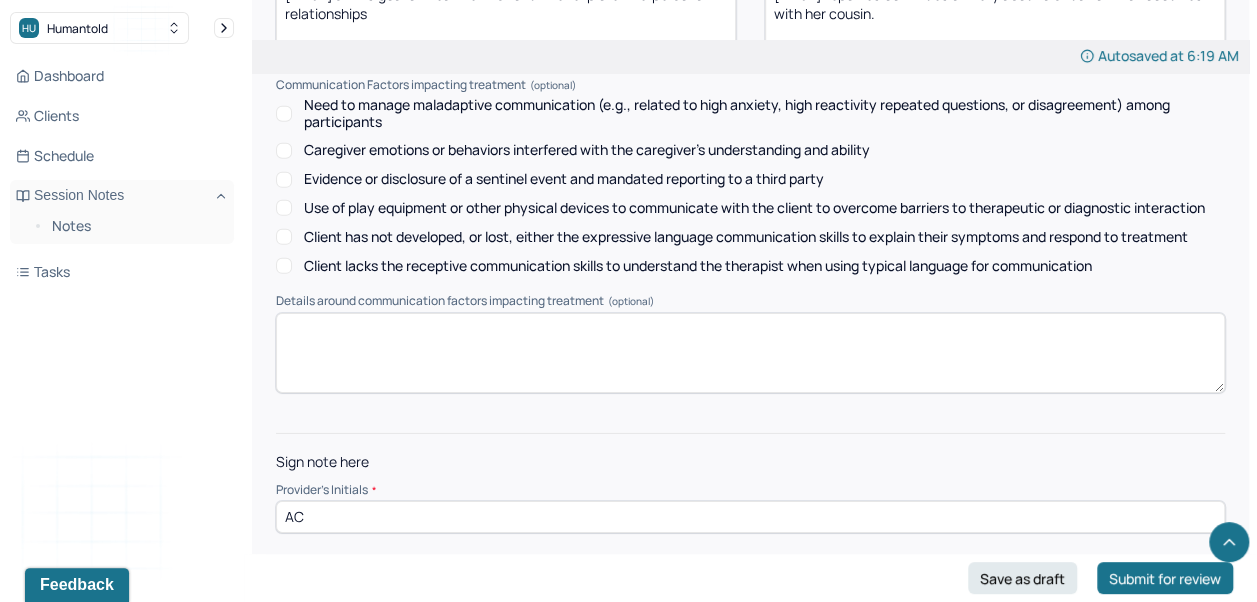 type on "AC" 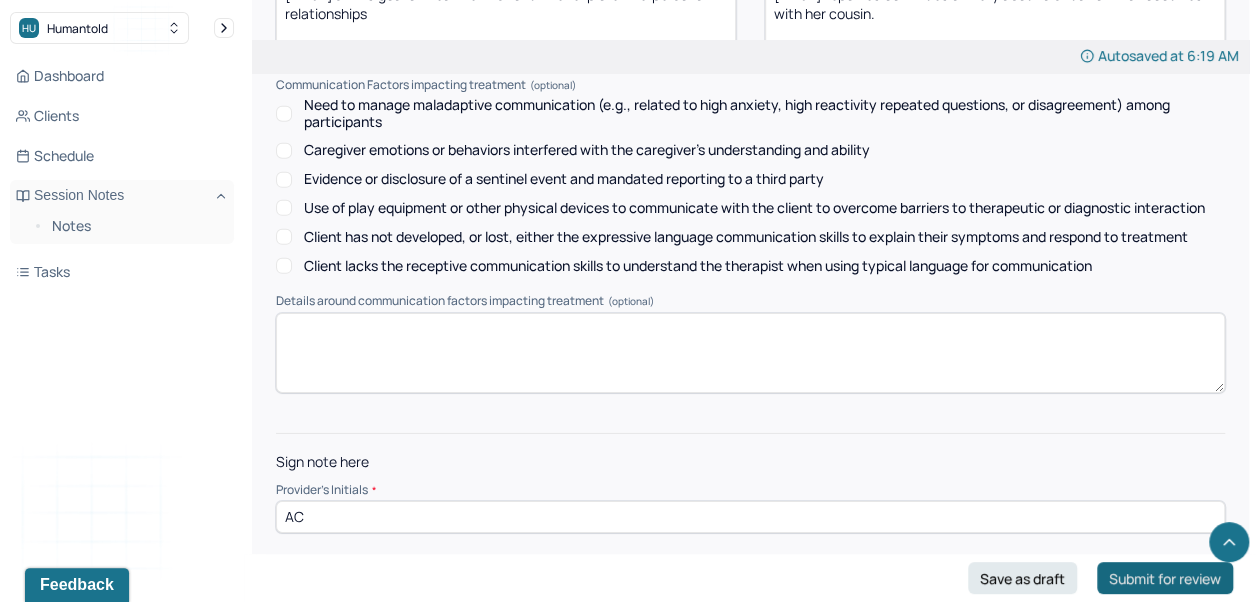 click on "Submit for review" at bounding box center [1165, 578] 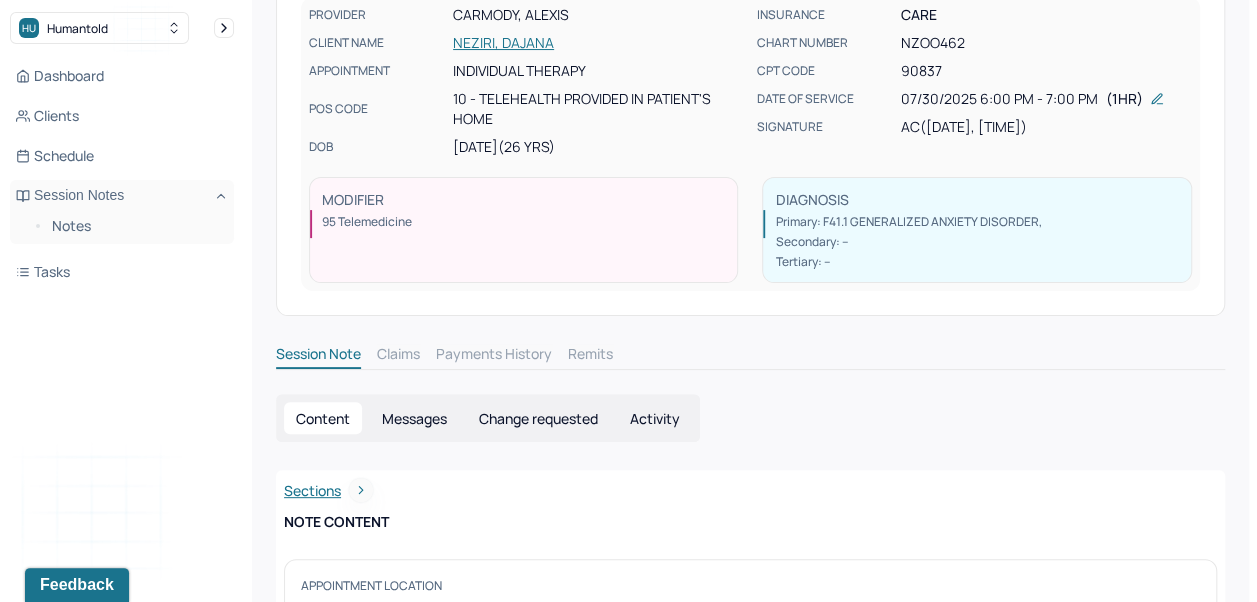 scroll, scrollTop: 0, scrollLeft: 0, axis: both 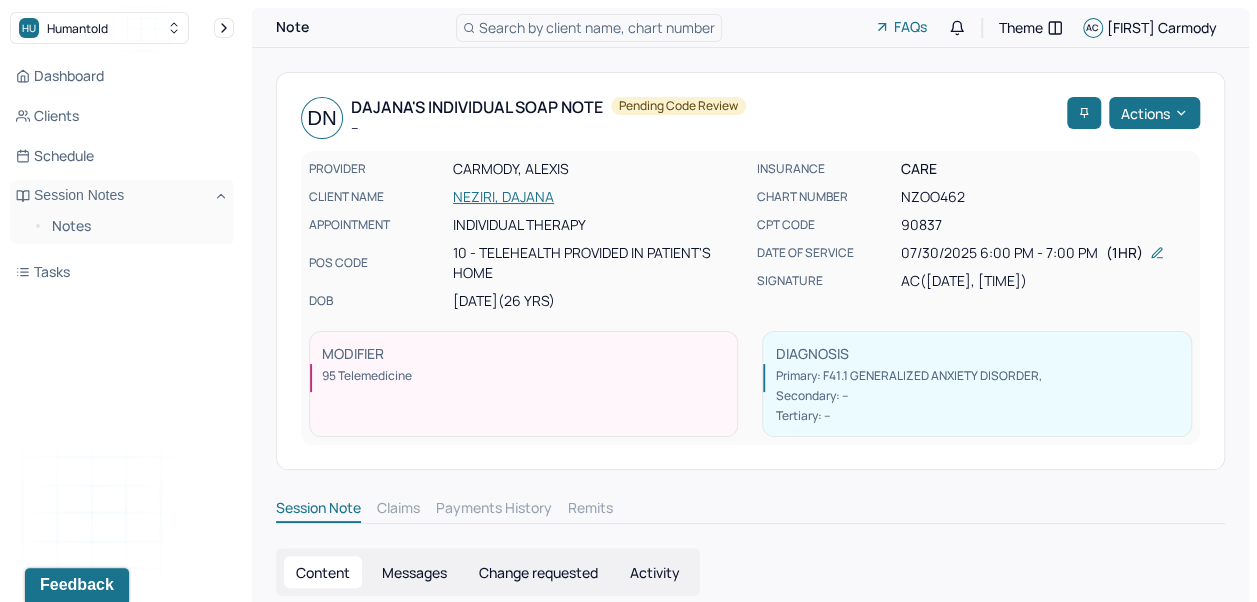 click on "Search by client name, chart number" at bounding box center [589, 28] 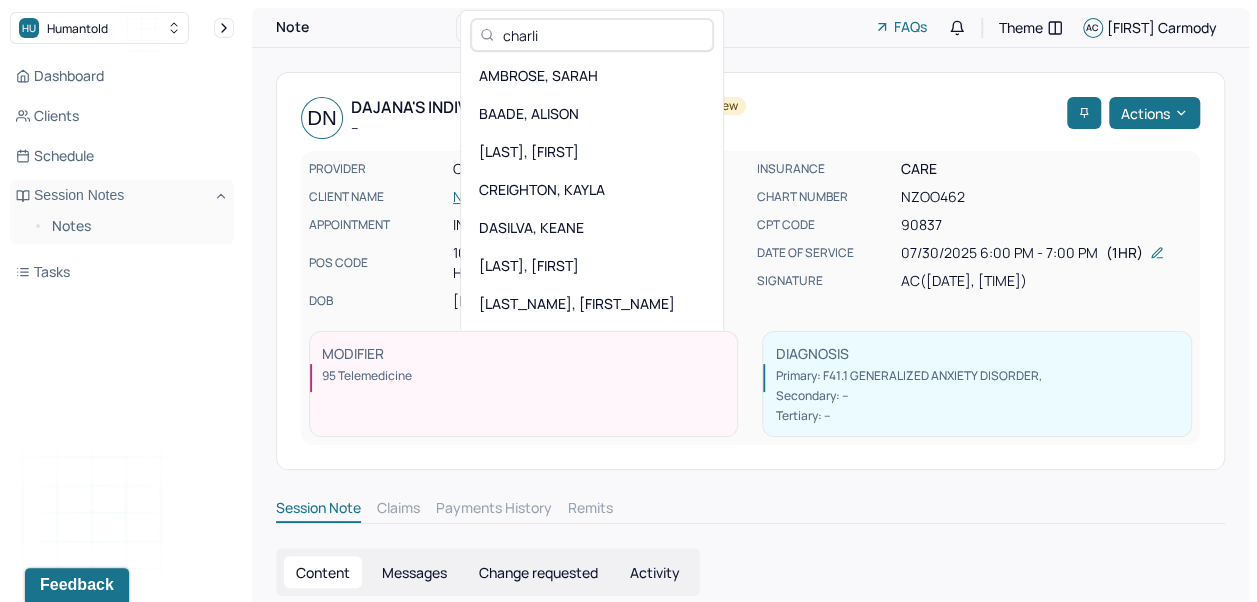 type on "[FIRST]" 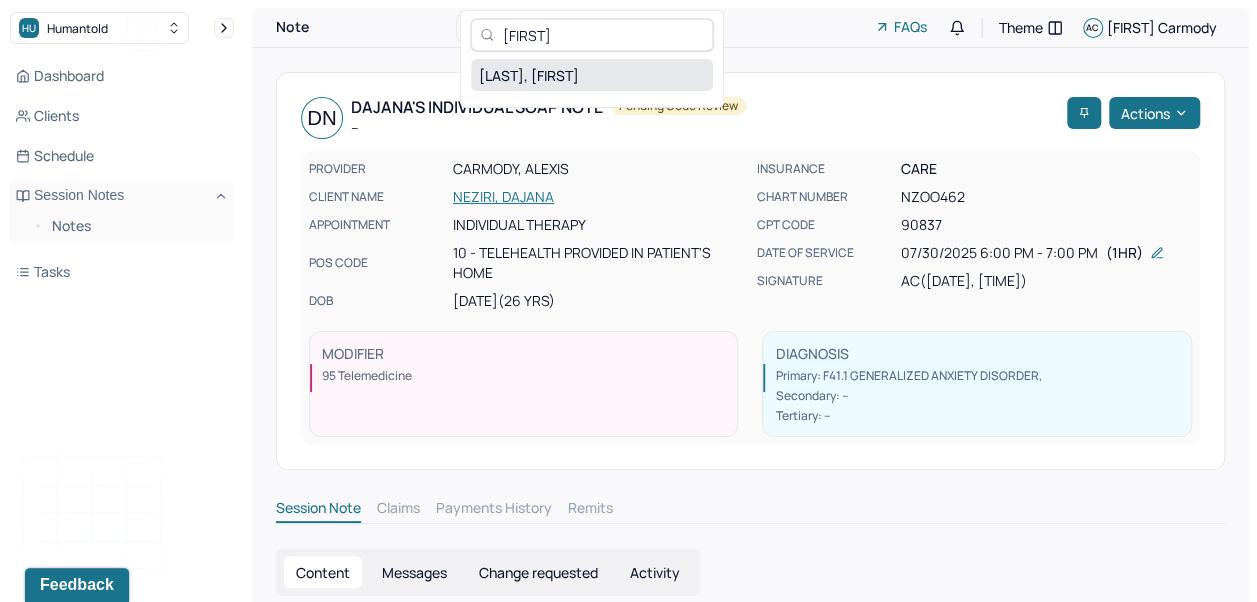 click on "[LAST], [FIRST]" at bounding box center [592, 75] 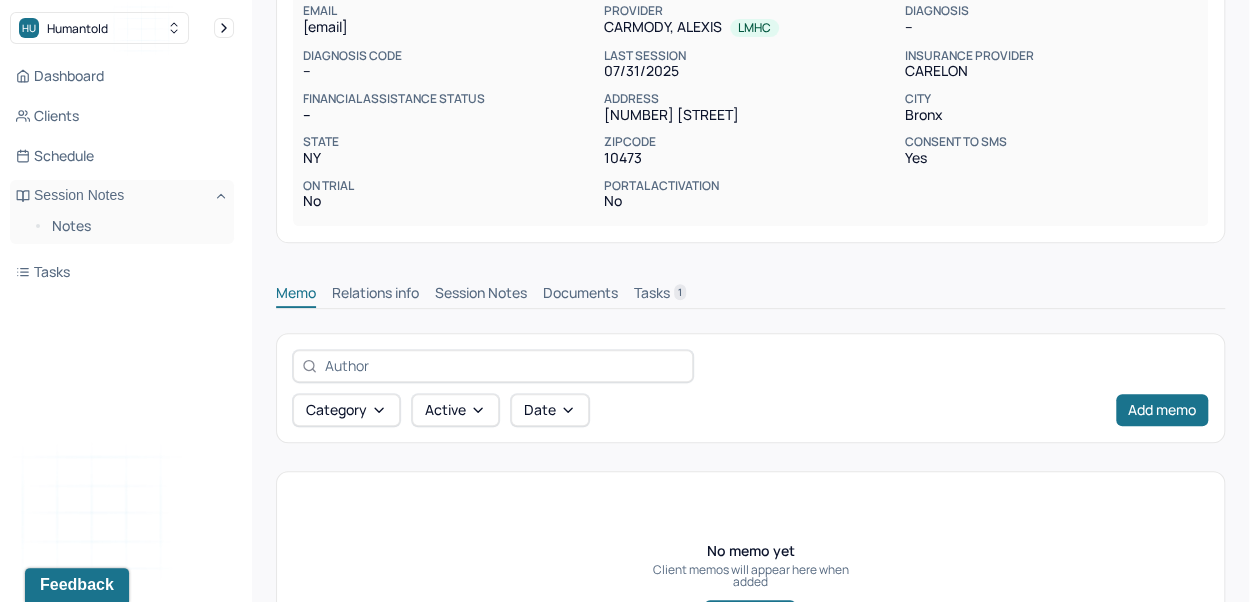 scroll, scrollTop: 276, scrollLeft: 0, axis: vertical 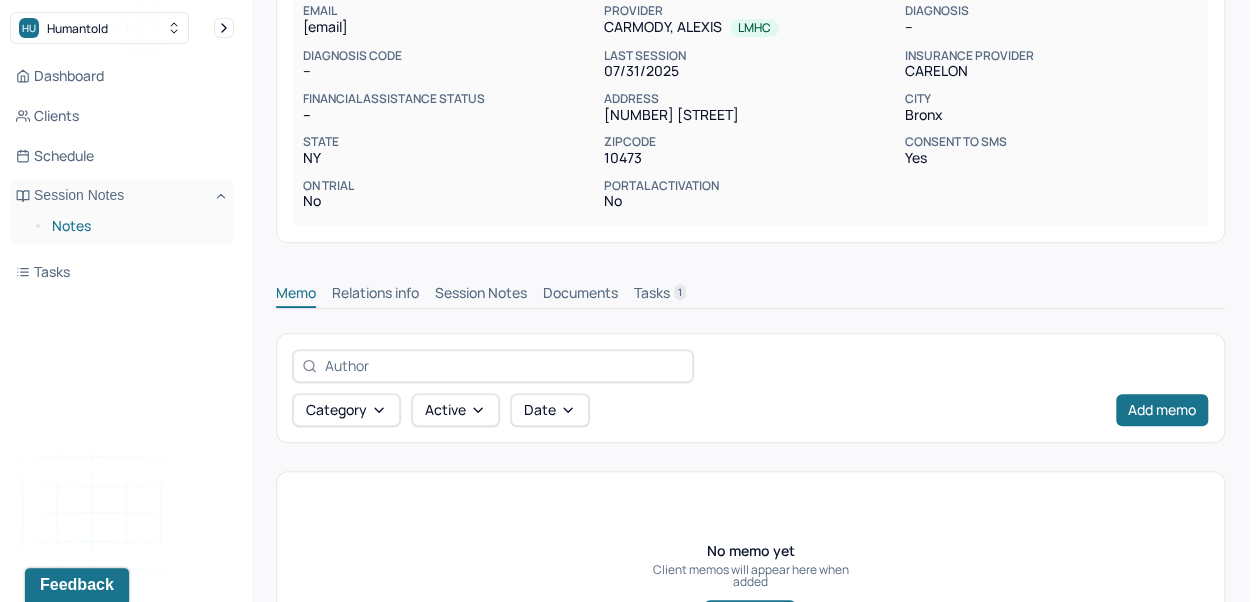 click on "Notes" at bounding box center (135, 226) 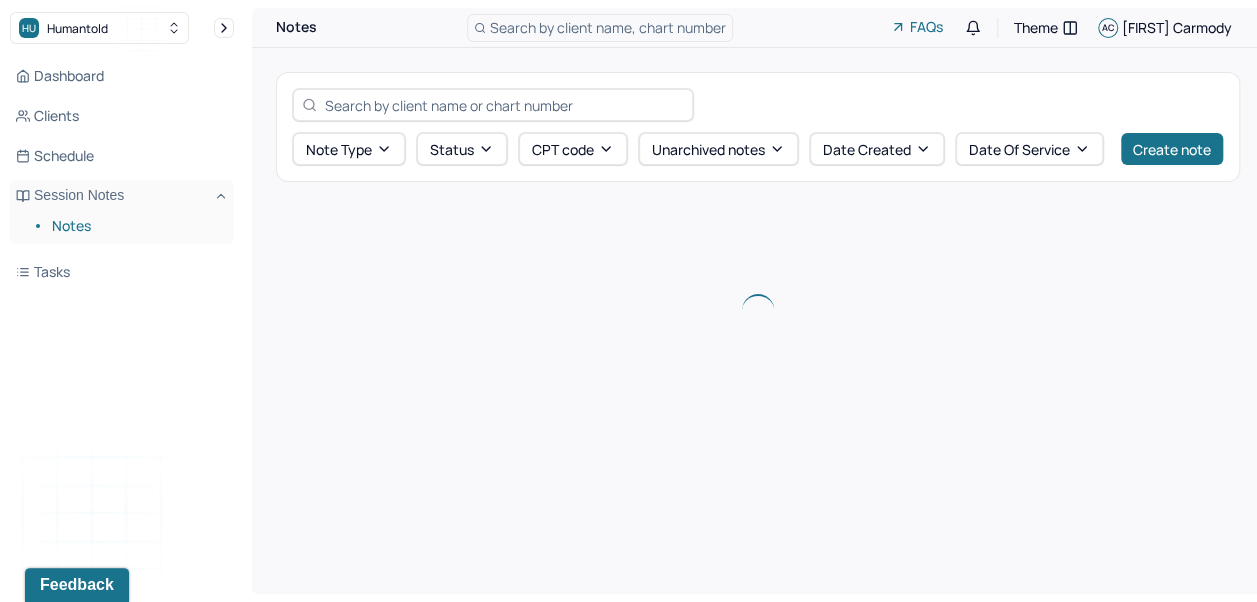 scroll, scrollTop: 0, scrollLeft: 0, axis: both 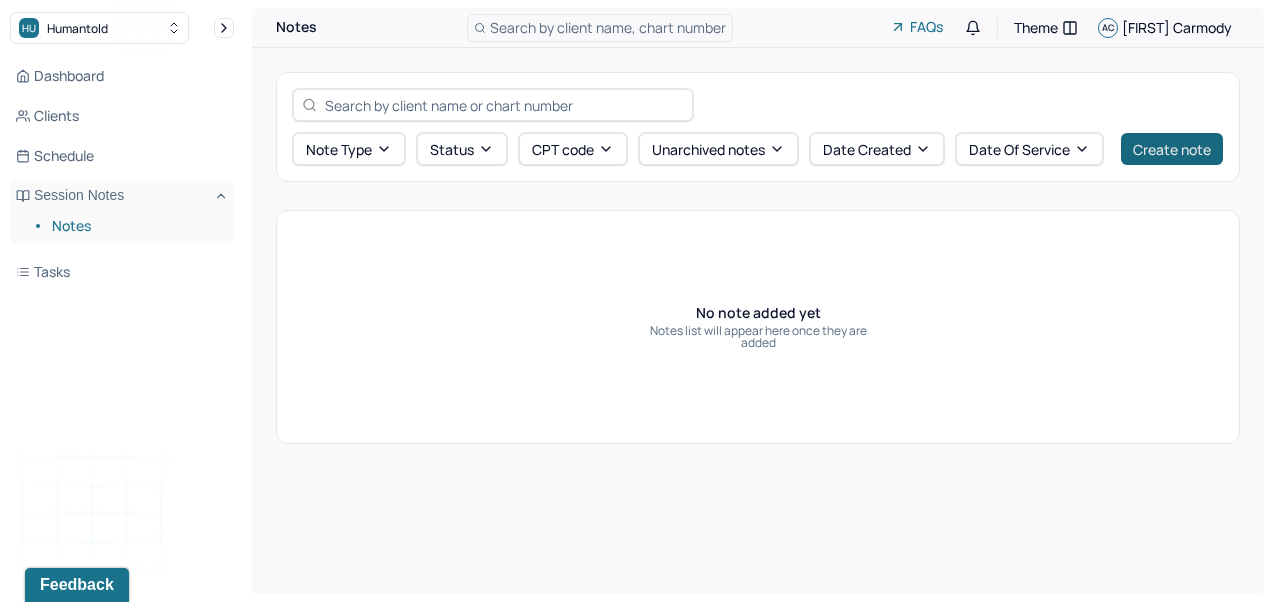 click on "Create note" at bounding box center (1172, 149) 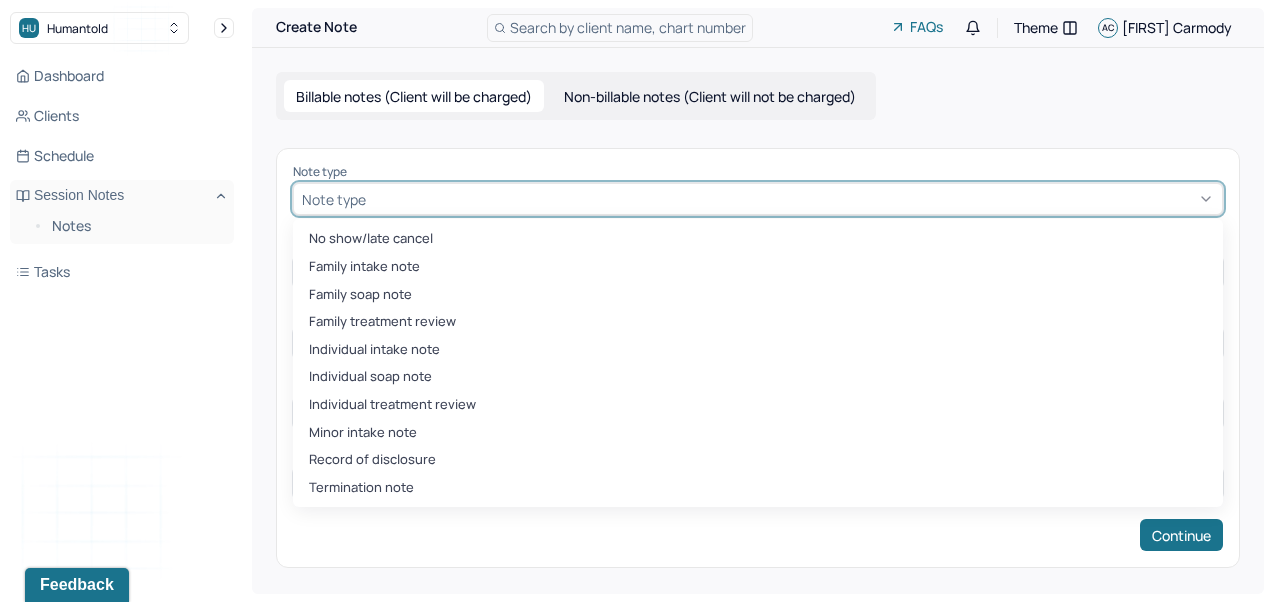 click on "Individual soap note" at bounding box center [758, 377] 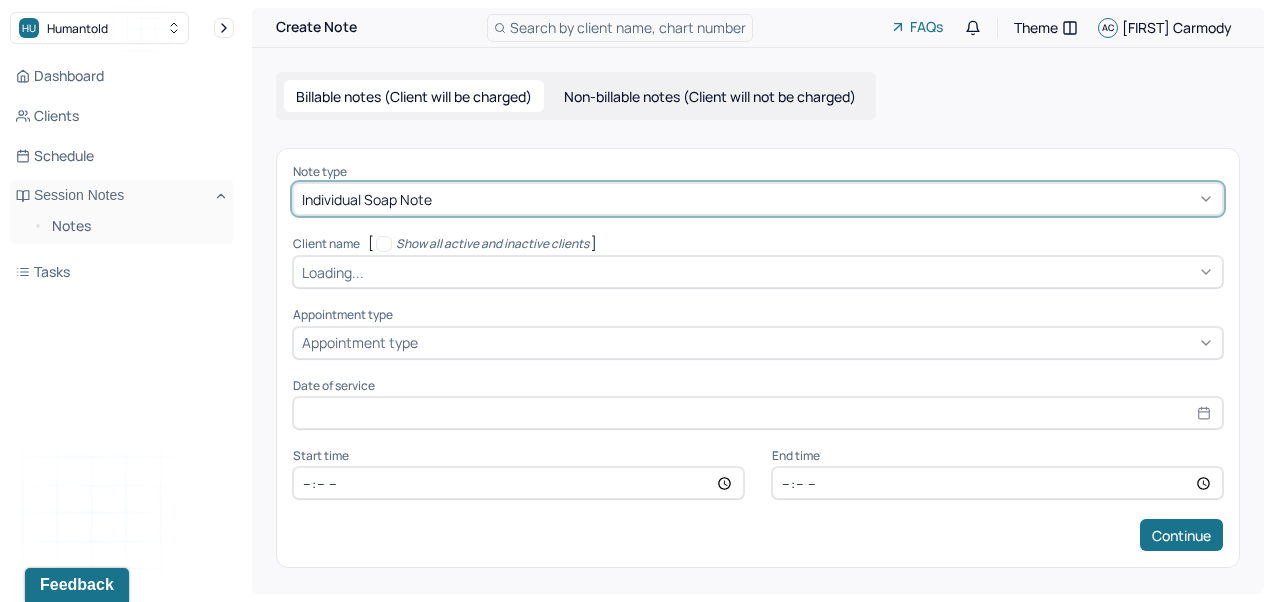 click on "Note type option Individual soap note, selected. Individual soap note Client name [ Show all active and inactive clients ] Loading... Supervisee name Appointment type Appointment type Date of service Start time End time Continue" at bounding box center [758, 358] 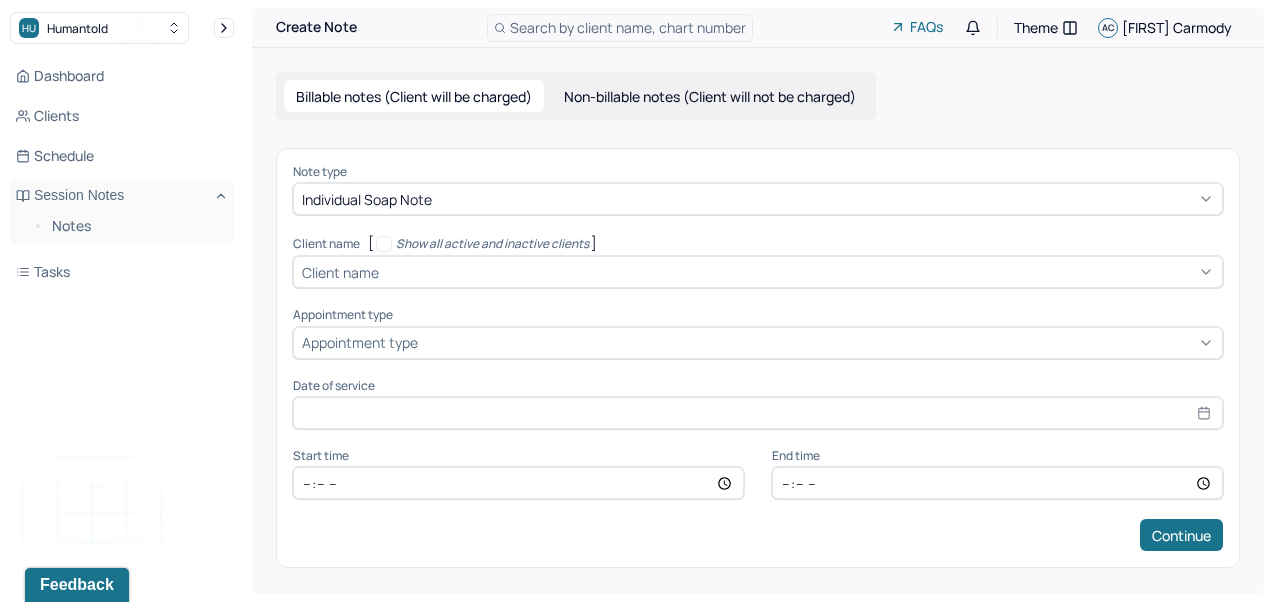 click on "Show all active and inactive clients" at bounding box center (492, 244) 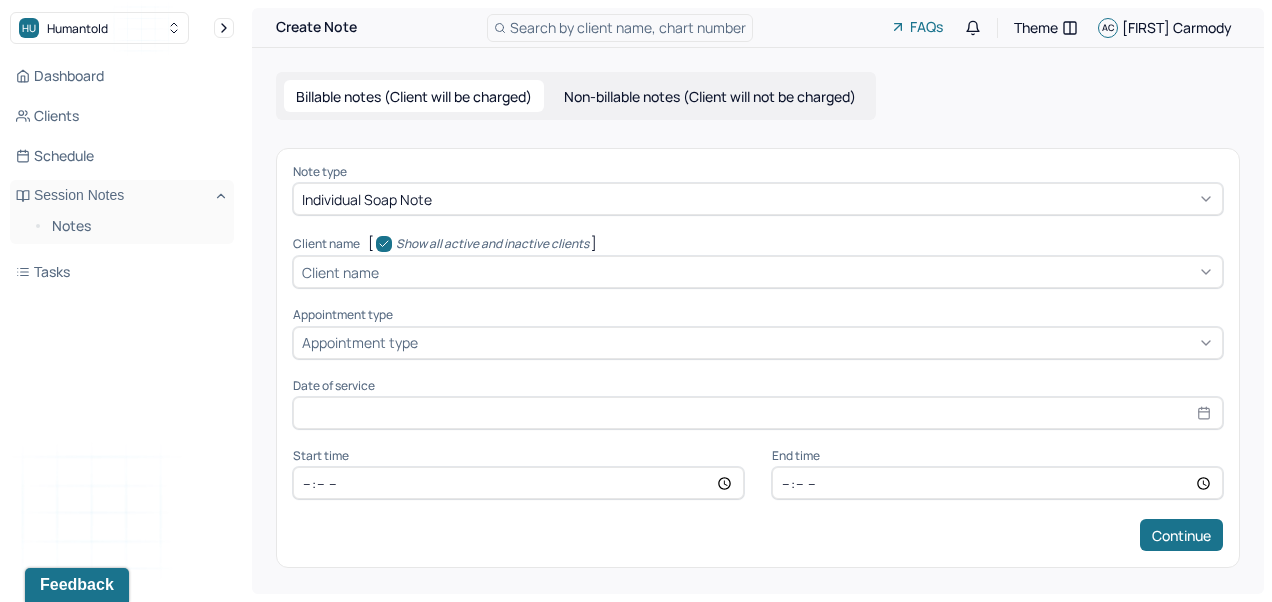 checkbox on "true" 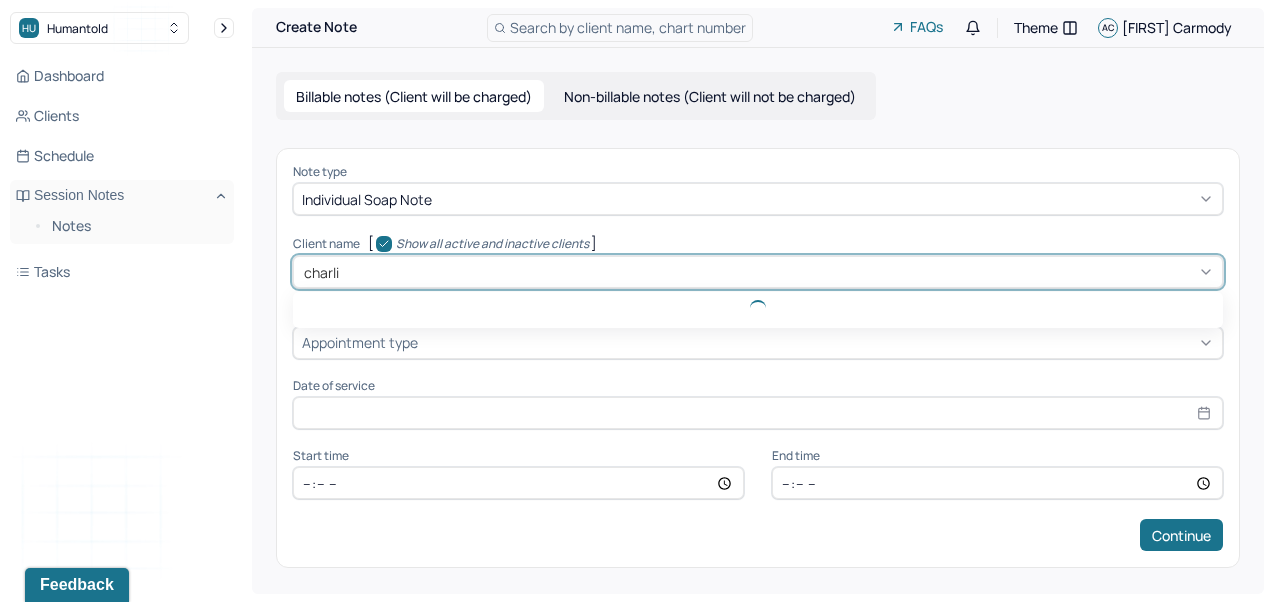 type on "[FIRST]" 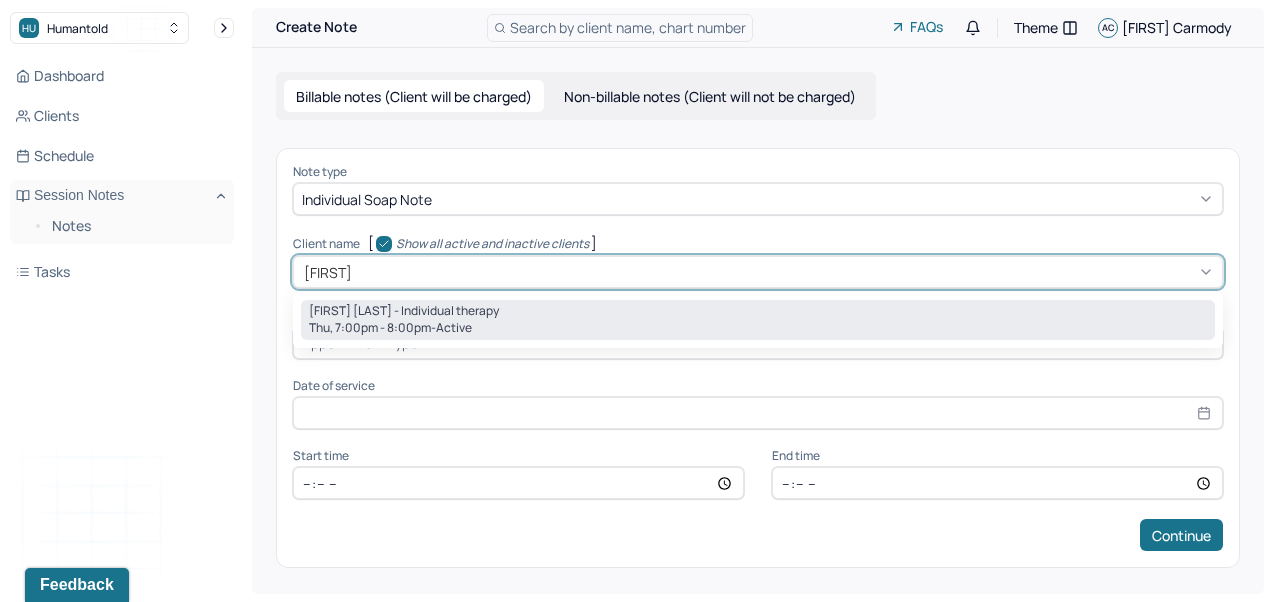 click on "Thu, 7:00pm - 8:00pm  -  active" at bounding box center (758, 328) 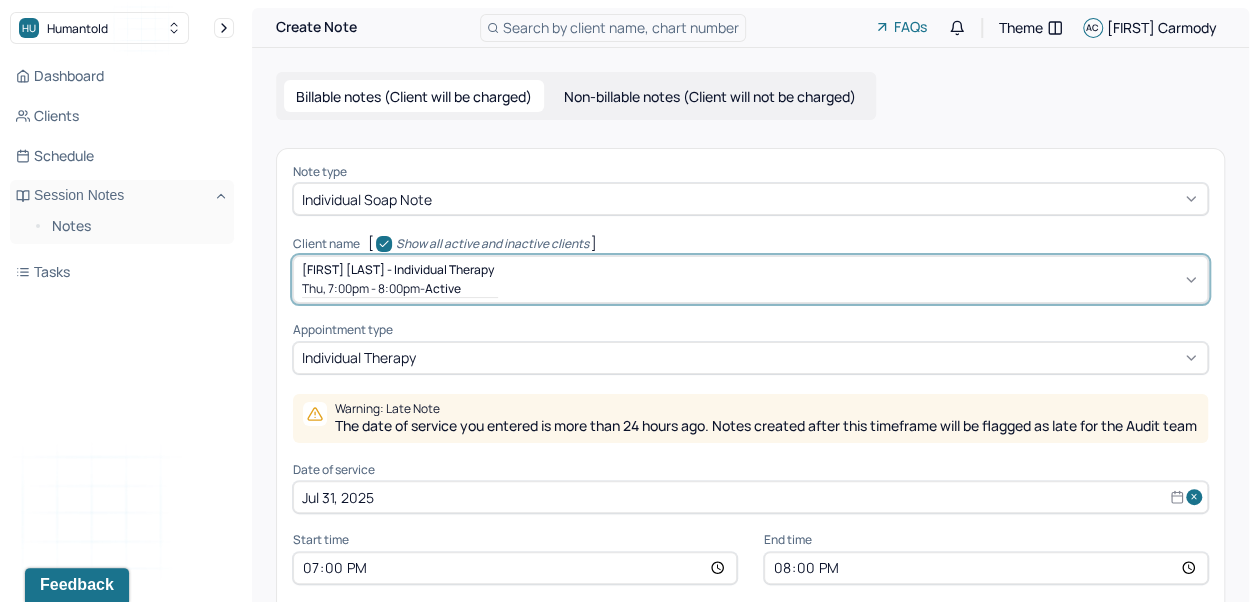 scroll, scrollTop: 96, scrollLeft: 0, axis: vertical 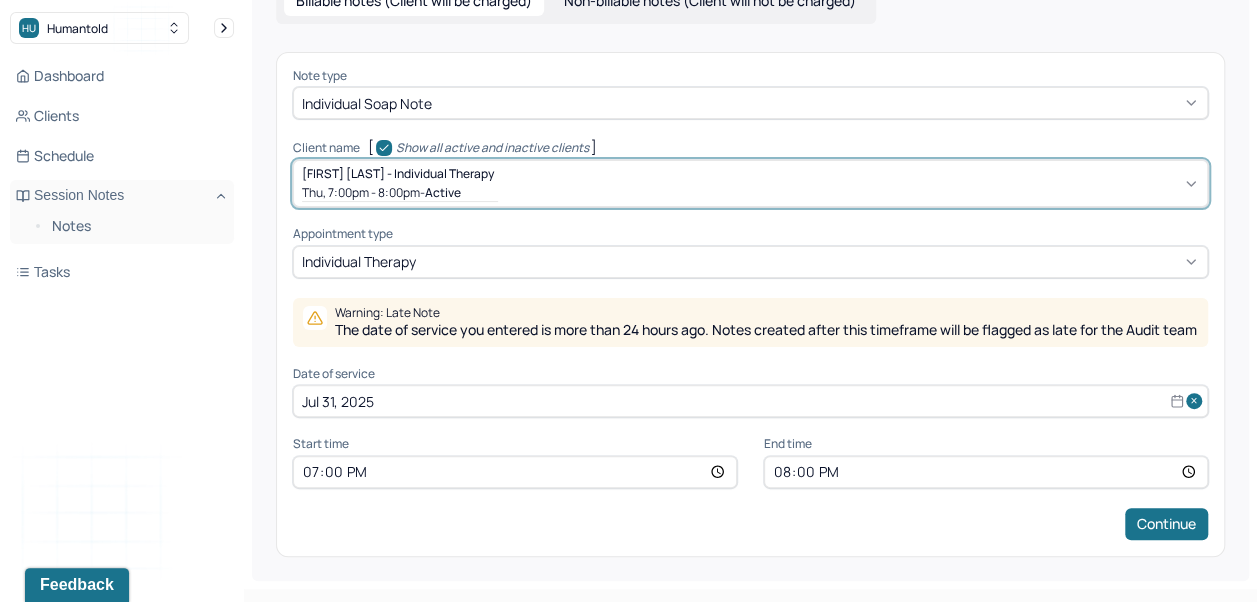 click on "Jul 31, 2025" at bounding box center (750, 401) 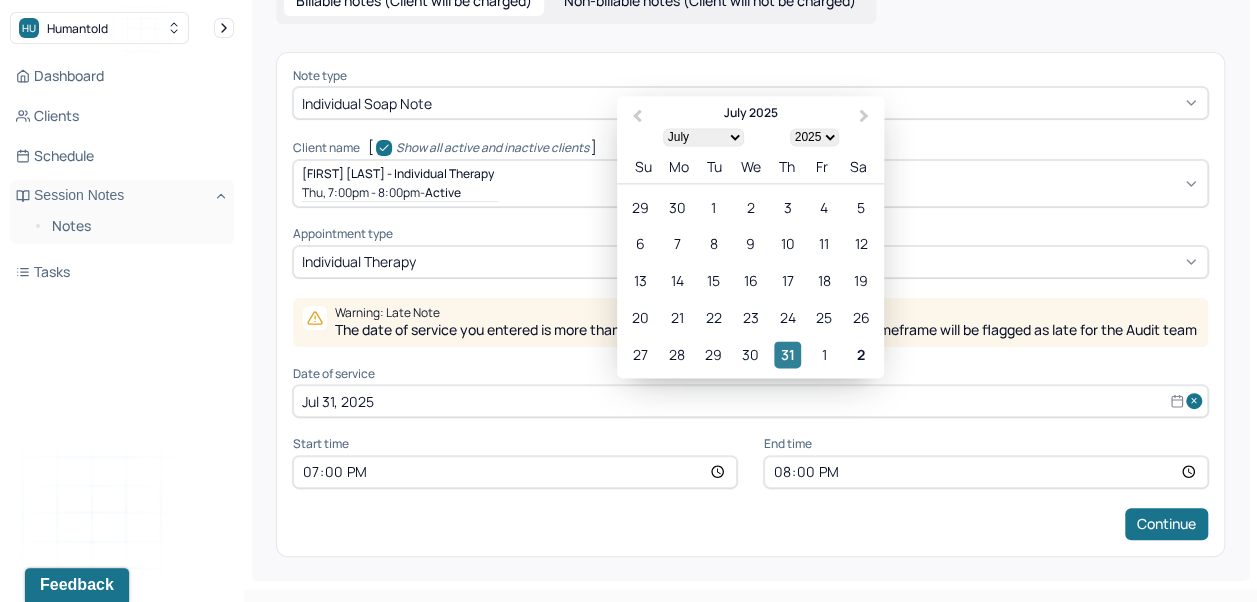 click on "31" at bounding box center (787, 354) 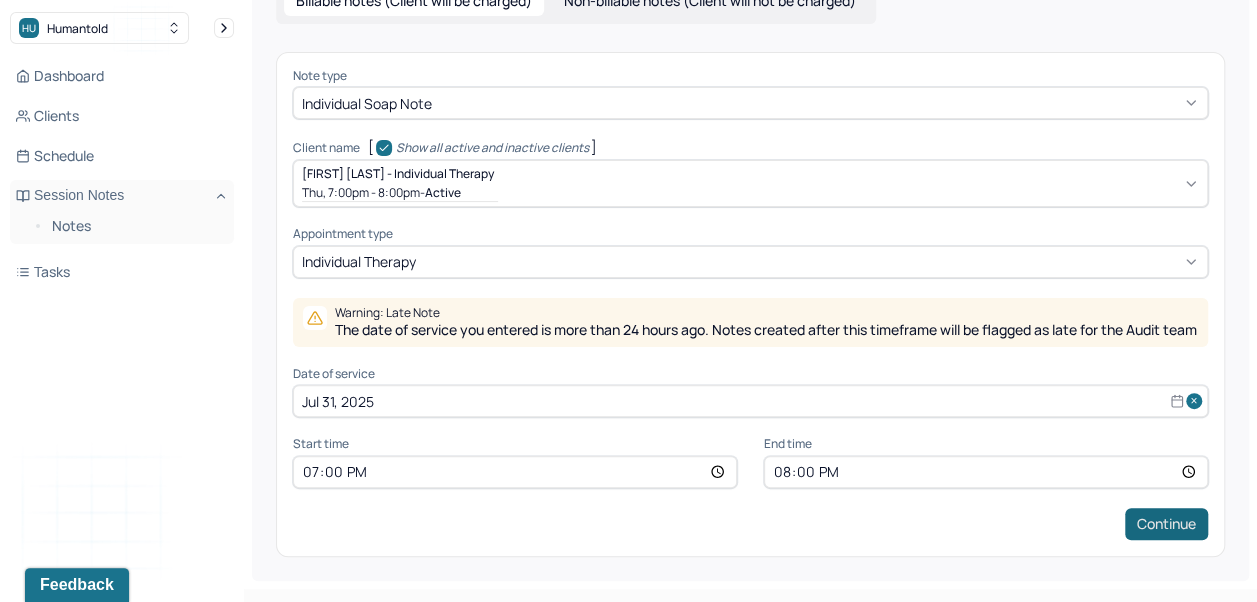 click on "Continue" at bounding box center (1166, 524) 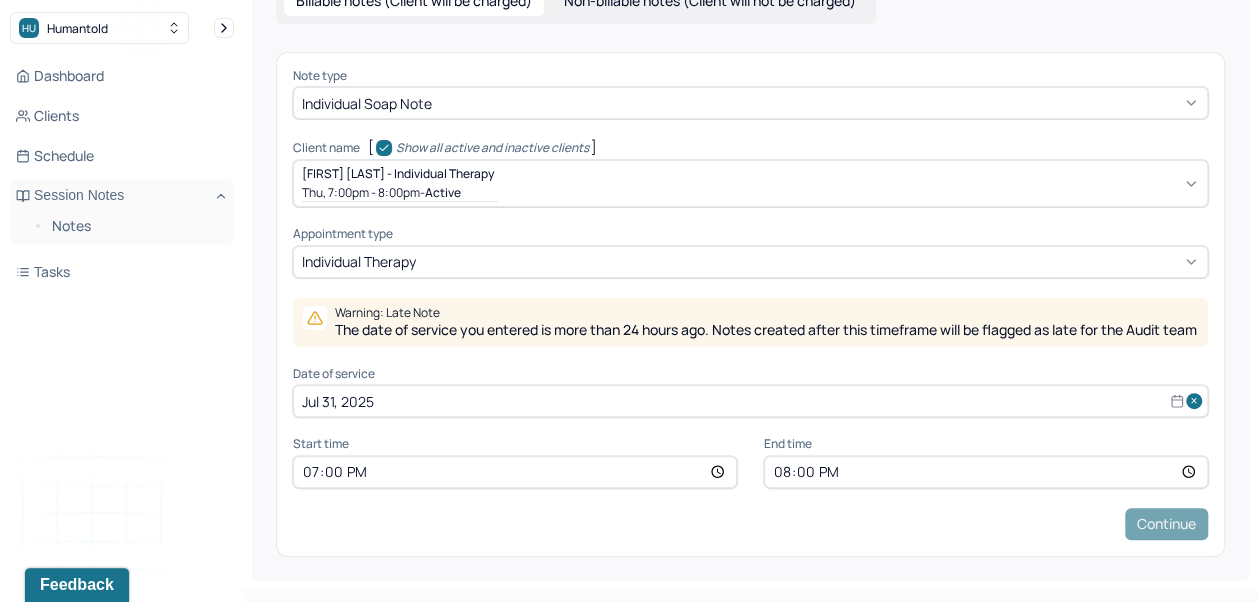 scroll, scrollTop: 0, scrollLeft: 0, axis: both 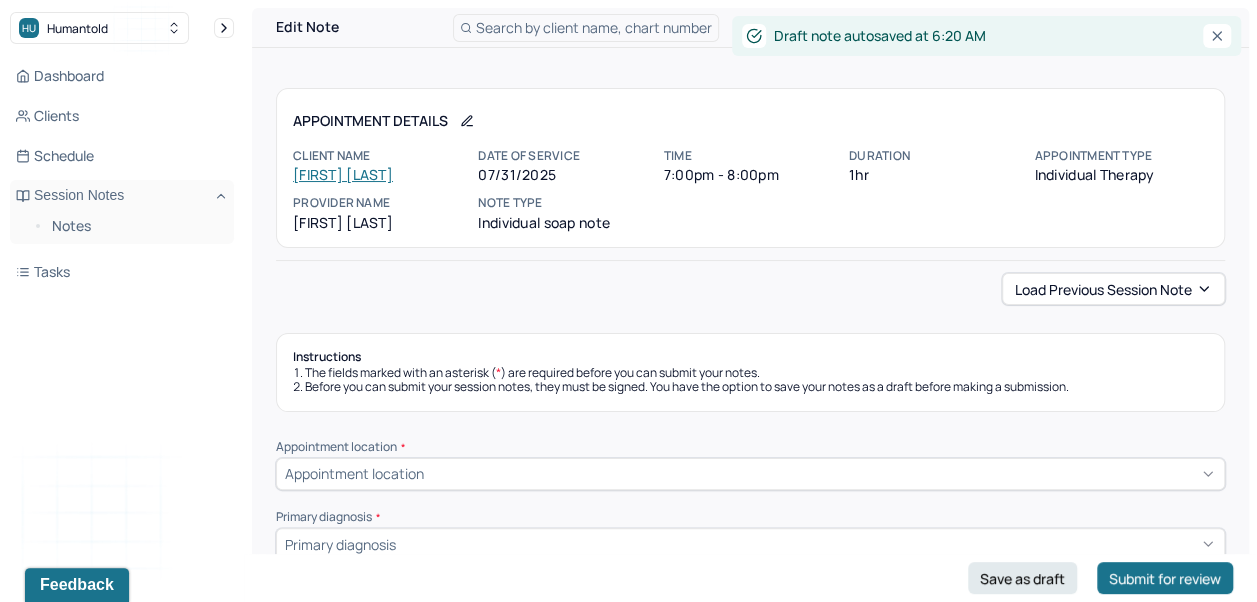 click on "Load previous session note" at bounding box center (1113, 289) 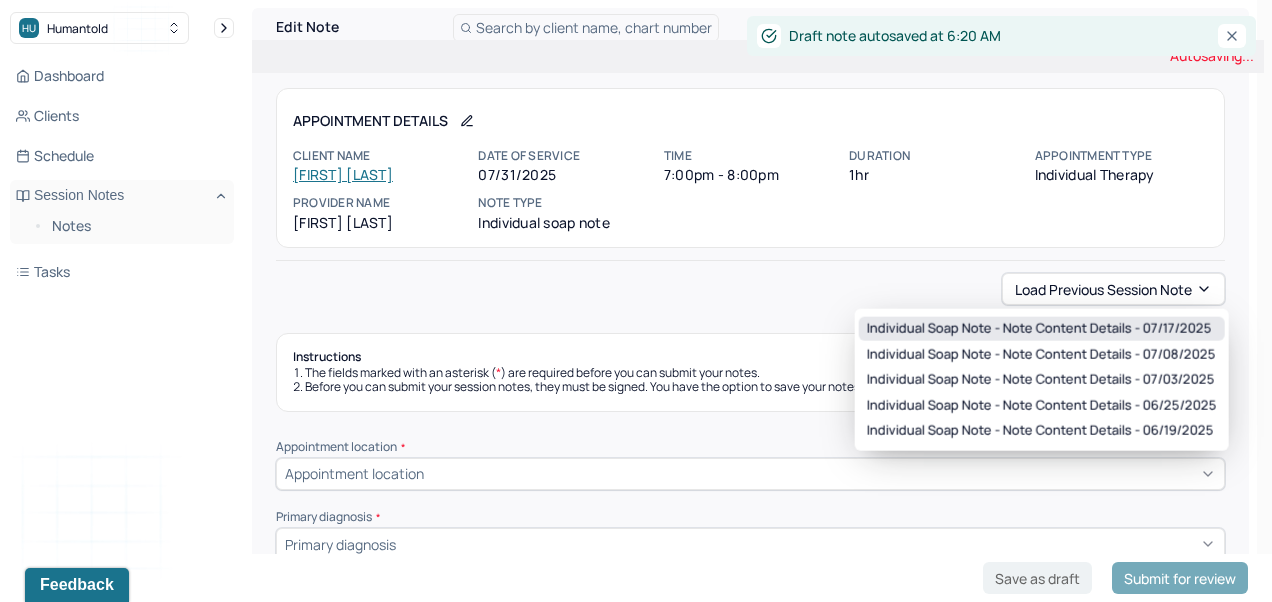 click on "Individual soap note   - Note content Details -   07/17/2025" at bounding box center [1039, 329] 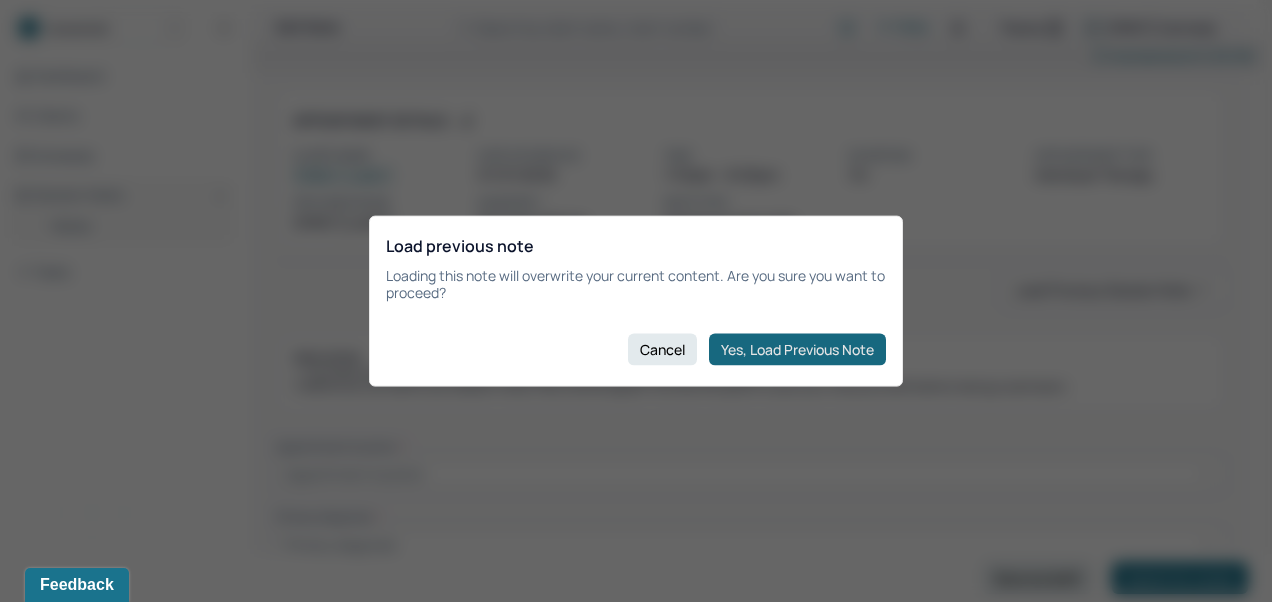 click on "Yes, Load Previous Note" at bounding box center (797, 349) 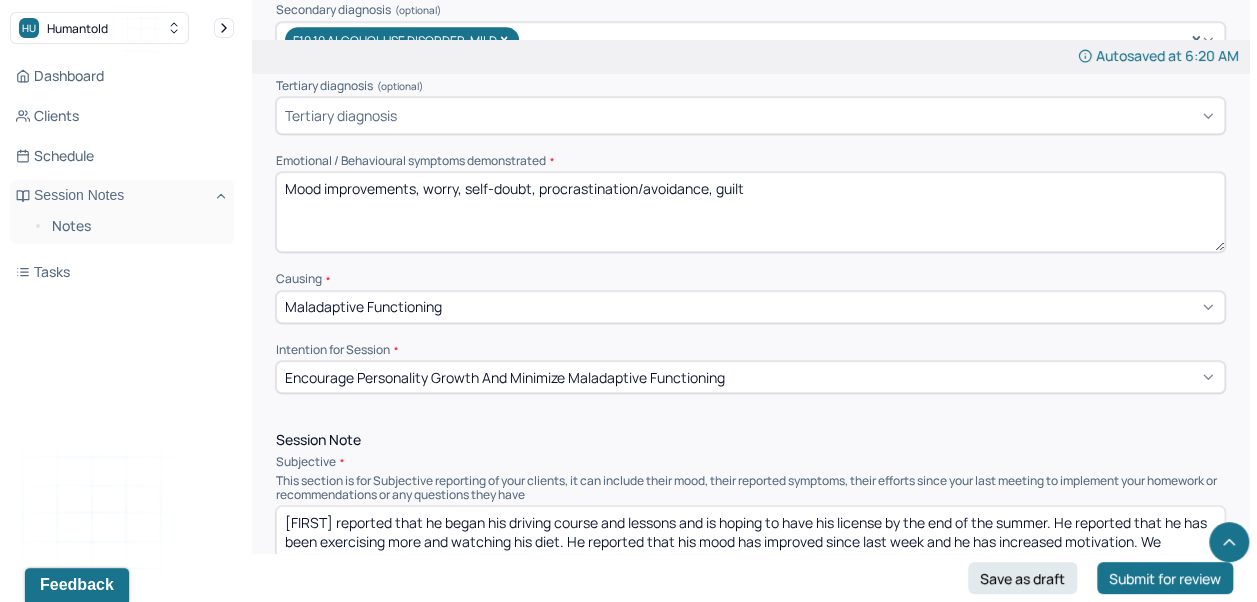 scroll, scrollTop: 781, scrollLeft: 0, axis: vertical 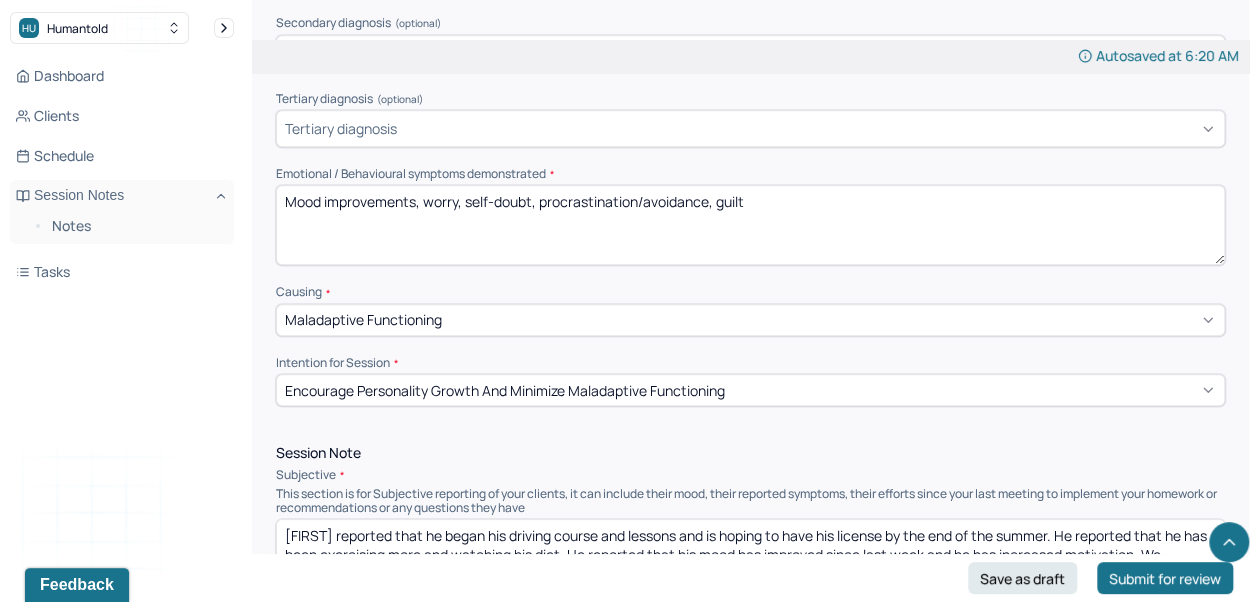click on "Mood improvements, worry, self-doubt, procrastination/avoidance, guilt" at bounding box center (750, 225) 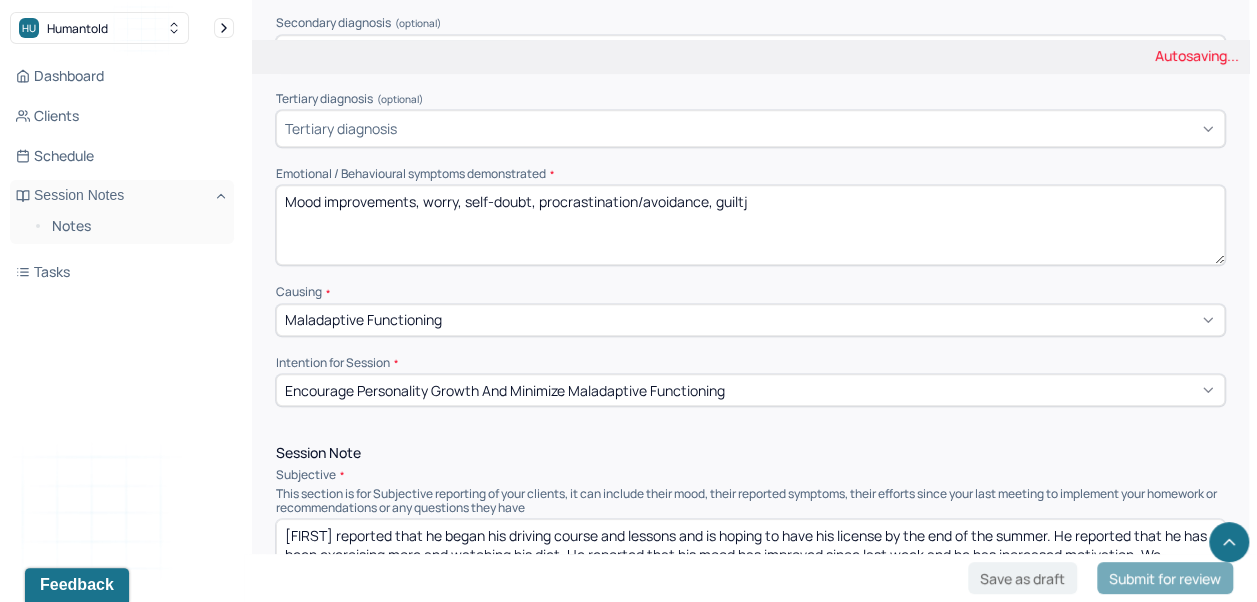type on "Mood improvements, worry, self-doubt, procrastination/avoidance, guilt" 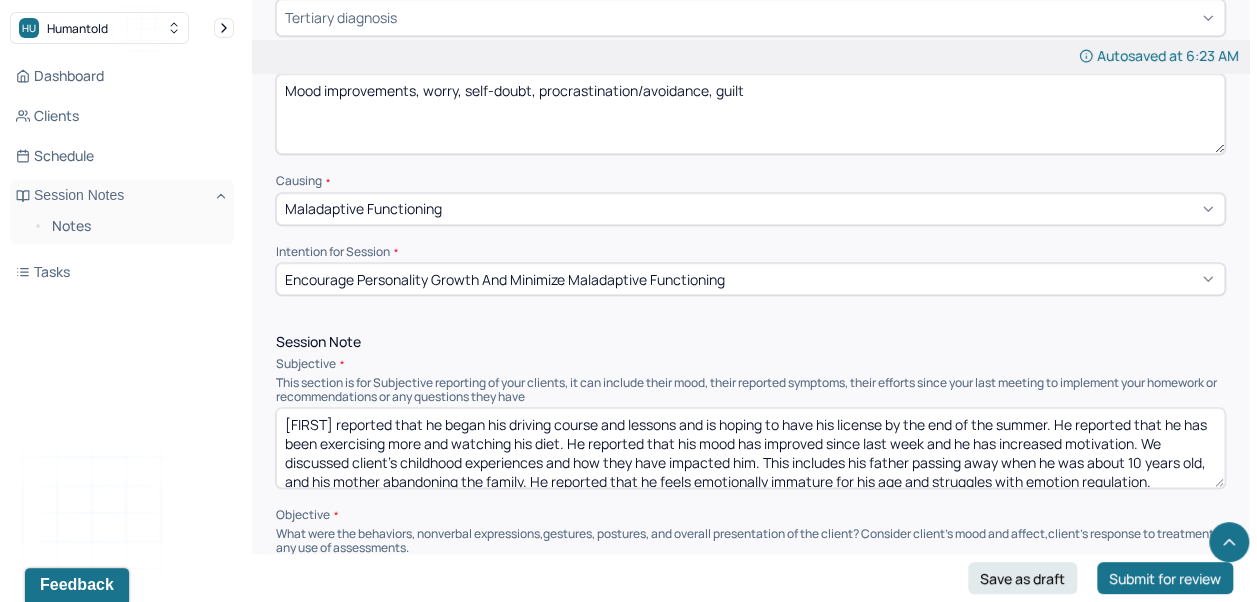 scroll, scrollTop: 1021, scrollLeft: 0, axis: vertical 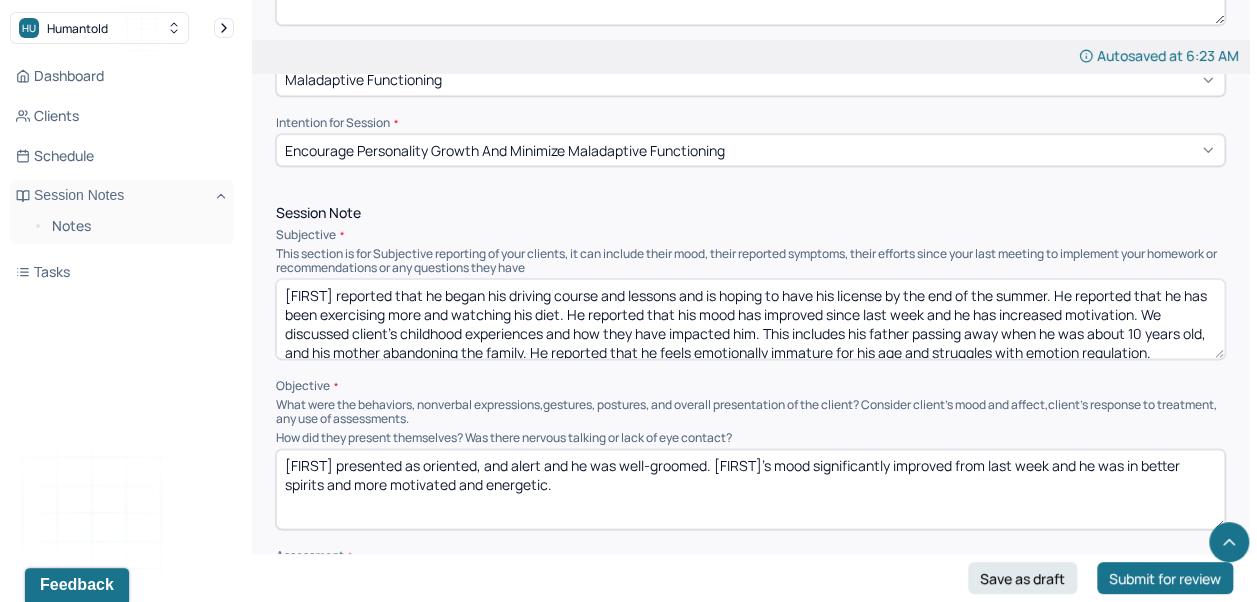 click on "[FIRST] reported that he began his driving course and lessons and is hoping to have his license by the end of the summer. He reported that he has been exercising more and watching his diet. He reported that his mood has improved since last week and he has increased motivation. We discussed client's childhood experiences and how they have impacted him. This includes his father passing away when he was about 10 years old, and his mother abandoning the family. He reported that he feels emotionally immature for his age and struggles with emotion regulation." at bounding box center [750, 319] 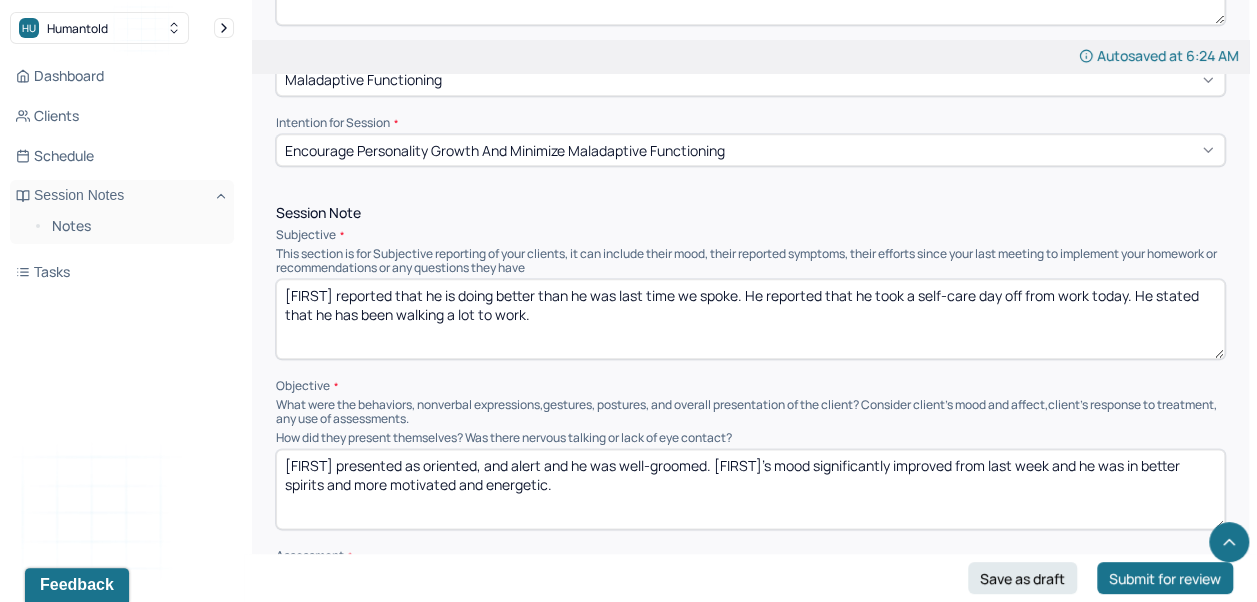 click on "[FIRST] reported that he is doing better than he was last time we spoke. He reported that he took a self-care day off from work today. He stated that he has been walking a lot to work." at bounding box center (750, 319) 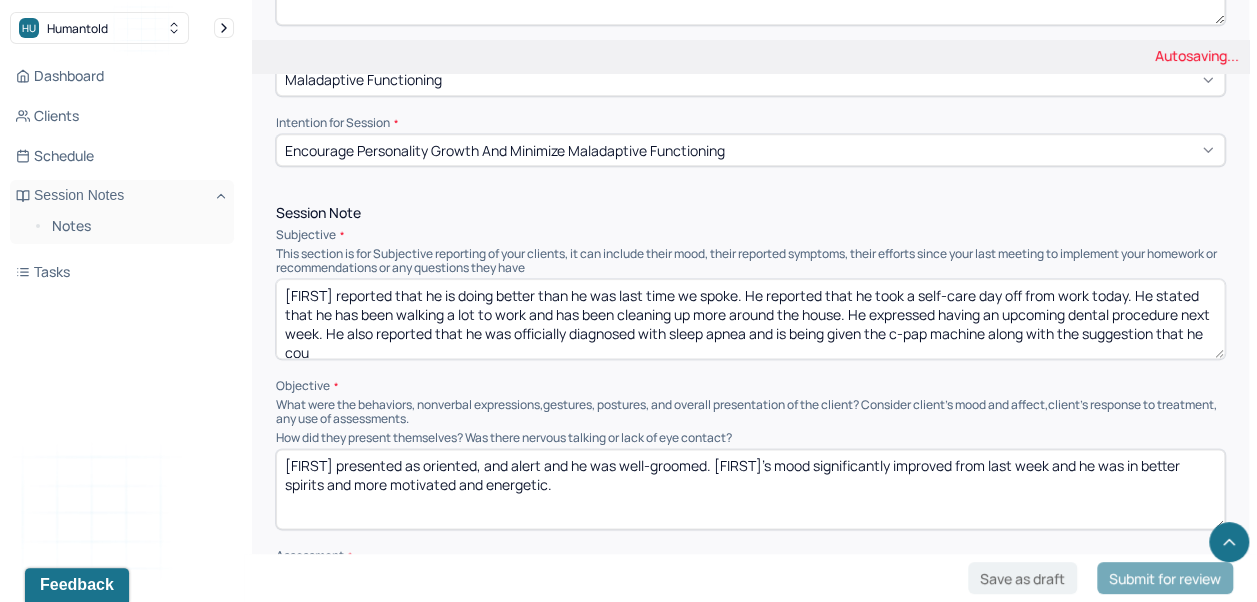 scroll, scrollTop: 2, scrollLeft: 0, axis: vertical 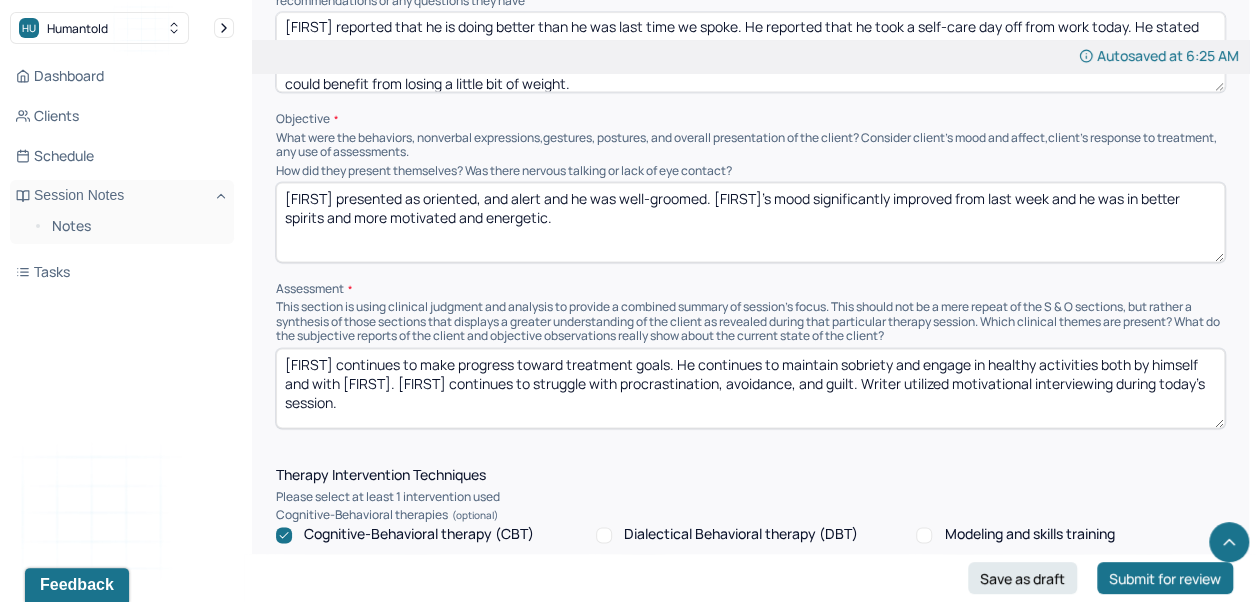 type on "[FIRST] reported that he is doing better than he was last time we spoke. He reported that he took a self-care day off from work today. He stated that he has been walking a lot to work and has been cleaning up more around the house. He expressed having an upcoming dental procedure next week. He also reported that he was officially diagnosed with sleep apnea and is being given the c-pap machine along with the suggestion that he could benefit from losing a little bit of weight." 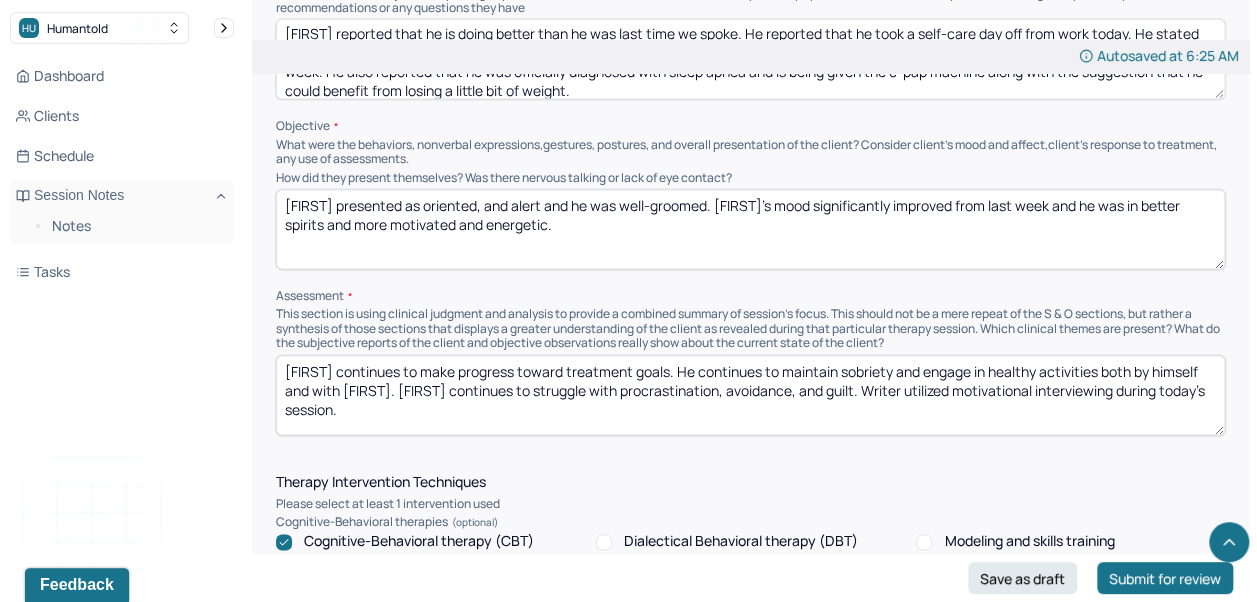 scroll, scrollTop: 1284, scrollLeft: 0, axis: vertical 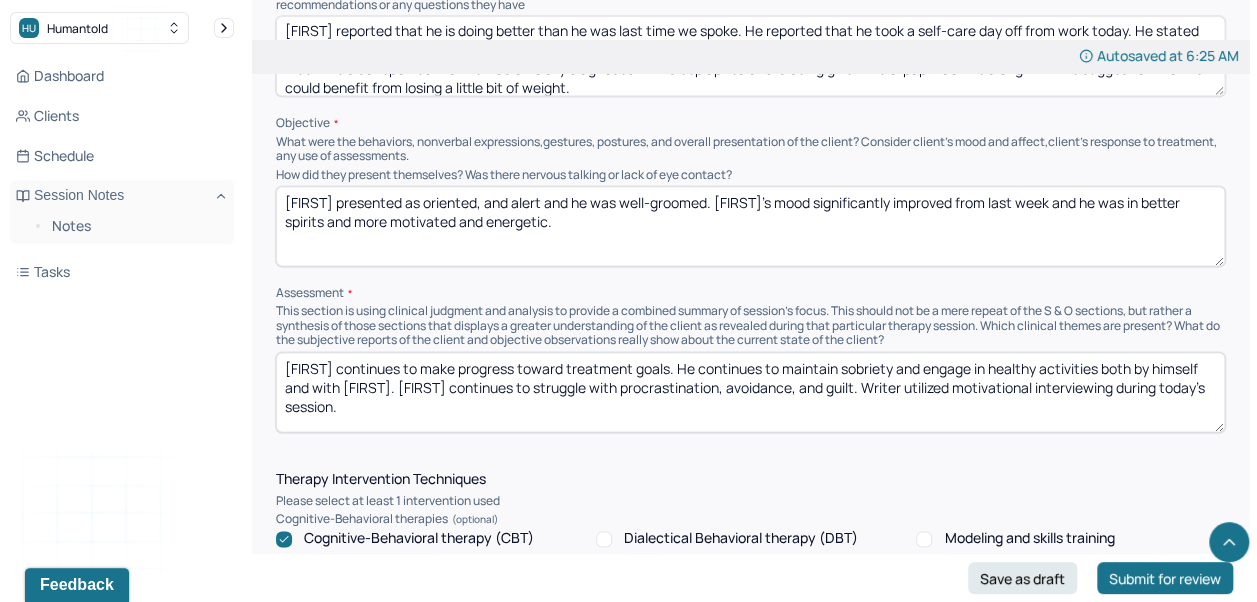 click on "[FIRST] presented as oriented, and alert and he was well-groomed. [FIRST]'s mood significantly improved from last week and he was in better spirits and more motivated and energetic." at bounding box center [750, 226] 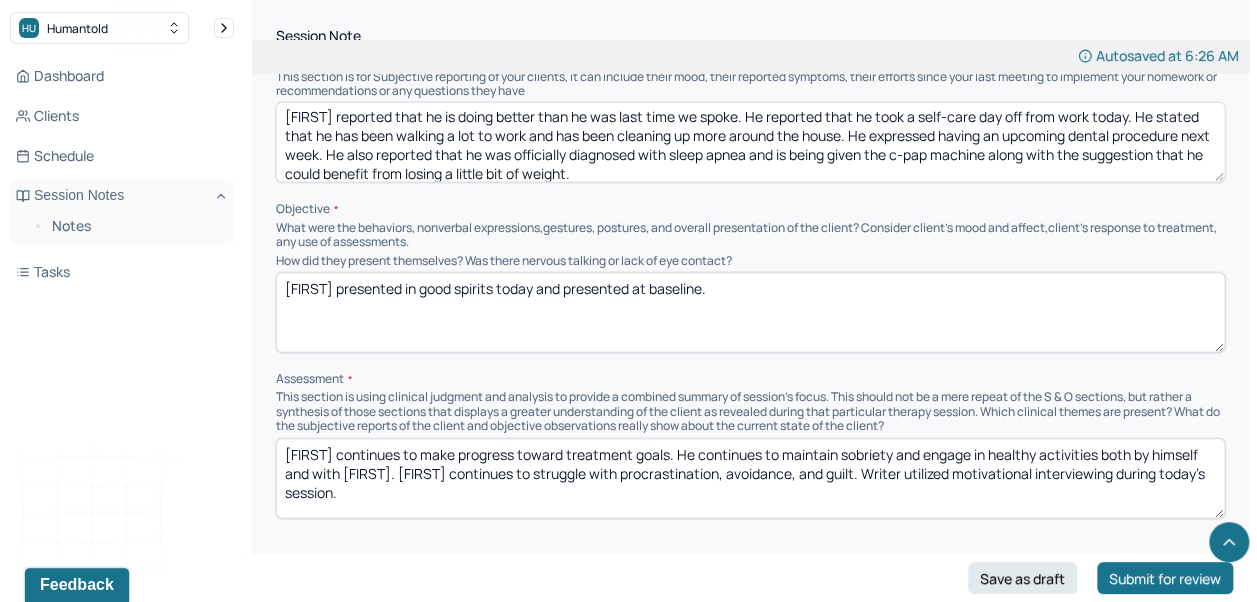 scroll, scrollTop: 1192, scrollLeft: 0, axis: vertical 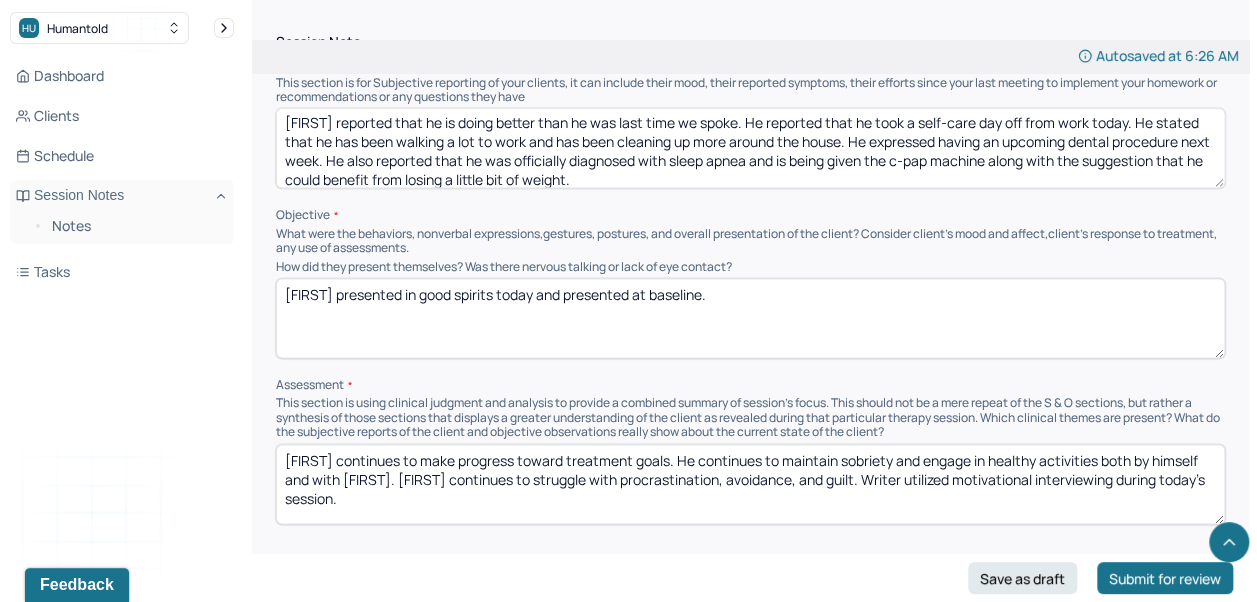 type on "[FIRST] presented in good spirits today and presented at baseline." 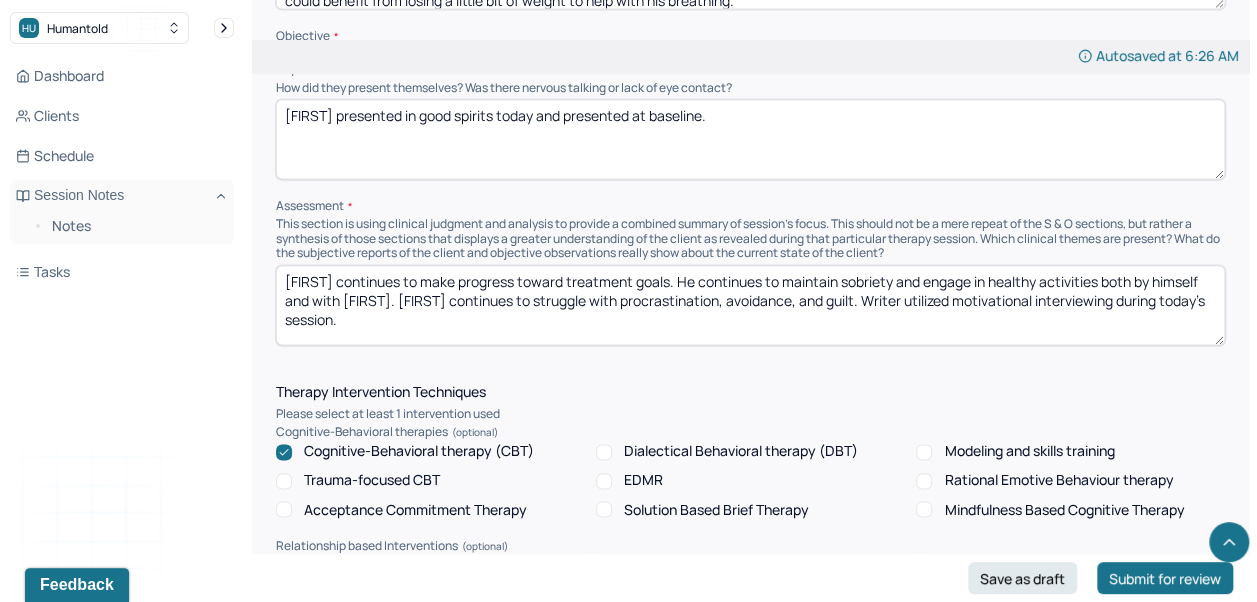 scroll, scrollTop: 1372, scrollLeft: 0, axis: vertical 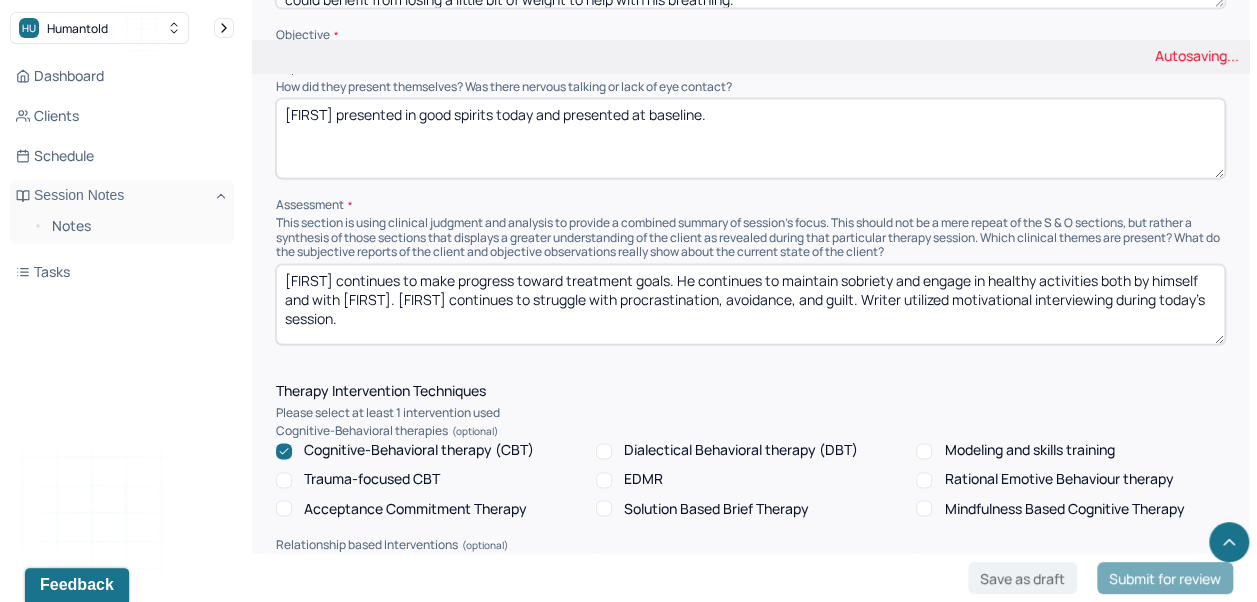 type on "[FIRST] reported that he is doing better than he was last time we spoke. He reported that he took a self-care day off from work today. He stated that he has been walking a lot to work and has been cleaning up more around the house. He expressed having an upcoming dental procedure next week. He also reported that he was officially diagnosed with sleep apnea and is being given the c-pap machine along with the suggestion that he could benefit from losing a little bit of weight to help with his breathing." 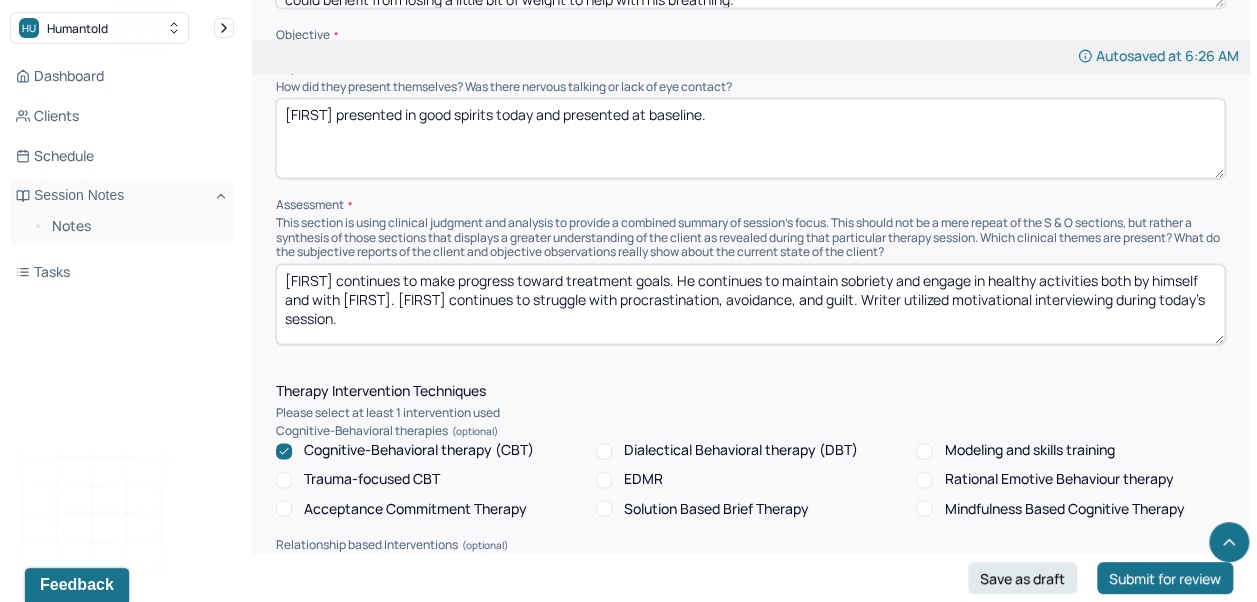 click on "[FIRST] continues to make progress toward treatment goals. He continues to maintain sobriety and engage in healthy activities both by himself and with [FIRST]. [FIRST] continues to struggle with procrastination, avoidance, and guilt. Writer utilized motivational interviewing during today's session." at bounding box center (750, 304) 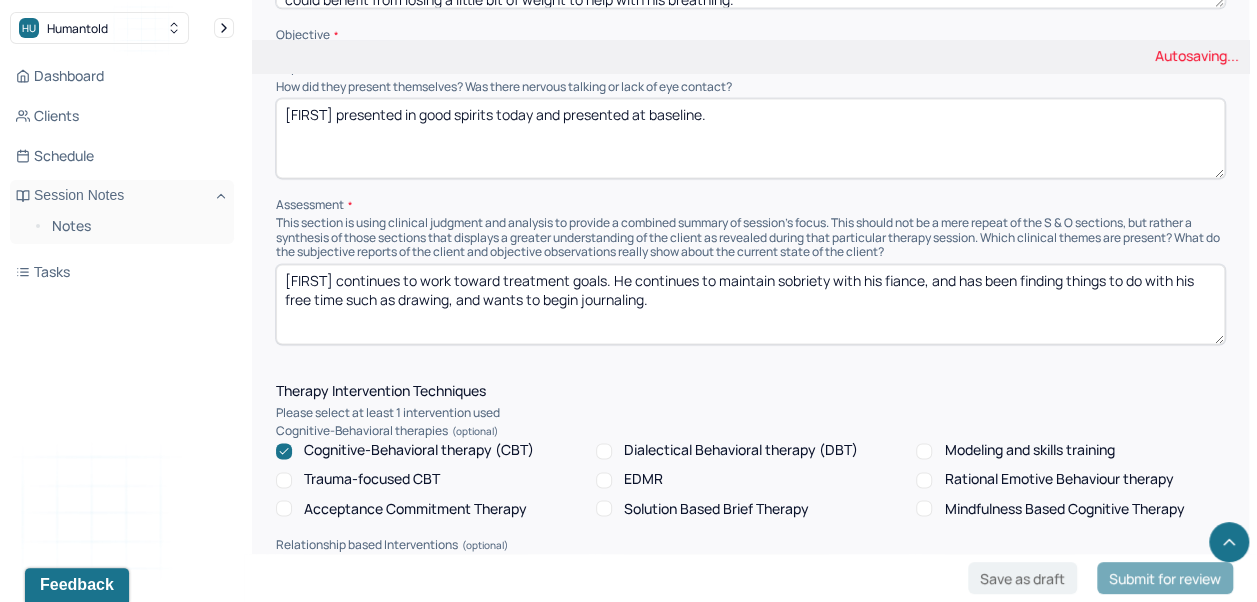 click on "Instructions The fields marked with an asterisk ( * ) are required before you can submit your notes. Before you can submit your session notes, they must be signed. You have the option to save your notes as a draft before making a submission. Appointment location * Teletherapy Client Teletherapy Location here Home Office Other Provider Teletherapy Location Home Office Other Consent was received for the teletherapy session The teletherapy session was conducted via video Primary diagnosis * F40.10 SOCIAL ANXIETY DISORDER (SOCIAL PHOBIA) Secondary diagnosis (optional) F10.10 ALCOHOL USE DISORDER, MILD Tertiary diagnosis (optional) Tertiary diagnosis Emotional / Behavioural symptoms demonstrated * Mood improvements, worry, self-doubt, procrastination/avoidance, guilt Causing * Maladaptive Functioning Intention for Session * Encourage personality growth and minimize maladaptive functioning Session Note Subjective Objective How did they present themselves? Was there nervous talking or lack of eye contact? Assessment" at bounding box center [750, 562] 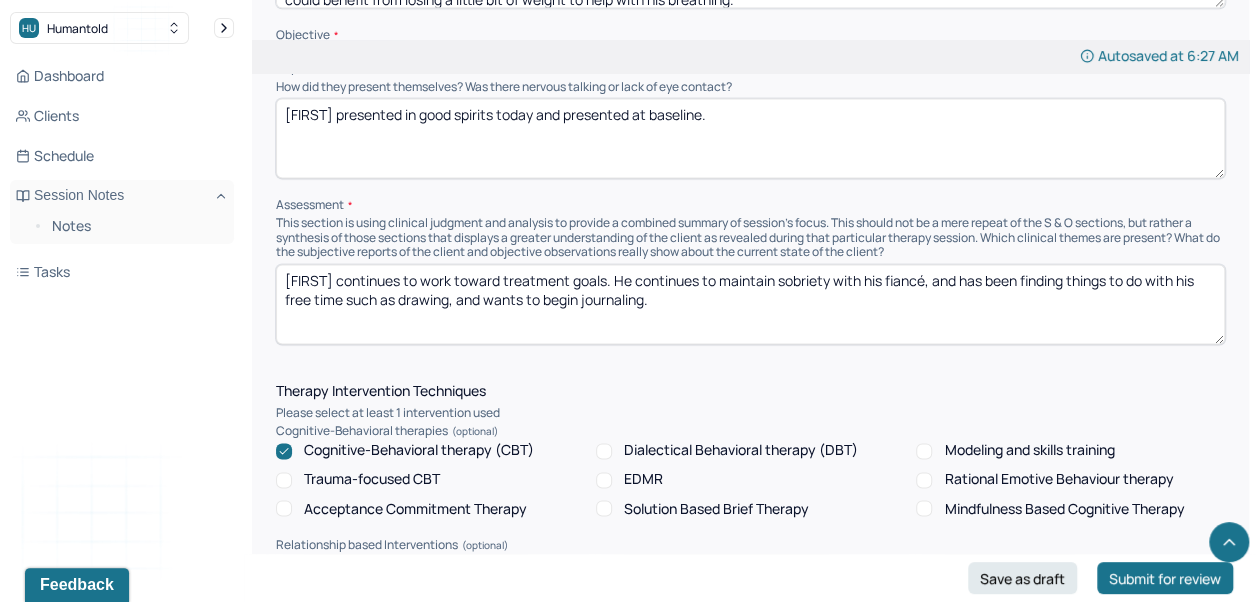 click on "[FIRST] continues to work toward treatment goals. He continues to maintain sobriety with his fiance, and has been finding things to do with his free time such as drawing, and wants to begin journaling." at bounding box center (750, 304) 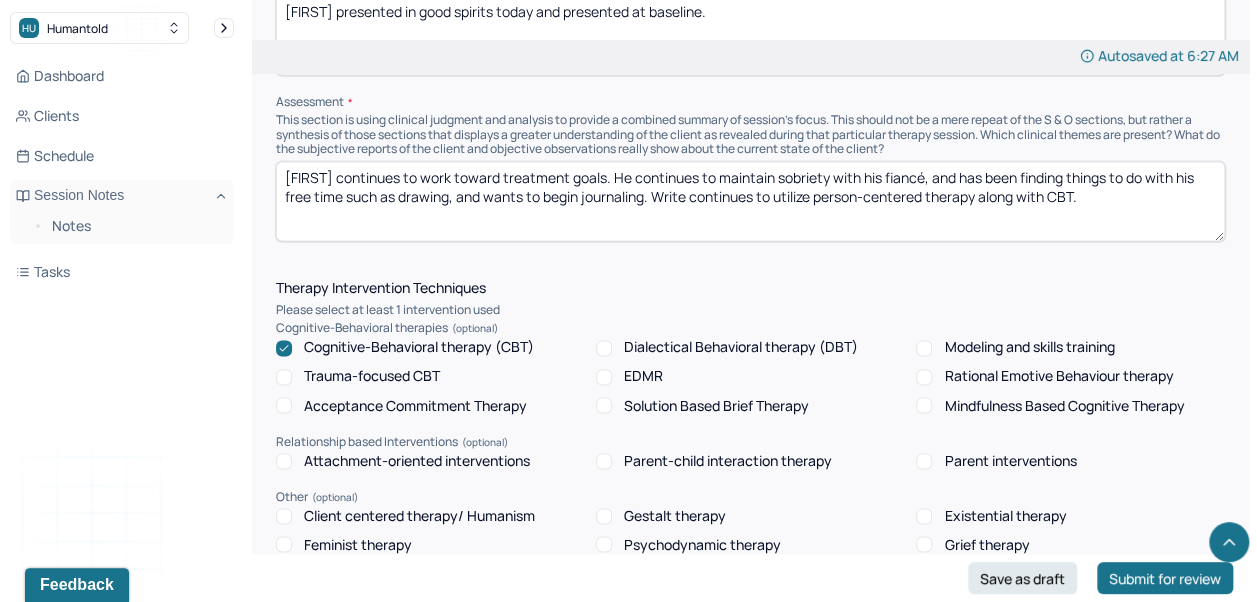 scroll, scrollTop: 1466, scrollLeft: 0, axis: vertical 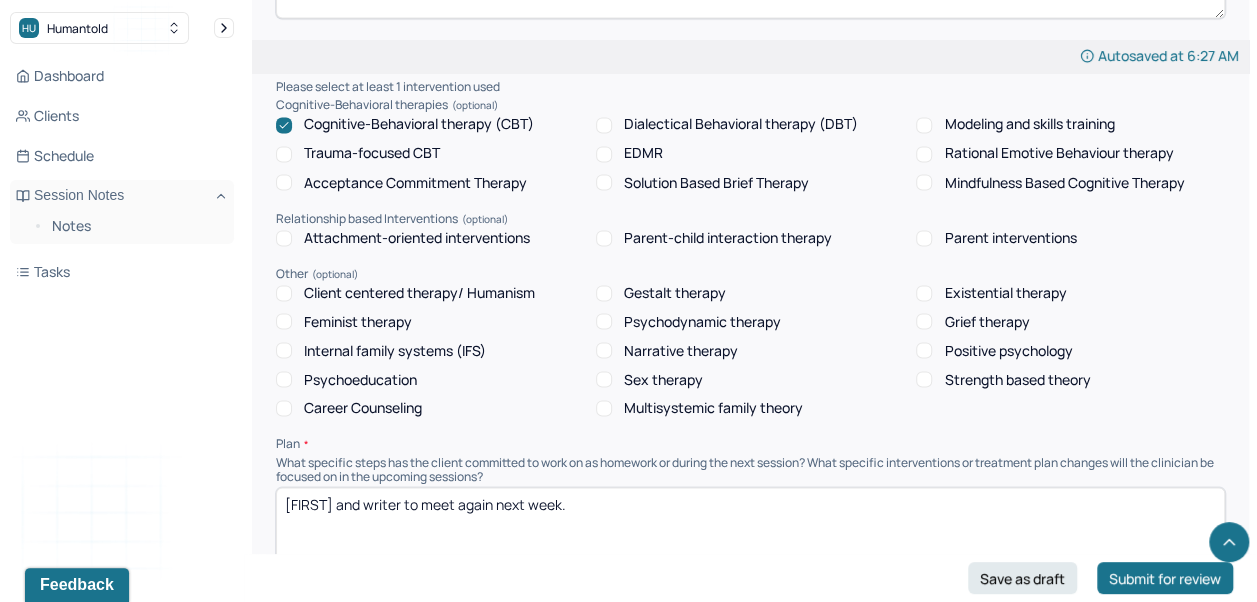 type on "[FIRST] continues to work toward treatment goals. He continues to maintain sobriety with his fiancé and has been finding things to do with his free time such as drawing, and wants to begin journaling. Write continues to utilize person-centered therapy along with CBT." 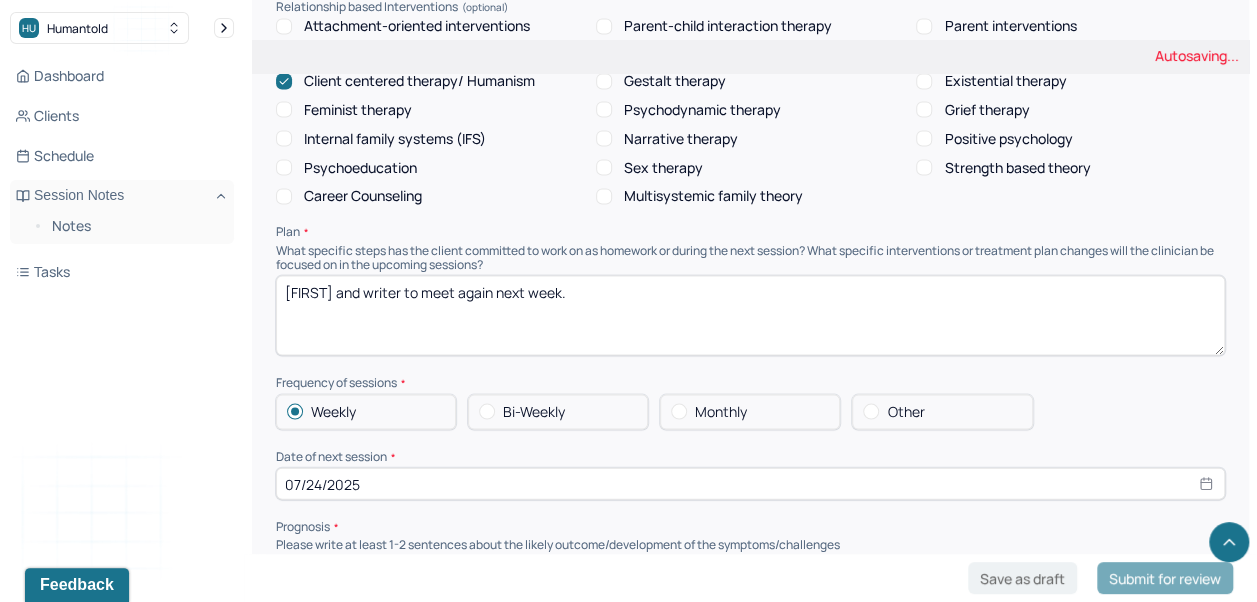 click on "[FIRST] and writer to meet again next week." at bounding box center (750, 316) 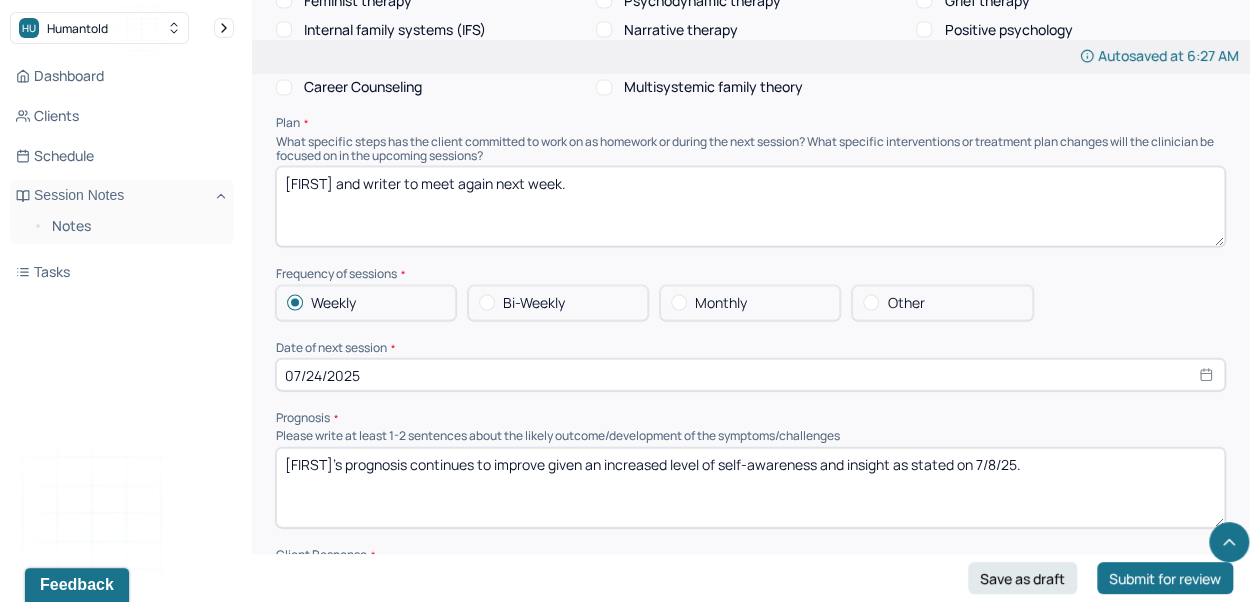 scroll, scrollTop: 2040, scrollLeft: 0, axis: vertical 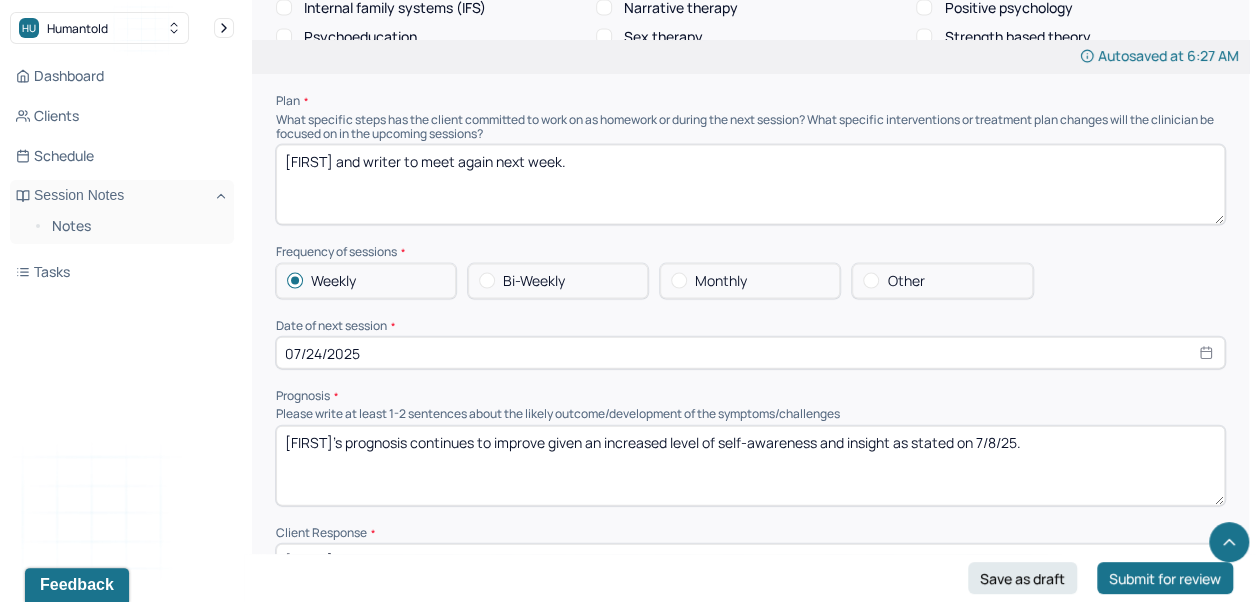 click on "[FIRST] and writer to meet again next week." at bounding box center [750, 185] 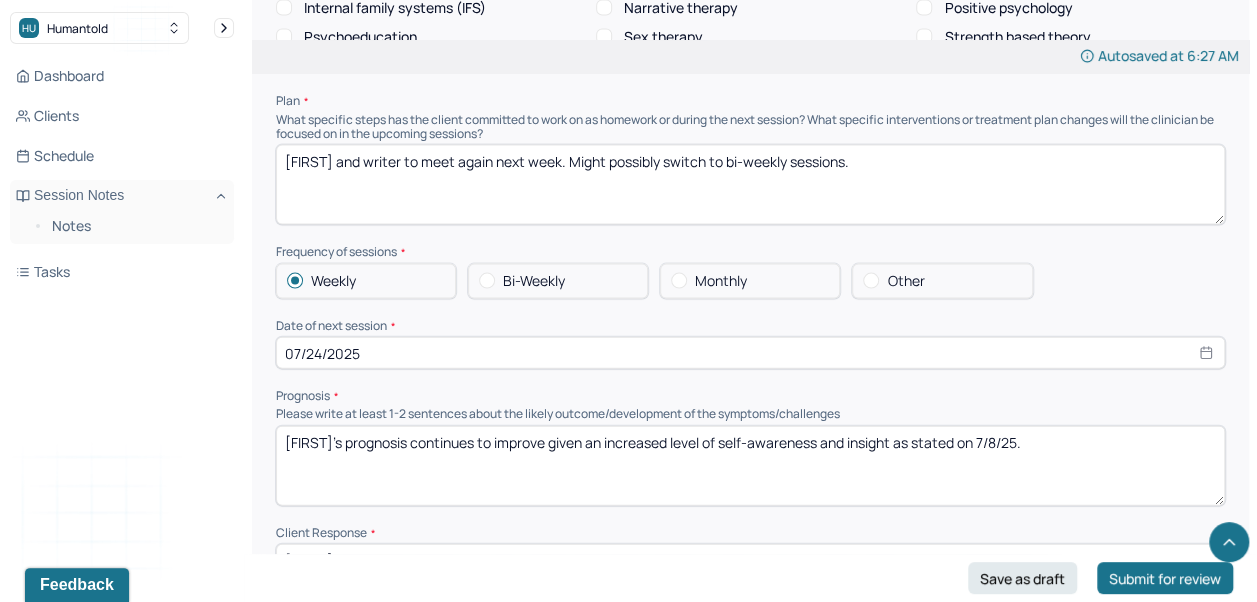 type on "[FIRST] and writer to meet again next week. Might possibly switch to bi-weekly sessions." 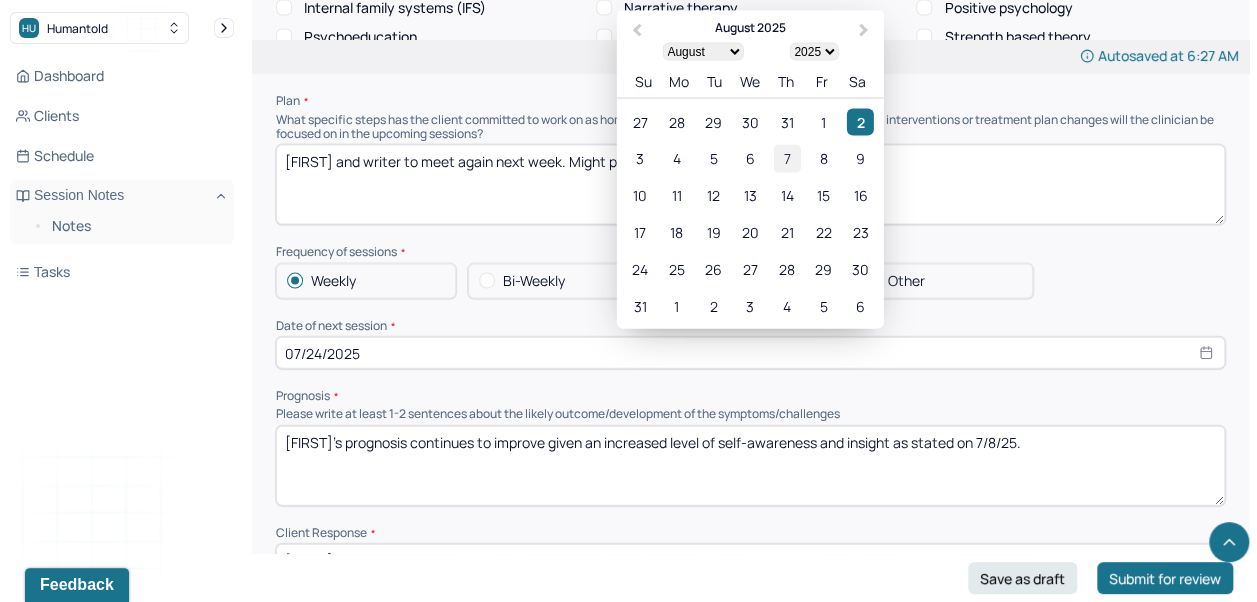 click on "7" at bounding box center (786, 159) 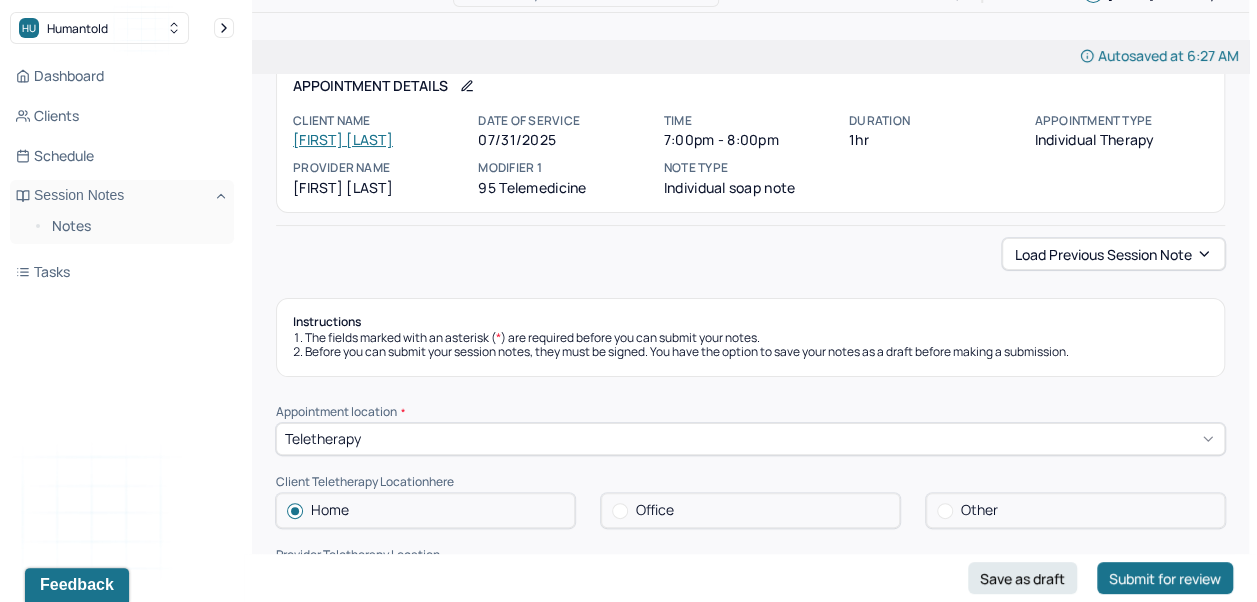 scroll, scrollTop: 0, scrollLeft: 0, axis: both 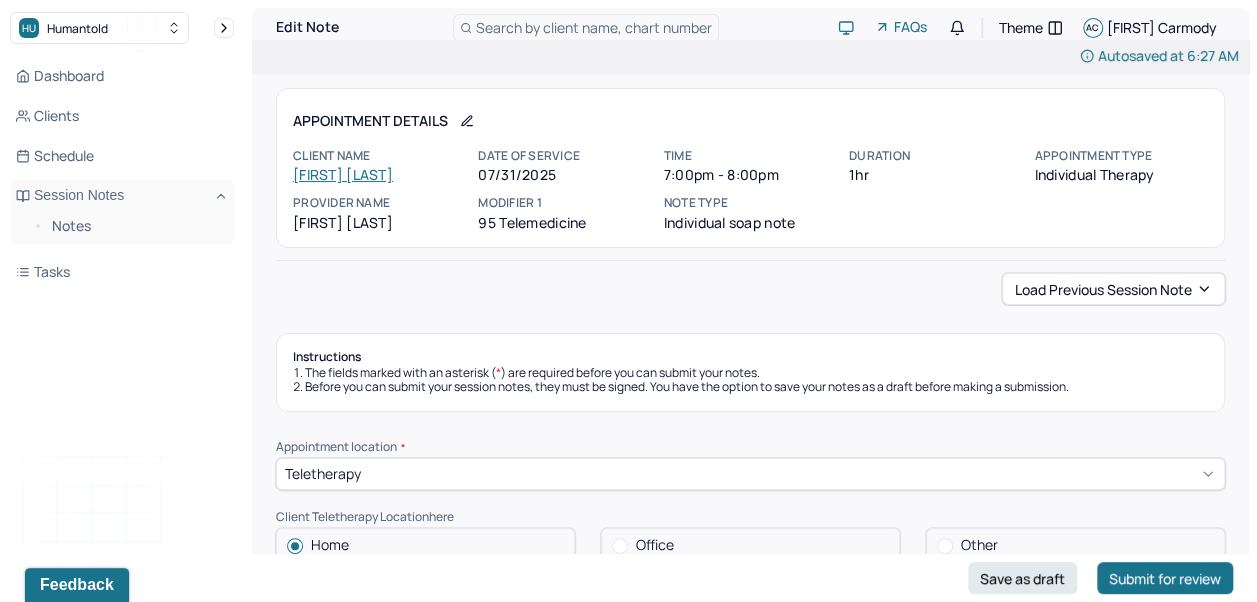 click on "Load previous session note" at bounding box center [1113, 289] 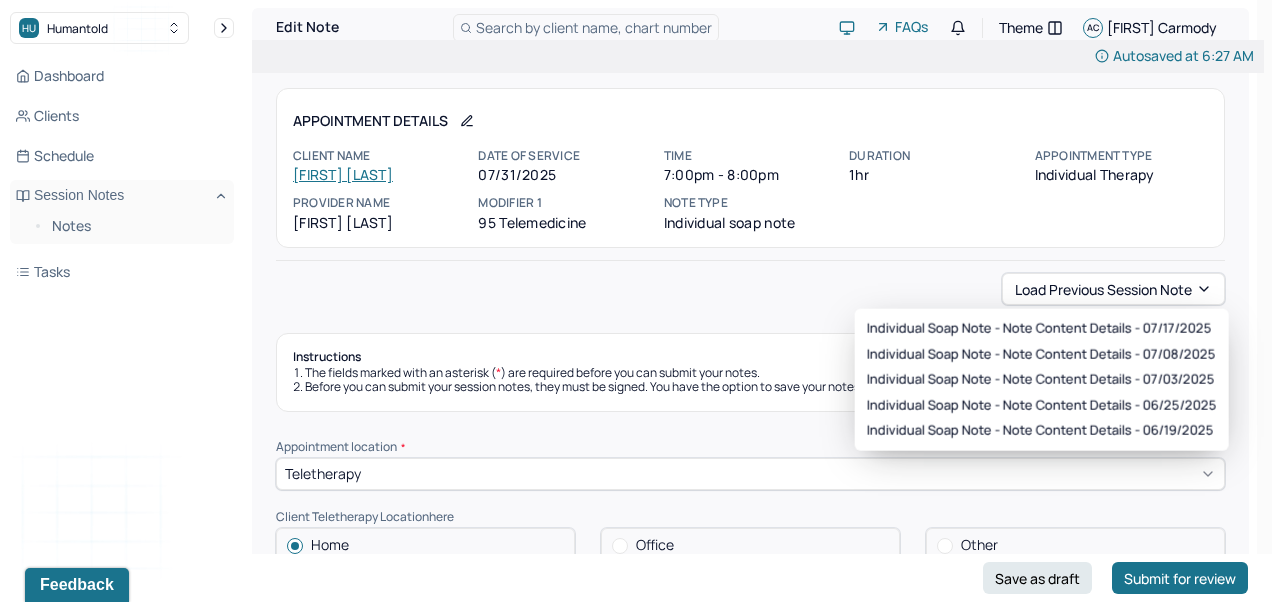 click on "Load previous session note" at bounding box center (750, 289) 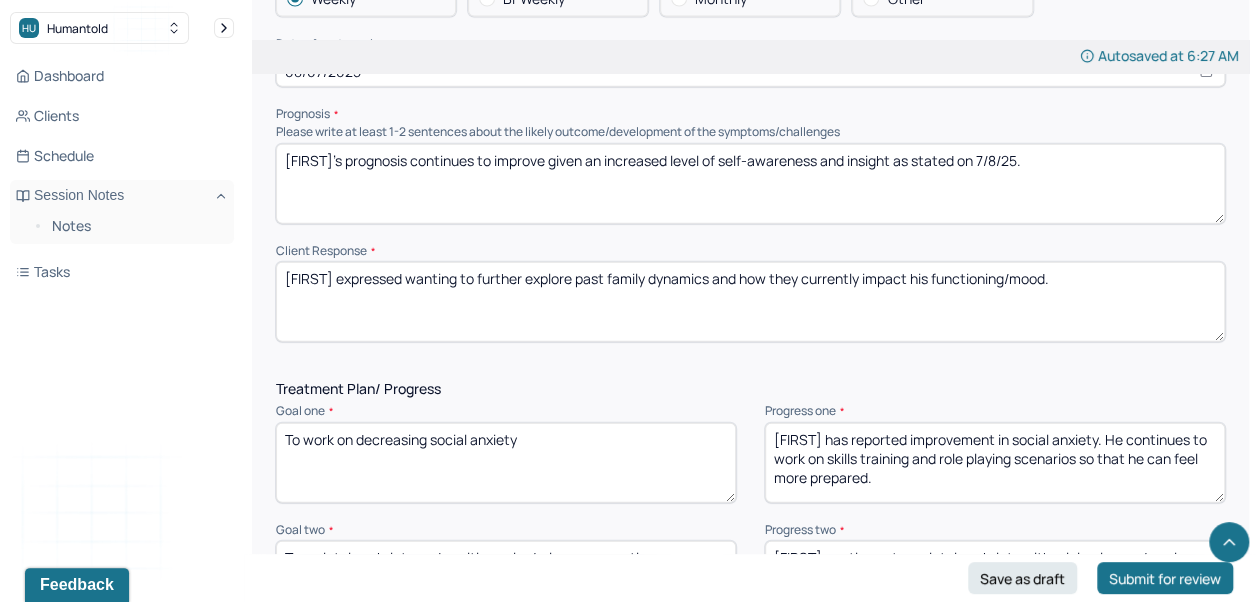 scroll, scrollTop: 2318, scrollLeft: 0, axis: vertical 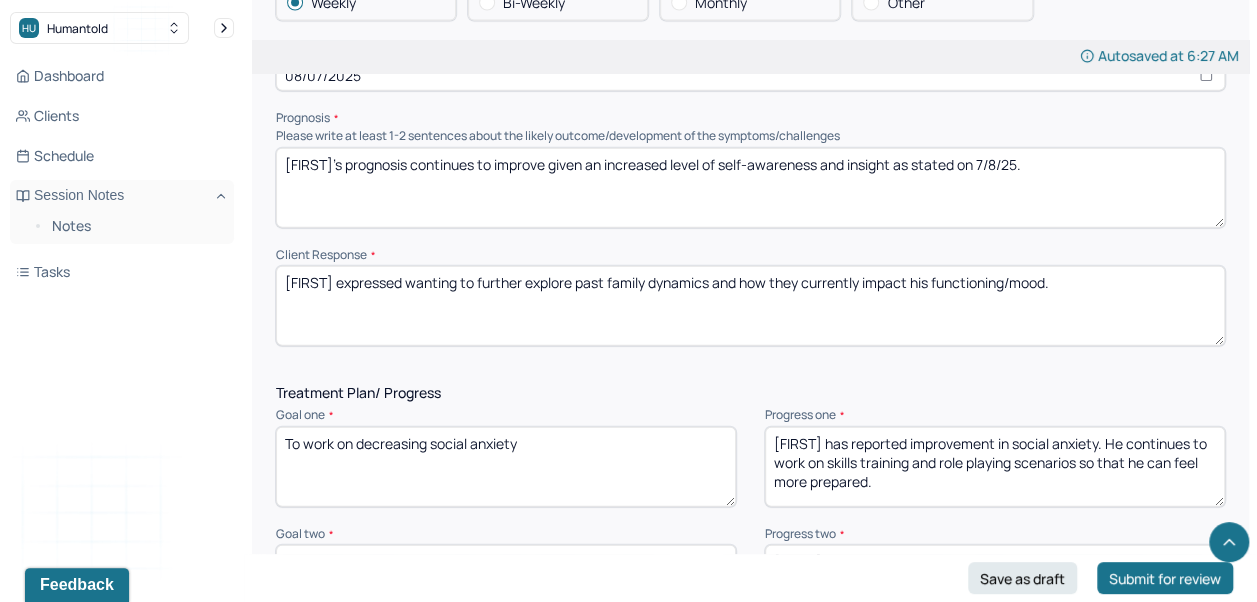 click on "[FIRST]'s prognosis continues to improve given an increased level of self-awareness and insight as stated on 7/8/25." at bounding box center [750, 188] 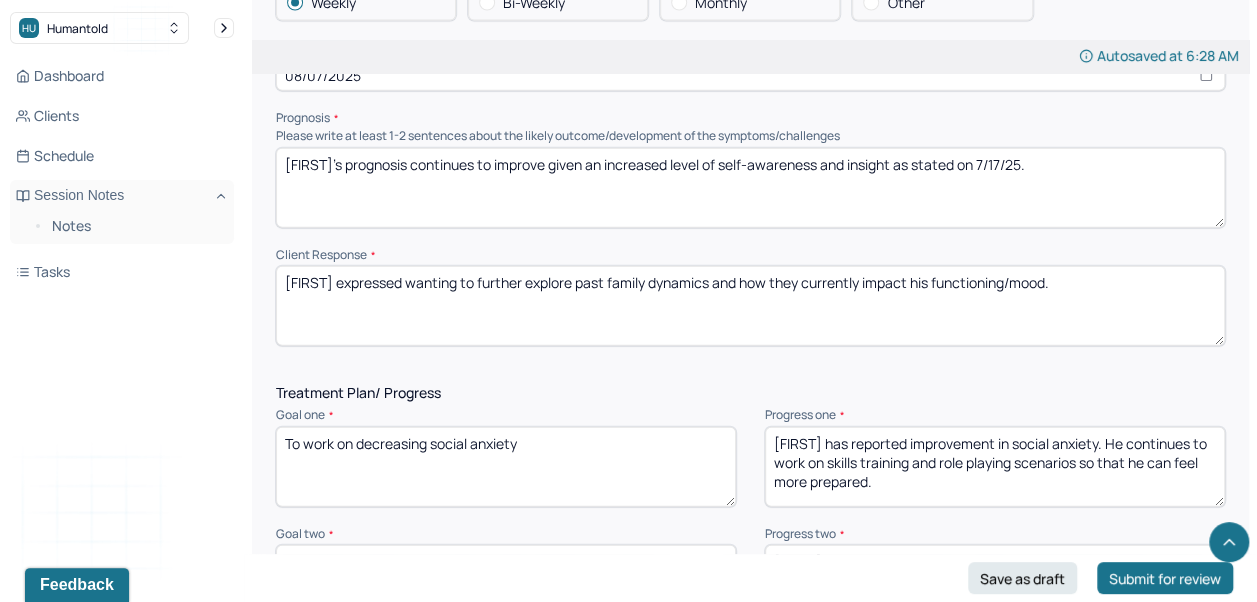 type on "[FIRST]'s prognosis continues to improve given an increased level of self-awareness and insight as stated on 7/17/25." 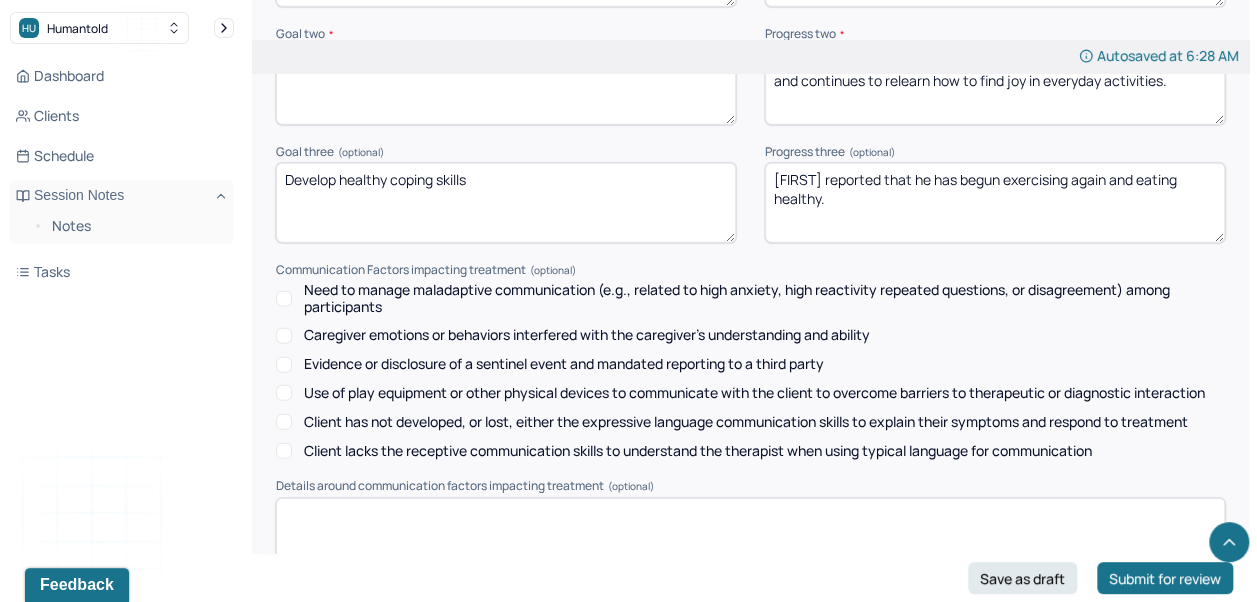 scroll, scrollTop: 3003, scrollLeft: 0, axis: vertical 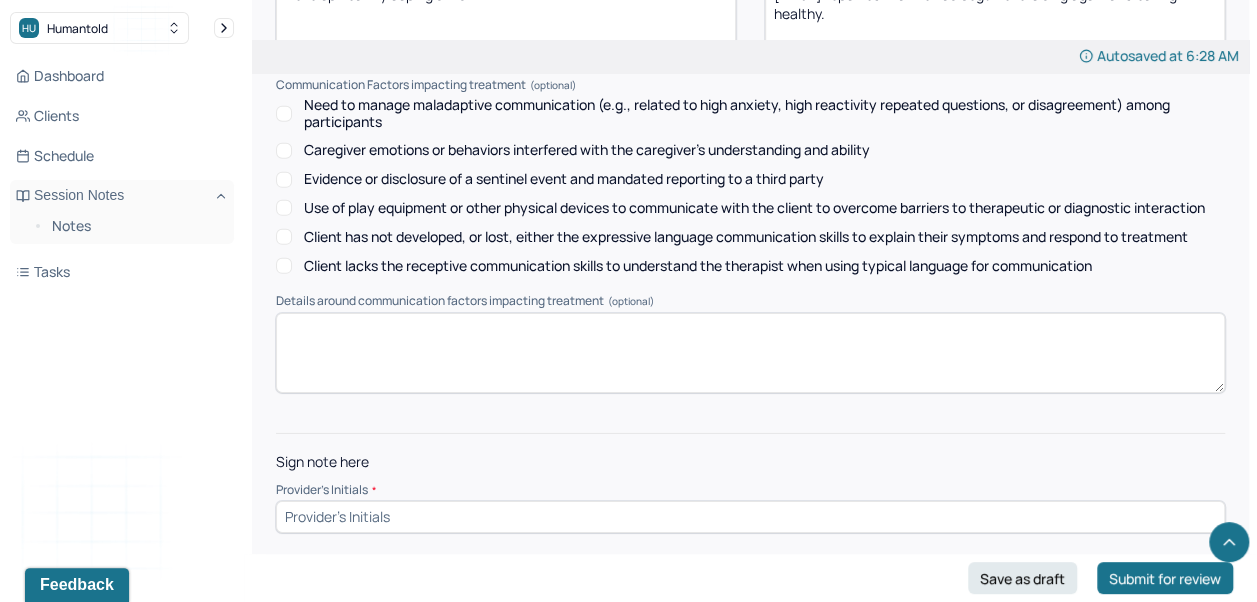 click at bounding box center [750, 517] 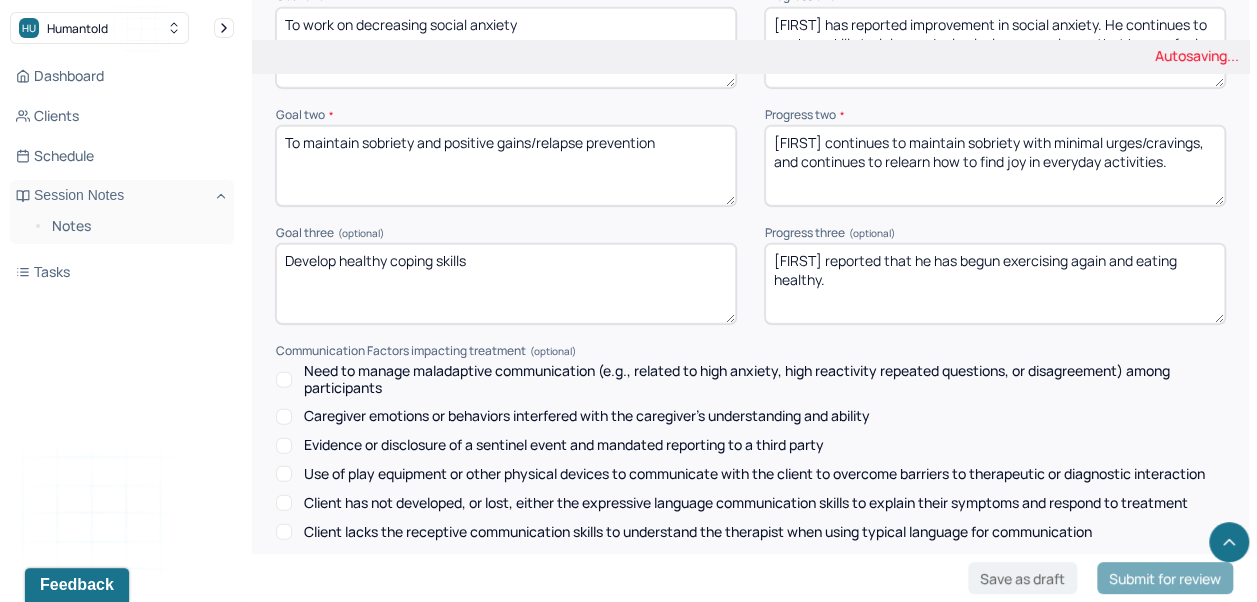 scroll, scrollTop: 2733, scrollLeft: 0, axis: vertical 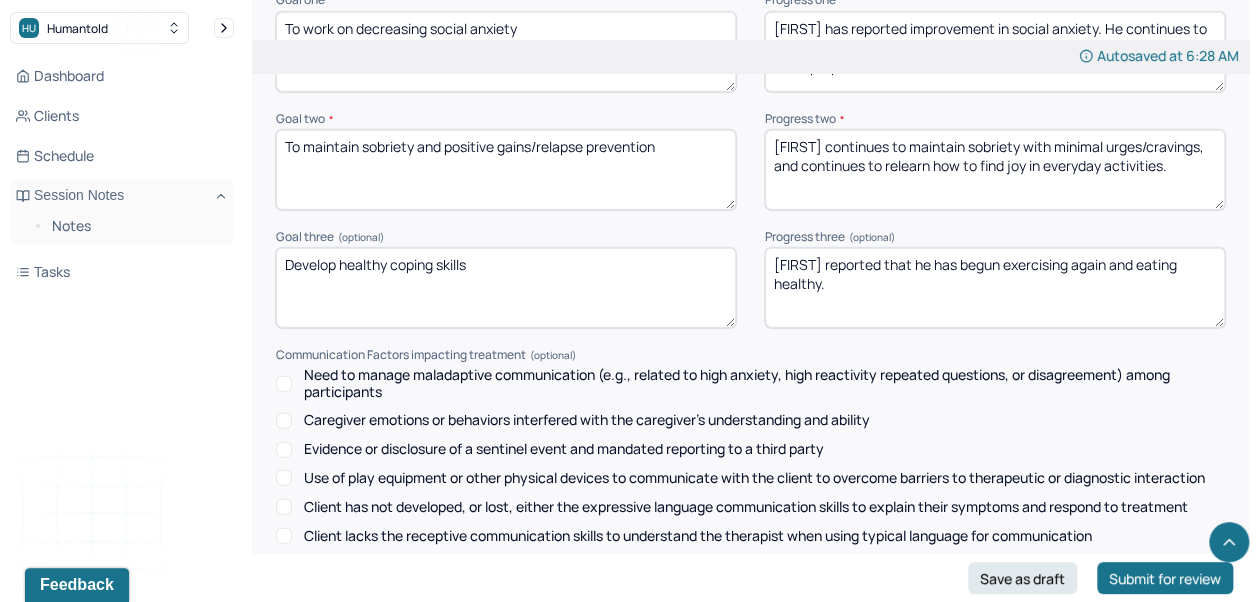 type on "AC" 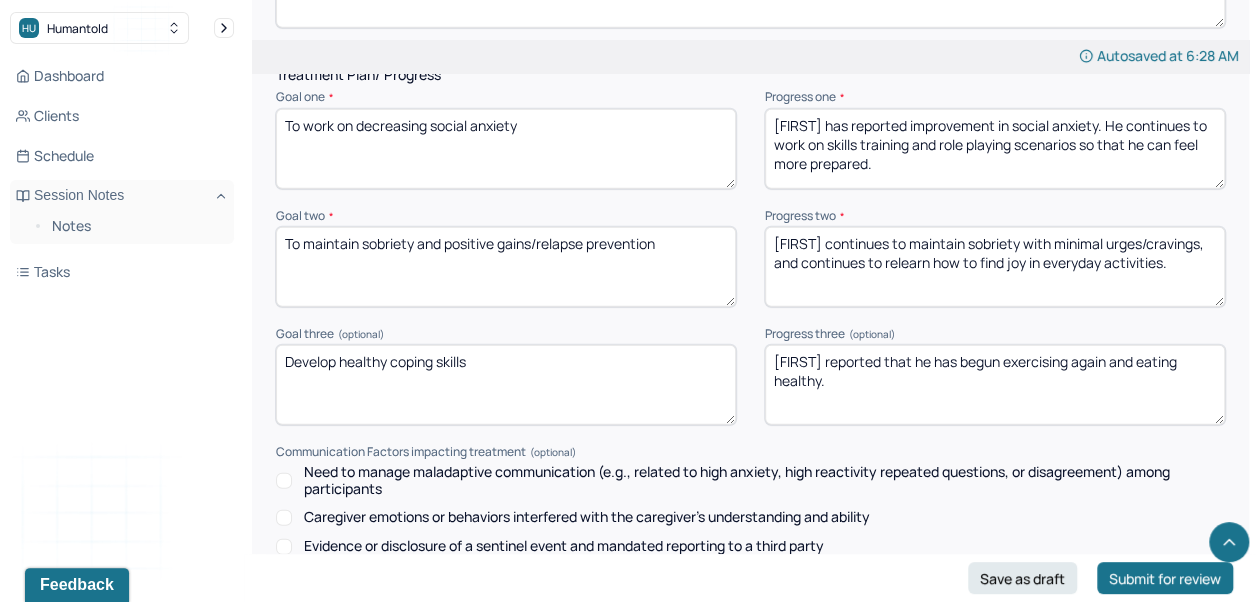 scroll, scrollTop: 2633, scrollLeft: 0, axis: vertical 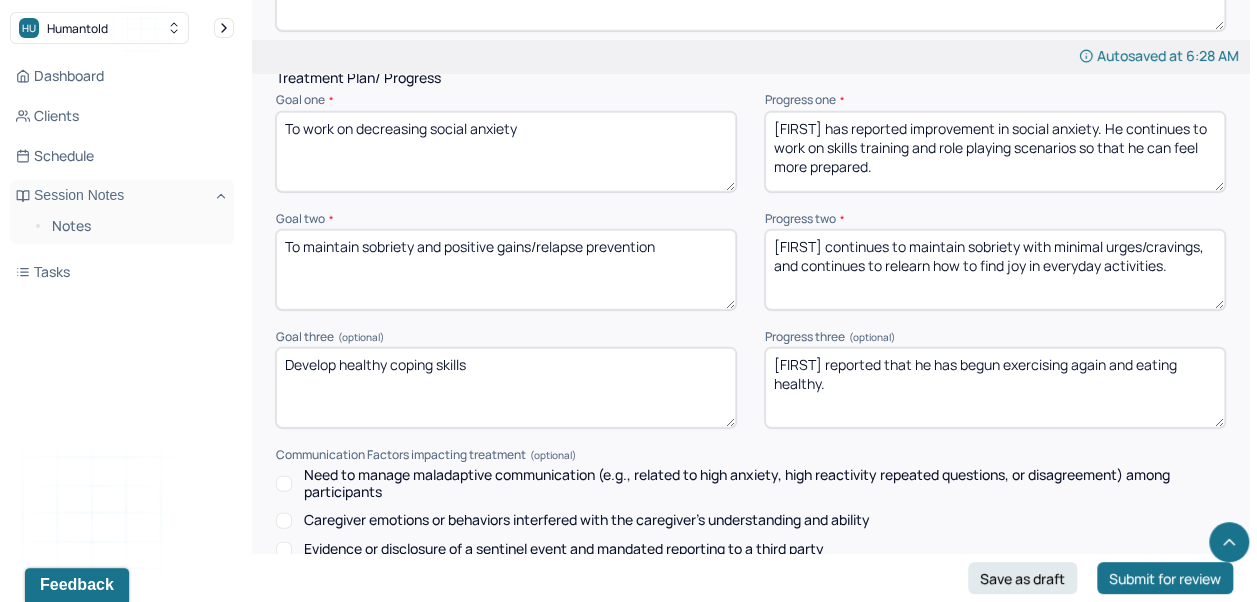 click on "[FIRST] continues to maintain sobriety with minimal urges/cravings, and continues to relearn how to find joy in everyday activities." at bounding box center (995, 270) 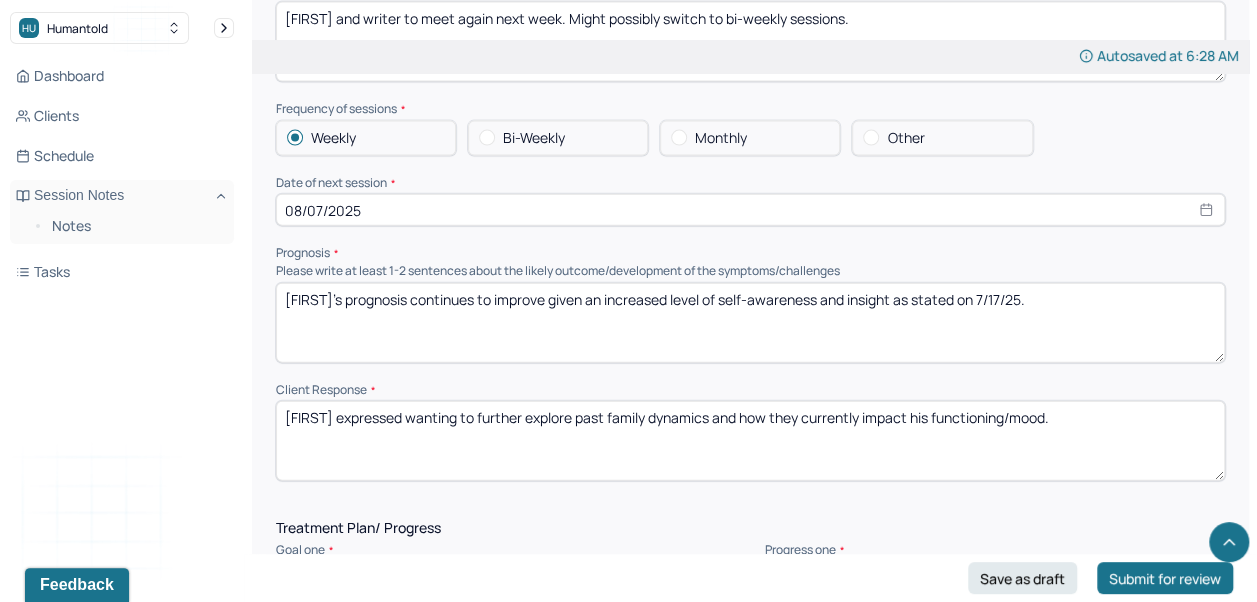 scroll, scrollTop: 2182, scrollLeft: 0, axis: vertical 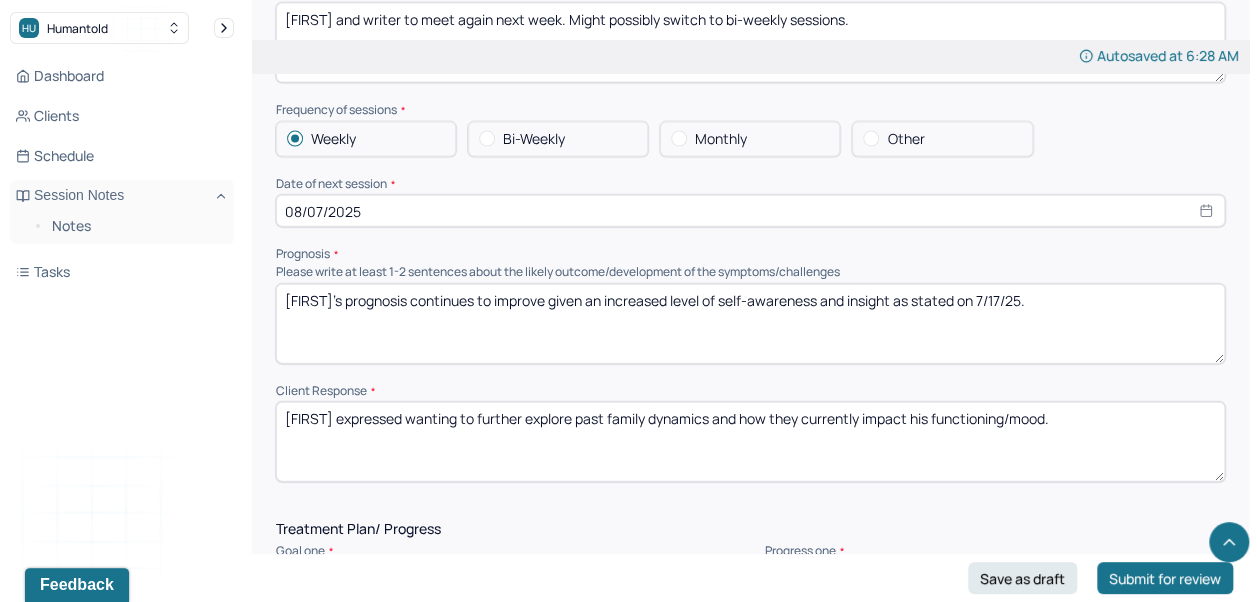 click on "[FIRST] expressed wanting to further explore past family dynamics and how they currently impact his functioning/mood." at bounding box center (750, 442) 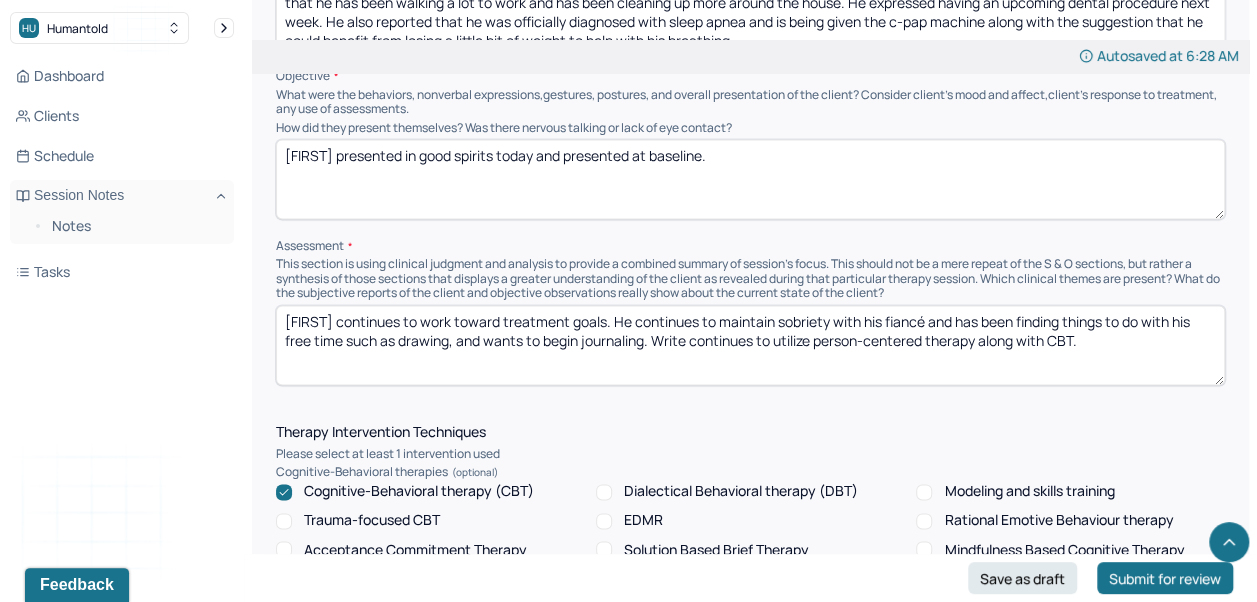 scroll, scrollTop: 1330, scrollLeft: 0, axis: vertical 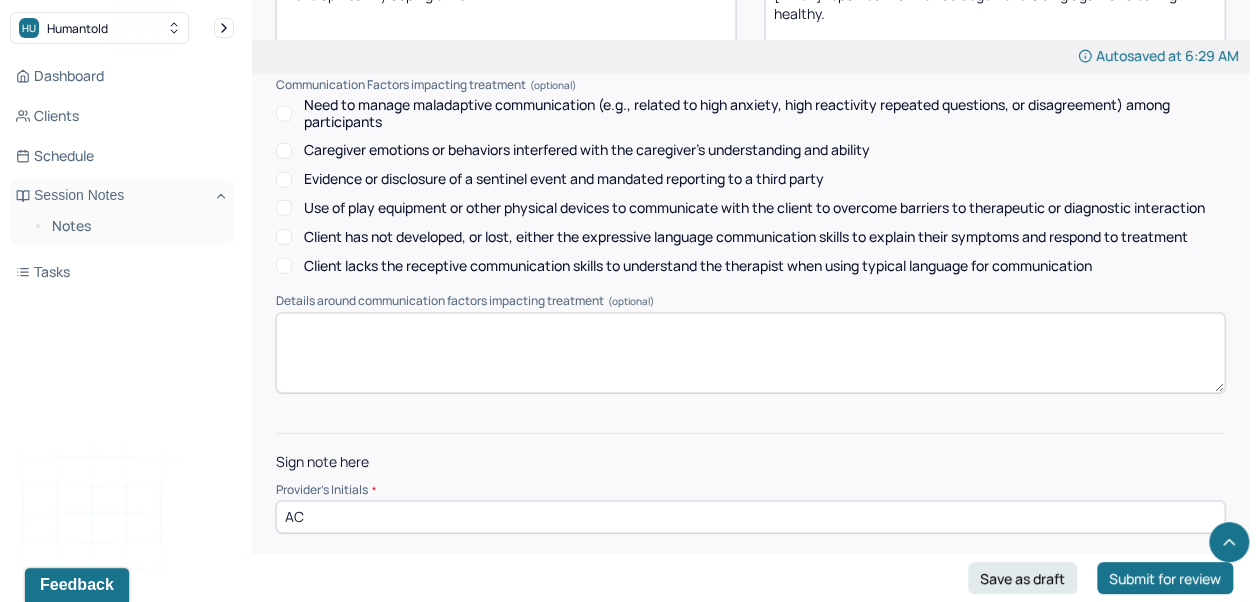 type on "[FIRST] continues to work toward treatment goals. He continues to maintain sobriety with his fiancé and has been finding things to do with his free time such as drawing and wants to begin journaling. Write continues to utilize person-centered therapy along with CBT." 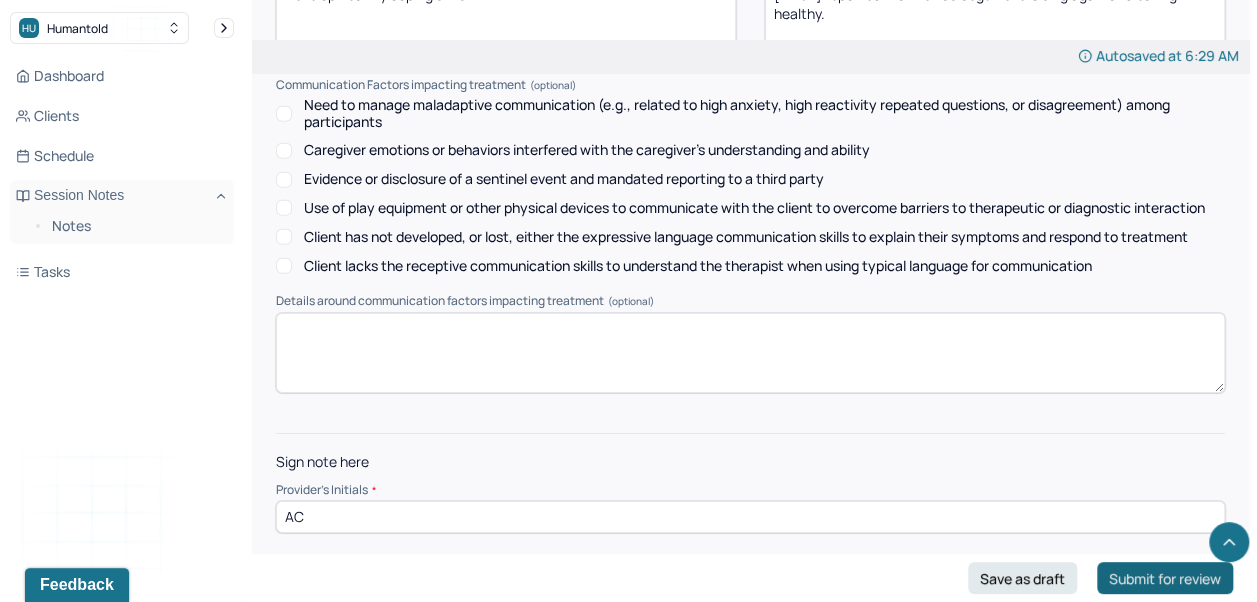 click on "Submit for review" at bounding box center (1165, 578) 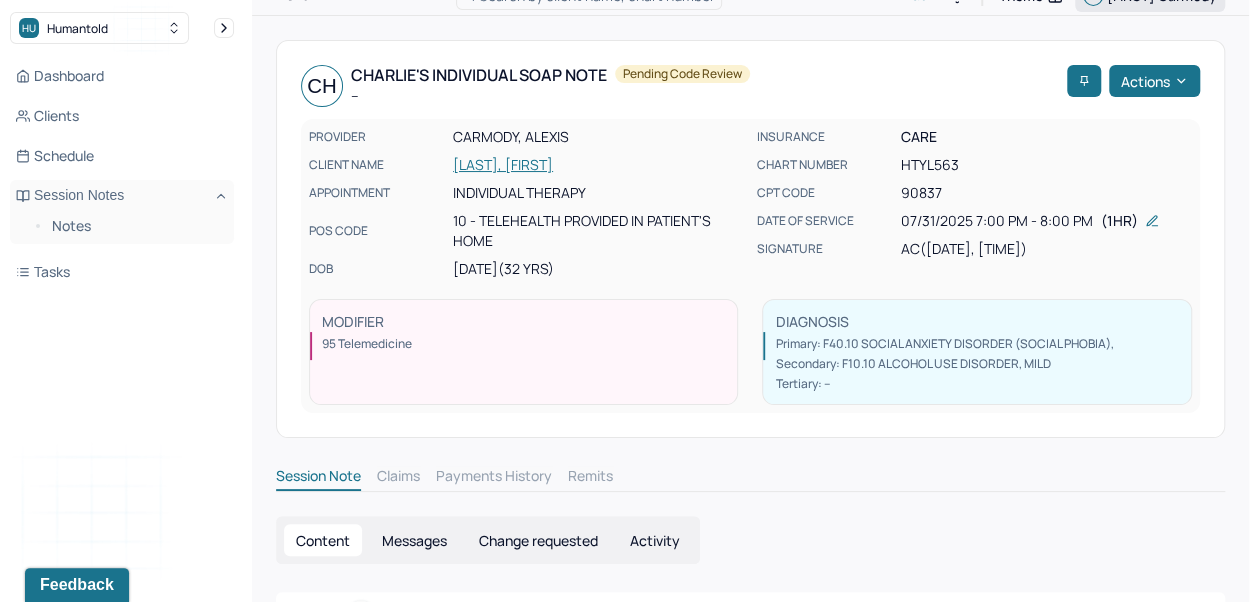 scroll, scrollTop: 0, scrollLeft: 0, axis: both 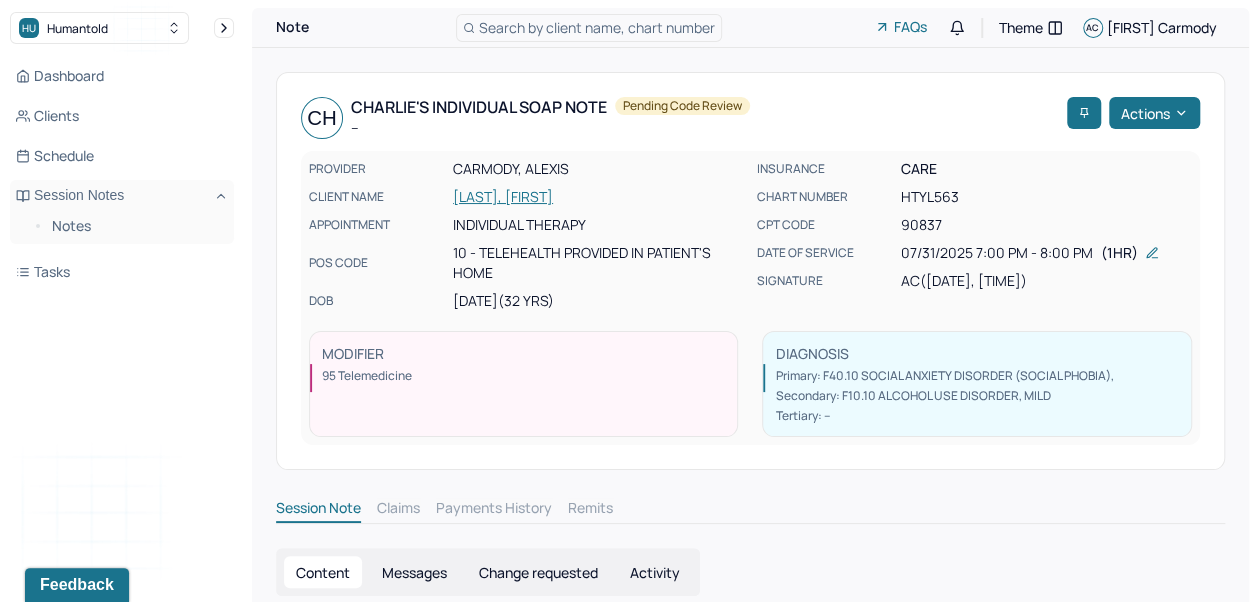click on "Search by client name, chart number" at bounding box center [597, 27] 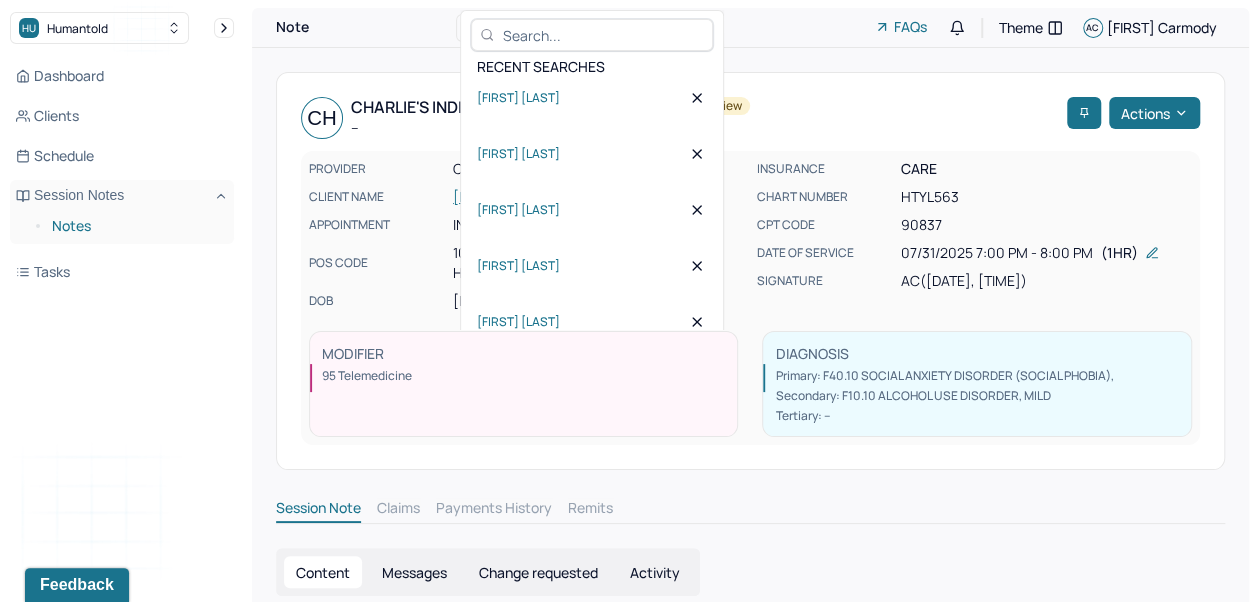 click on "Notes" at bounding box center [135, 226] 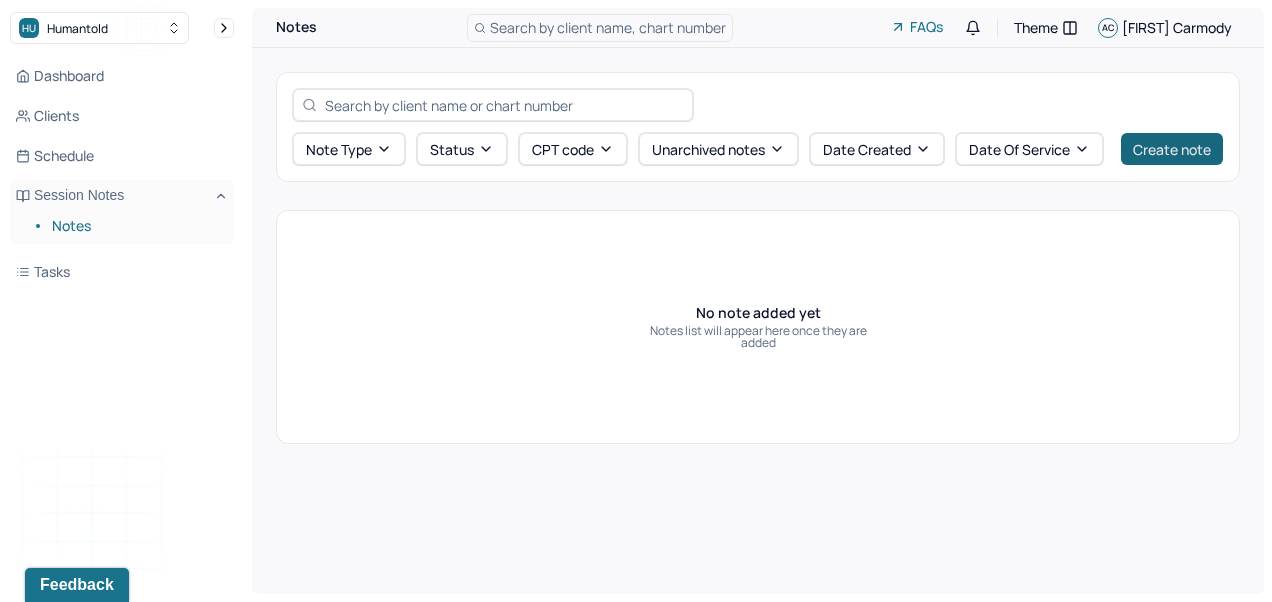 click on "Create note" at bounding box center (1172, 149) 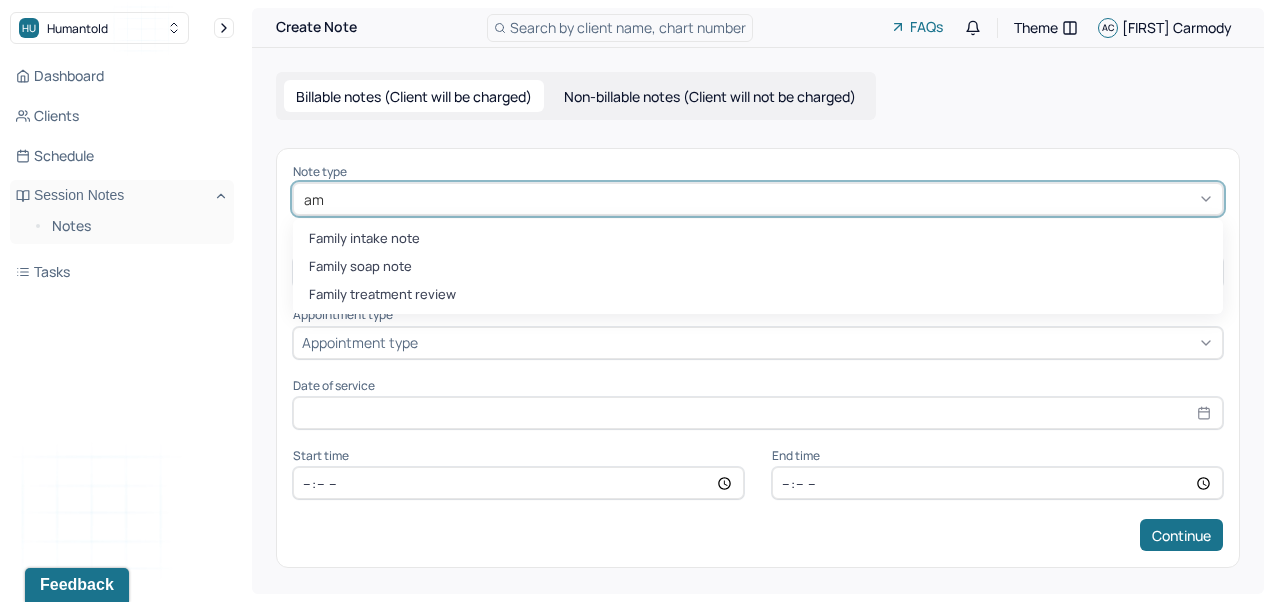 type on "a" 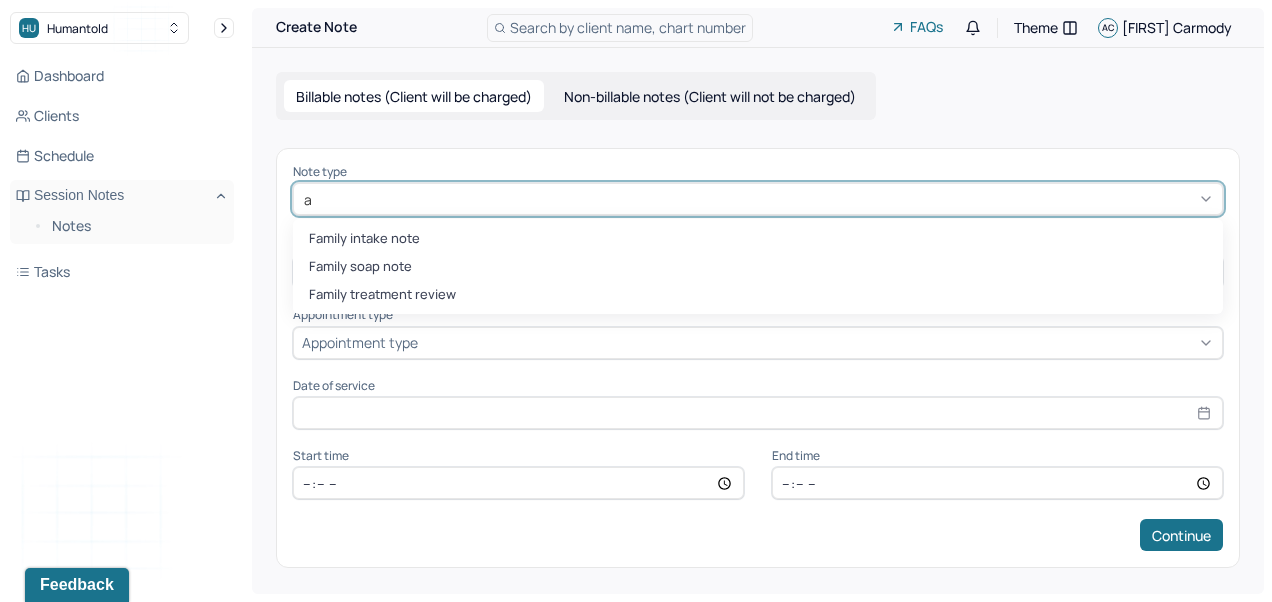 type 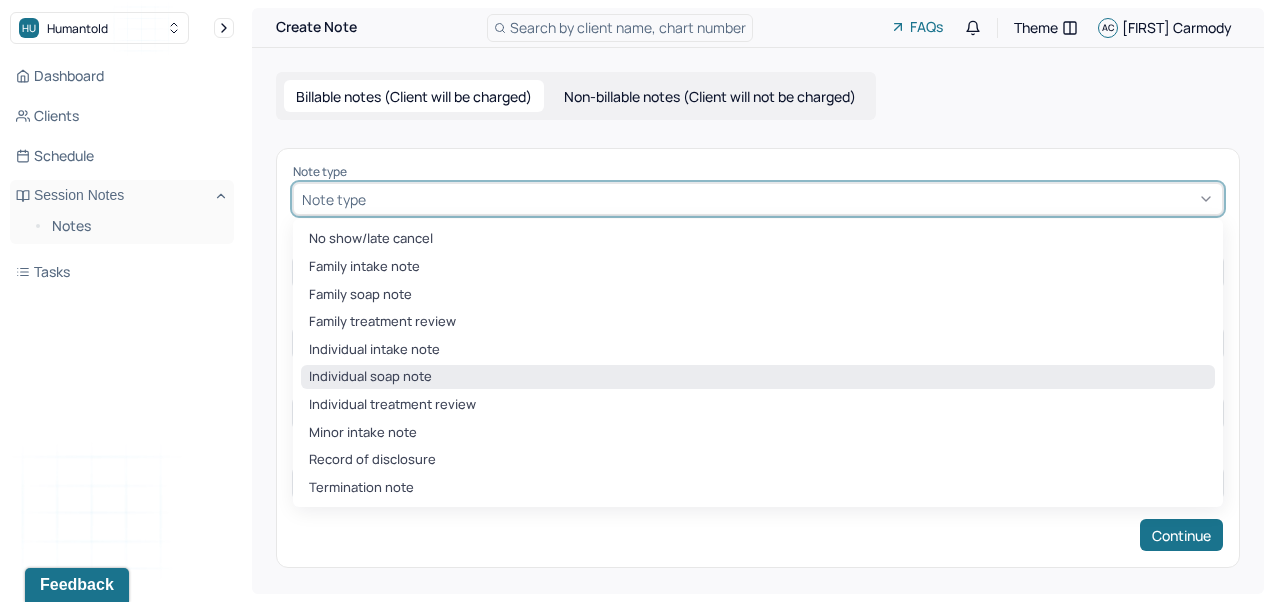 click on "Individual soap note" at bounding box center [758, 377] 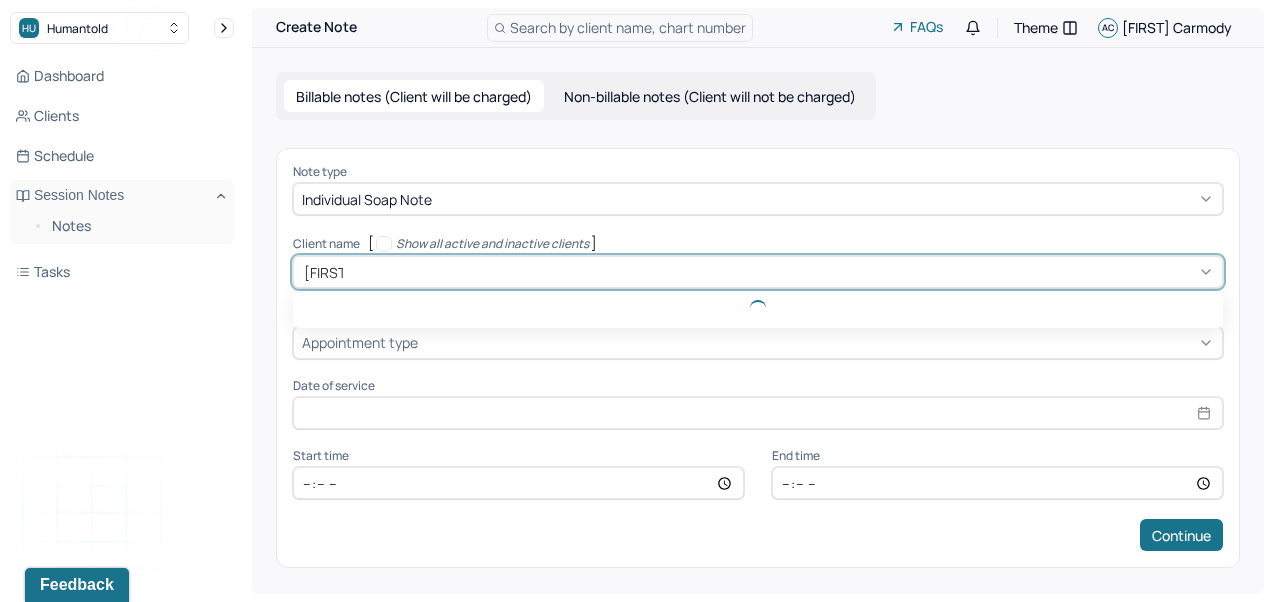 type on "amanda" 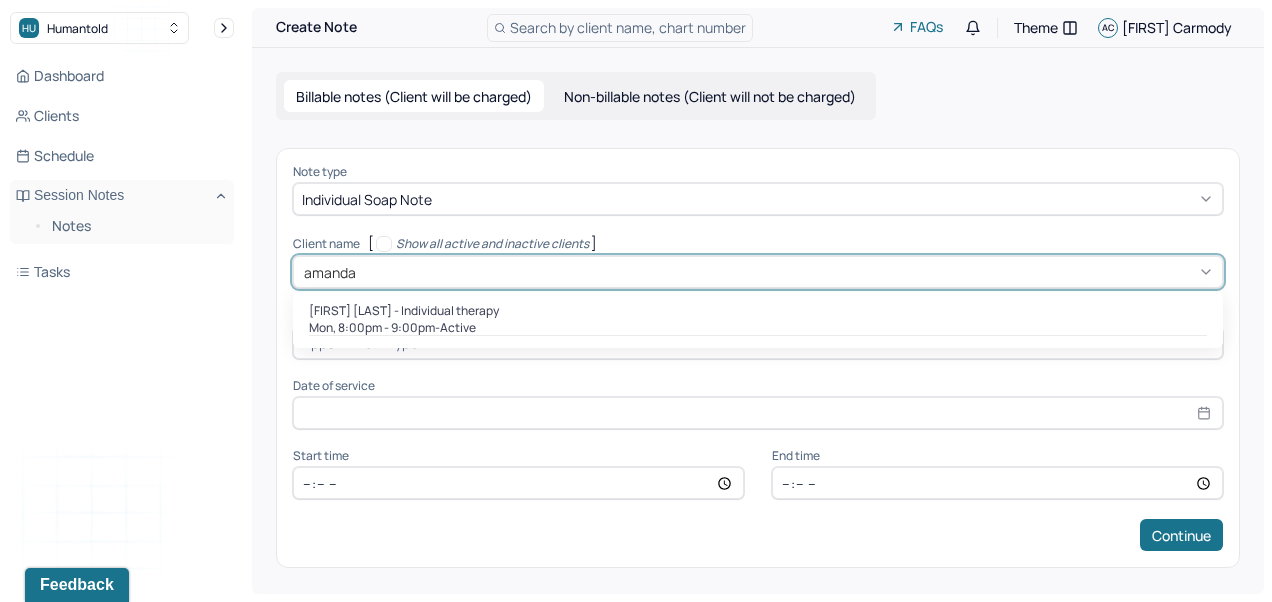 click on "[FIRST] [LAST] - Individual therapy" at bounding box center [758, 311] 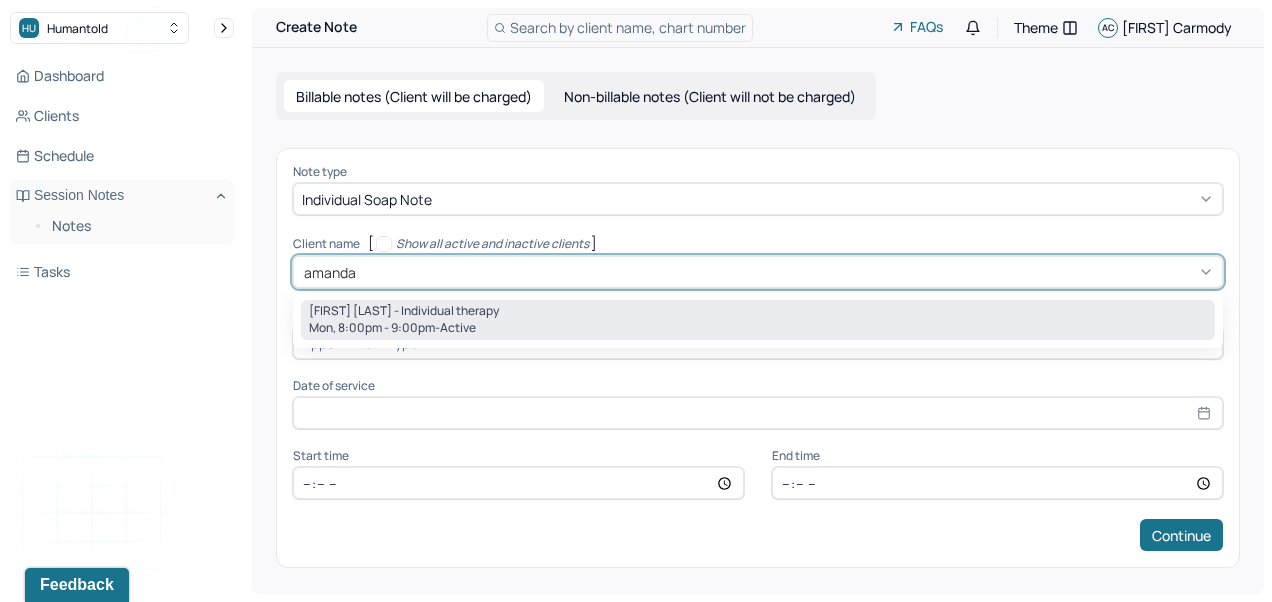 type 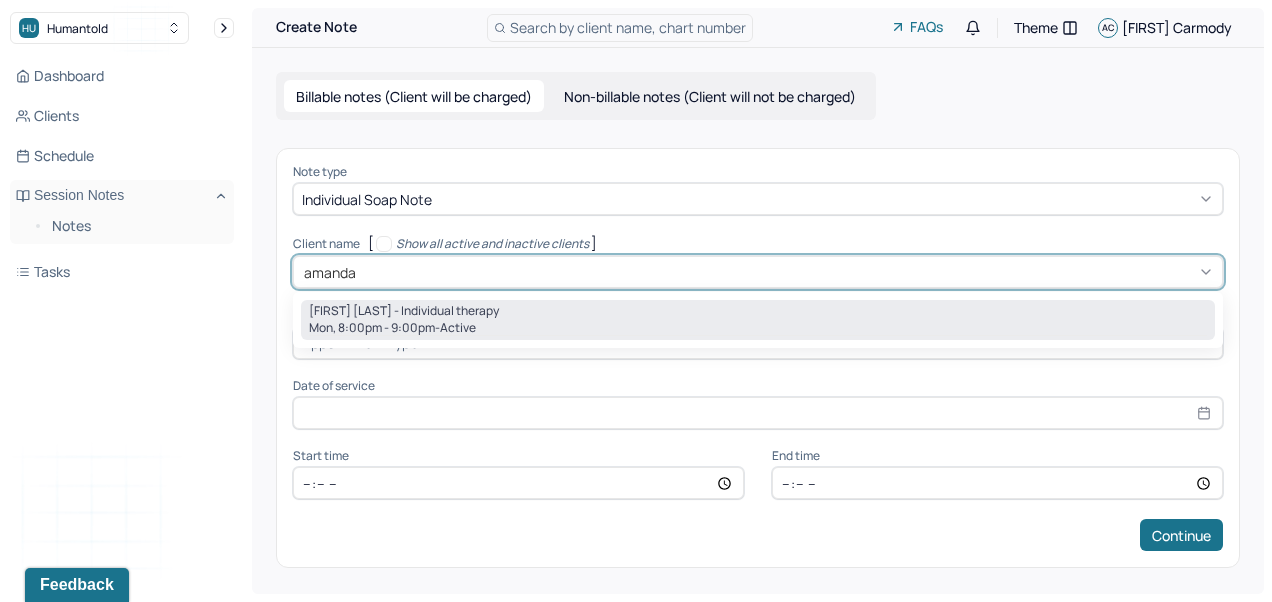 type on "[DATE]" 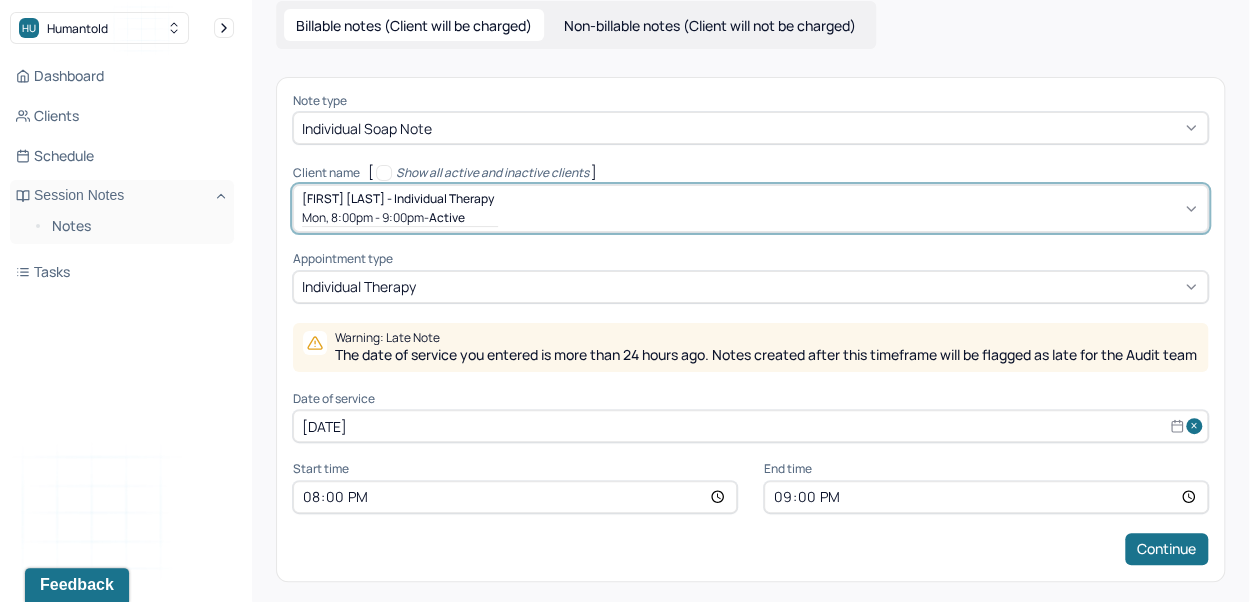 scroll, scrollTop: 96, scrollLeft: 0, axis: vertical 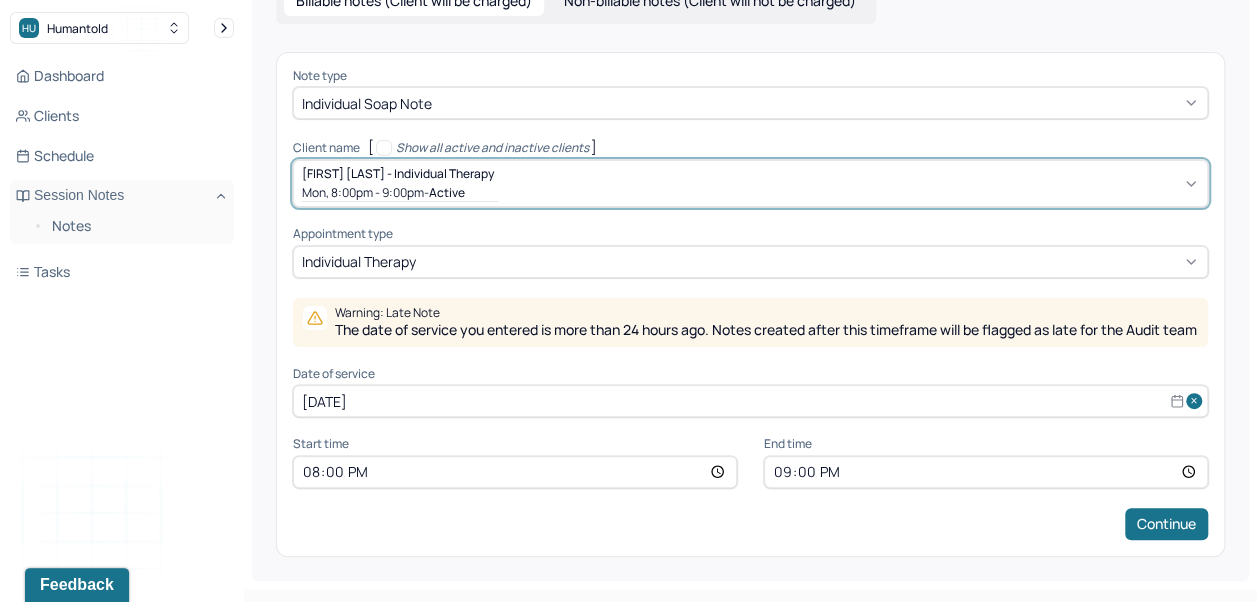 click on "[DATE]" at bounding box center [750, 401] 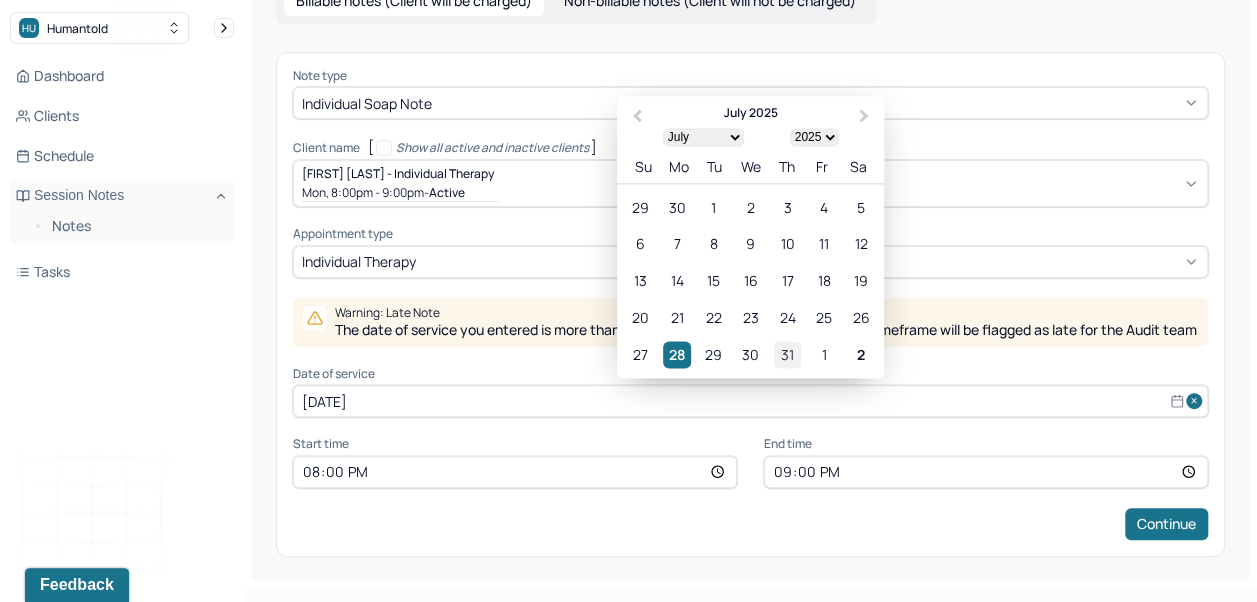 click on "31" at bounding box center [787, 354] 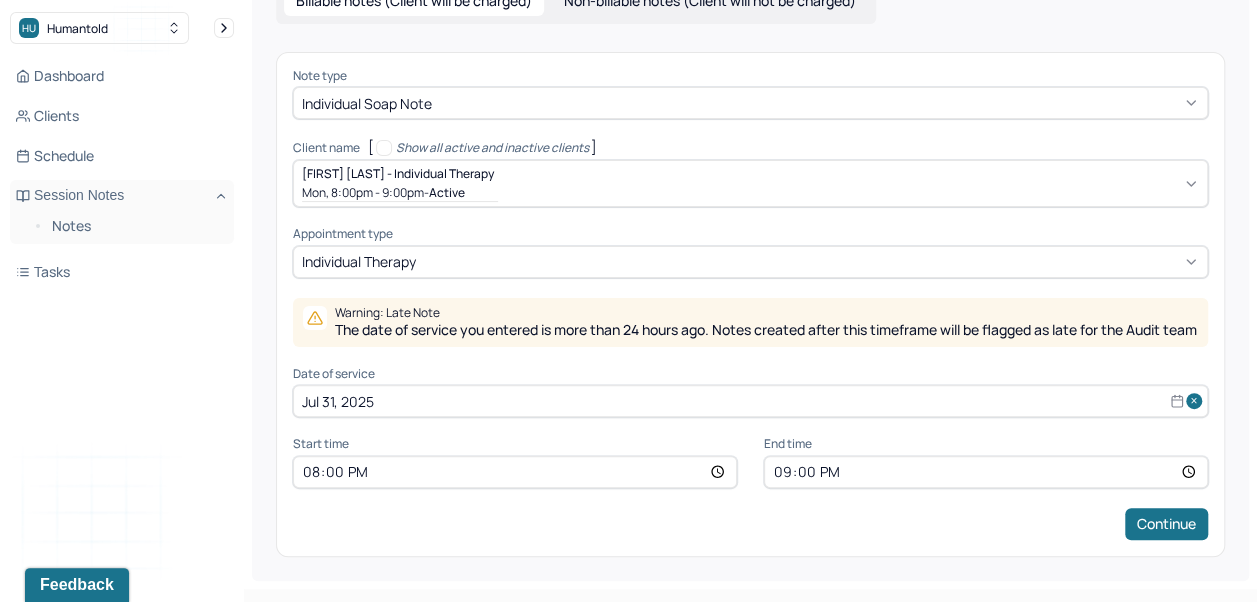 click on "20:00" at bounding box center [515, 472] 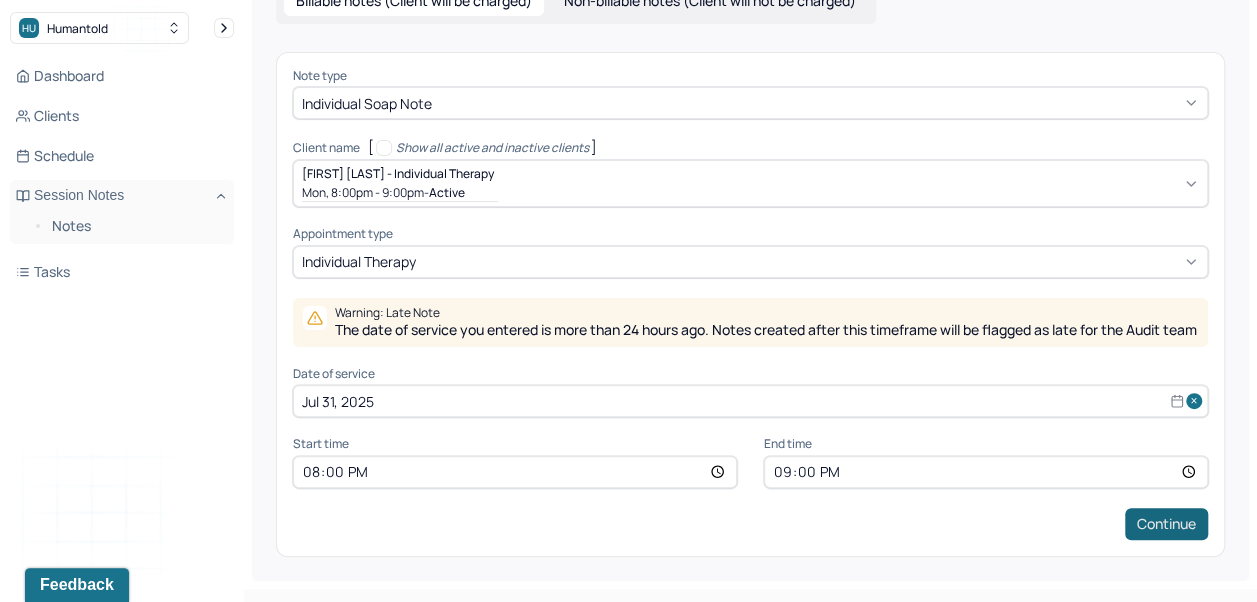 click on "Continue" at bounding box center [1166, 524] 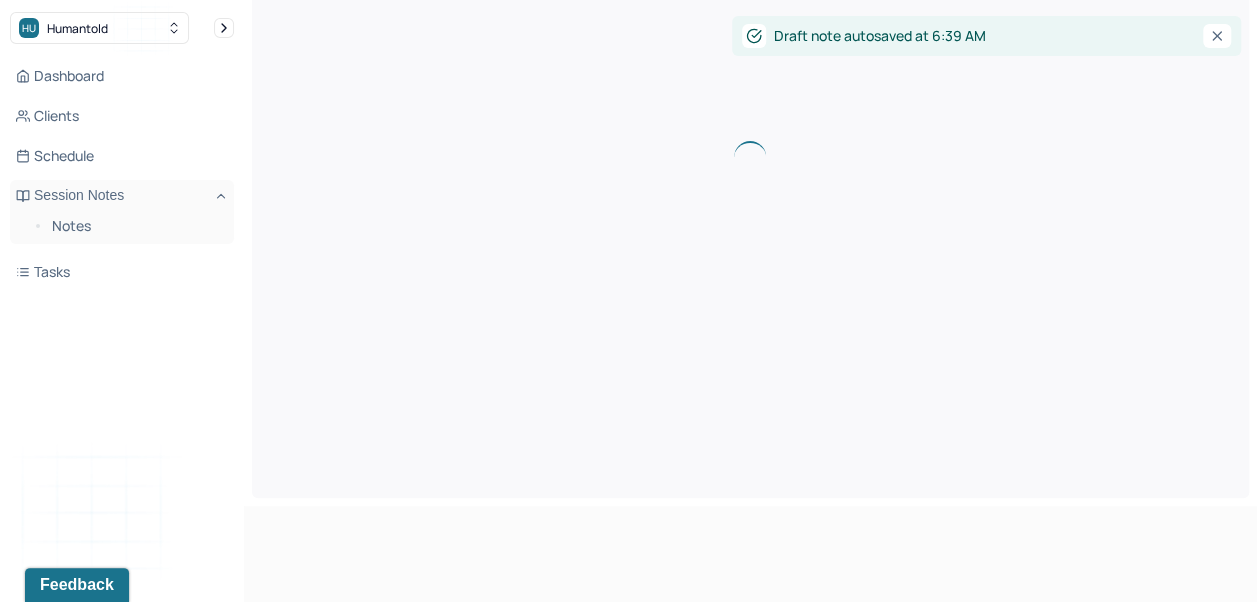 scroll, scrollTop: 0, scrollLeft: 0, axis: both 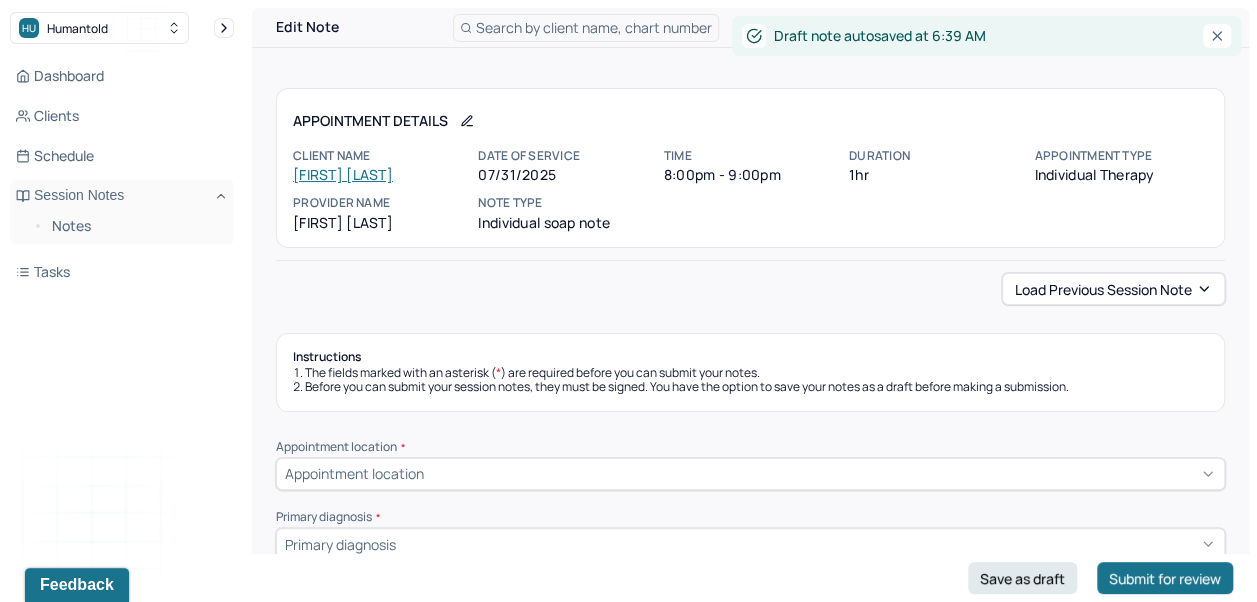 click on "Load previous session note" at bounding box center [1113, 289] 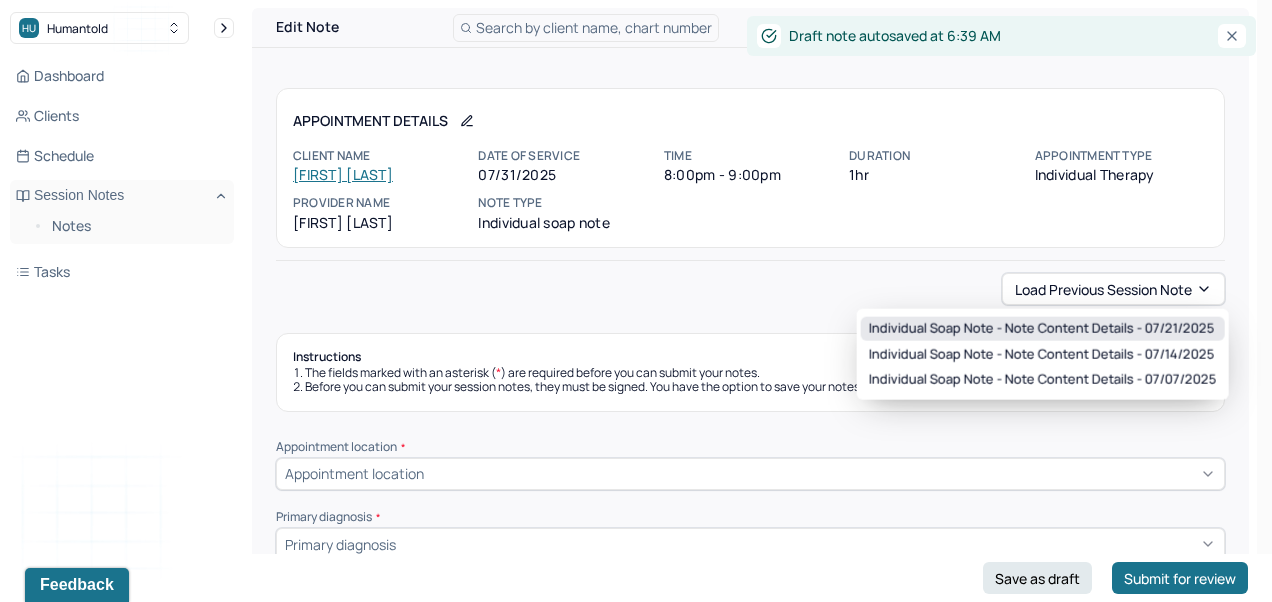click on "Individual soap note   - Note content Details -   07/21/2025" at bounding box center [1042, 329] 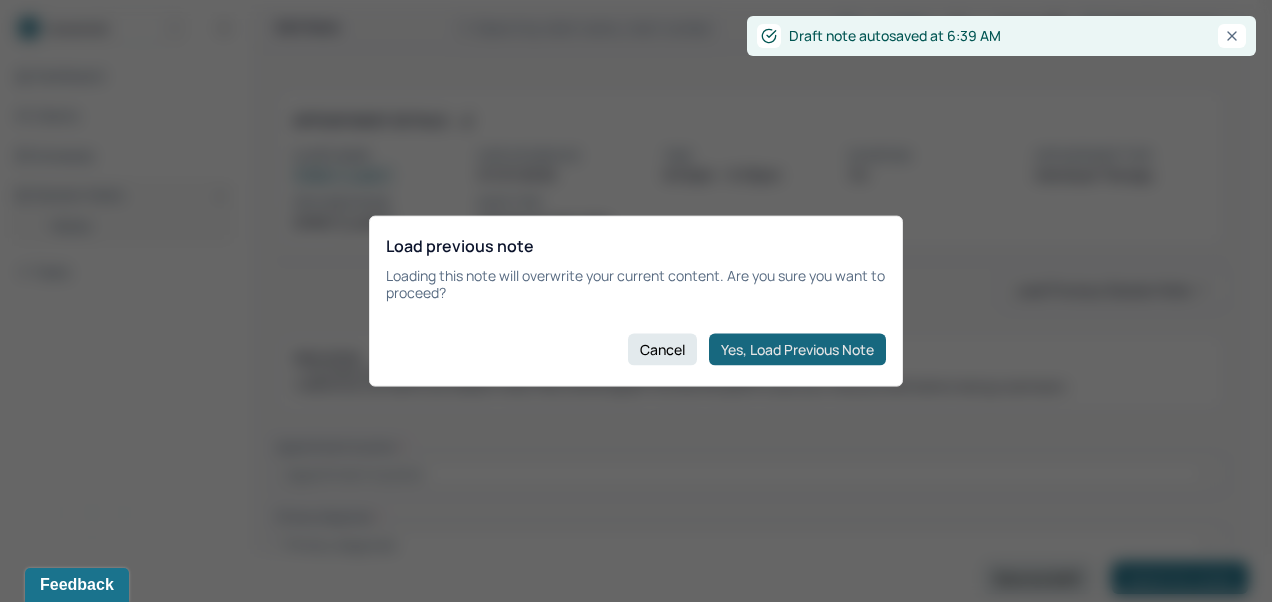 click on "Yes, Load Previous Note" at bounding box center (797, 349) 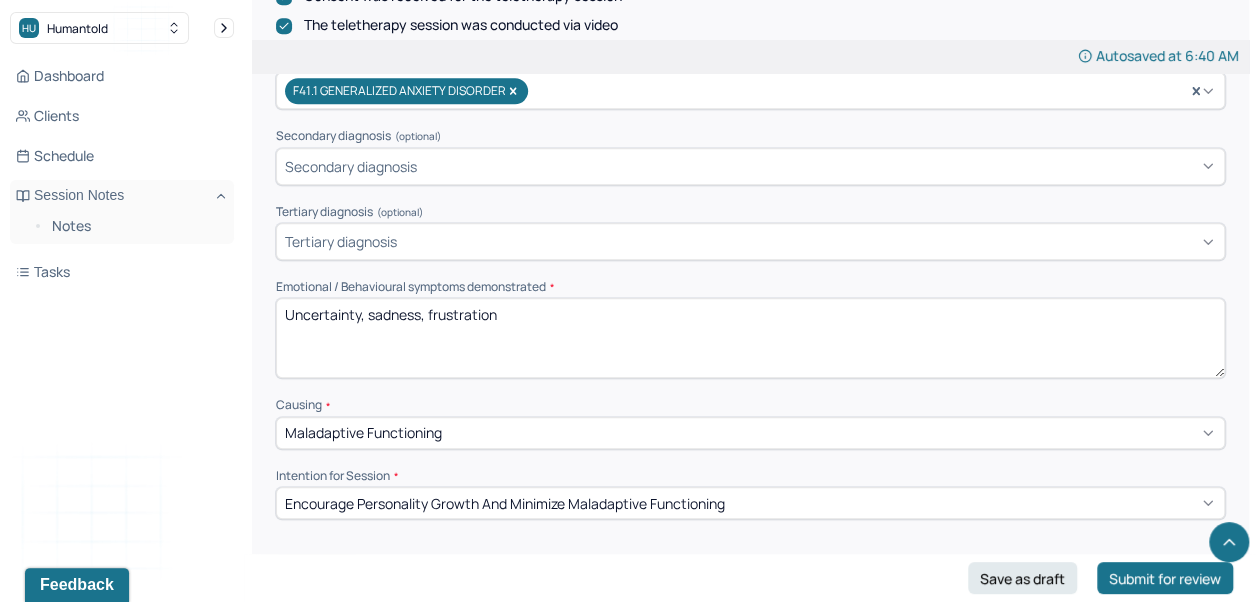 scroll, scrollTop: 666, scrollLeft: 0, axis: vertical 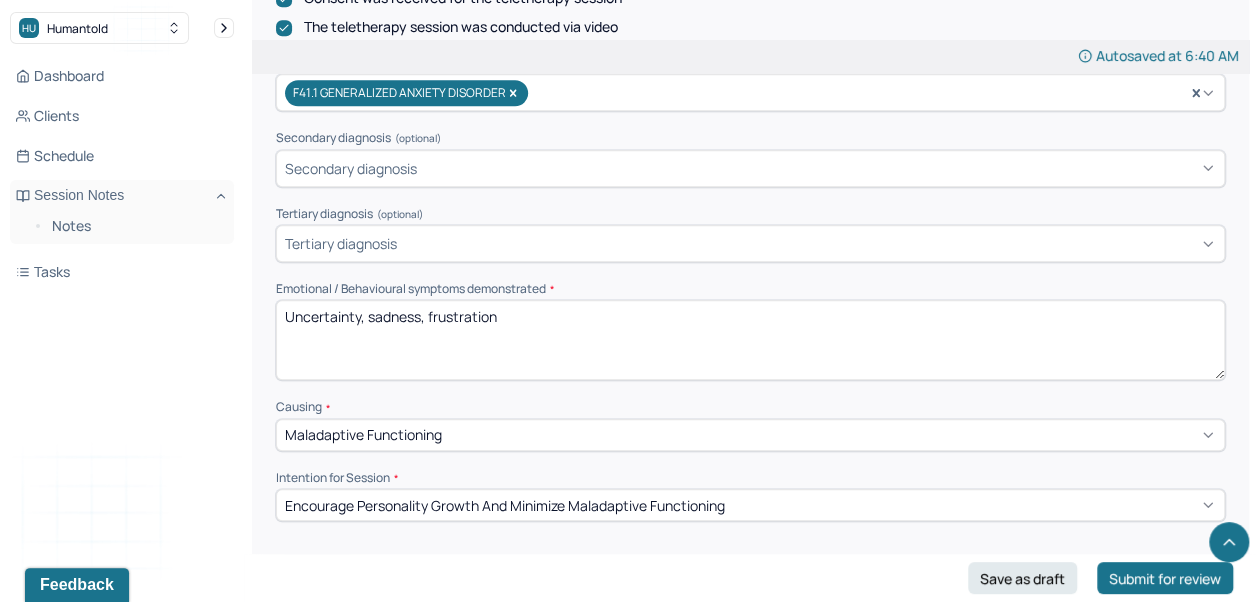 click on "Uncertainty, sadness, frustration" at bounding box center [750, 340] 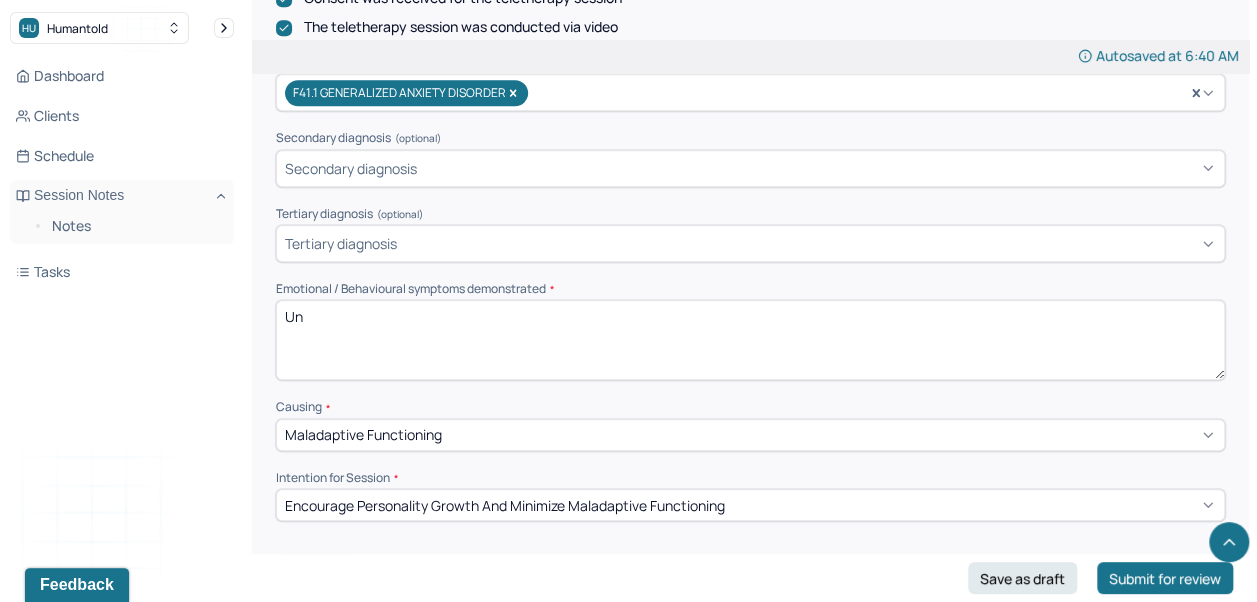 type on "U" 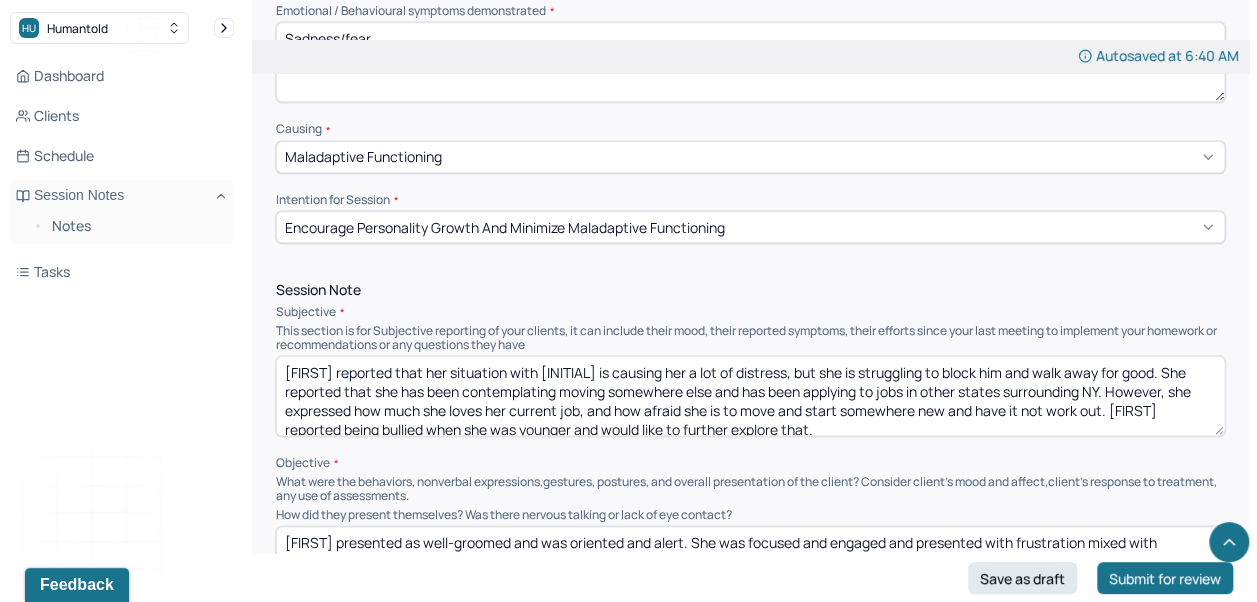 scroll, scrollTop: 1250, scrollLeft: 0, axis: vertical 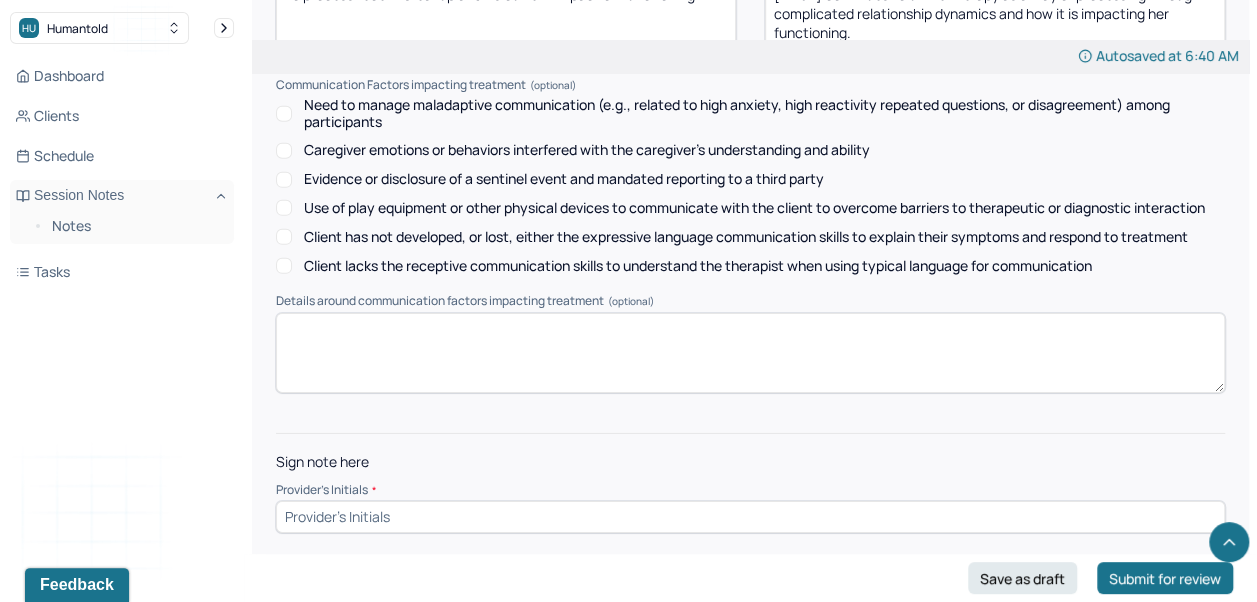 type on "Sadness/fear," 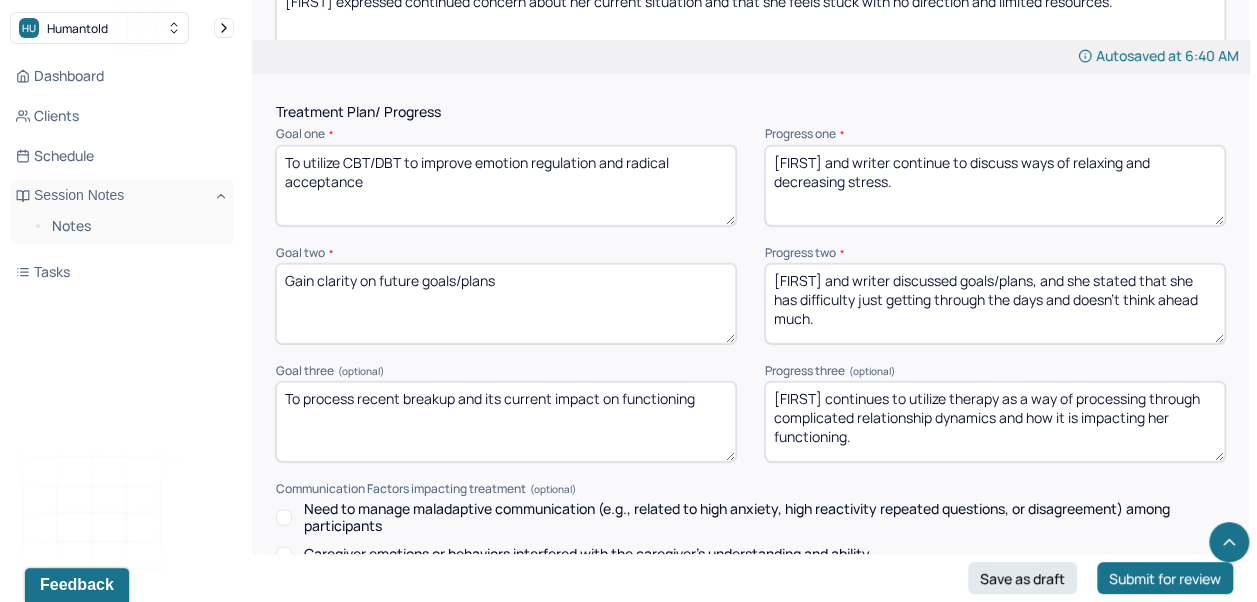 scroll, scrollTop: 2594, scrollLeft: 0, axis: vertical 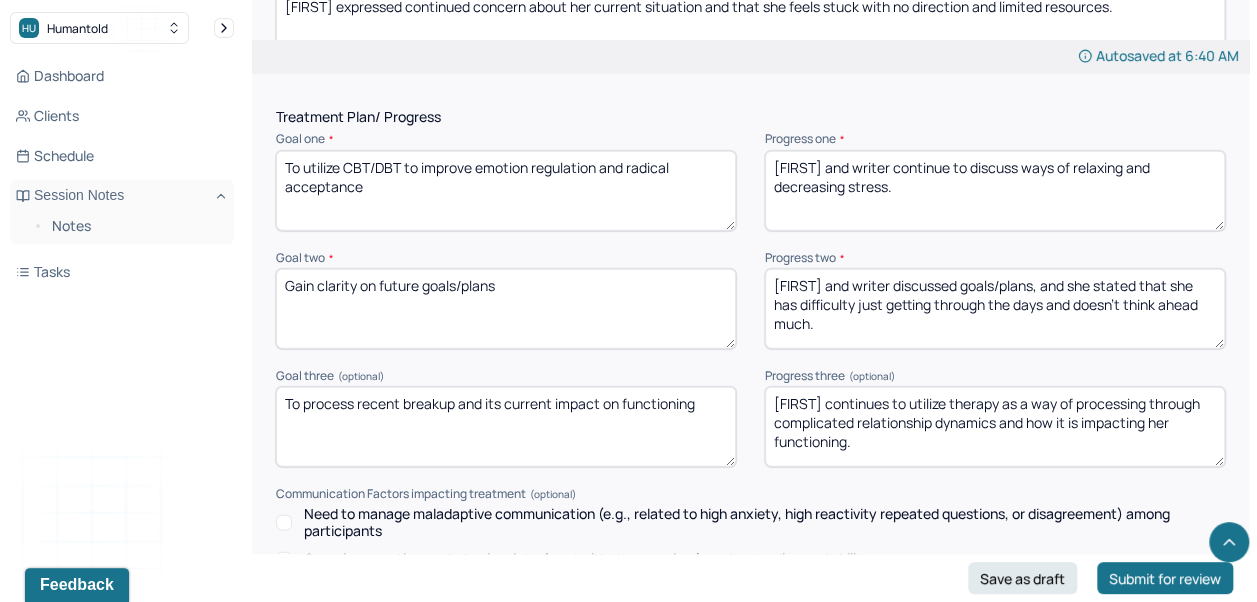 type on "AC" 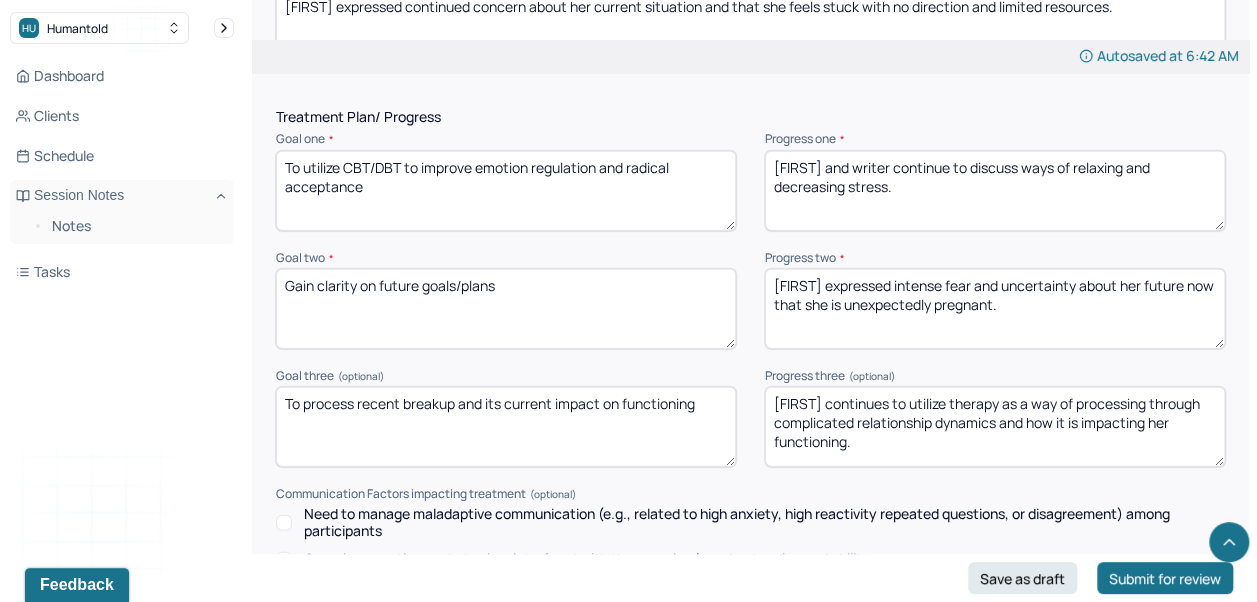 type on "[FIRST] expressed intense fear and uncertainty about her future now that she is unexpectedly pregnant." 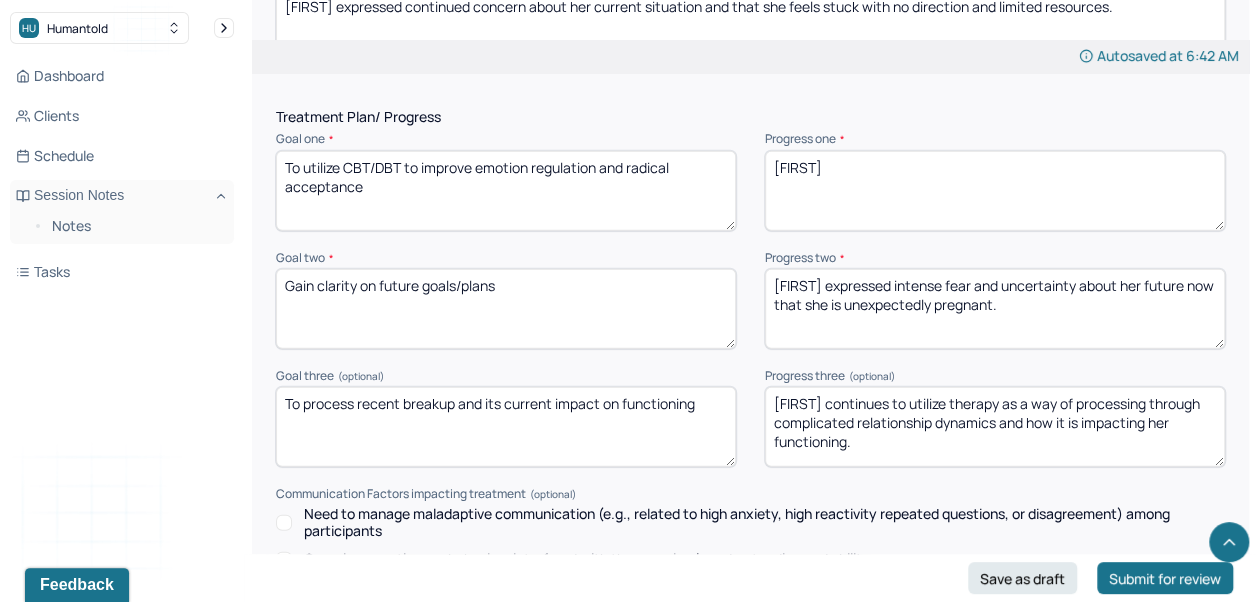 type on "A" 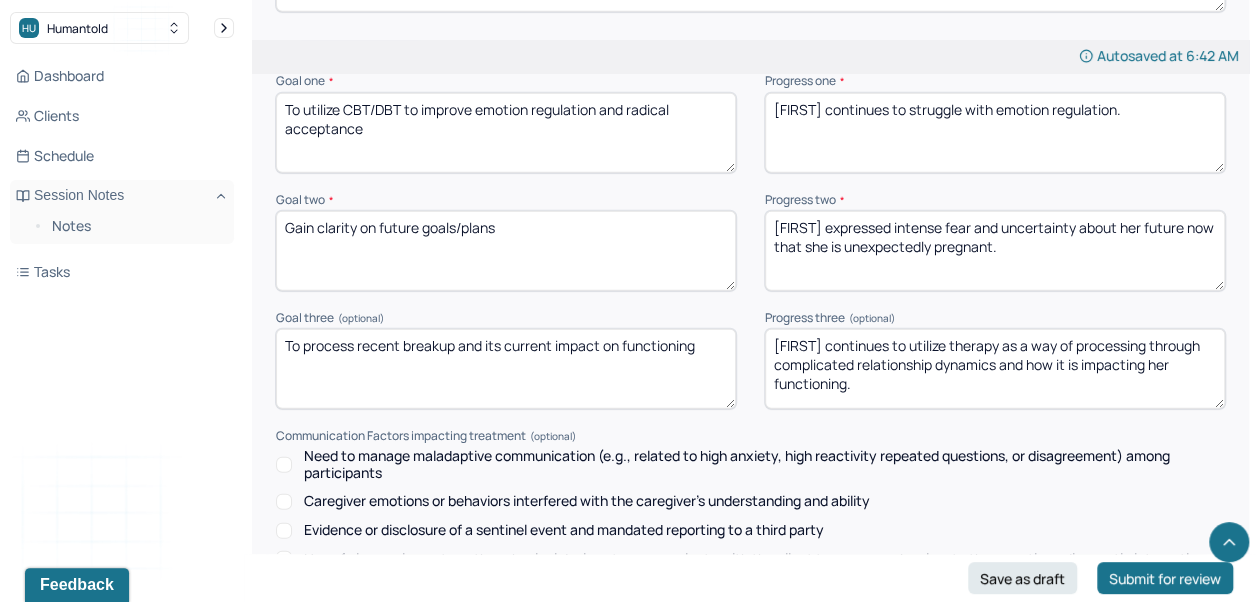 scroll, scrollTop: 2653, scrollLeft: 0, axis: vertical 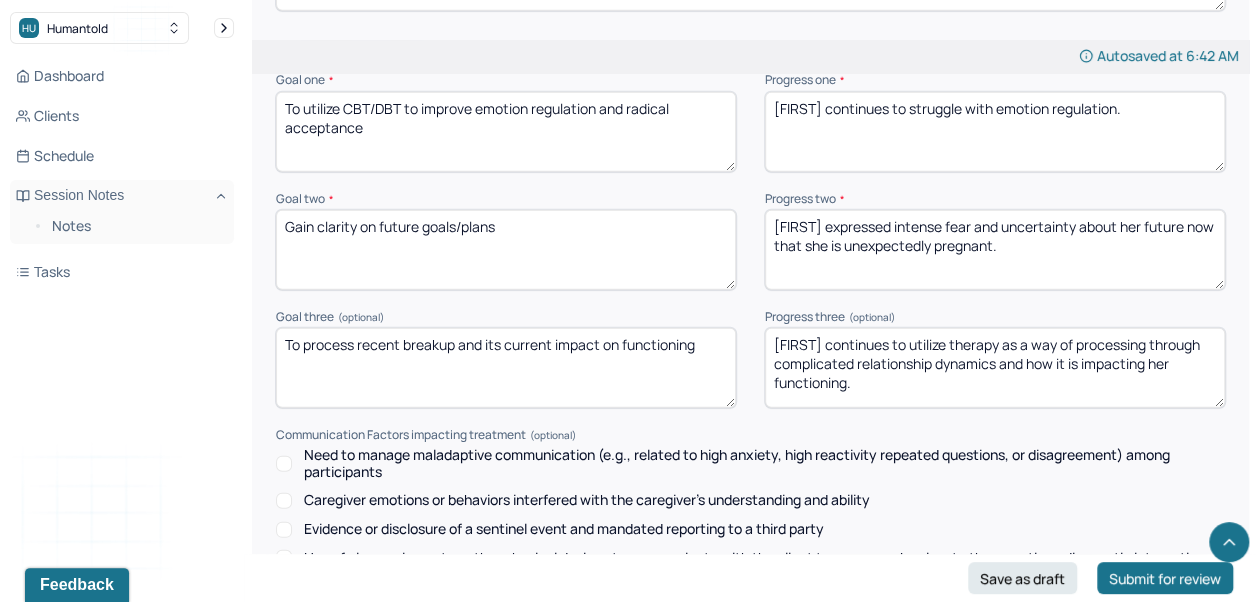 type on "[FIRST] continues to struggle with emotion regulation." 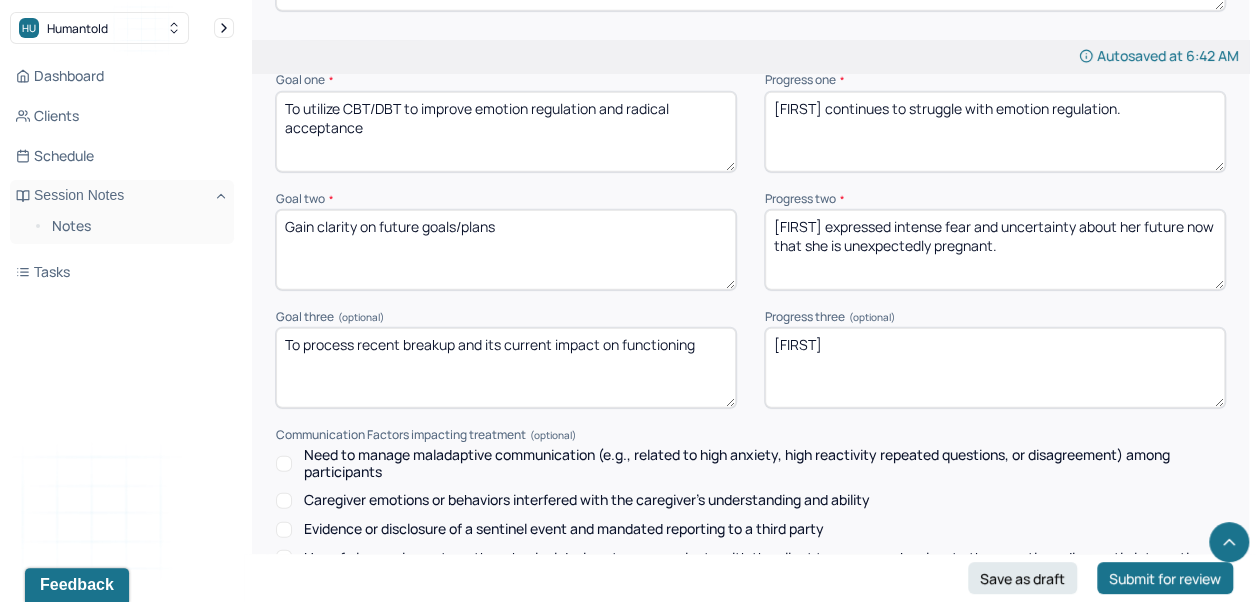 type on "A" 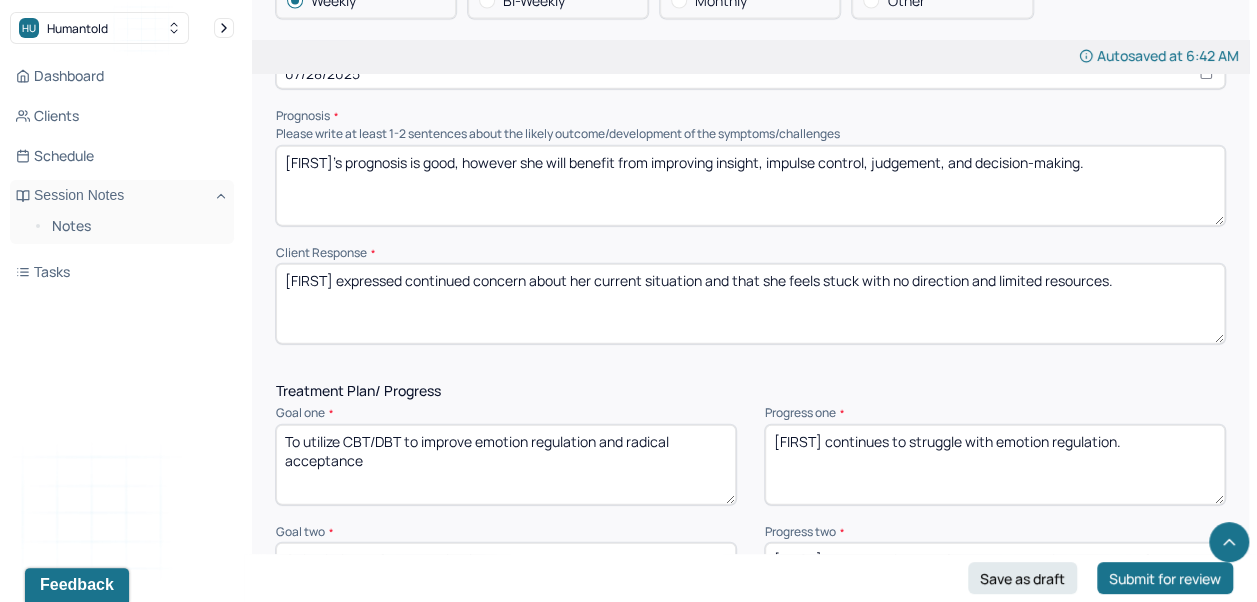 scroll, scrollTop: 2318, scrollLeft: 0, axis: vertical 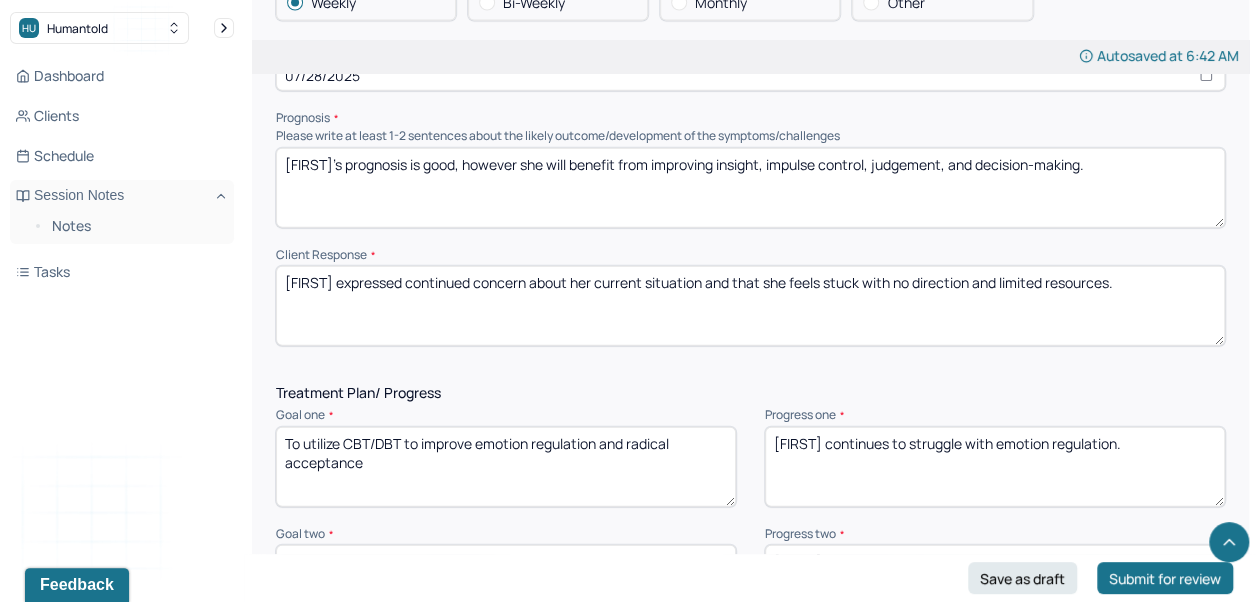 type on "[FIRST] just found out that she is pregnant with her ex's child, and she is distraught by it." 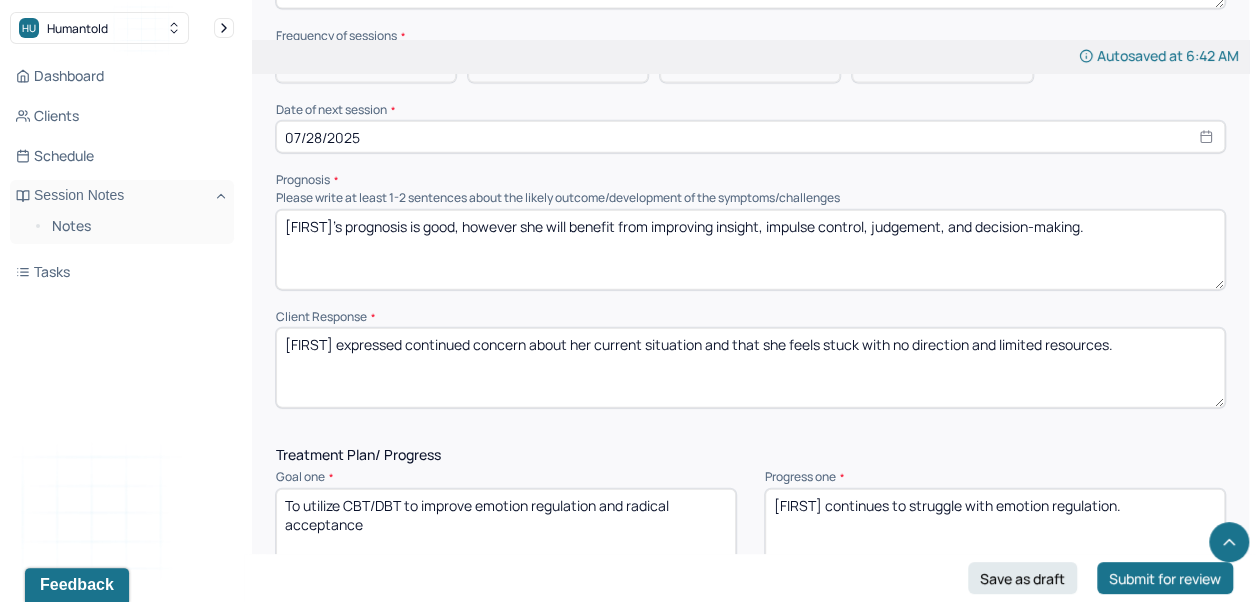 scroll, scrollTop: 2229, scrollLeft: 0, axis: vertical 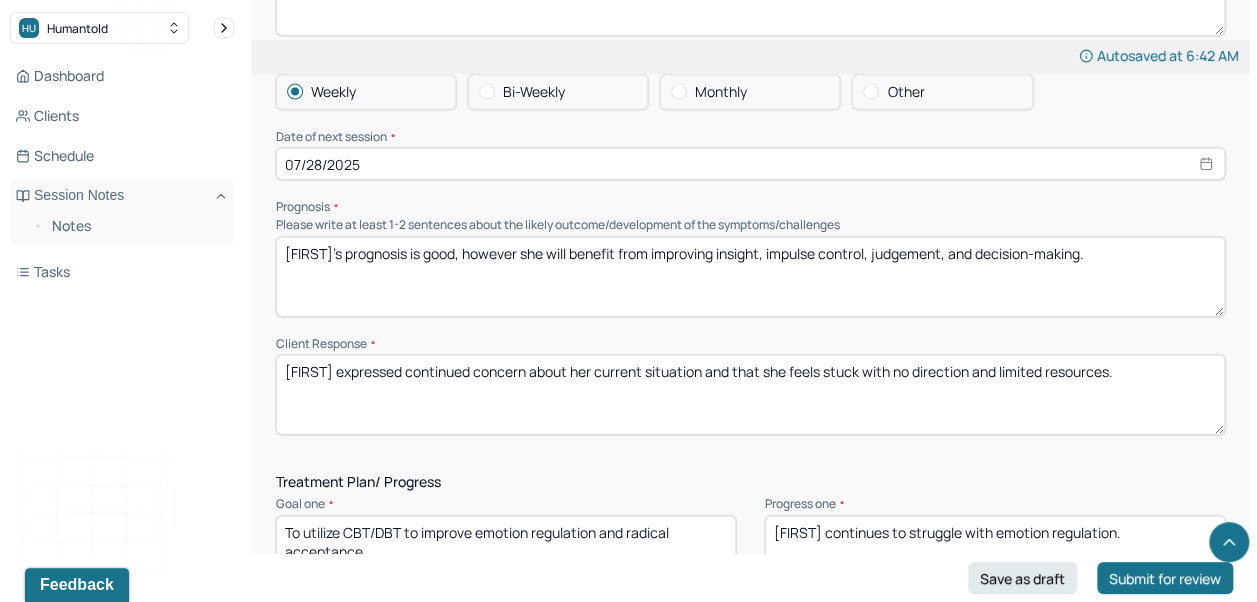 click on "[FIRST]'s prognosis is good, however she will benefit from improving insight, impulse control, judgement, and decision-making." at bounding box center (750, 277) 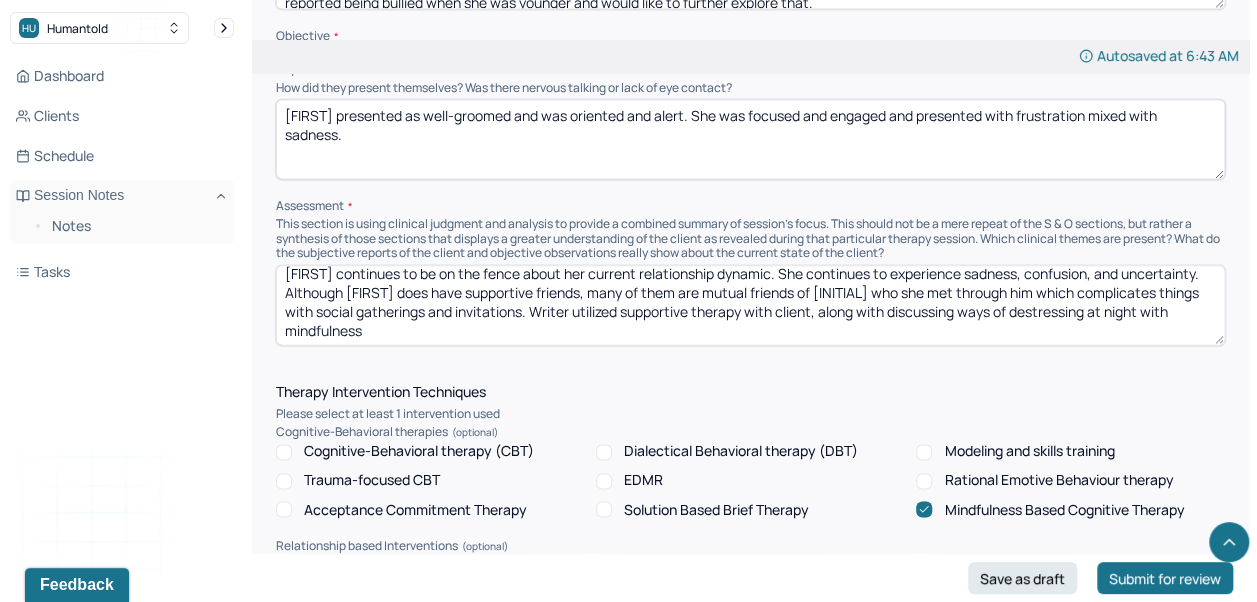 scroll, scrollTop: 1298, scrollLeft: 0, axis: vertical 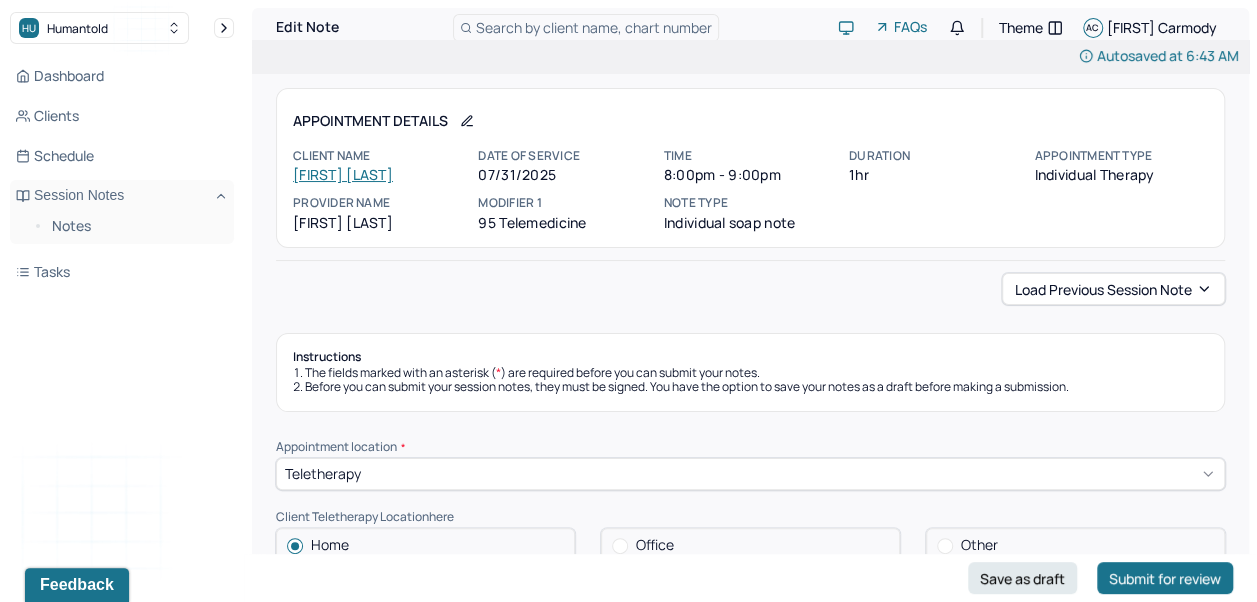 type on "[FIRST]'s prognosis is good, however she will benefit from improving insight, impulse control, judgement, and decision-making as stated on 7/21." 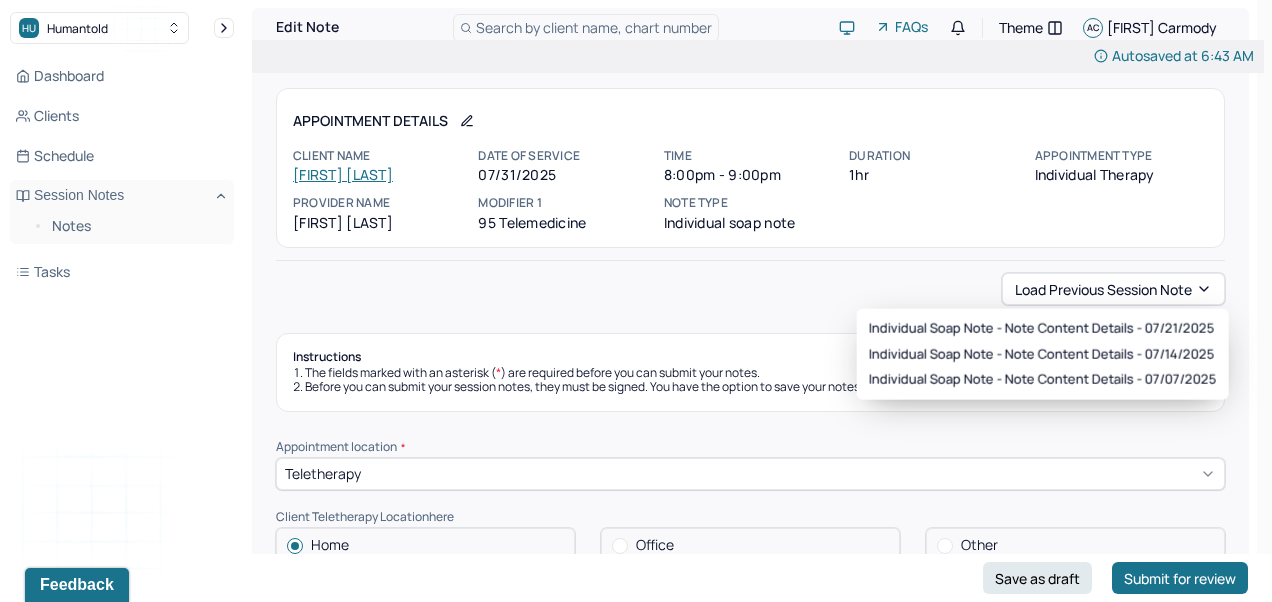 click on "Autosaved at 6:43 AM Appointment Details Client name [FIRST] [LAST] Date of service 07/31/2025 Time 8:00pm - 9:00pm Duration 1hr Appointment type individual therapy Provider name [FIRST] [LAST] Modifier 1 95 Telemedicine Note type Individual soap note Load previous session note Instructions The fields marked with an asterisk ( * ) are required before you can submit your notes. Before you can submit your session notes, they must be signed. You have the option to save your notes as a draft before making a submission. Appointment location * Teletherapy Client Teletherapy Location here Home Office Other Provider Teletherapy Location Home Office Other Consent was received for the teletherapy session The teletherapy session was conducted via video Primary diagnosis * F41.1 GENERALIZED ANXIETY DISORDER Secondary diagnosis (optional) Secondary diagnosis Tertiary diagnosis (optional) Tertiary diagnosis Emotional / Behavioural symptoms demonstrated * Sadness/fear, Causing * Maladaptive Functioning * Session Note EDMR" at bounding box center [750, 1834] 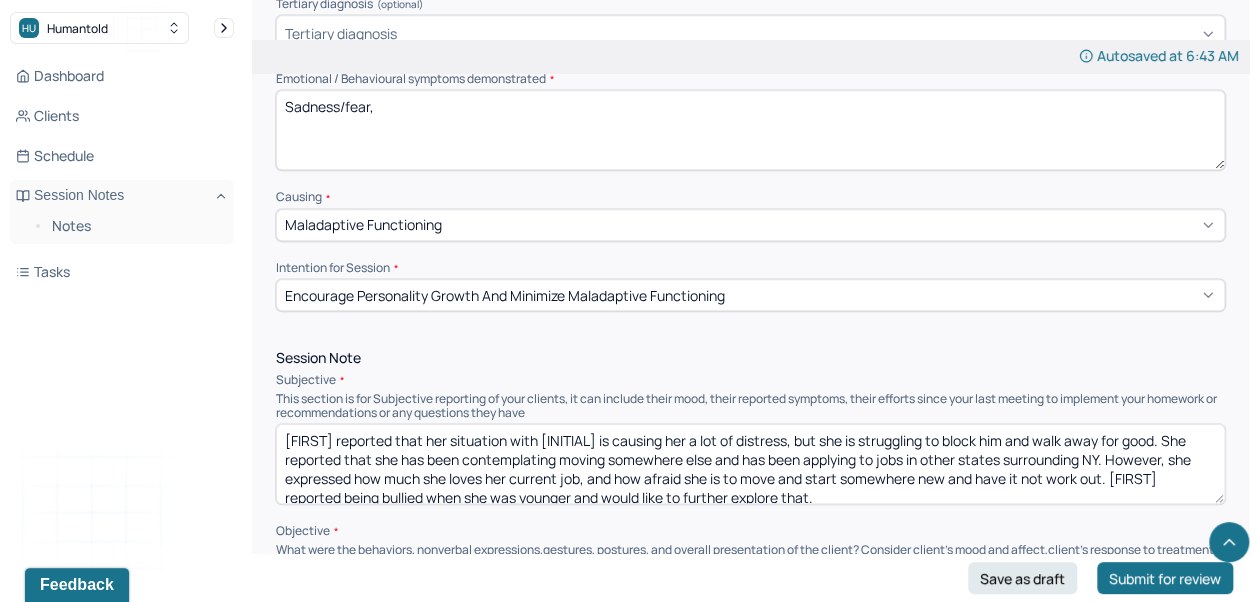 scroll, scrollTop: 816, scrollLeft: 0, axis: vertical 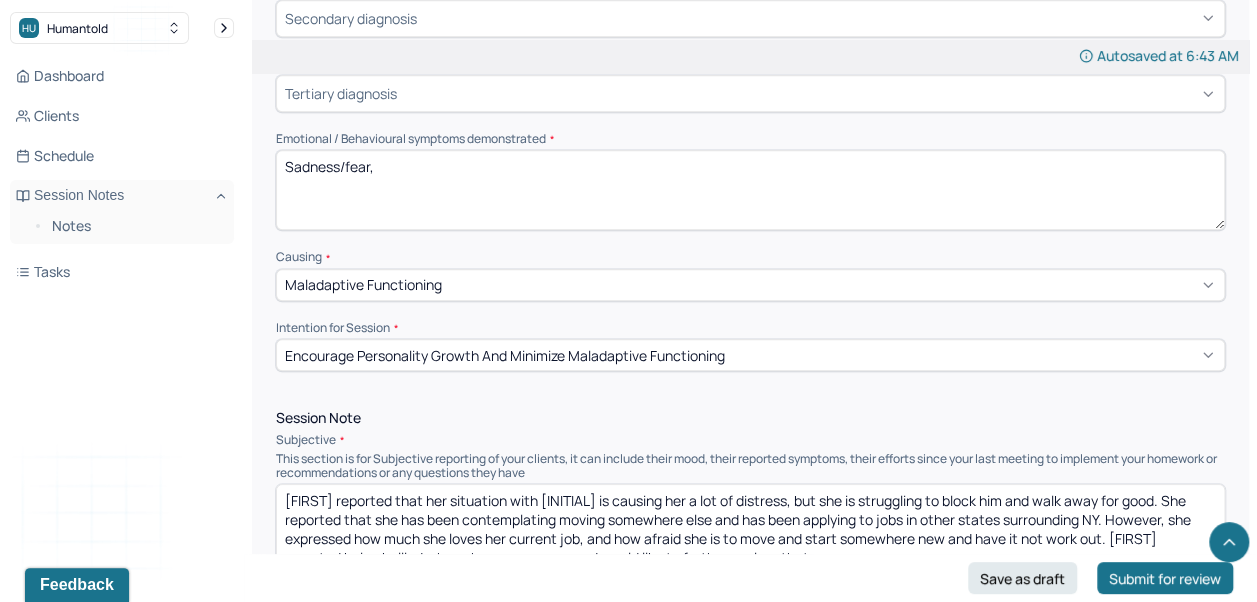 click on "Sadness/fear," at bounding box center [750, 190] 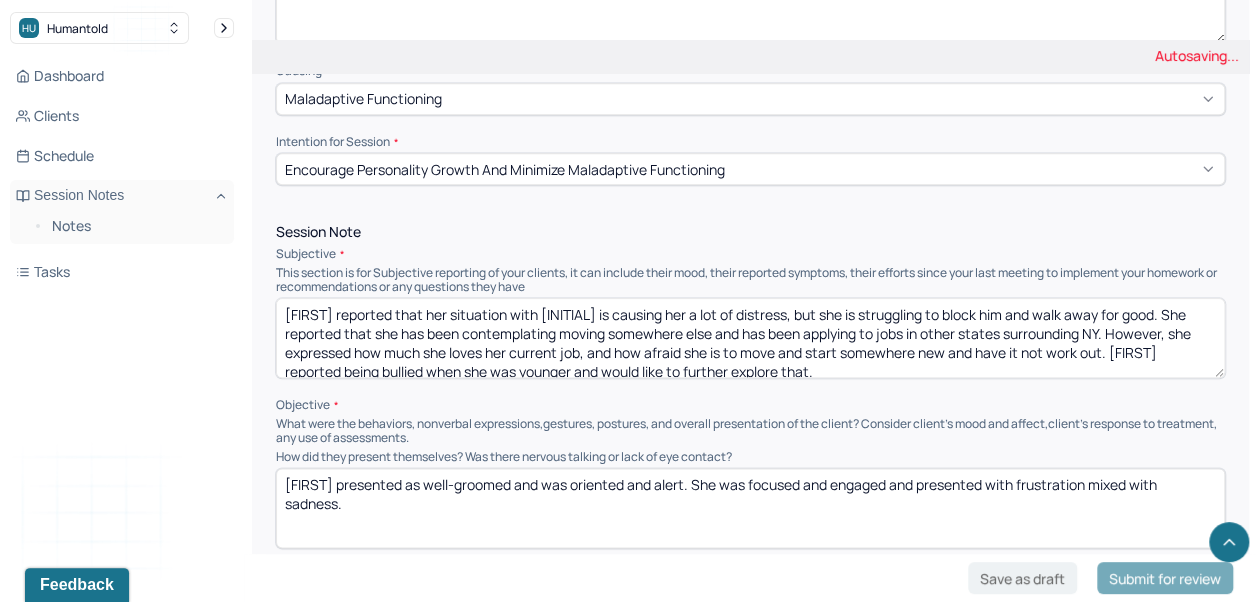 scroll, scrollTop: 1030, scrollLeft: 0, axis: vertical 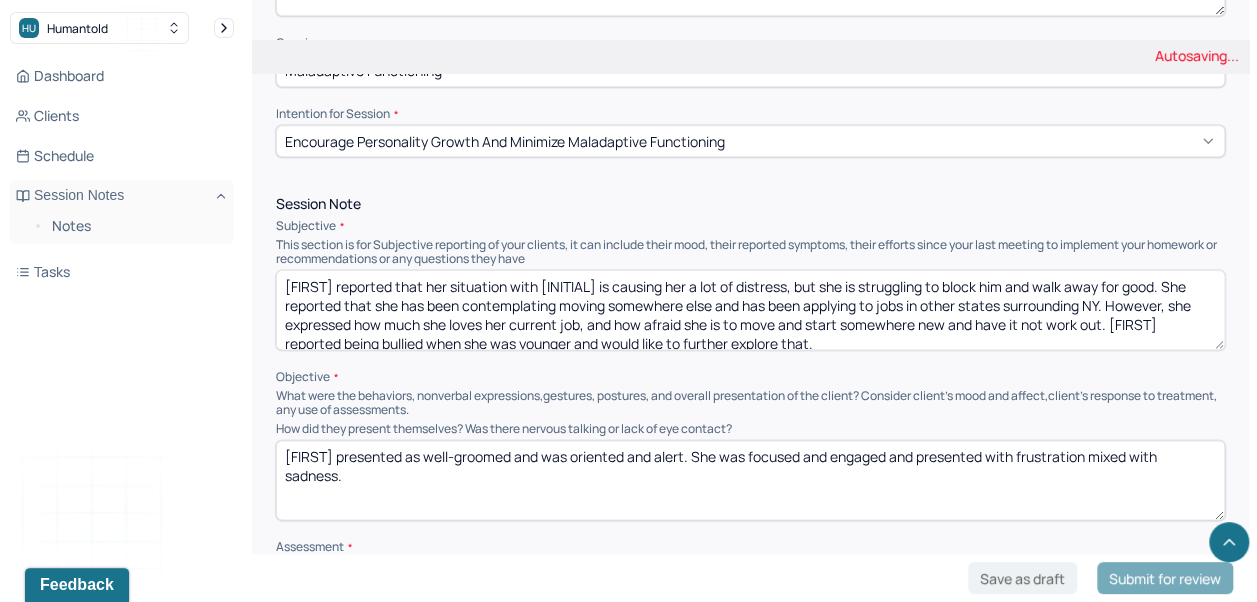type on "Sadness/fear, uncertainty, despair" 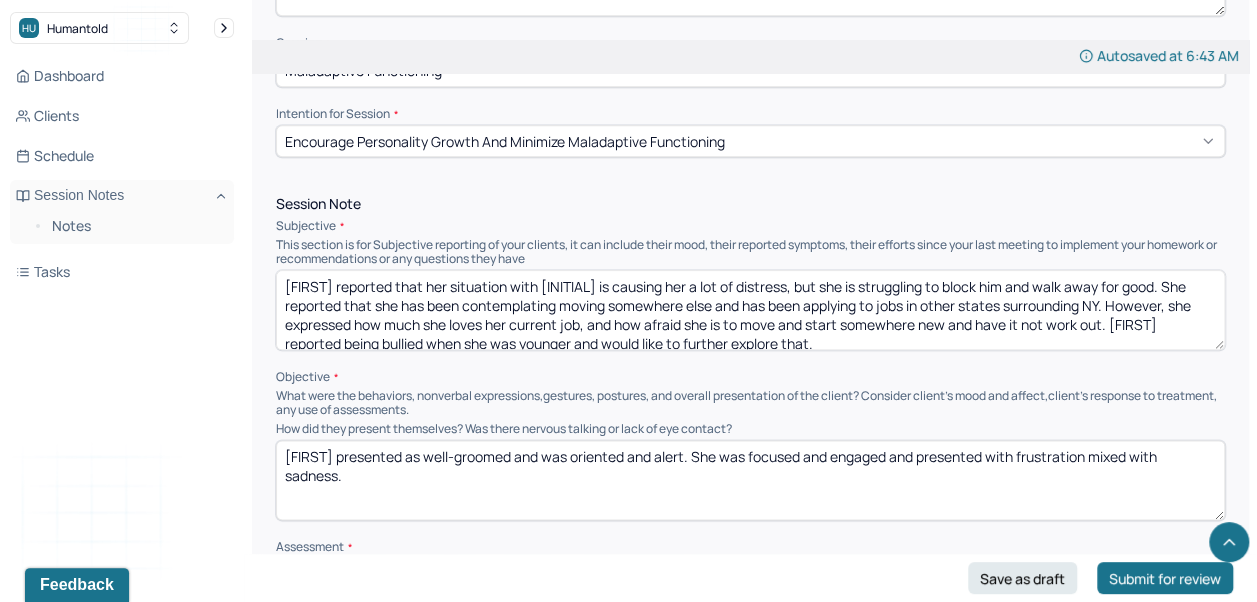 click on "[FIRST] reported that her situation with [INITIAL] is causing her a lot of distress, but she is struggling to block him and walk away for good. She reported that she has been contemplating moving somewhere else and has been applying to jobs in other states surrounding NY. However, she expressed how much she loves her current job, and how afraid she is to move and start somewhere new and have it not work out. [FIRST] reported being bullied when she was younger and would like to further explore that." at bounding box center (750, 310) 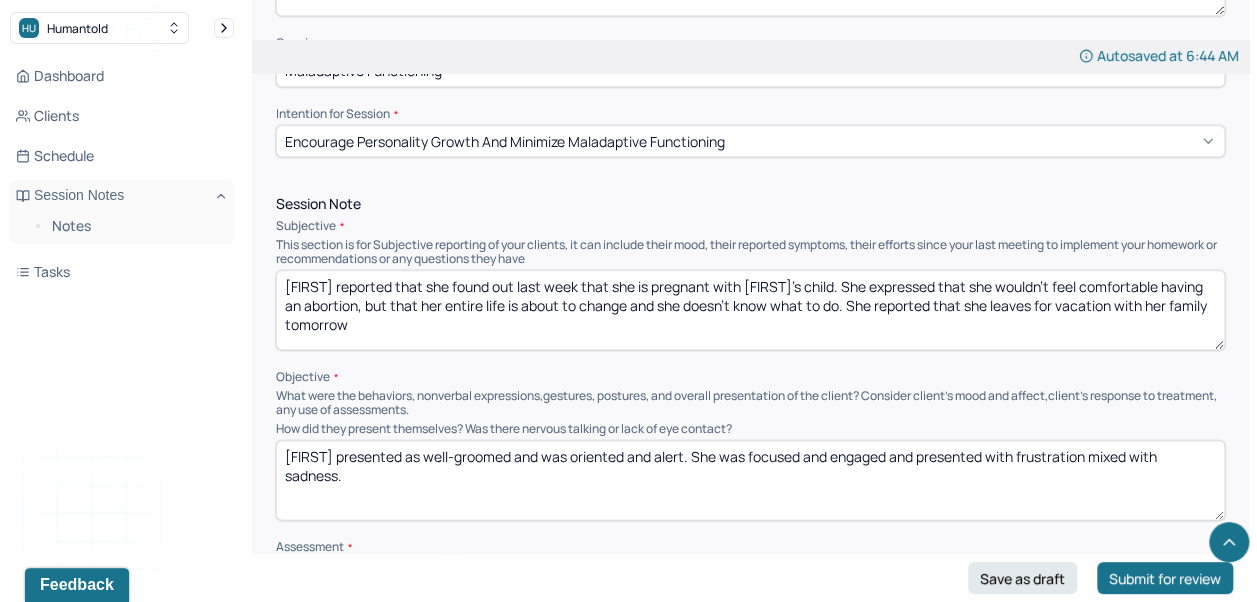 click on "[FIRST] reported that she found out last week that she is pregnant with [FIRST]'s child. She expressed that she wouldn't feel comfortable having an abortion, but that her entire life is about to change and she doesn't know what to do. She reported that she leaves for vacation with her family tomorrow" at bounding box center [750, 310] 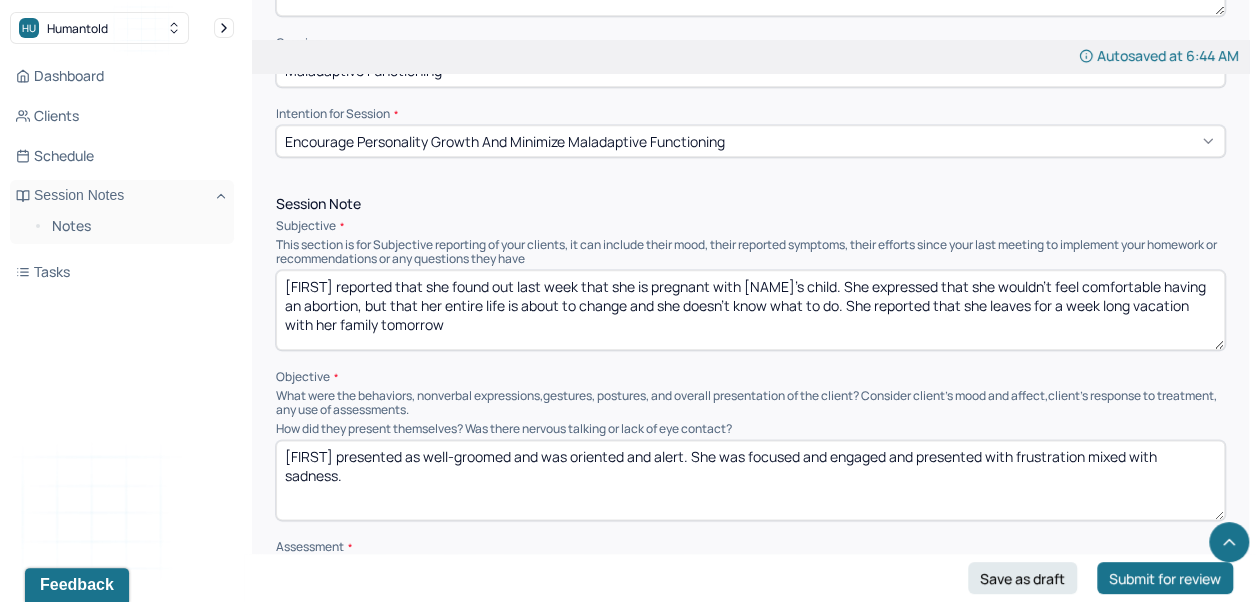 click on "[FIRST] reported that she found out last week that she is pregnant with [NAME]'s child. She expressed that she wouldn't feel comfortable having an abortion, but that her entire life is about to change and she doesn't know what to do. She reported that she leaves for a week long vacation with her family tomorrow" at bounding box center (750, 310) 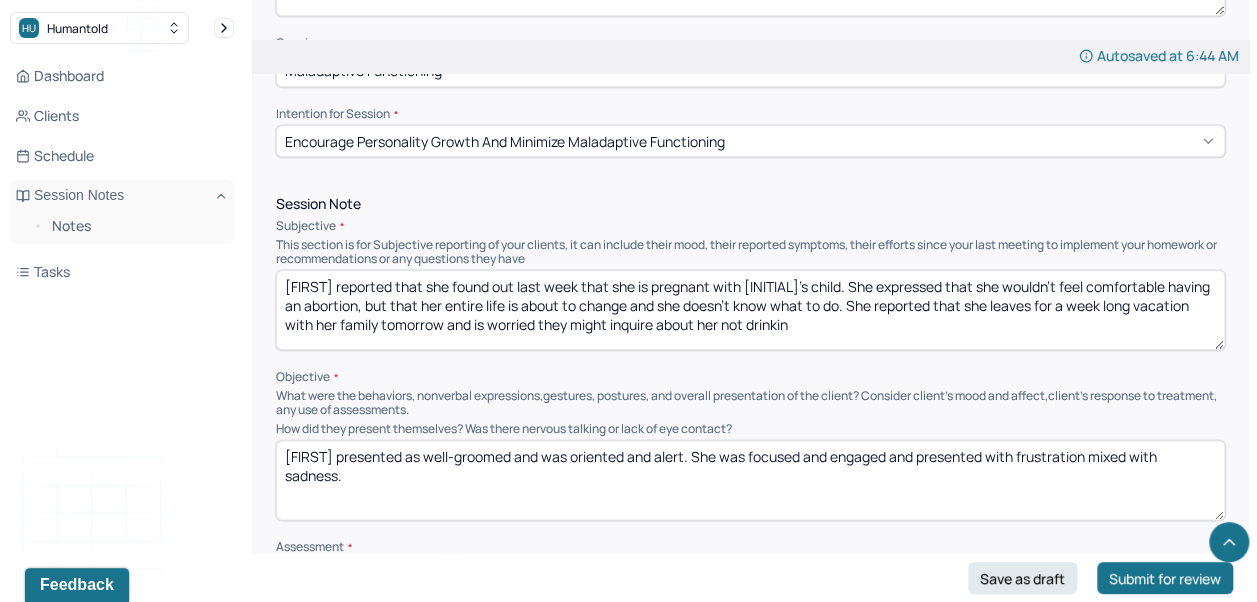 type on "[FIRST] reported that she found out last week that she is pregnant with [INITIAL]'s child. She expressed that she wouldn't feel comfortable having an abortion, but that her entire life is about to change and she doesn't know what to do. She reported that she leaves for a week long vacation with her family tomorrow and is worried they might inquire about her not drinking" 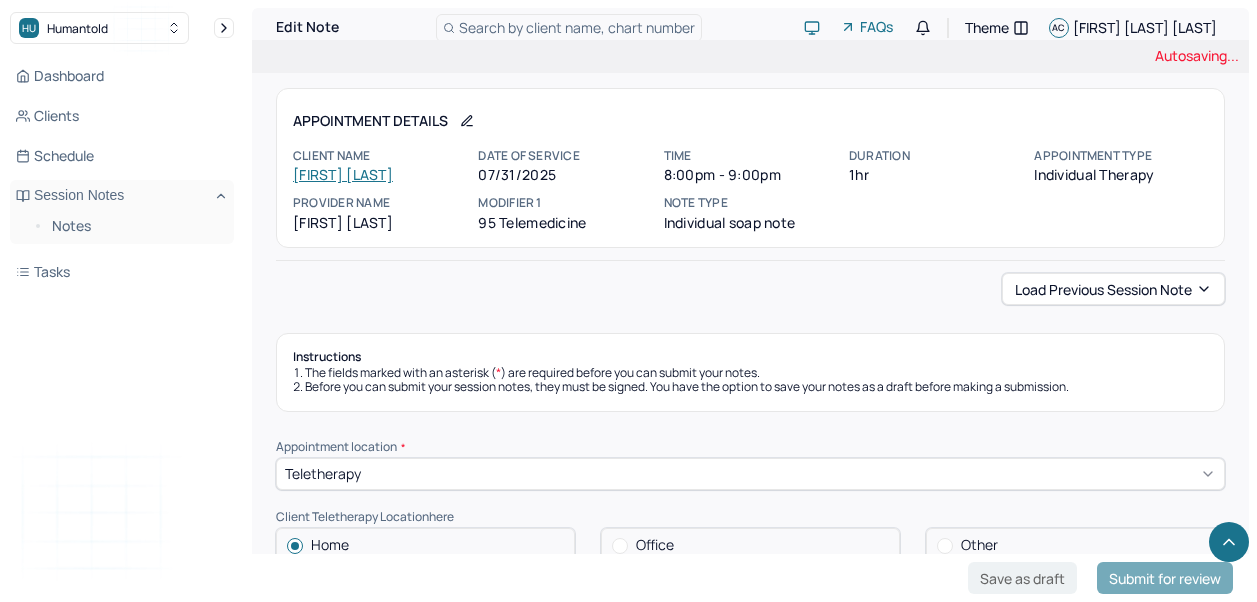 scroll, scrollTop: 1030, scrollLeft: 0, axis: vertical 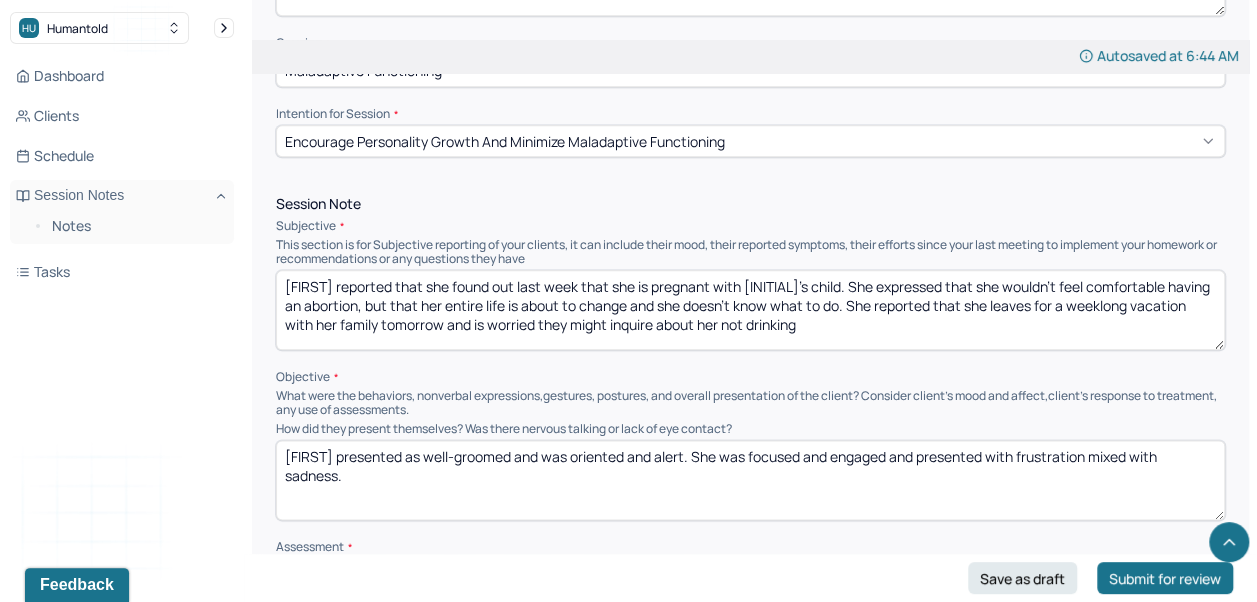 click on "[FIRST] reported that she found out last week that she is pregnant with [INITIAL]'s child. She expressed that she wouldn't feel comfortable having an abortion, but that her entire life is about to change and she doesn't know what to do. She reported that she leaves for a week long vacation with her family tomorrow and is worried they might inquire about her not drinking" at bounding box center (750, 310) 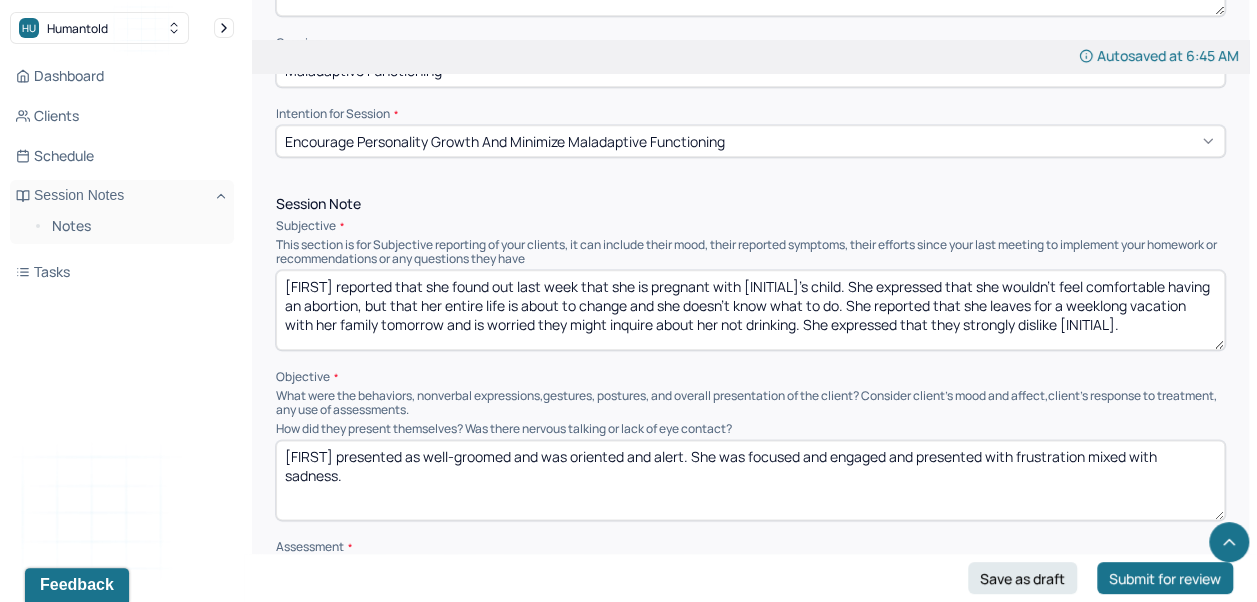 click on "[FIRST] reported that she found out last week that she is pregnant with [INITIAL]'s child. She expressed that she wouldn't feel comfortable having an abortion, but that her entire life is about to change and she doesn't know what to do. She reported that she leaves for a weeklong vacation with her family tomorrow and is worried they might inquire about her not drinking. She expressed that they strongly dislike [INITIAL]." at bounding box center [750, 310] 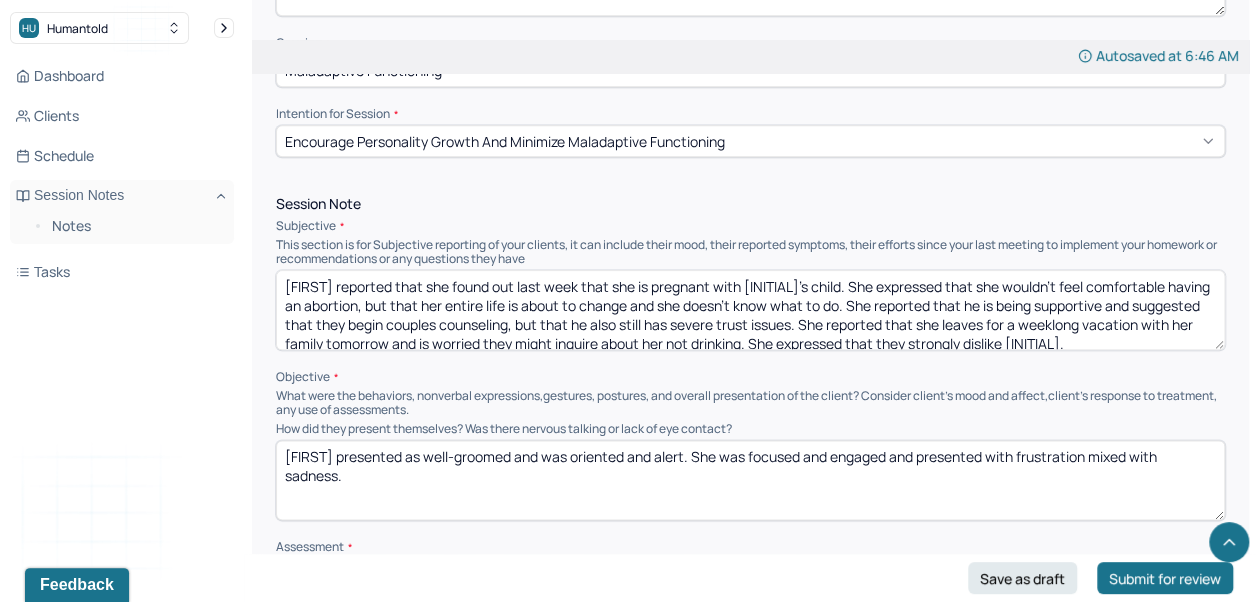 click on "[FIRST] reported that she found out last week that she is pregnant with [INITIAL]'s child. She expressed that she wouldn't feel comfortable having an abortion, but that her entire life is about to change and she doesn't know what to do. She reported that he is being supportive and suggested that they begin couples counseling, but that he also still has severe trust issues.  She reported that she leaves for a weeklong vacation with her family tomorrow and is worried they might inquire about her not drinking. She expressed that they strongly dislike [INITIAL]." at bounding box center [750, 310] 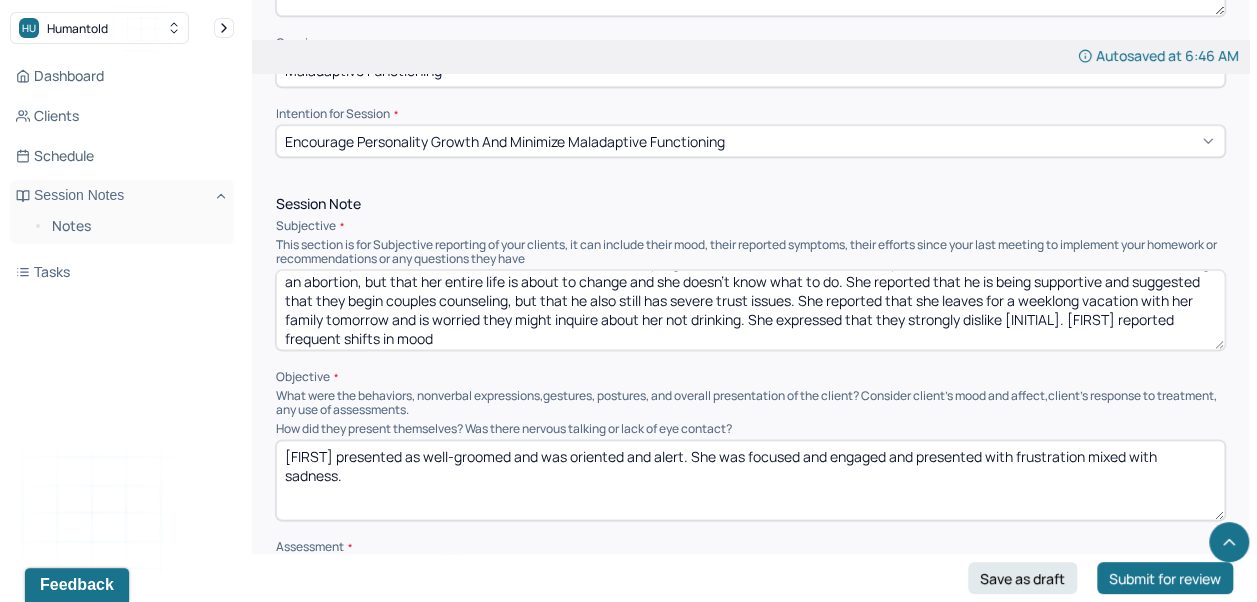 scroll, scrollTop: 26, scrollLeft: 0, axis: vertical 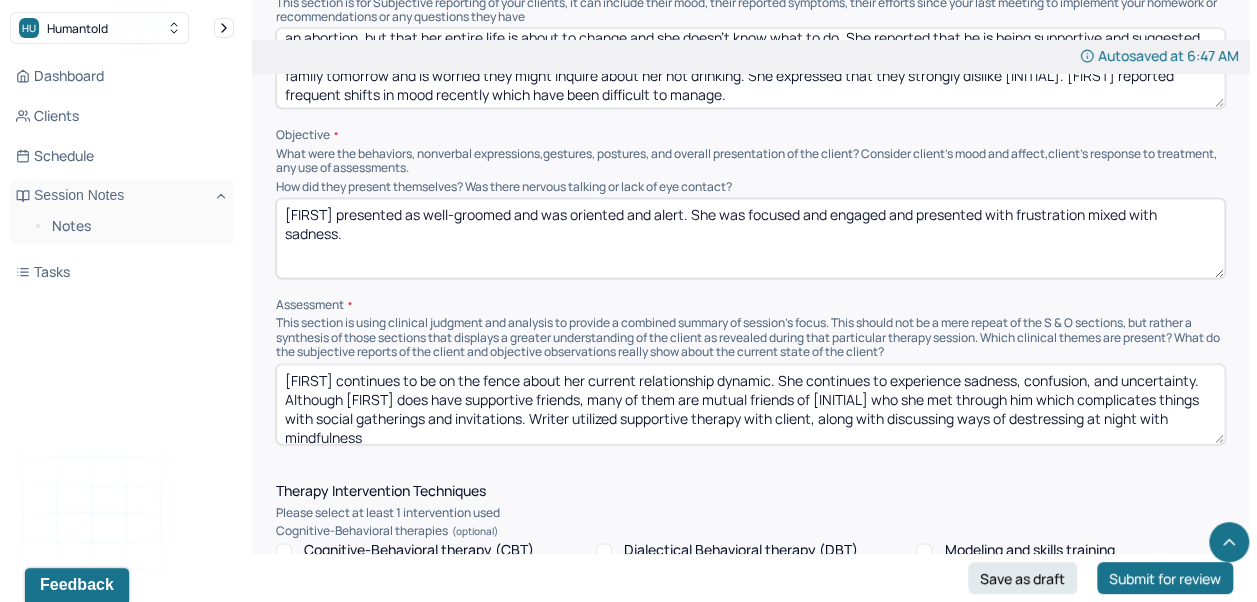 type on "[FIRST] reported that she found out last week that she is pregnant with [INITIAL]'s child. She expressed that she wouldn't feel comfortable having an abortion, but that her entire life is about to change and she doesn't know what to do. She reported that he is being supportive and suggested that they begin couples counseling, but that he also still has severe trust issues. She reported that she leaves for a weeklong vacation with her family tomorrow and is worried they might inquire about her not drinking. She expressed that they strongly dislike [INITIAL]. [FIRST] reported frequent shifts in mood recently which have been difficult to manage." 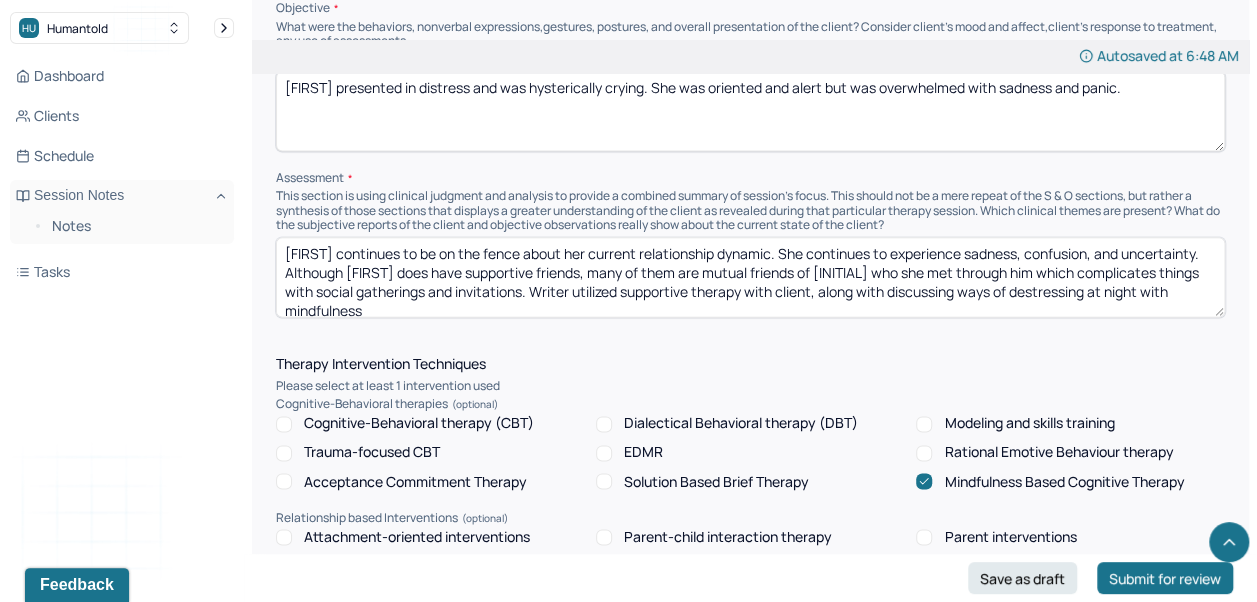 scroll, scrollTop: 1478, scrollLeft: 0, axis: vertical 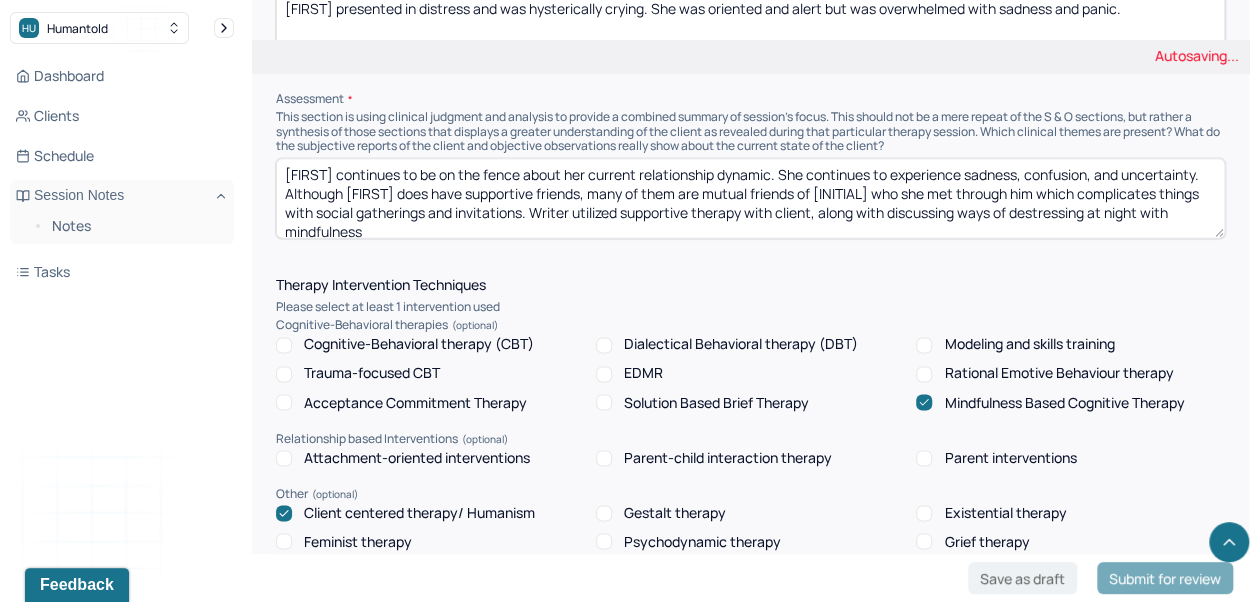 type on "[FIRST] presented in distress and was hysterically crying. She was oriented and alert but was overwhelmed with sadness and panic." 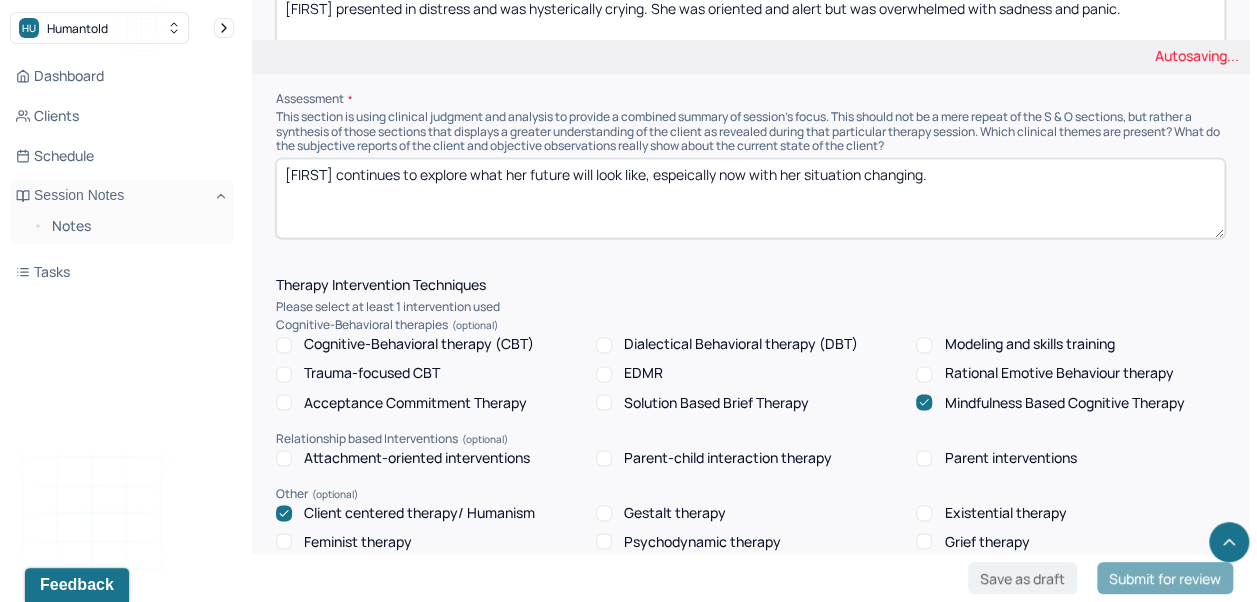click on "[FIRST] continues to explore what her future will look like, espeically now with the" at bounding box center [750, 198] 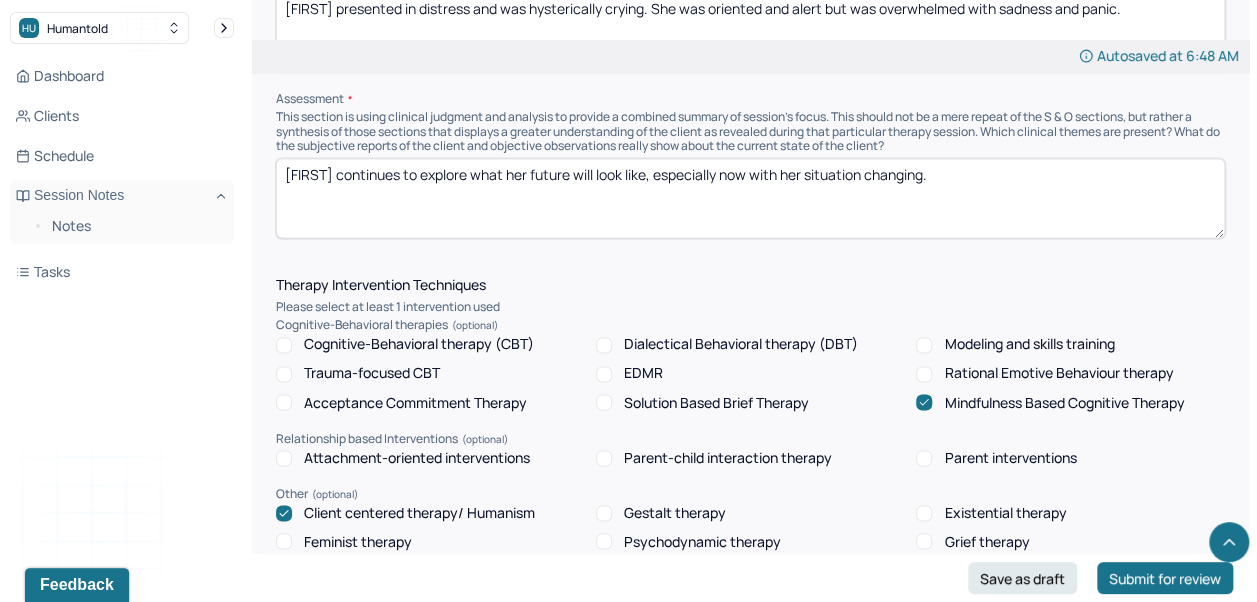 click on "[FIRST] continues to explore what her future will look like, espeically now with her situation changing." at bounding box center [750, 198] 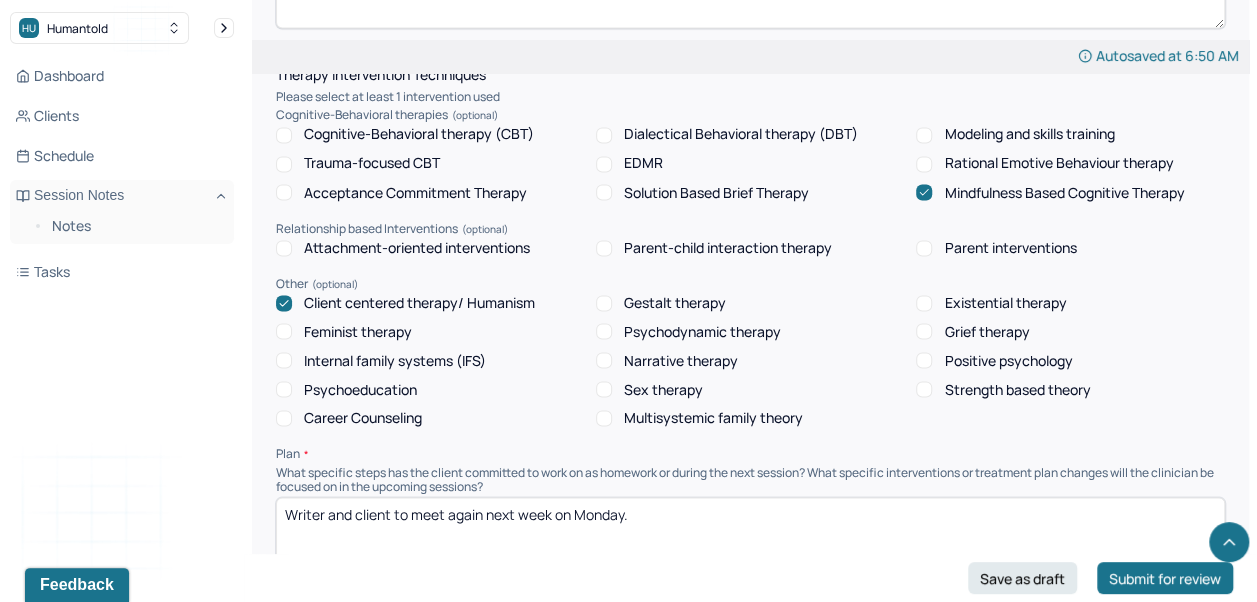 scroll, scrollTop: 1609, scrollLeft: 0, axis: vertical 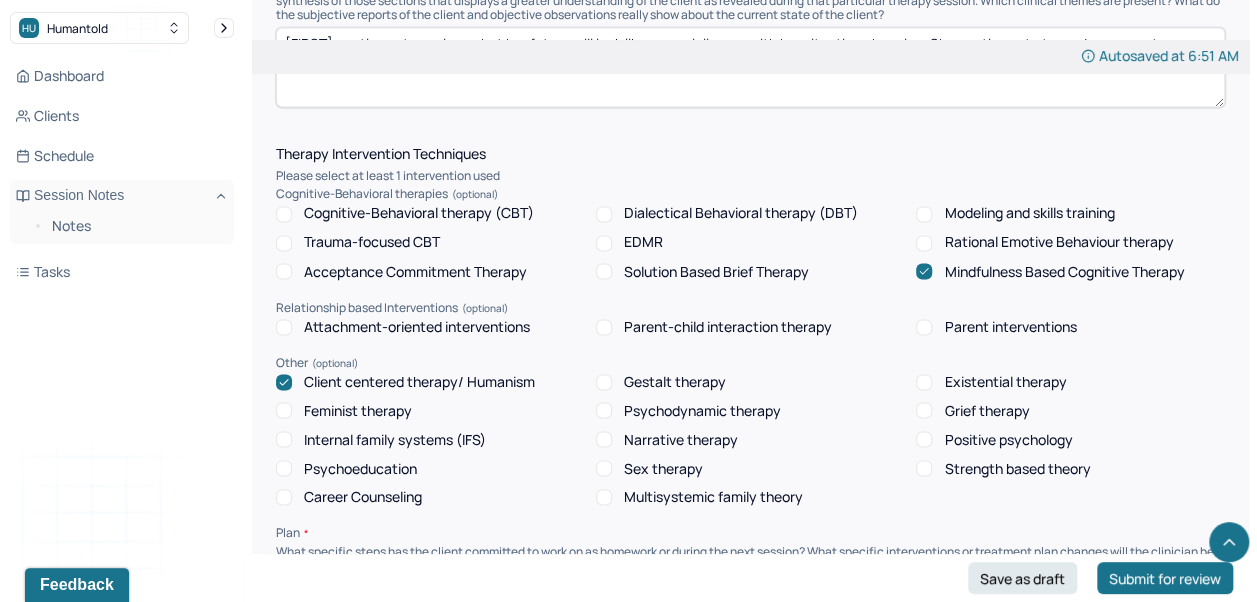 type on "[FIRST] continues to explore what her future will look like, especially now with her situation changing. She continues to try and manage stress as best as possible. Writer utilized supportive therapy during today's session." 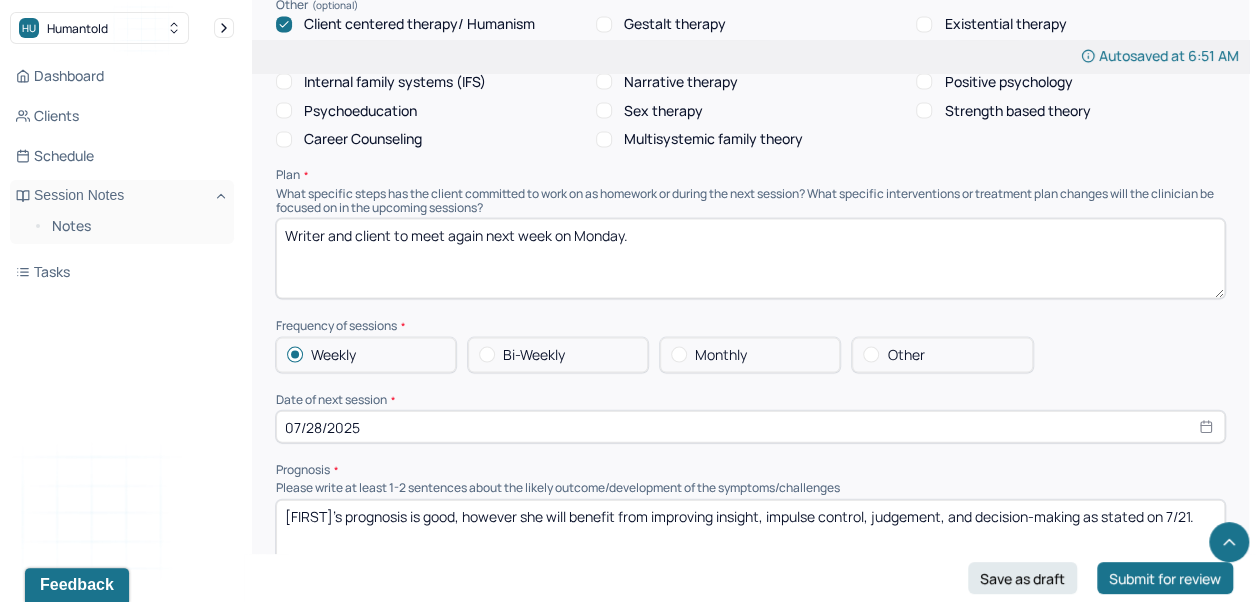 scroll, scrollTop: 1975, scrollLeft: 0, axis: vertical 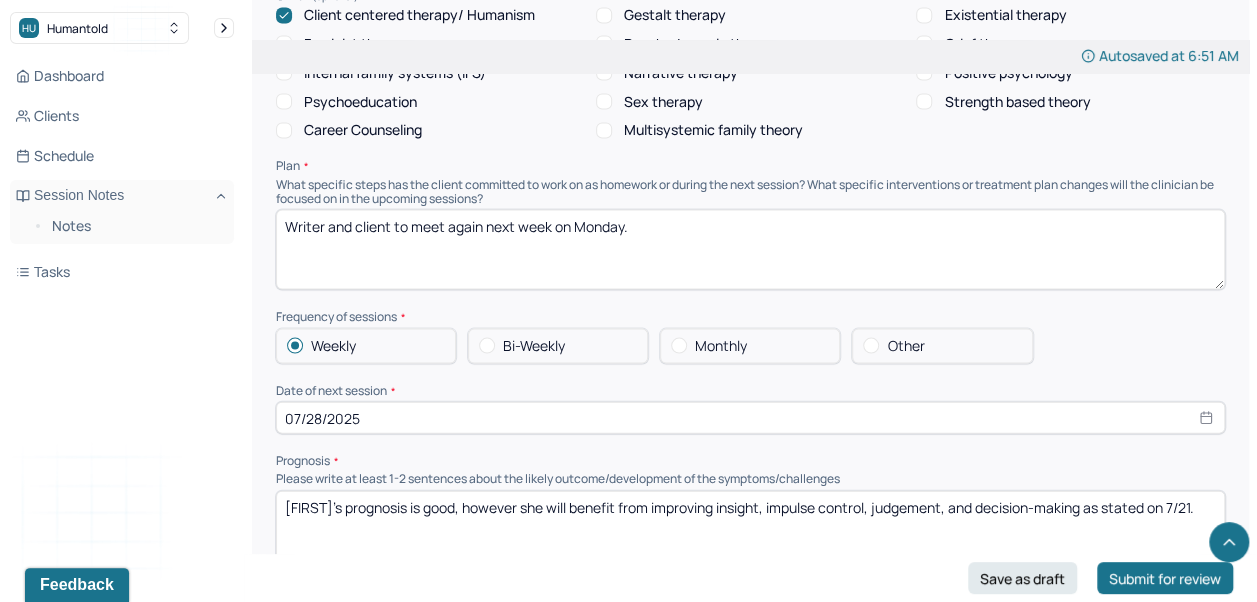 click on "Writer and client to meet again next week on Monday." at bounding box center (750, 250) 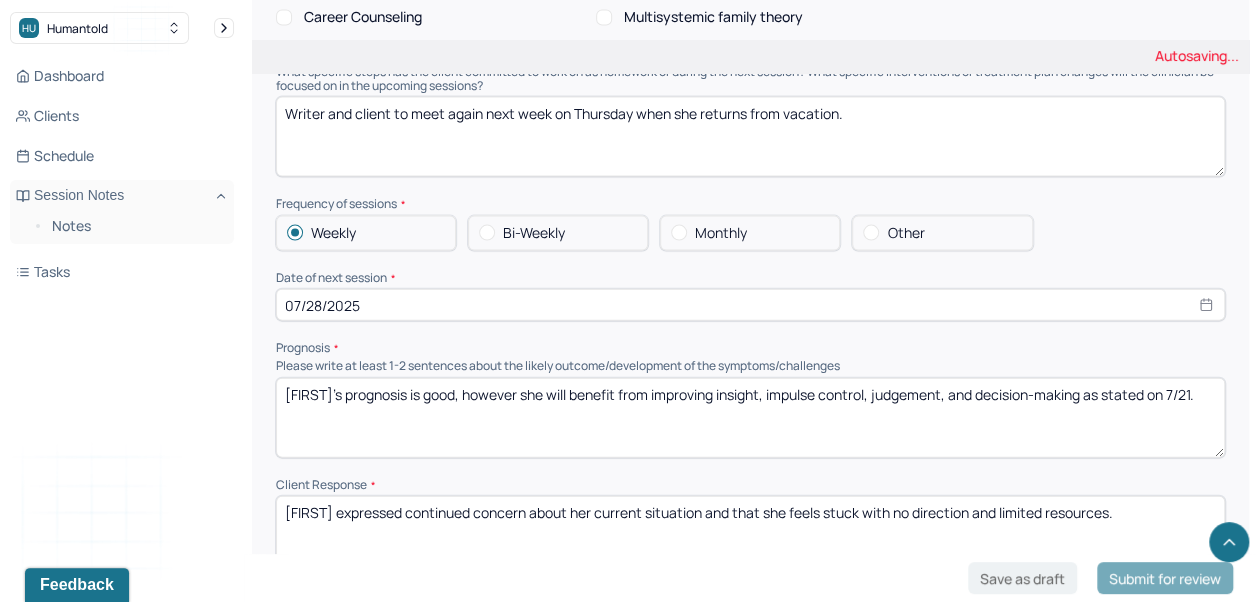 scroll, scrollTop: 2089, scrollLeft: 0, axis: vertical 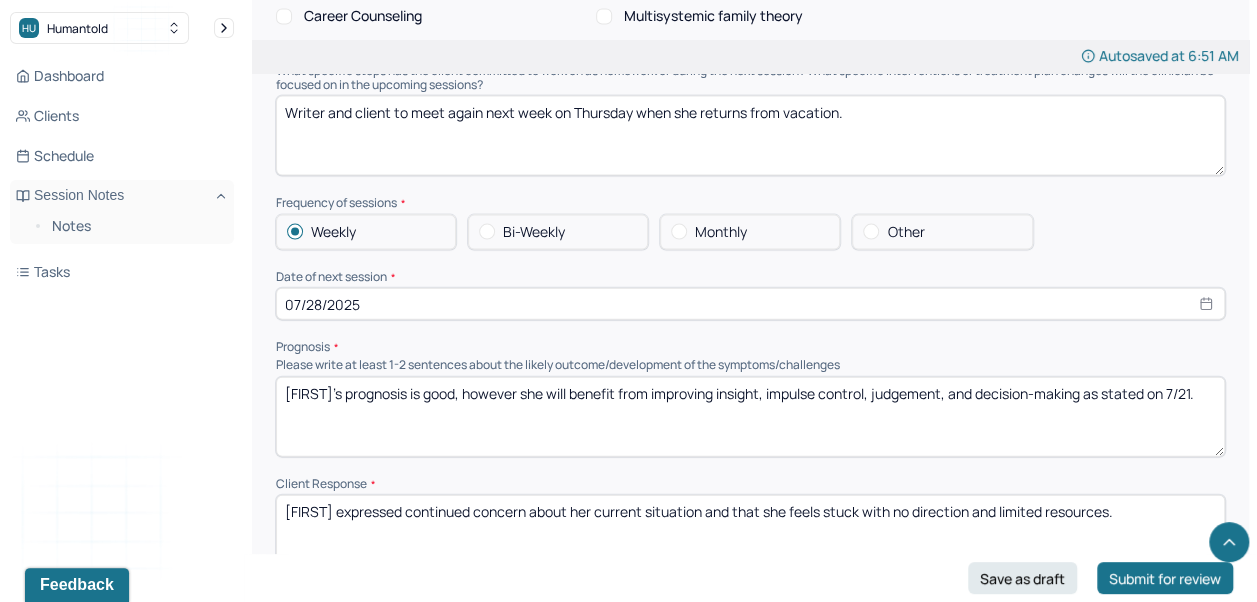 type on "Writer and client to meet again next week on Thursday when she returns from vacation." 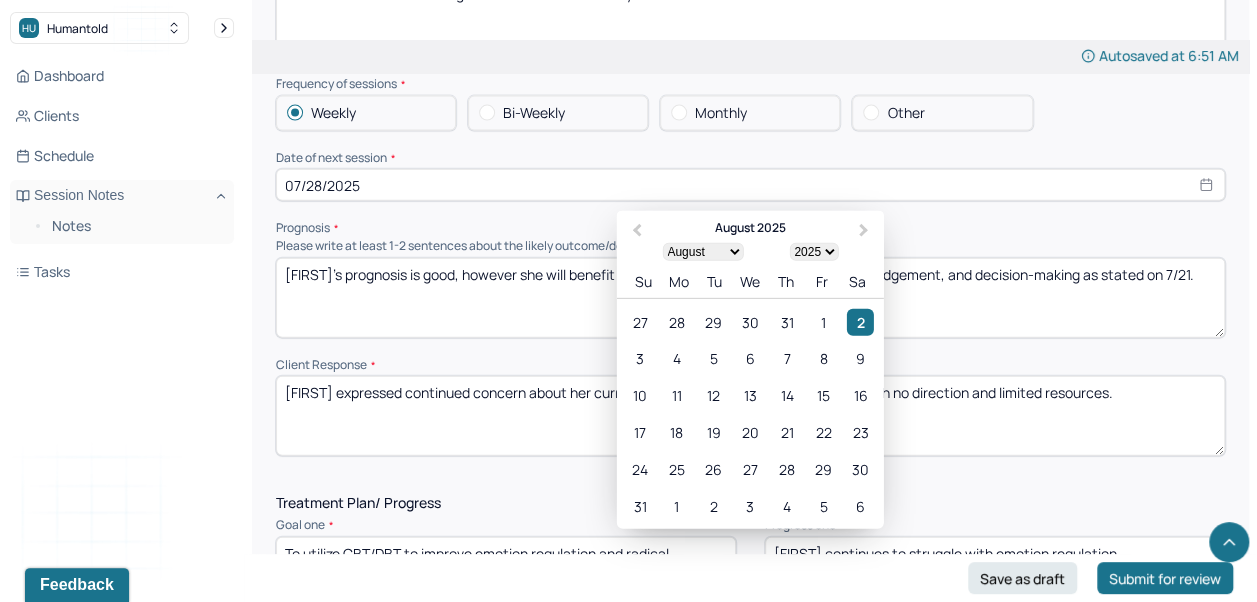 scroll, scrollTop: 2214, scrollLeft: 0, axis: vertical 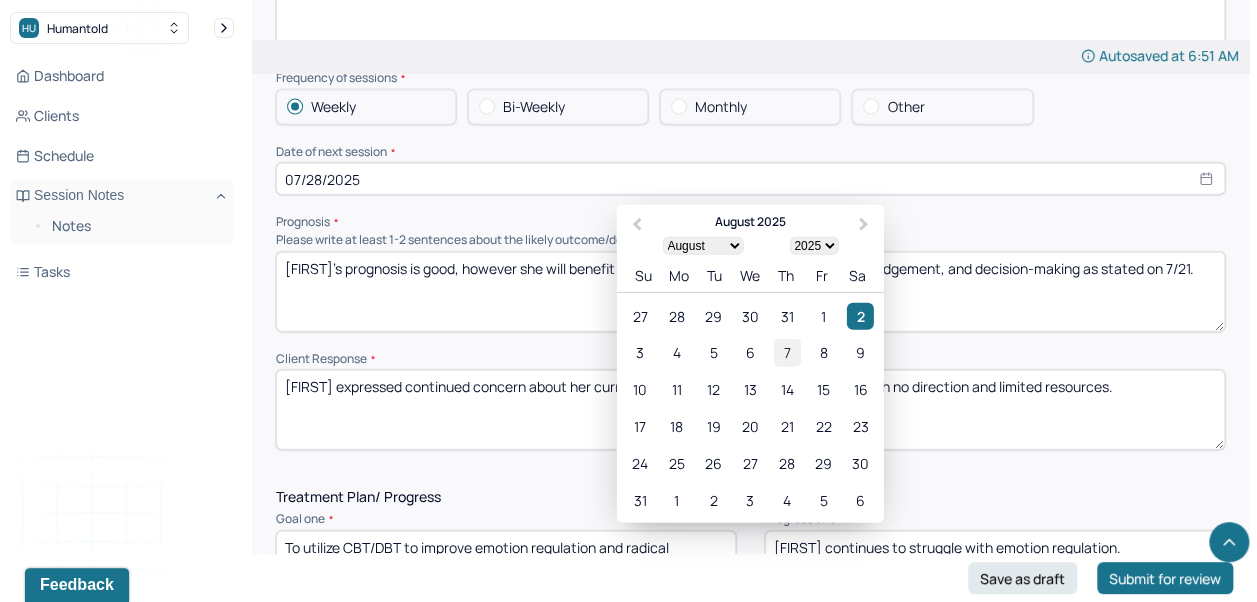 click on "7" at bounding box center [786, 353] 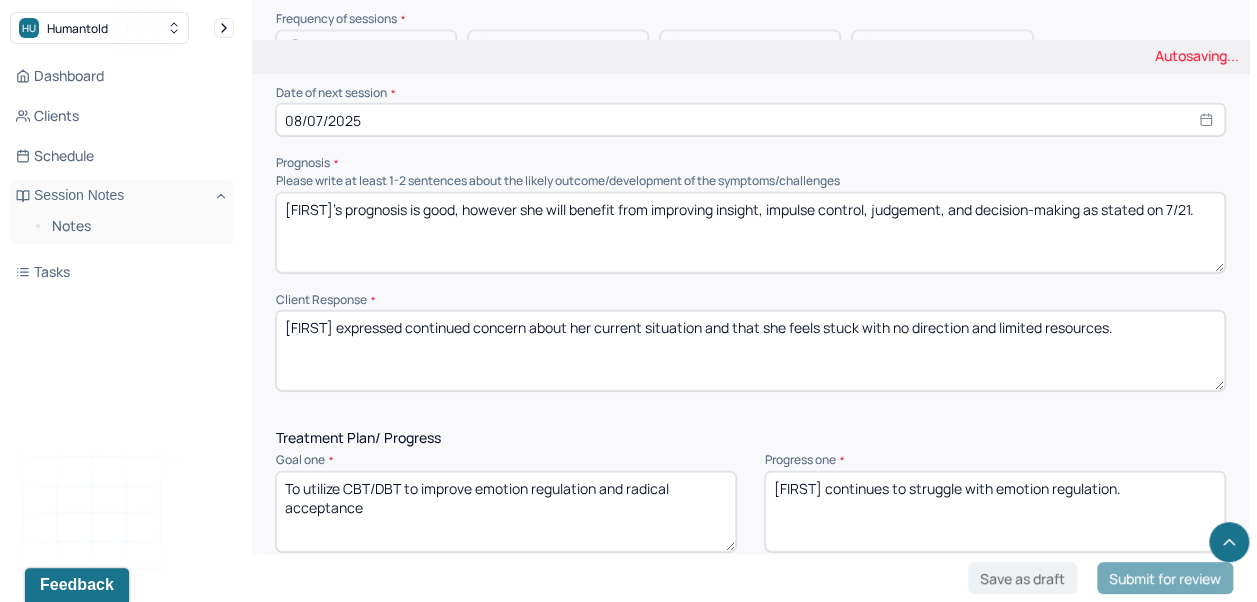 scroll, scrollTop: 2300, scrollLeft: 0, axis: vertical 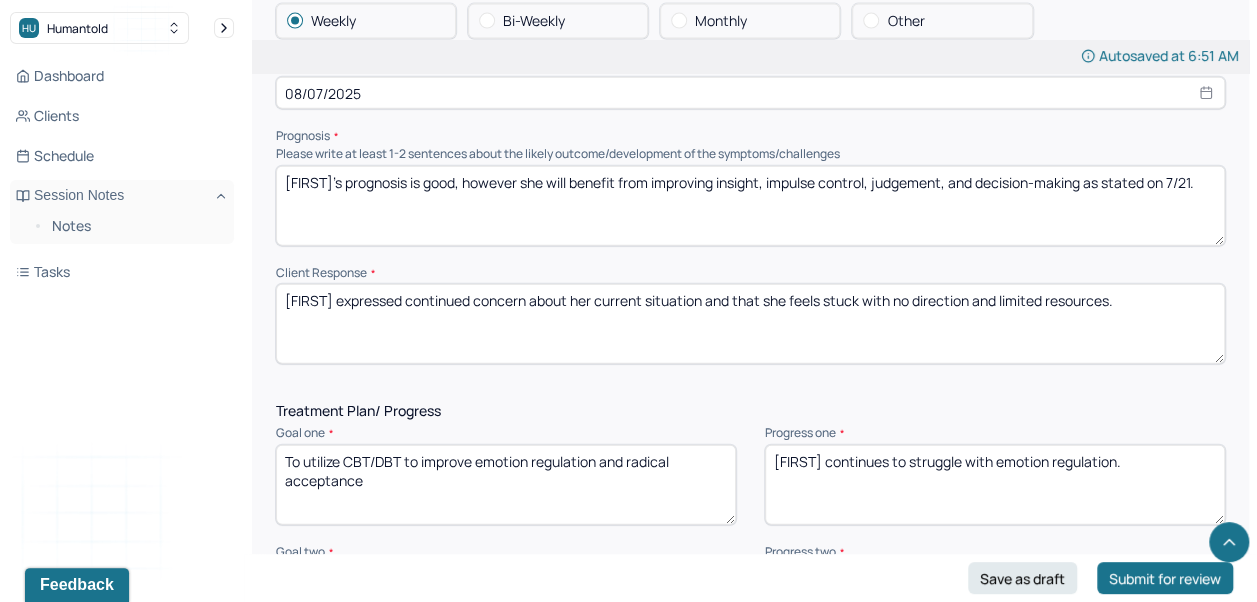 click on "[FIRST]'s prognosis is good, however she will benefit from improving insight, impulse control, judgement, and decision-making as stated on 7/21." at bounding box center [750, 206] 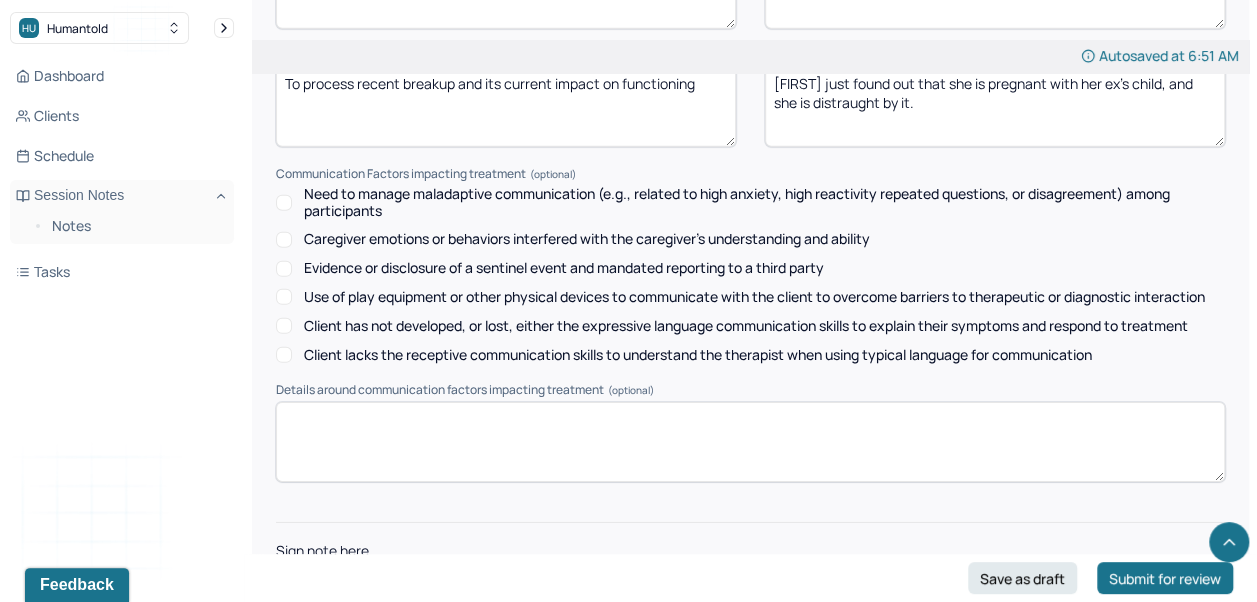 scroll, scrollTop: 3003, scrollLeft: 0, axis: vertical 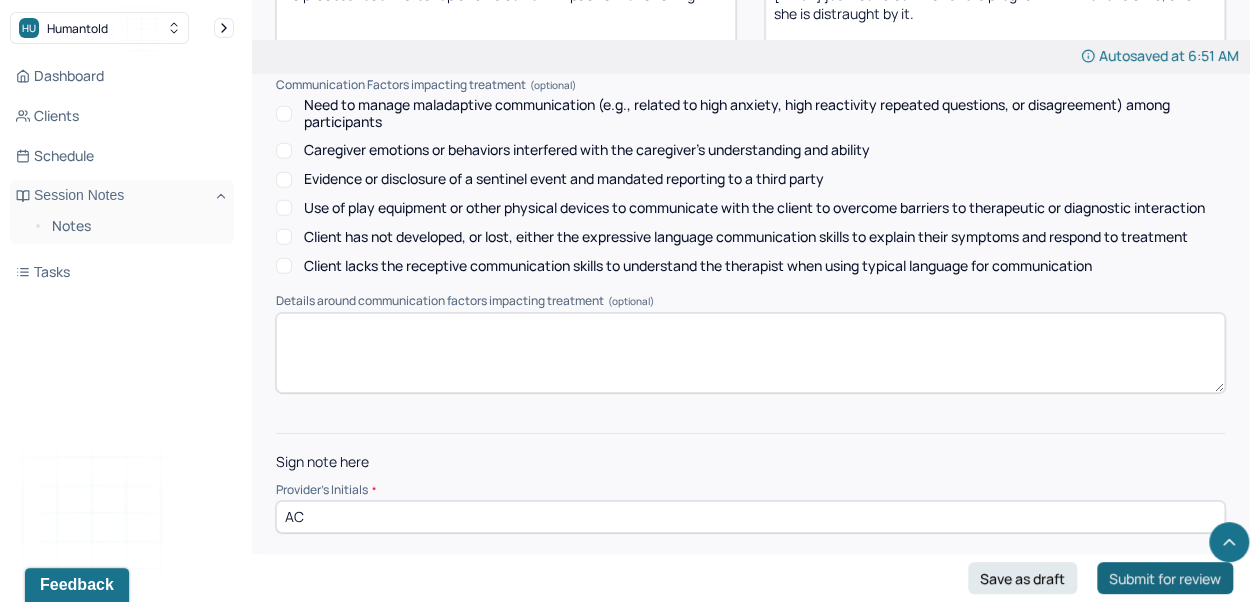 click on "Submit for review" at bounding box center (1165, 578) 